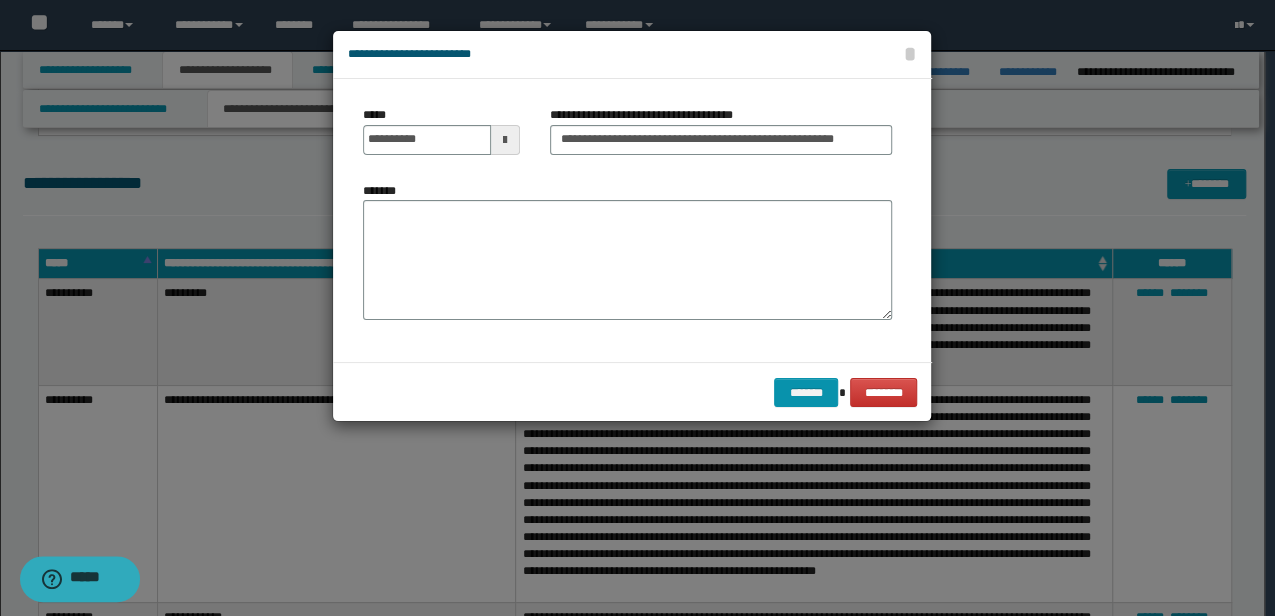 scroll, scrollTop: 0, scrollLeft: 0, axis: both 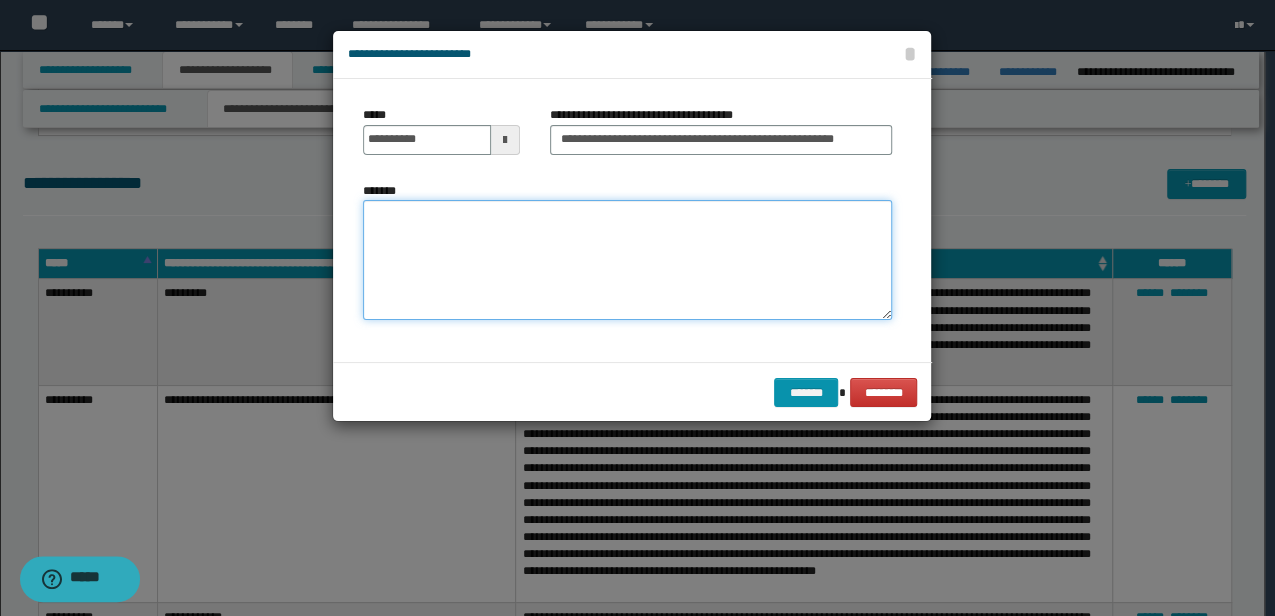 click on "*******" at bounding box center [627, 260] 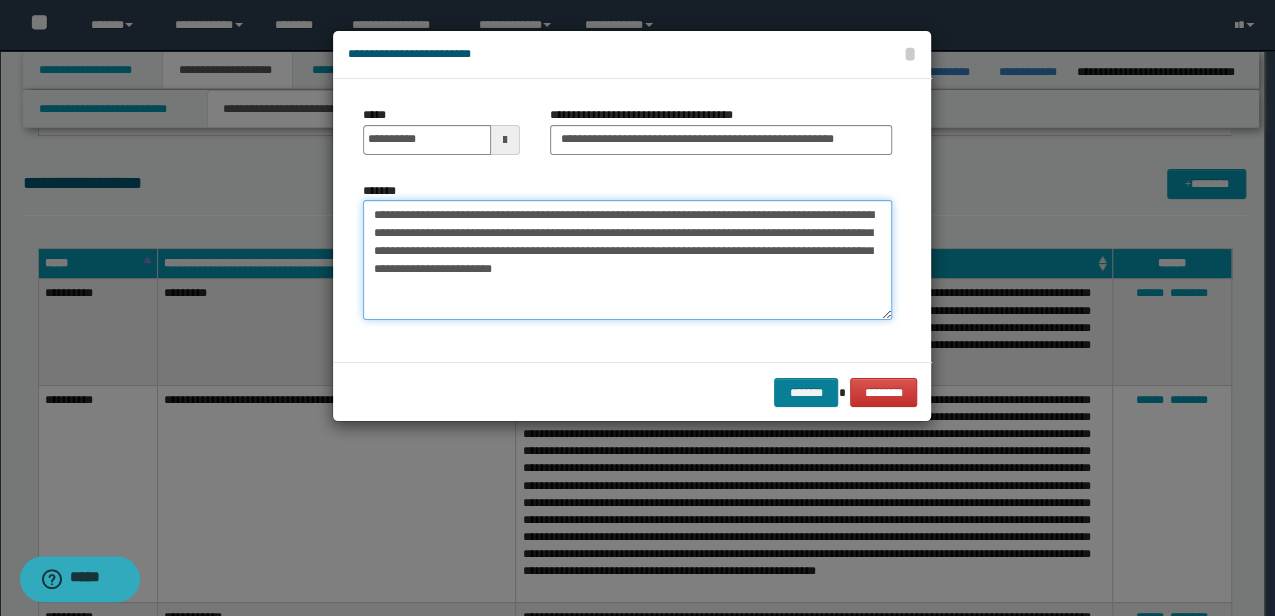 type on "**********" 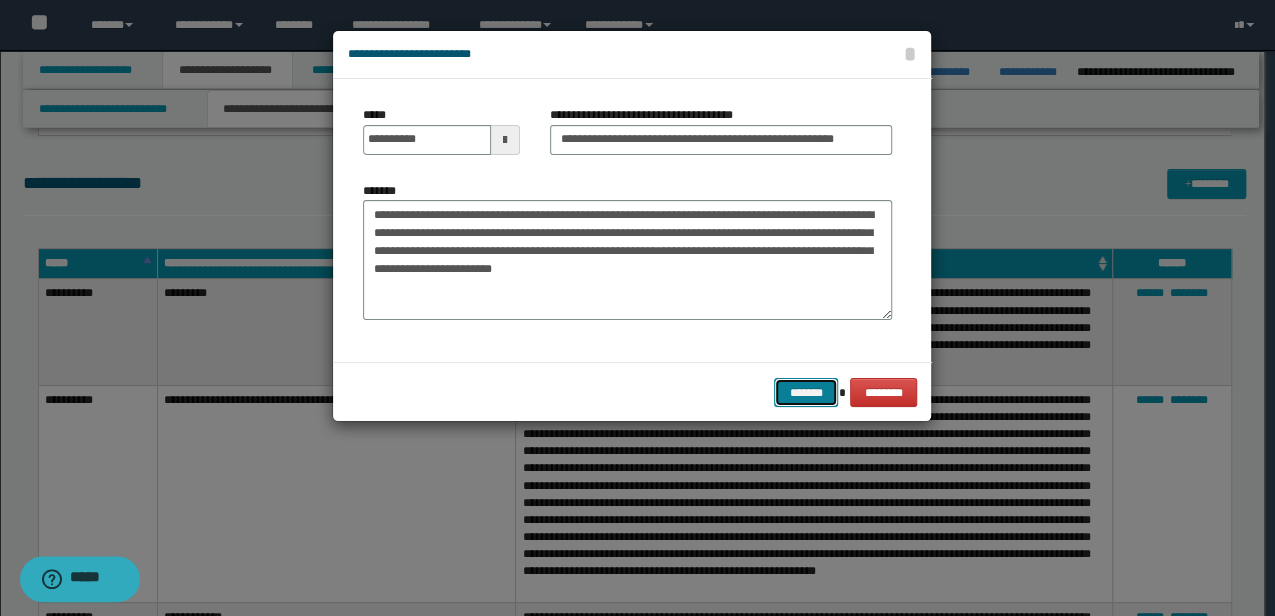 click on "*******" at bounding box center [806, 392] 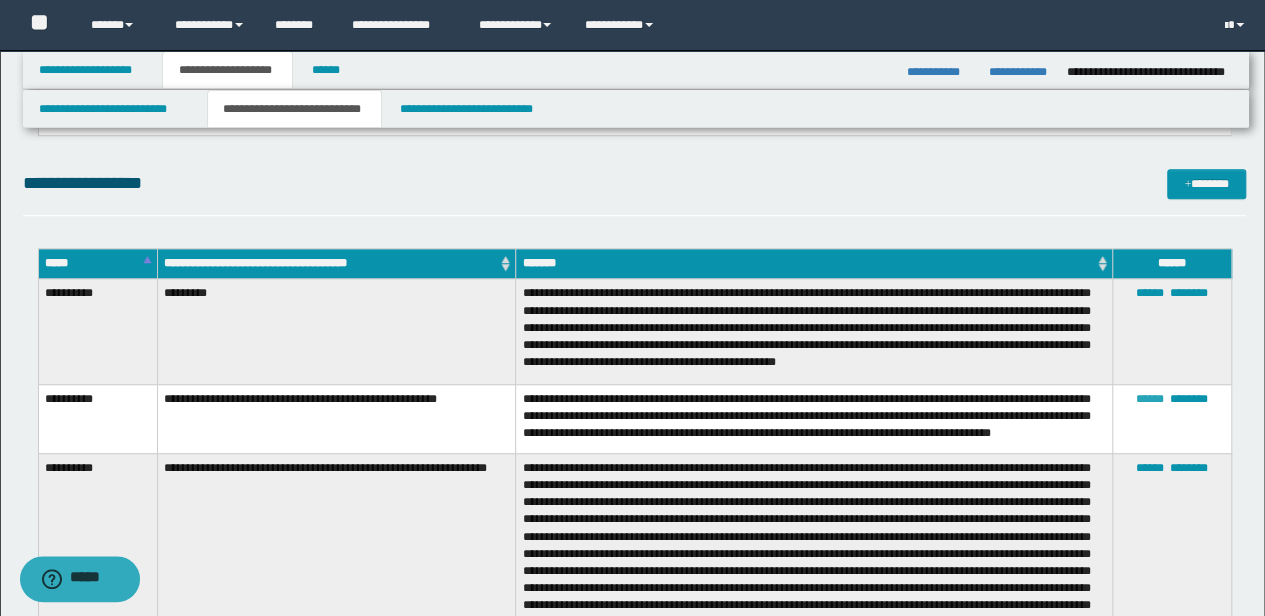 click on "******" at bounding box center (1150, 399) 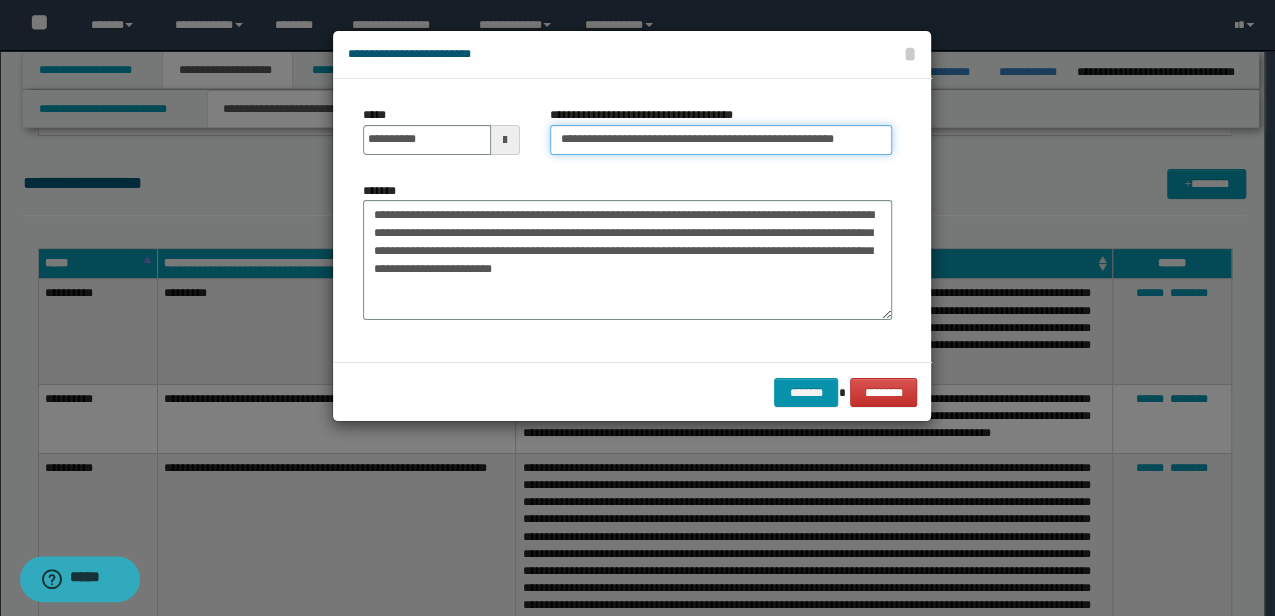 drag, startPoint x: 776, startPoint y: 139, endPoint x: 961, endPoint y: 115, distance: 186.55026 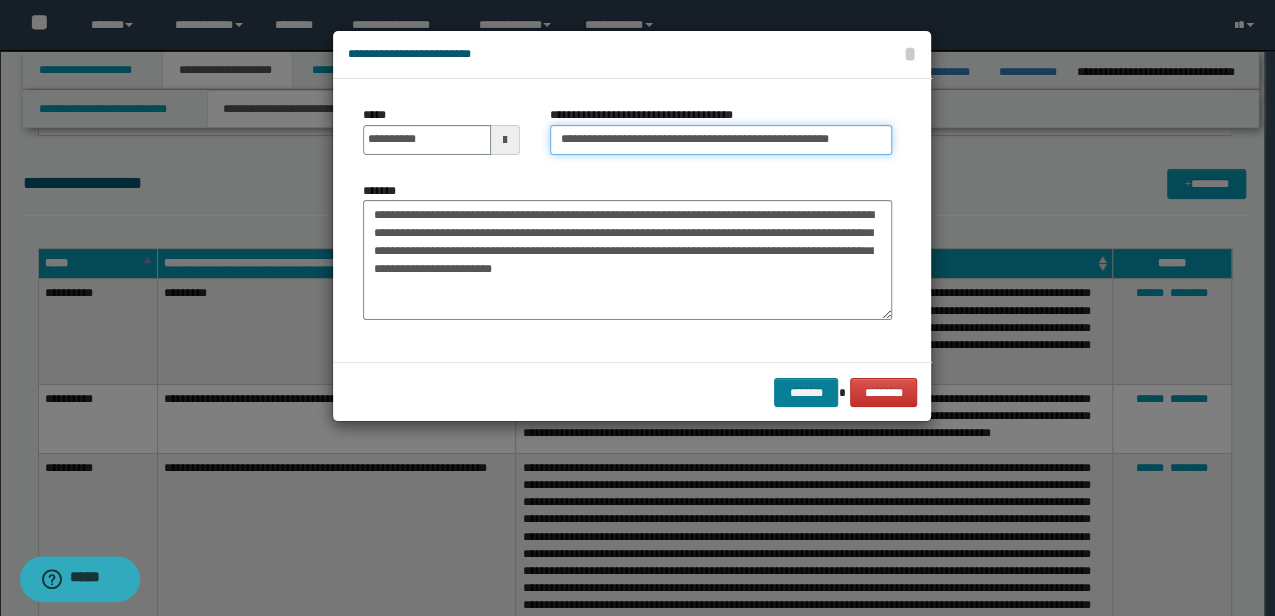type on "**********" 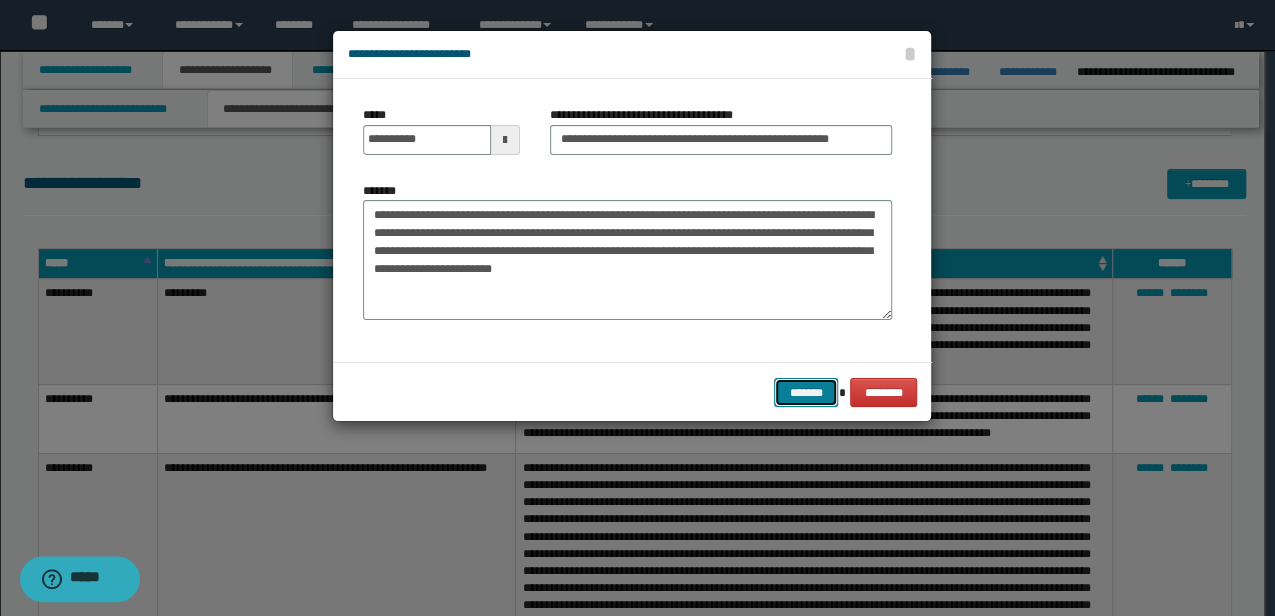 click on "*******" at bounding box center (806, 392) 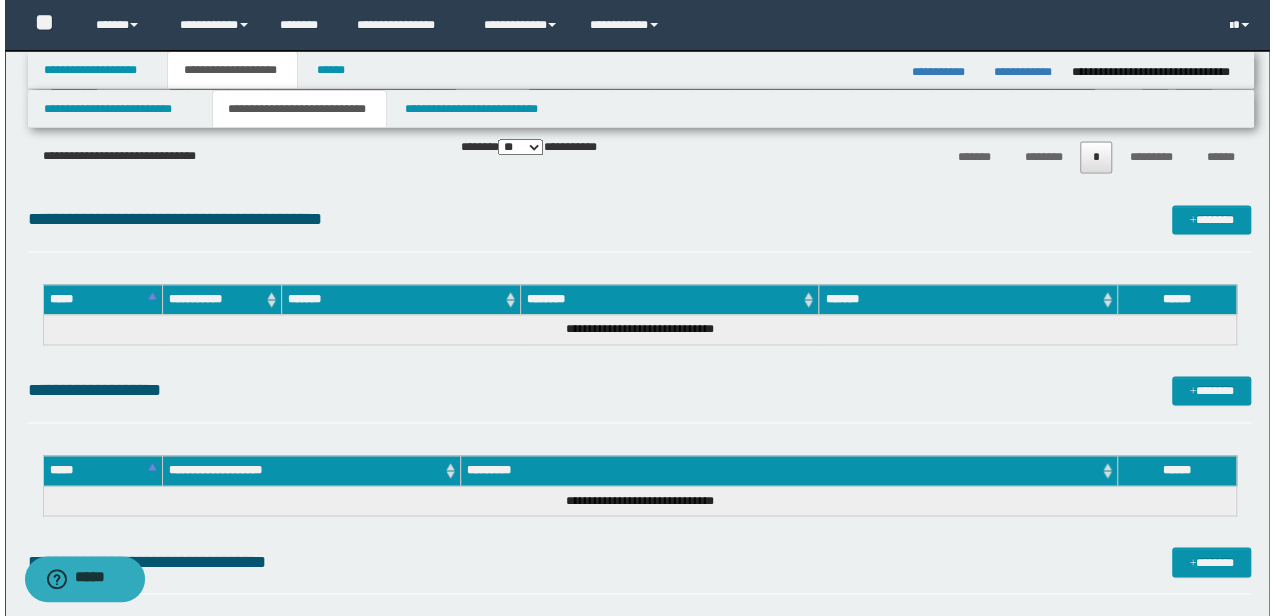 scroll, scrollTop: 1452, scrollLeft: 0, axis: vertical 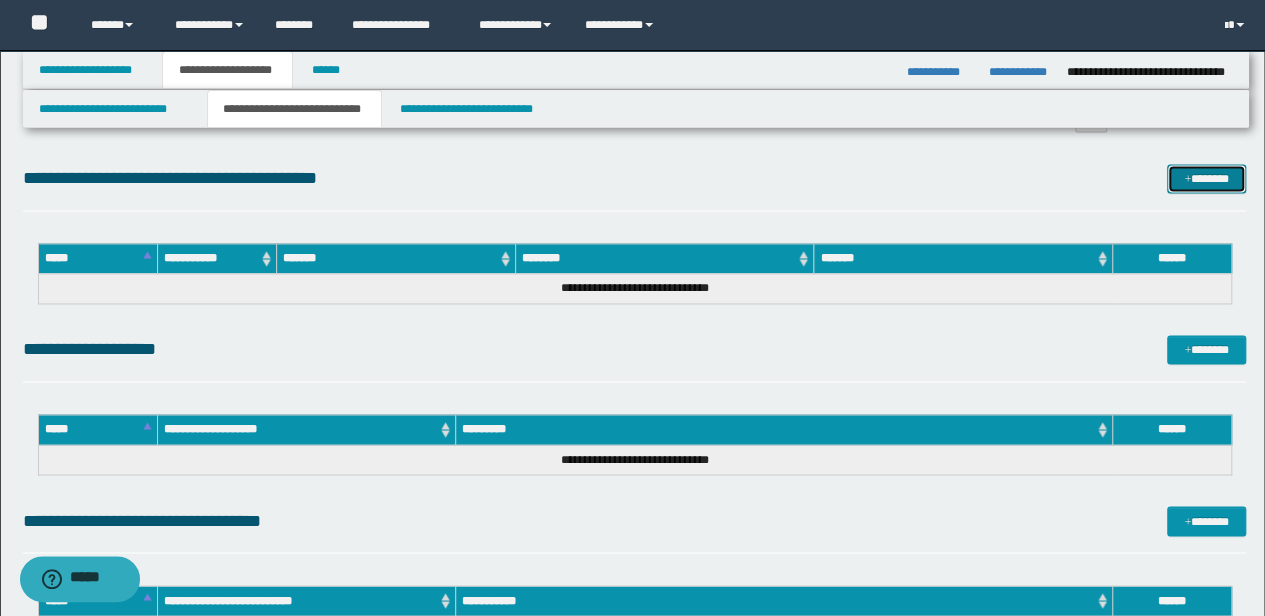 click on "*******" at bounding box center (1206, 178) 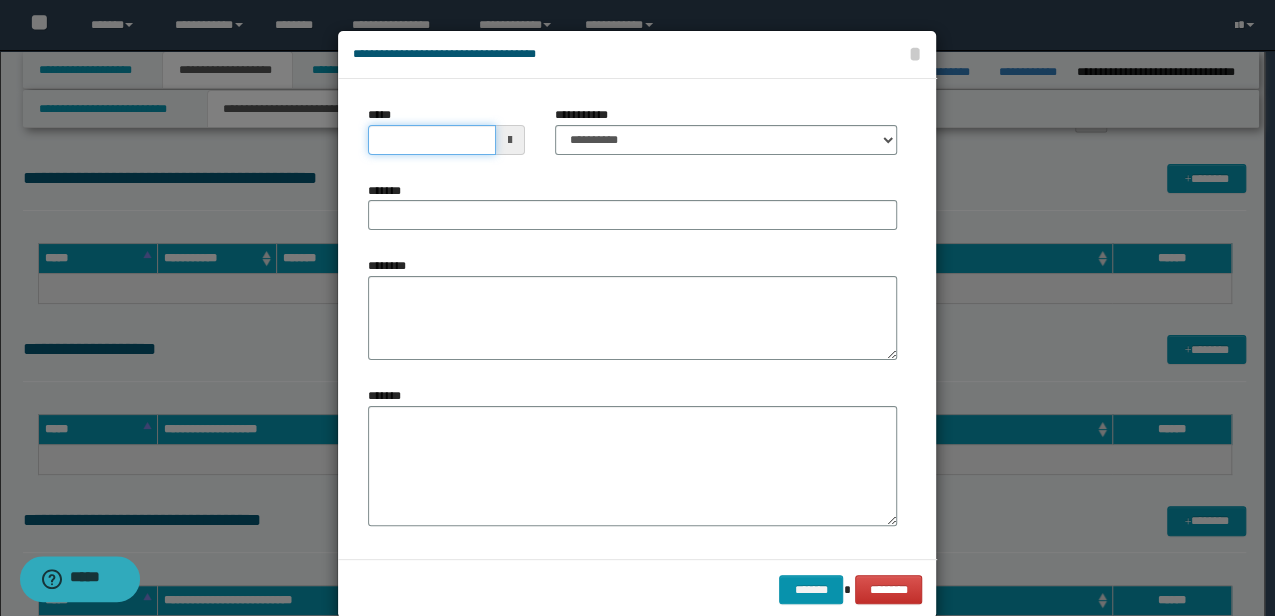 click on "*****" at bounding box center [431, 140] 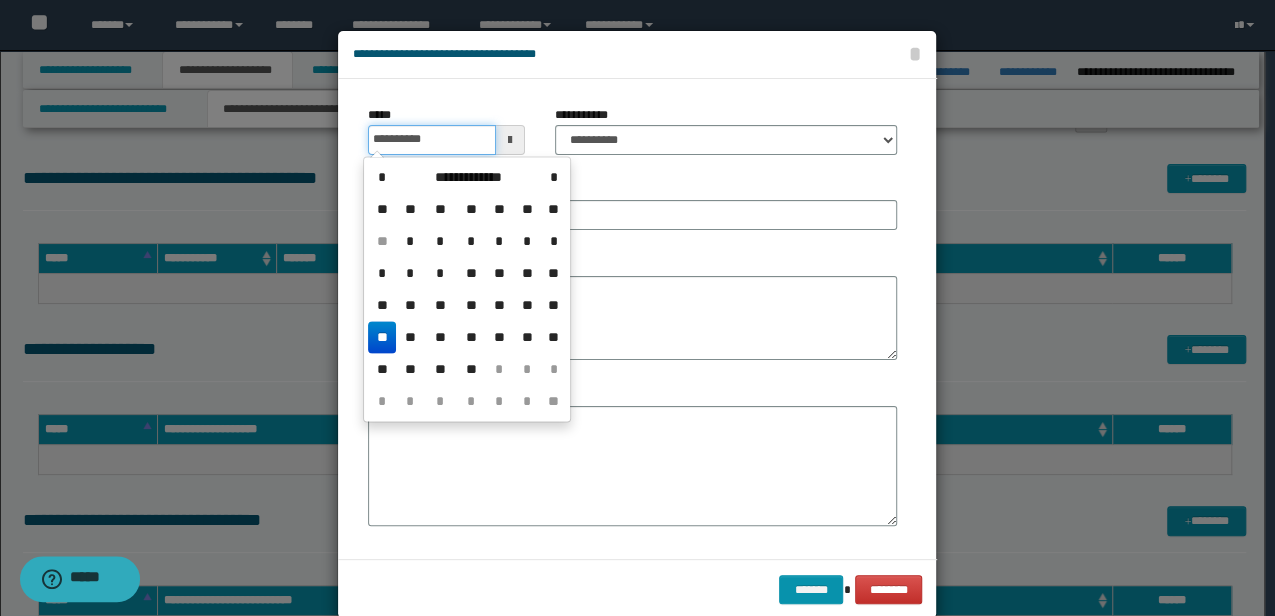 type on "**********" 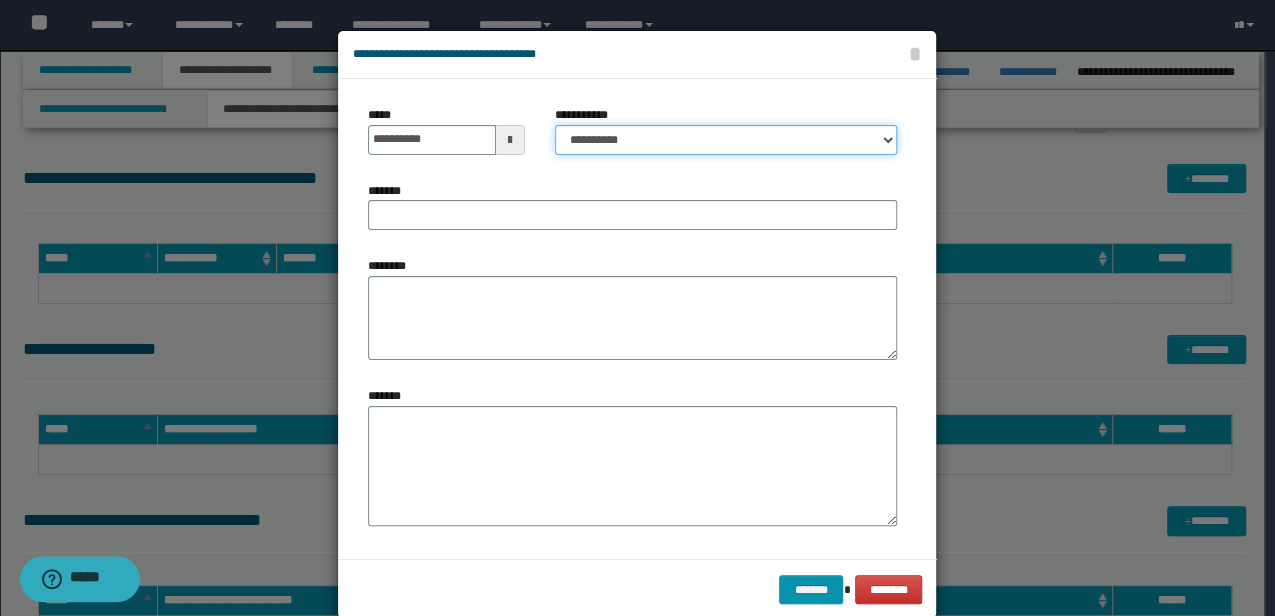click on "**********" at bounding box center [726, 140] 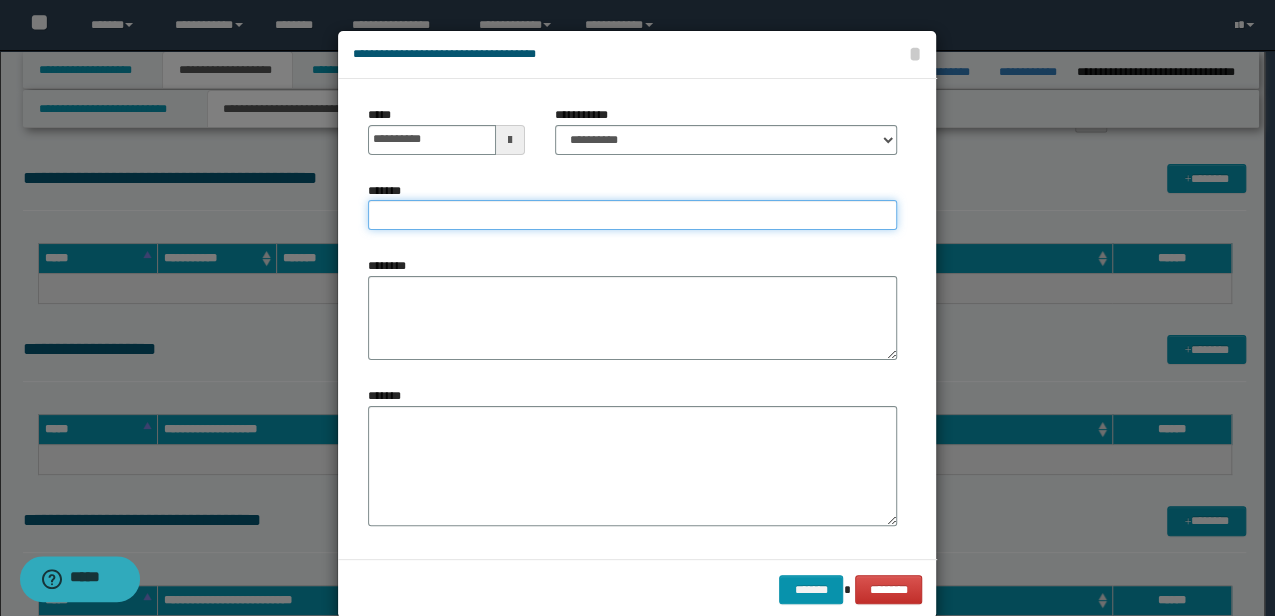 click on "*******" at bounding box center (632, 215) 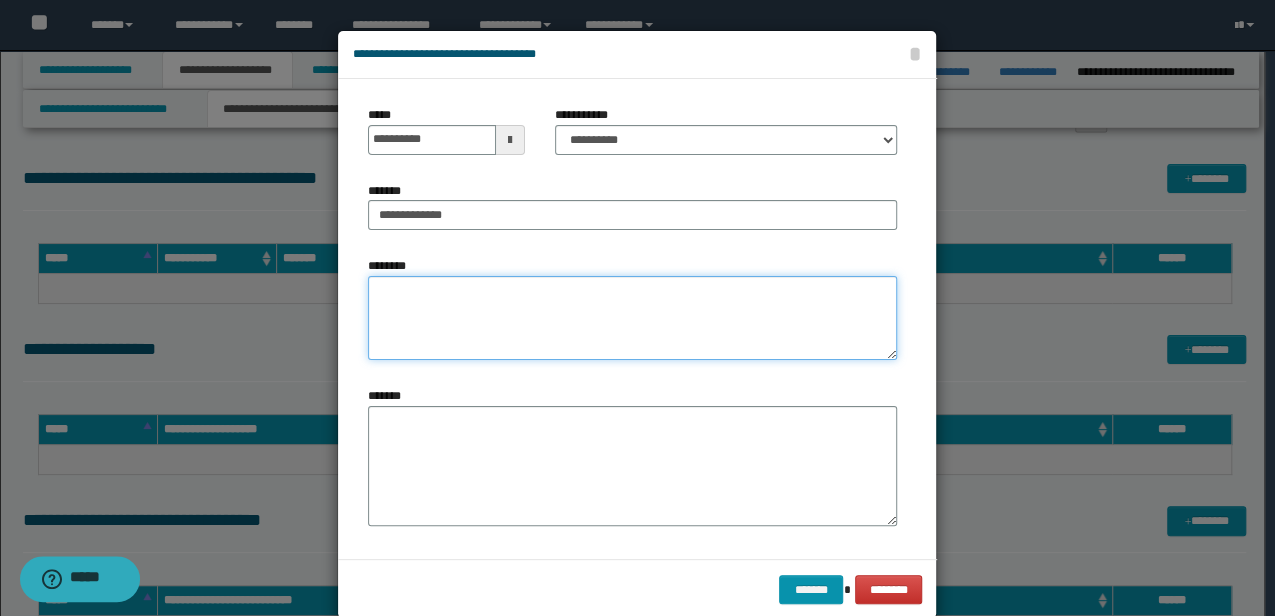click on "********" at bounding box center [632, 318] 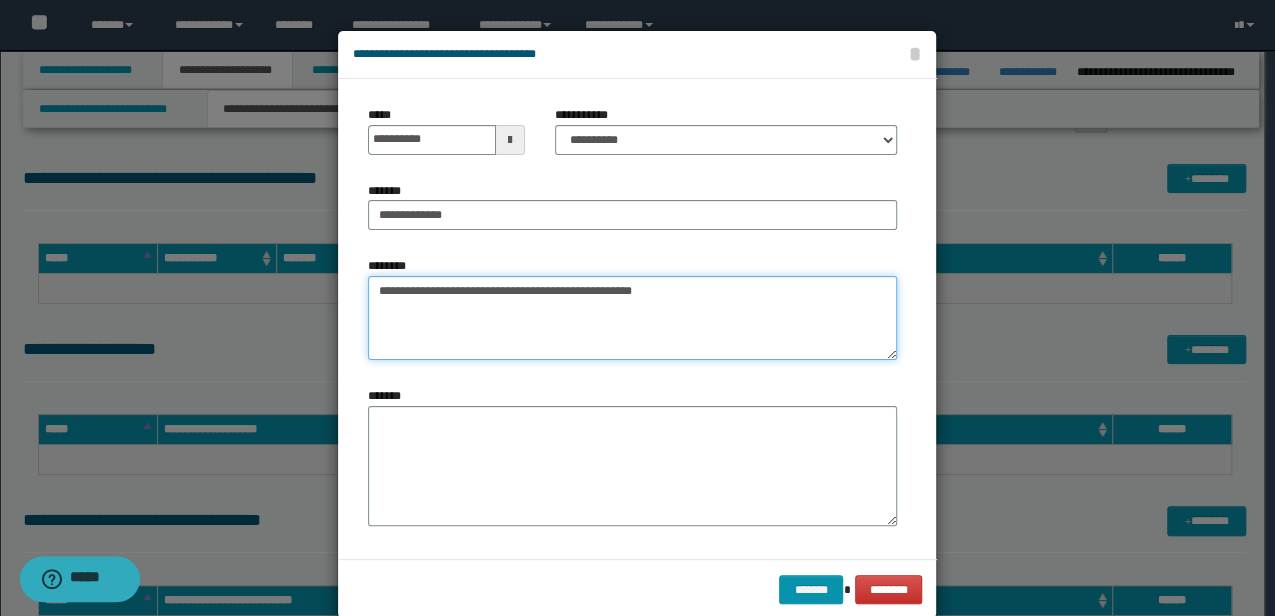 type on "**********" 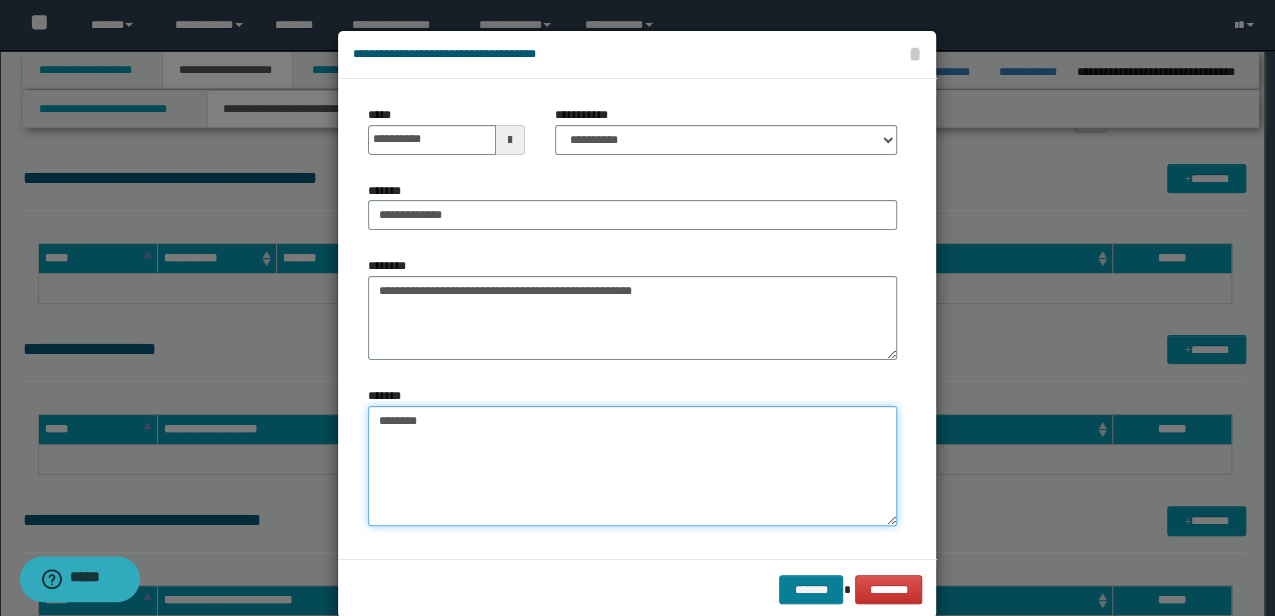 type on "********" 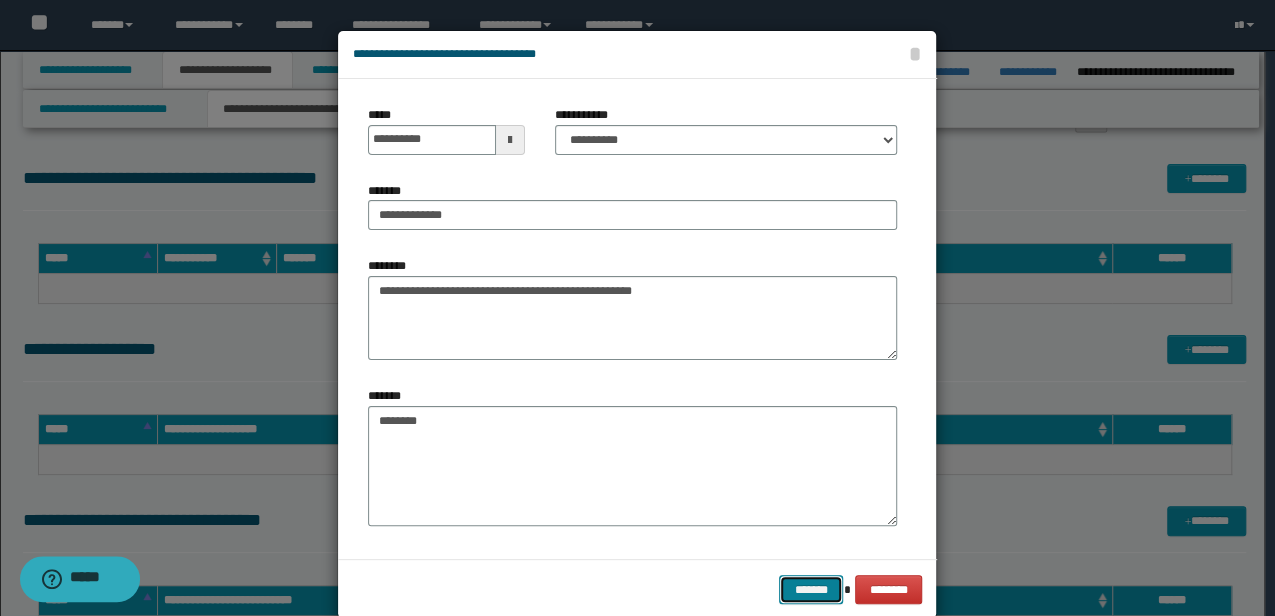 click on "*******" at bounding box center [811, 589] 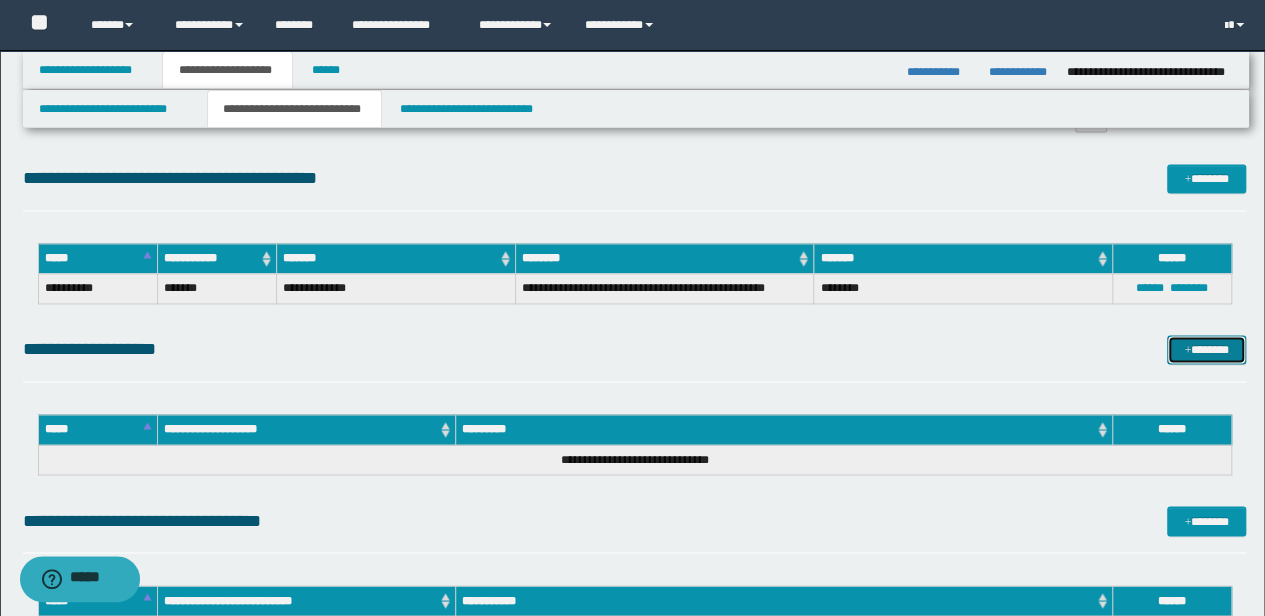 click on "*******" at bounding box center [1206, 349] 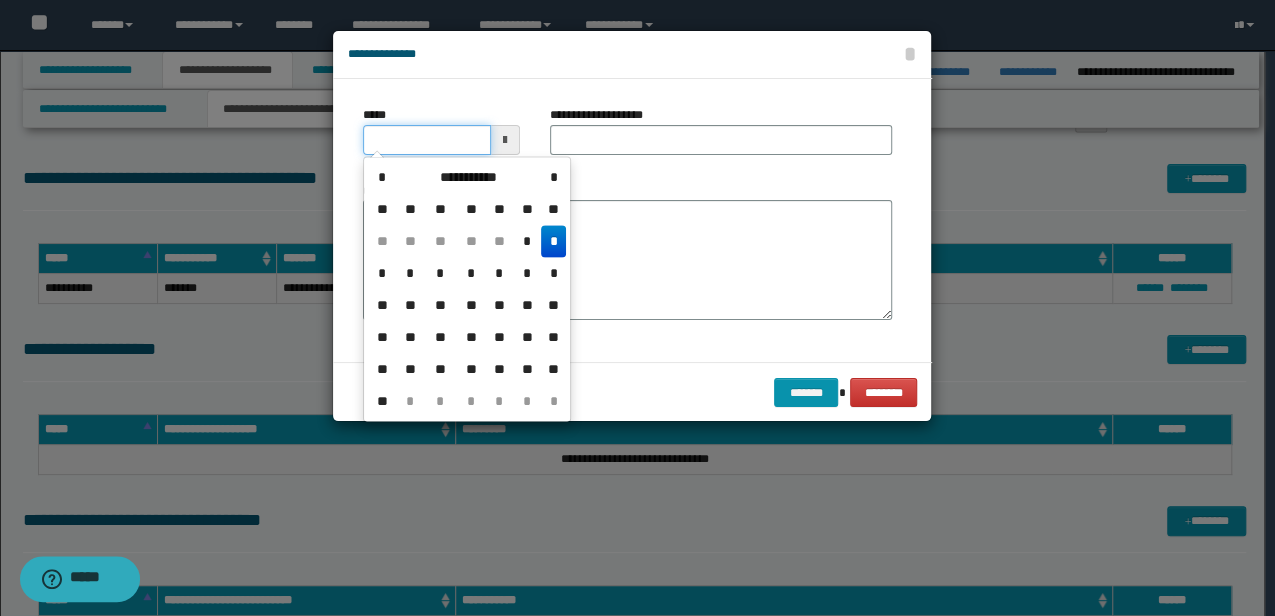 click on "*****" at bounding box center [426, 140] 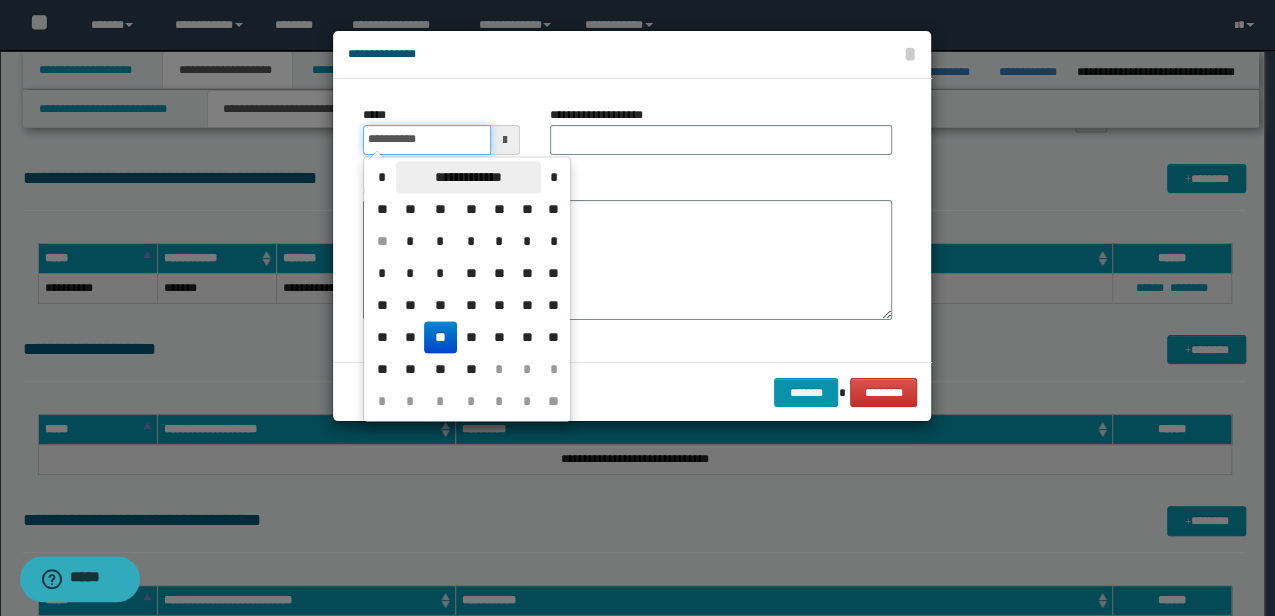 type on "**********" 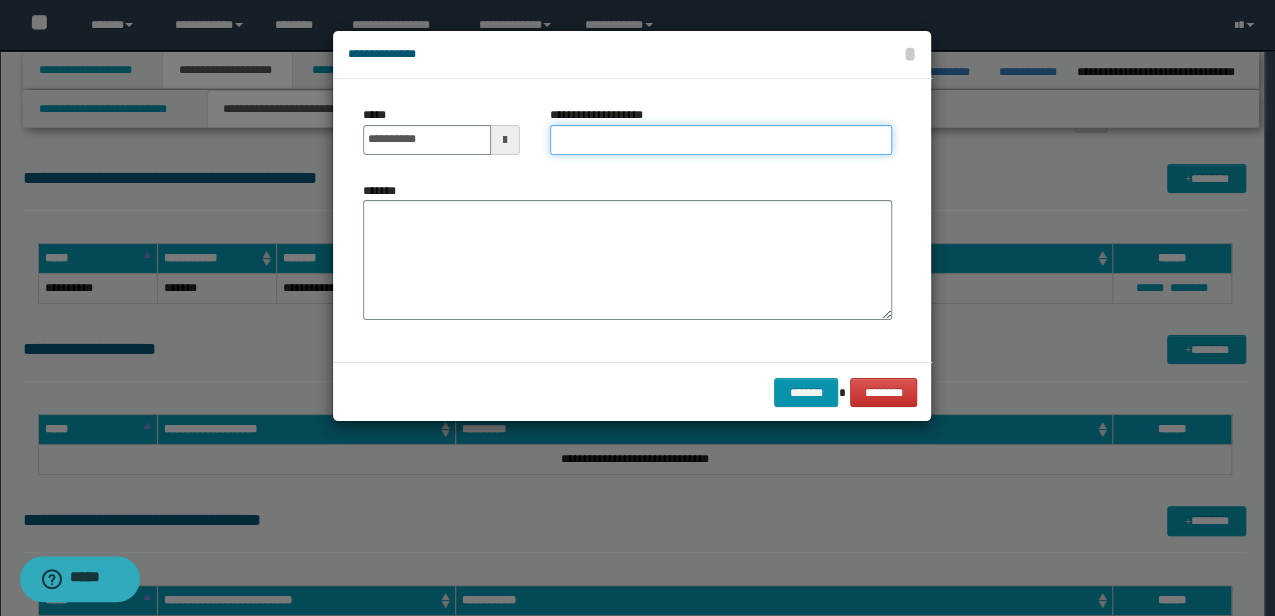 click on "**********" at bounding box center (721, 140) 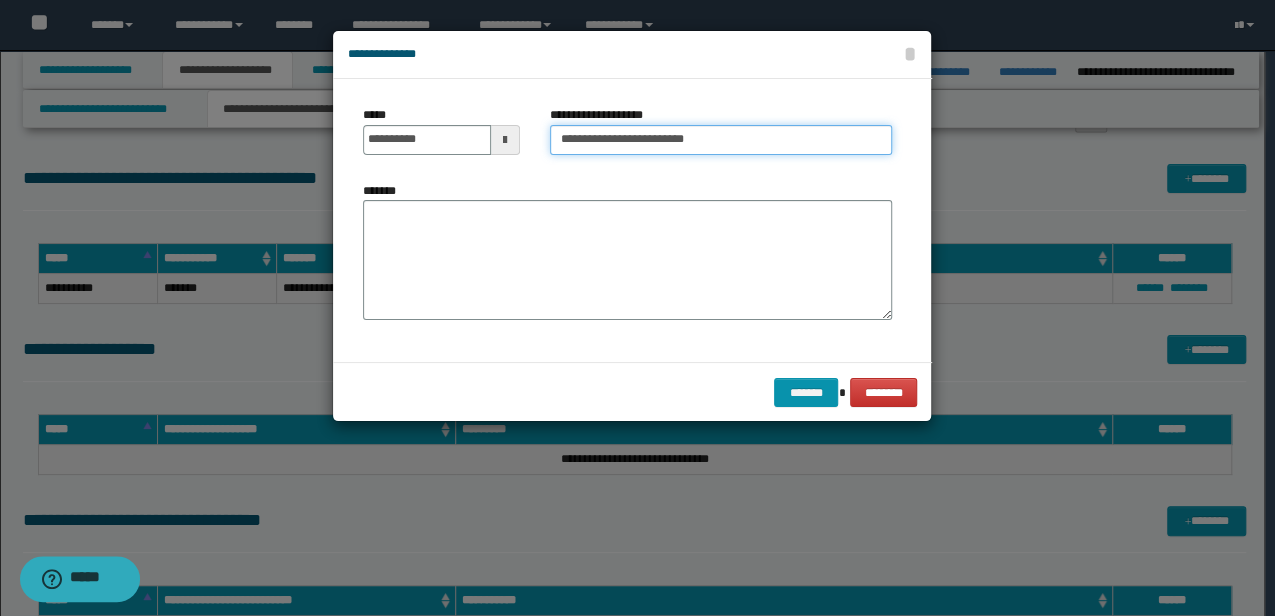 type on "**********" 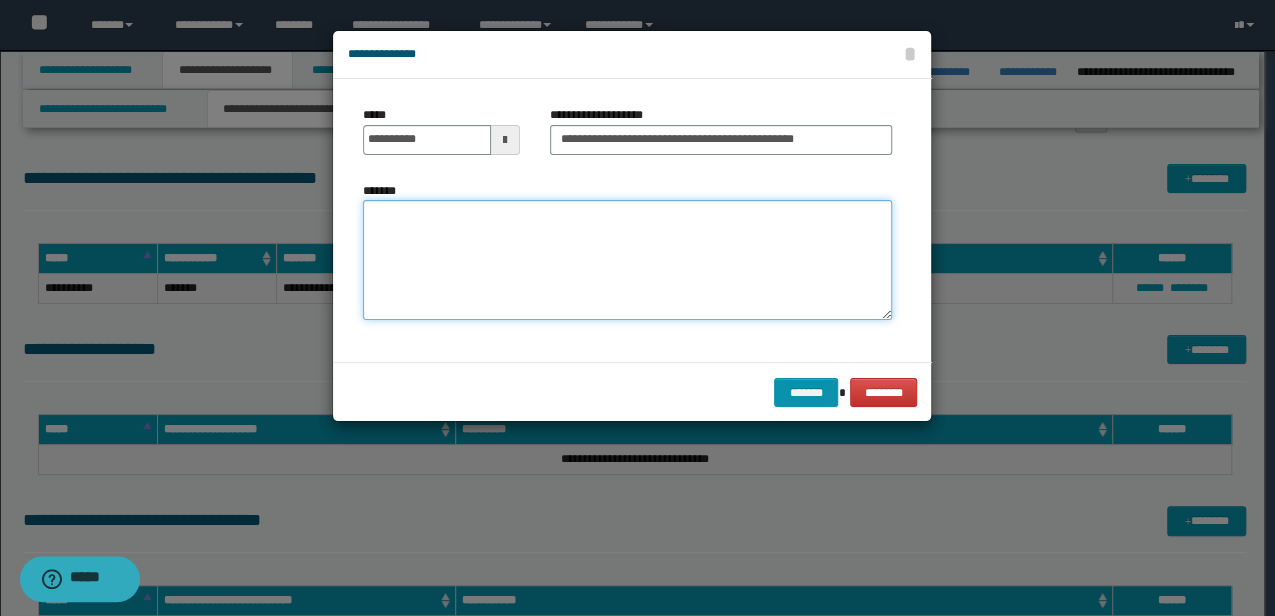 click on "*******" at bounding box center [627, 260] 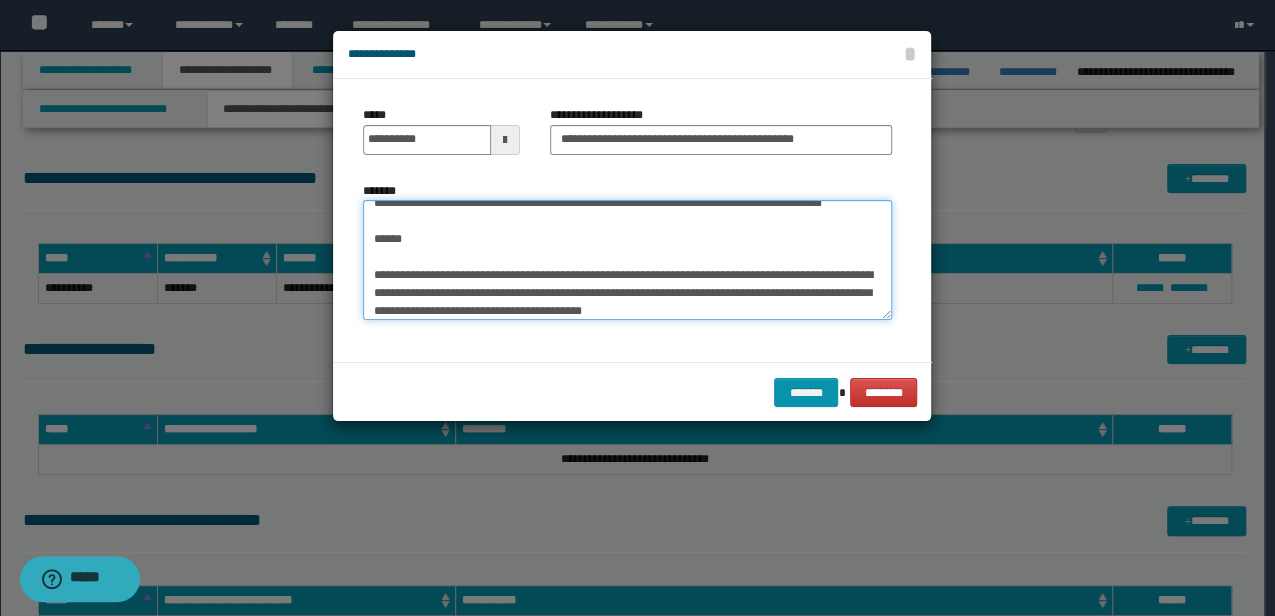 scroll, scrollTop: 0, scrollLeft: 0, axis: both 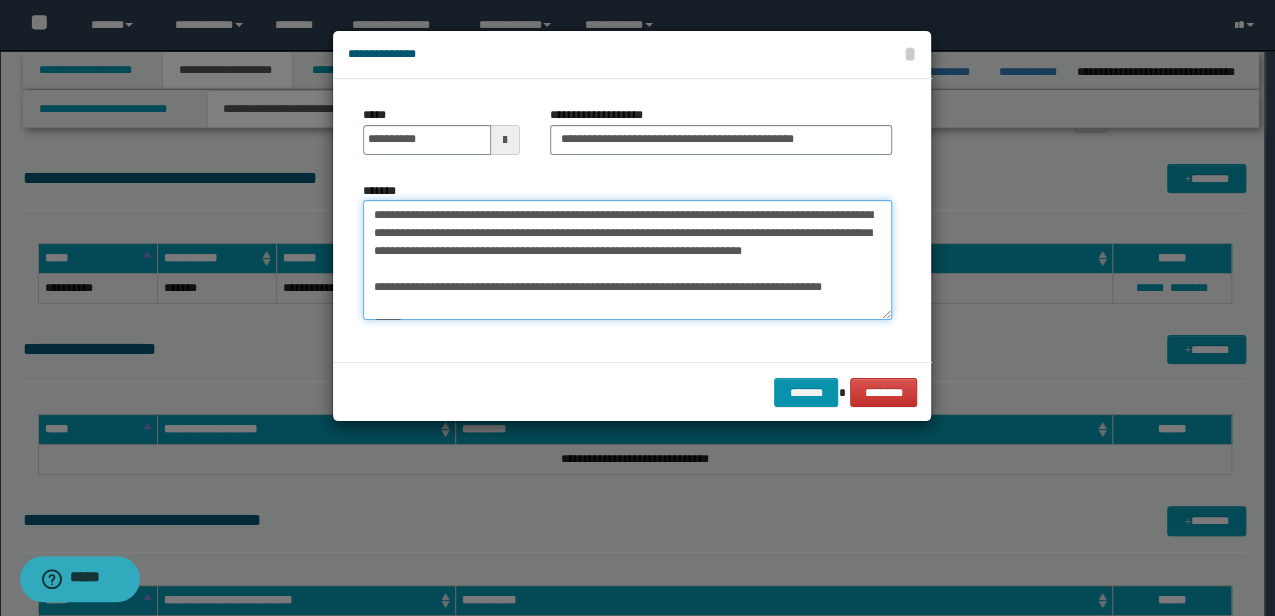 click on "**********" at bounding box center (627, 259) 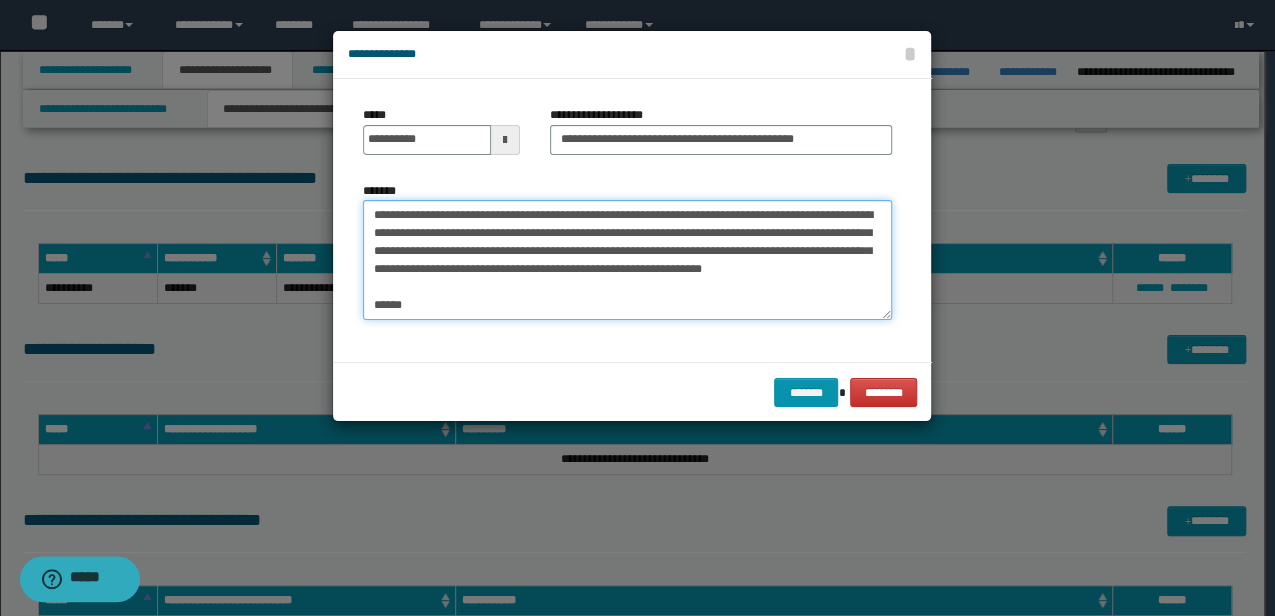 click on "**********" at bounding box center (627, 259) 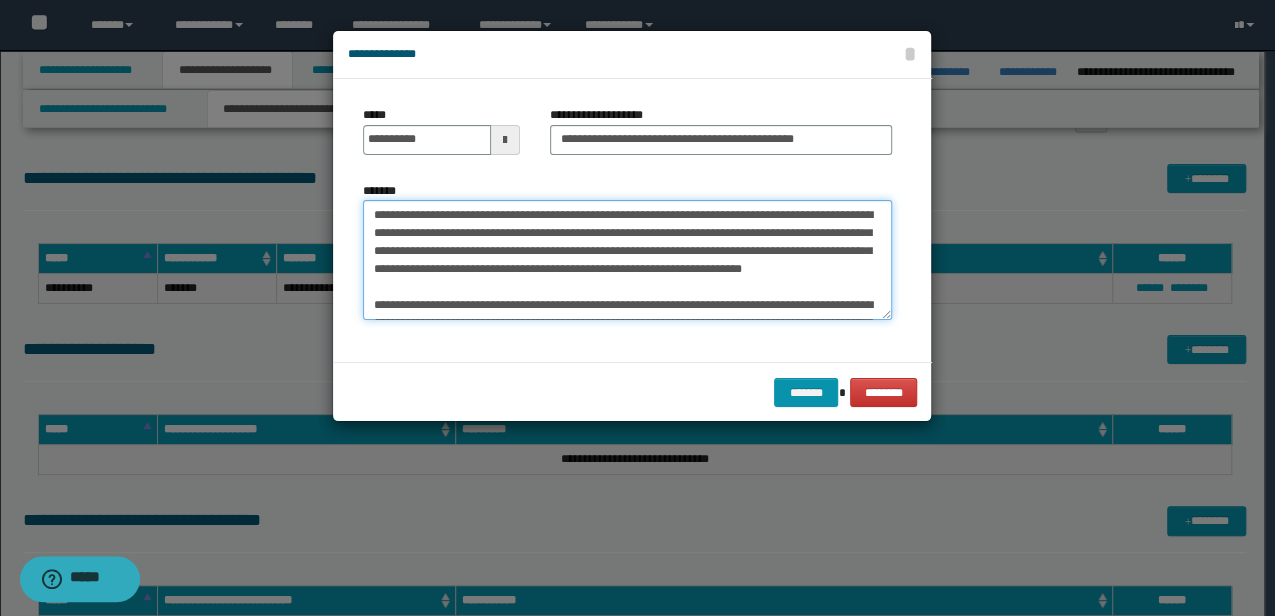 click on "**********" at bounding box center [627, 259] 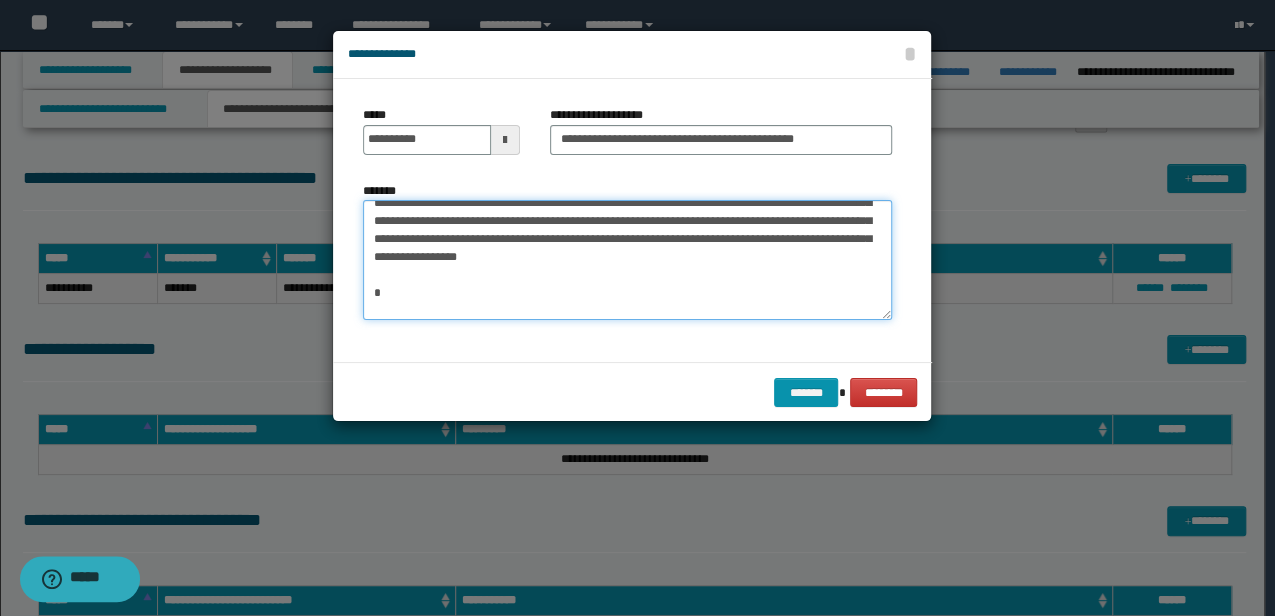 scroll, scrollTop: 64, scrollLeft: 0, axis: vertical 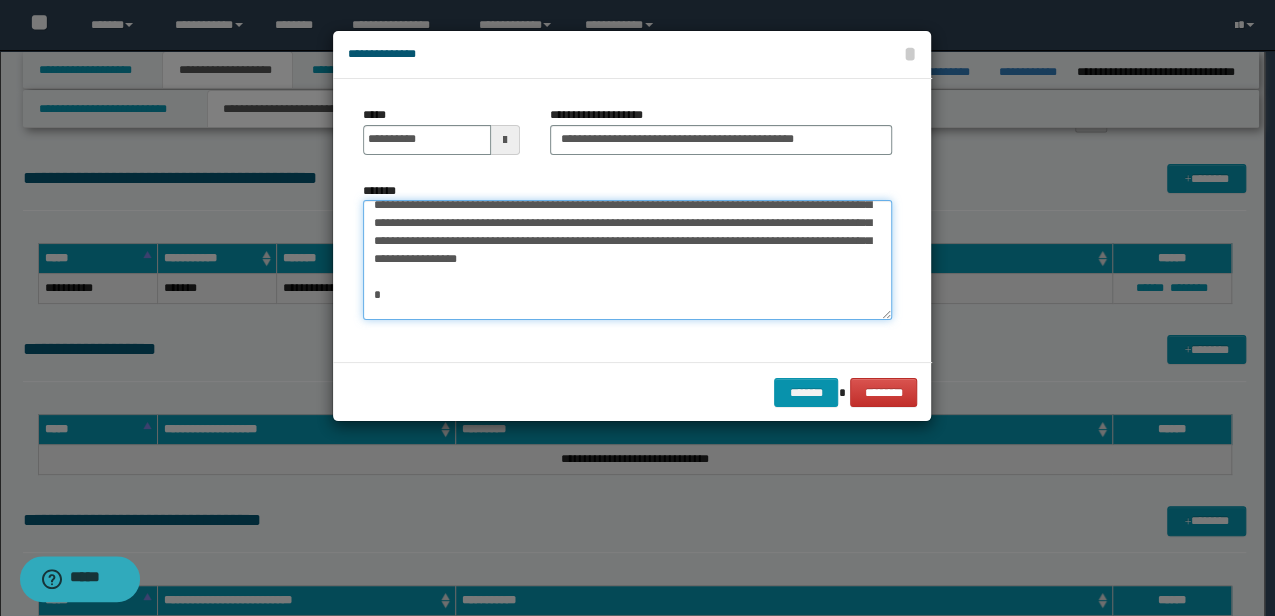 drag, startPoint x: 776, startPoint y: 266, endPoint x: 835, endPoint y: 252, distance: 60.63827 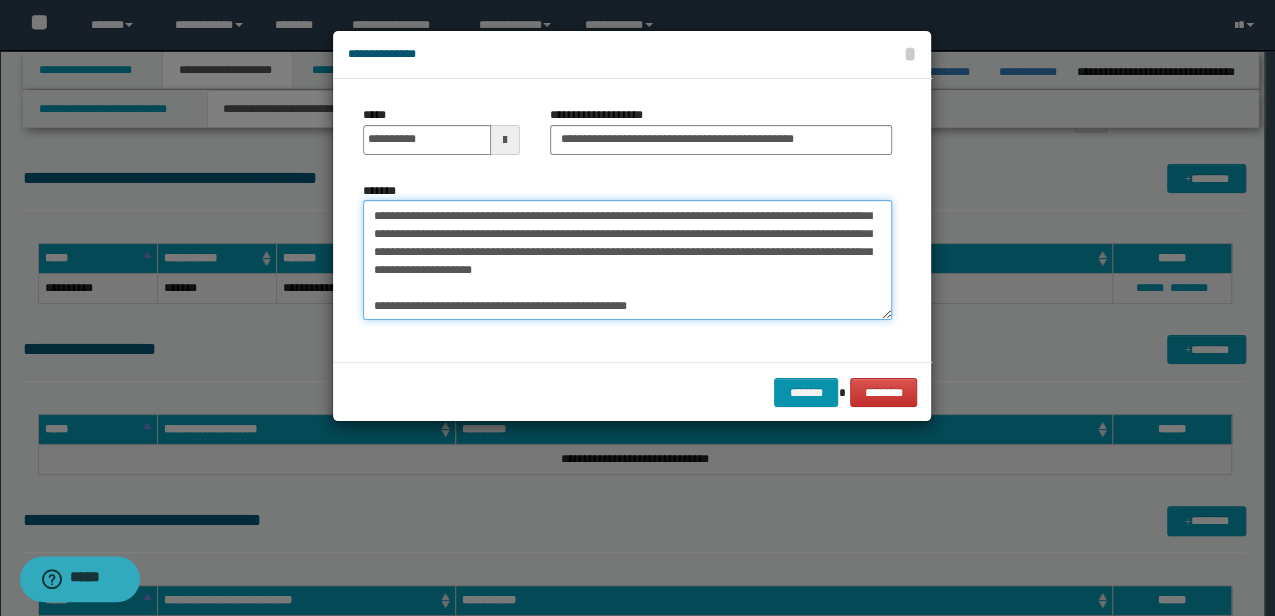 scroll, scrollTop: 126, scrollLeft: 0, axis: vertical 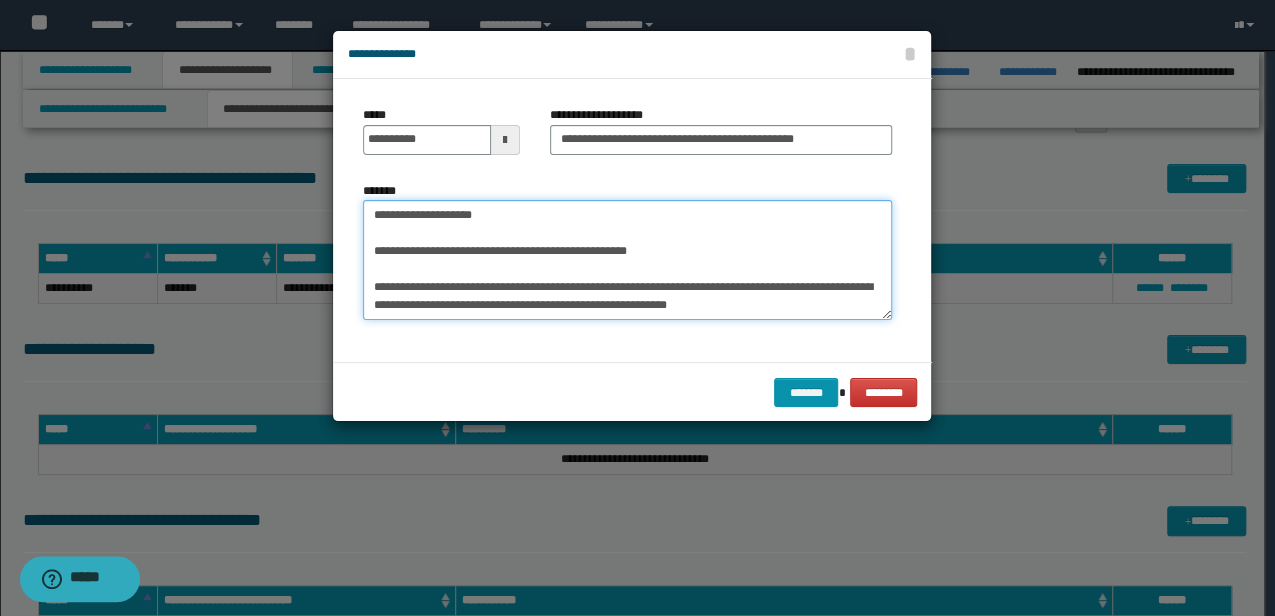 click on "**********" at bounding box center (627, 259) 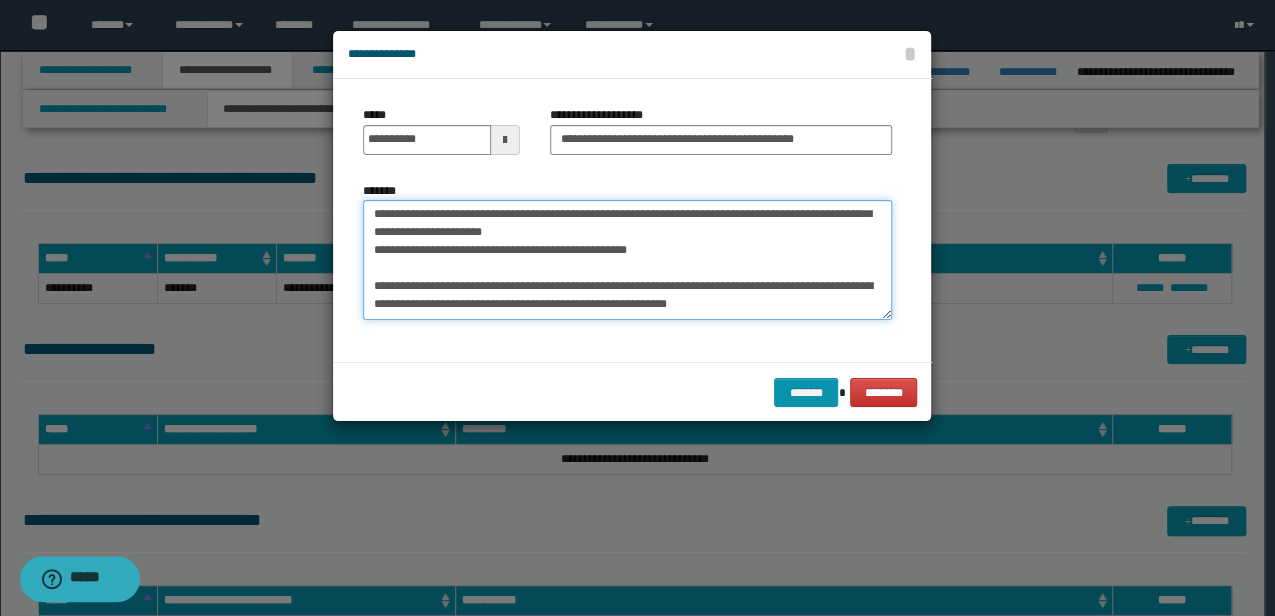 scroll, scrollTop: 108, scrollLeft: 0, axis: vertical 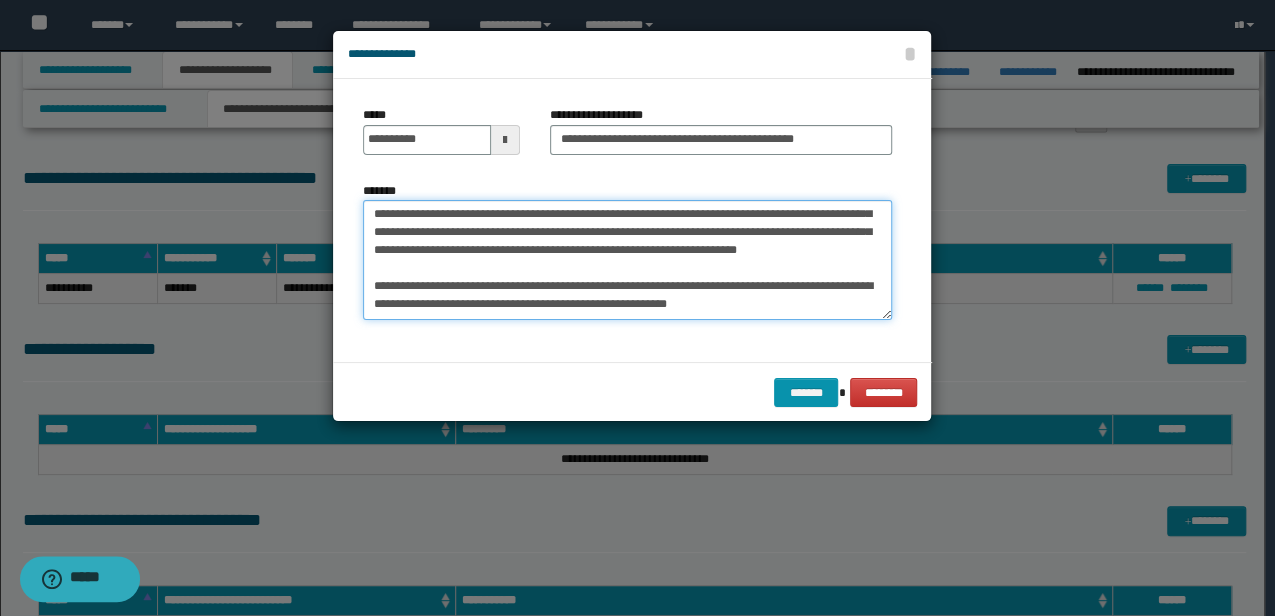 click on "**********" at bounding box center [627, 259] 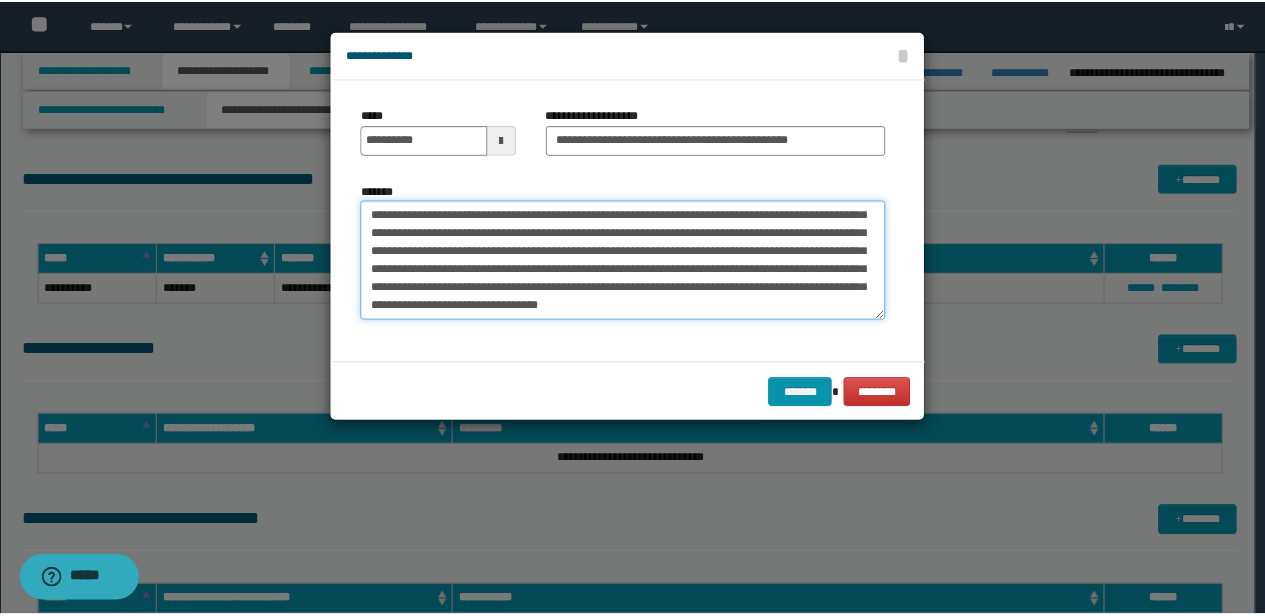 scroll, scrollTop: 90, scrollLeft: 0, axis: vertical 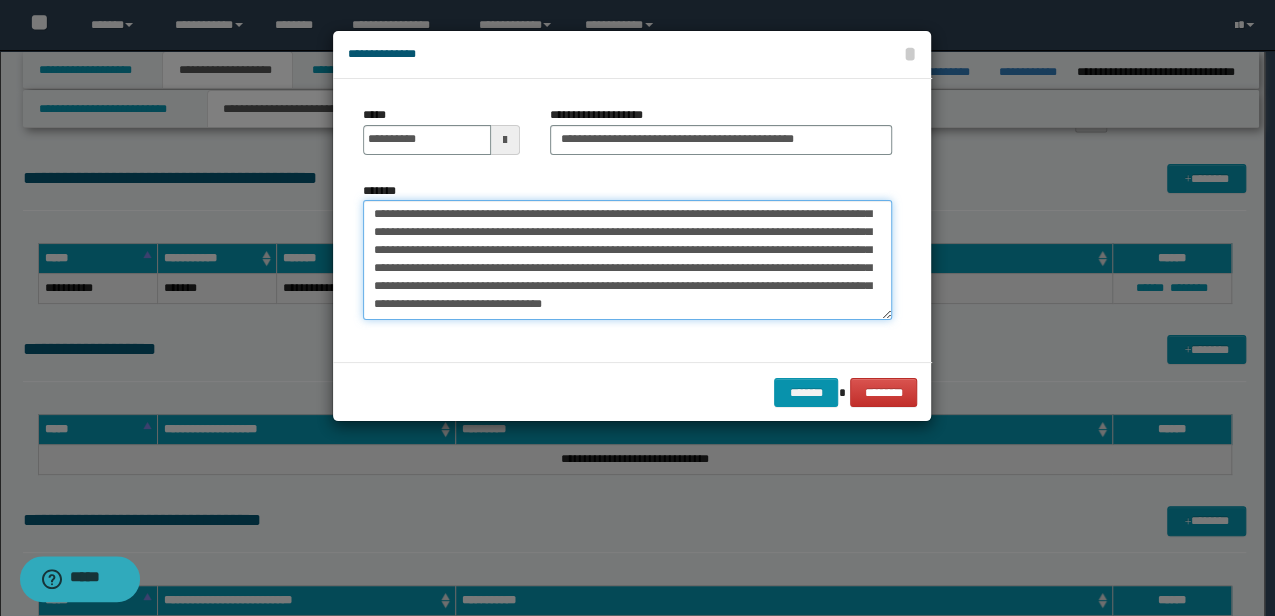 click on "**********" at bounding box center [627, 259] 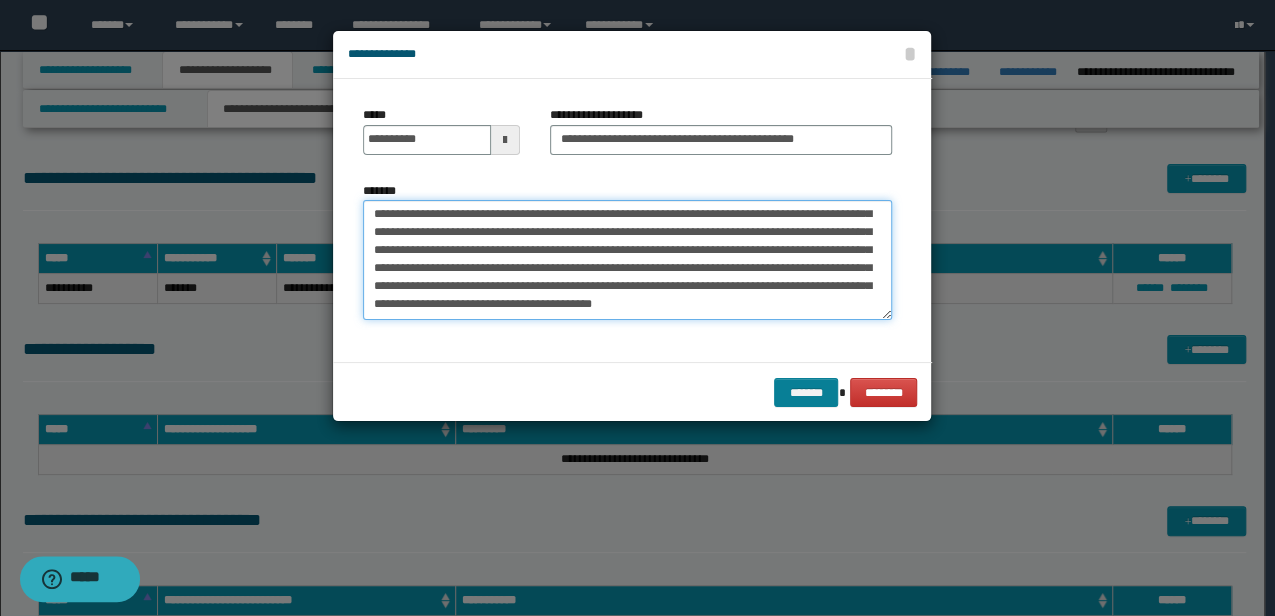 type on "**********" 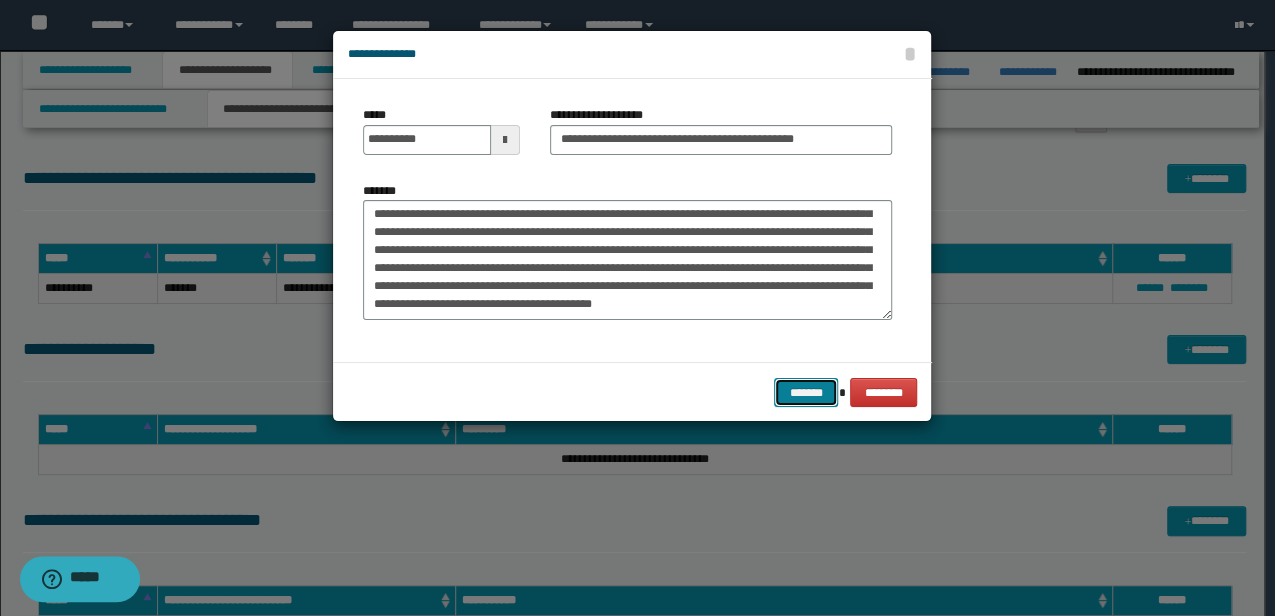 click on "*******" at bounding box center [806, 392] 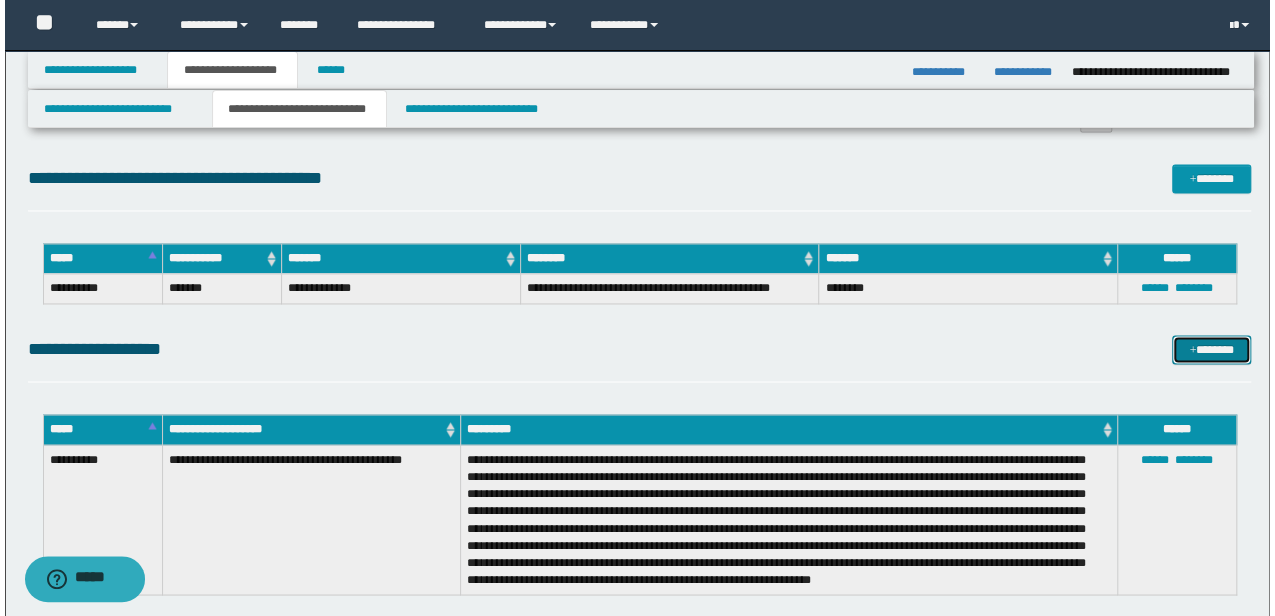 scroll, scrollTop: 1385, scrollLeft: 0, axis: vertical 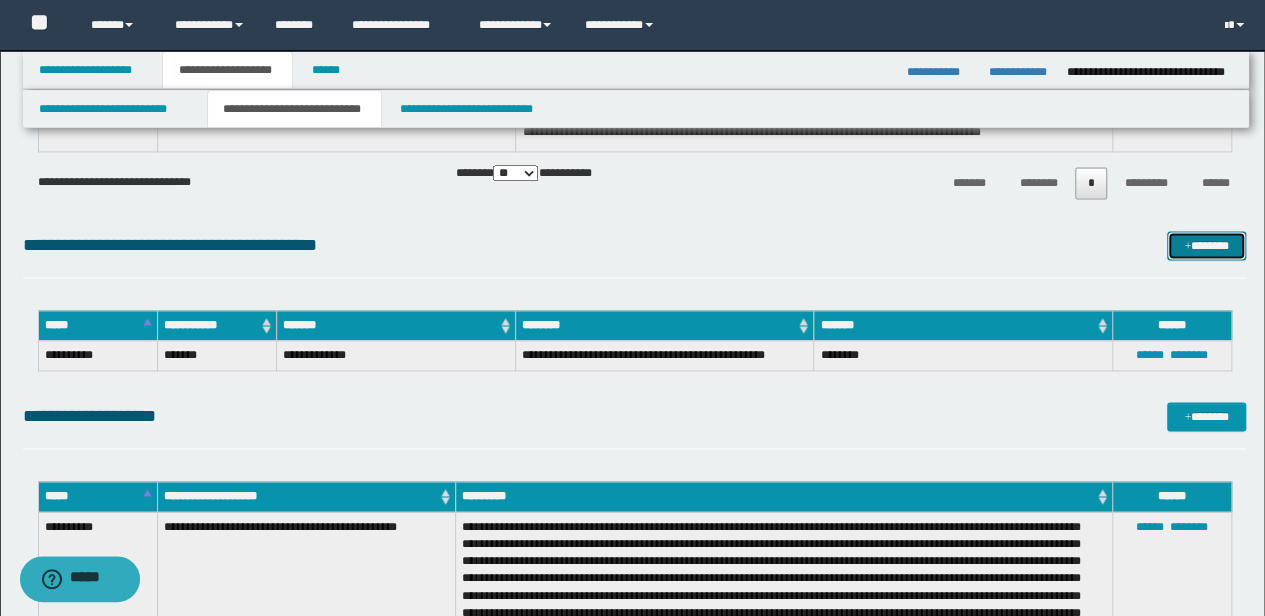 click on "*******" at bounding box center (1206, 245) 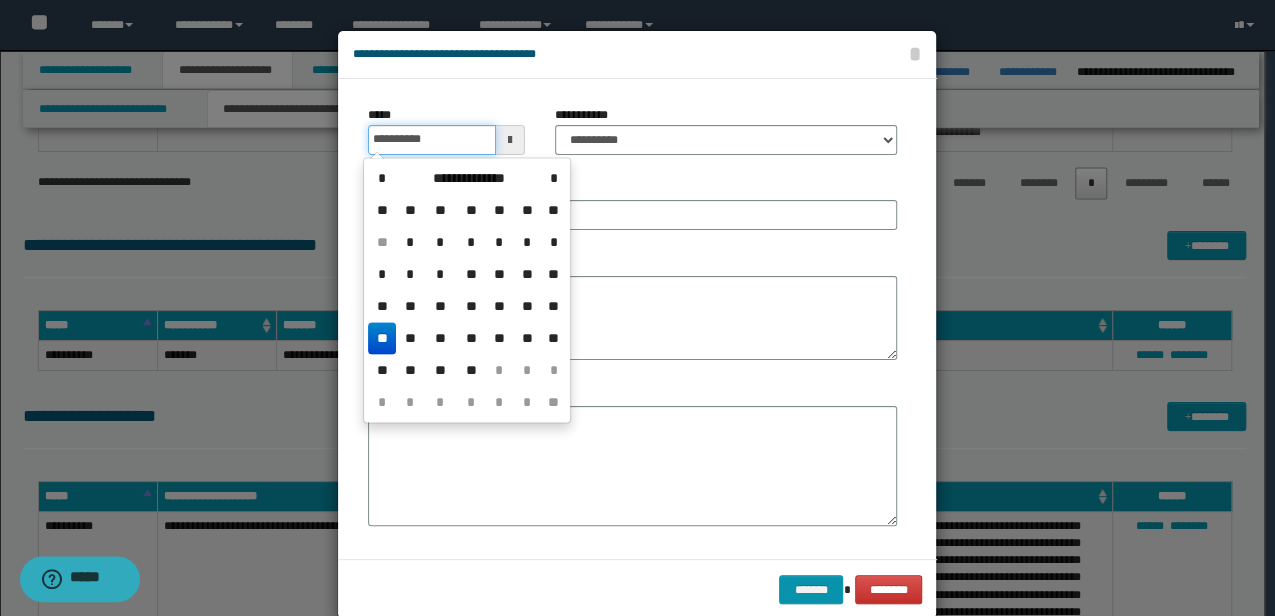click on "**********" at bounding box center (431, 140) 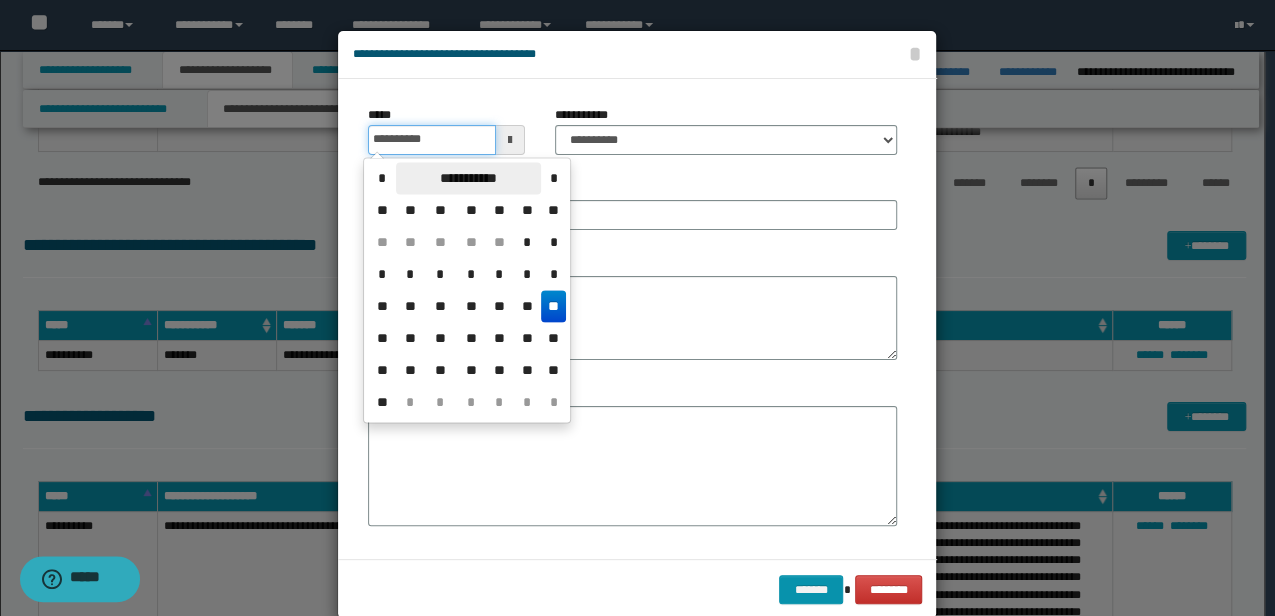 type on "**********" 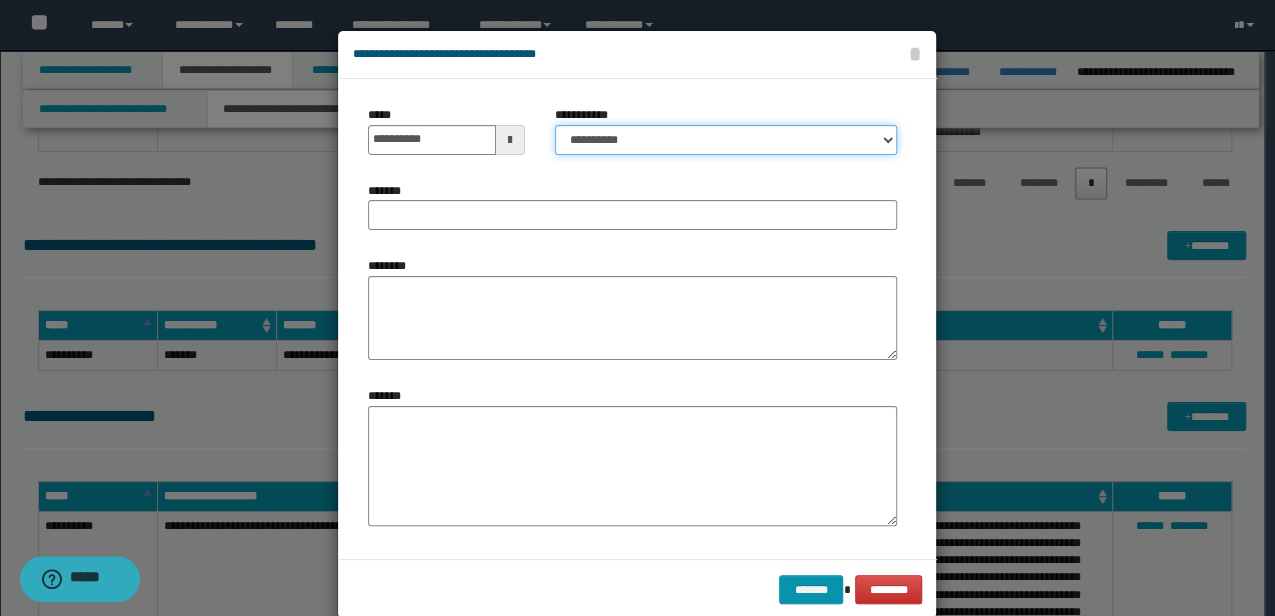 click on "**********" at bounding box center (726, 140) 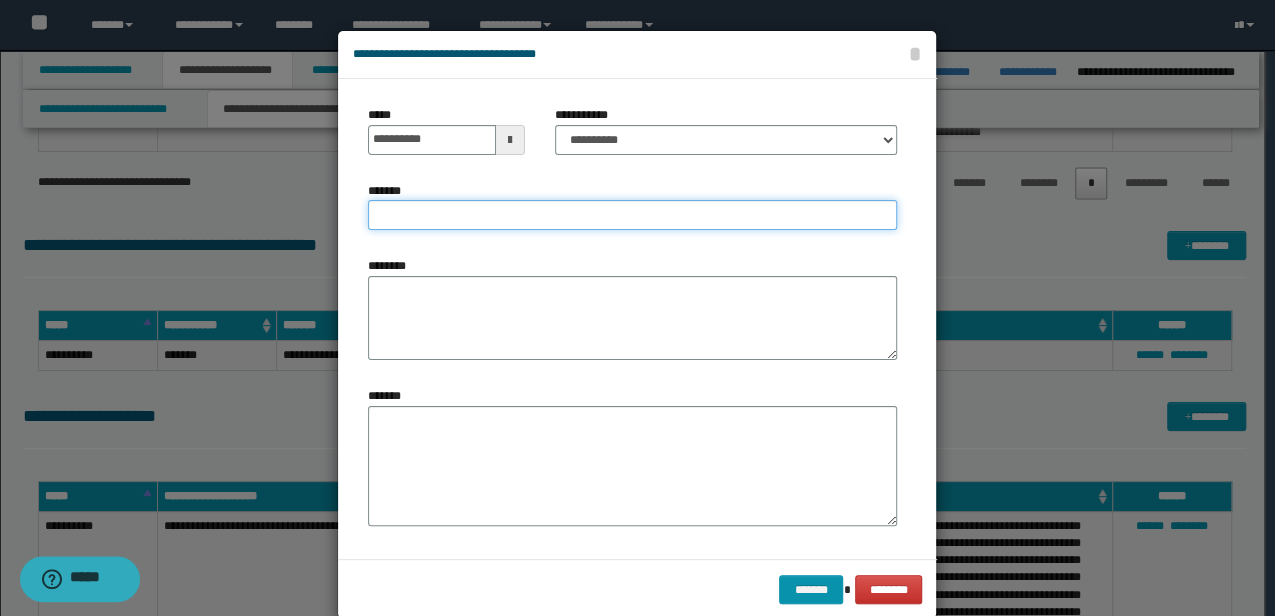 click on "*******" at bounding box center (632, 215) 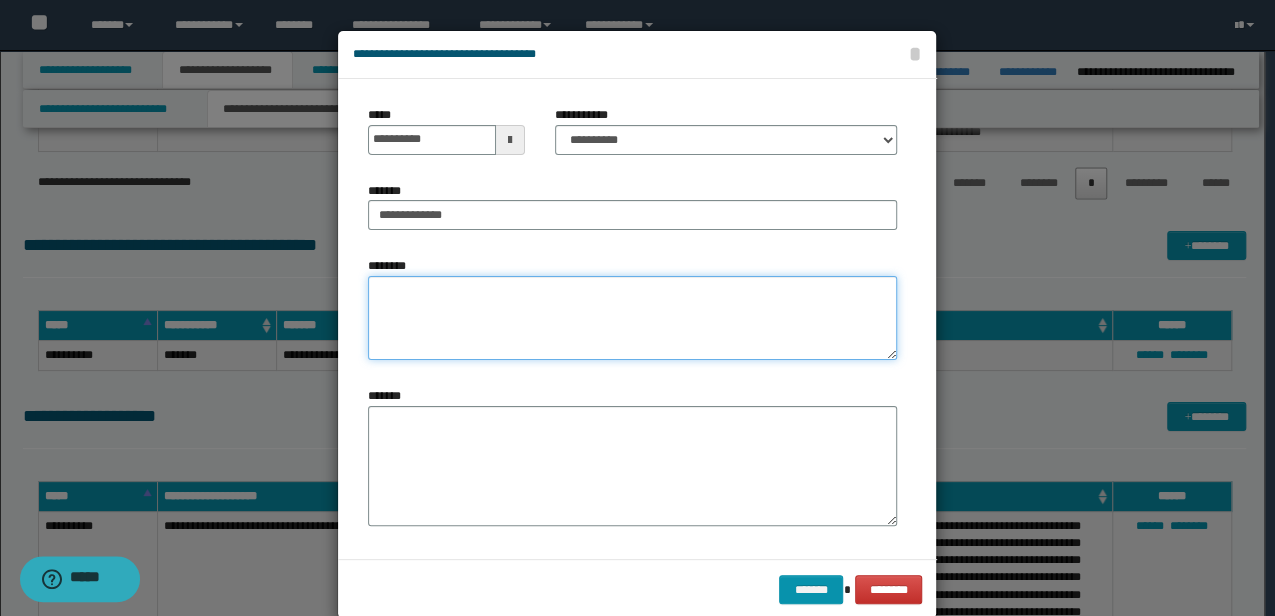 click on "********" at bounding box center [632, 318] 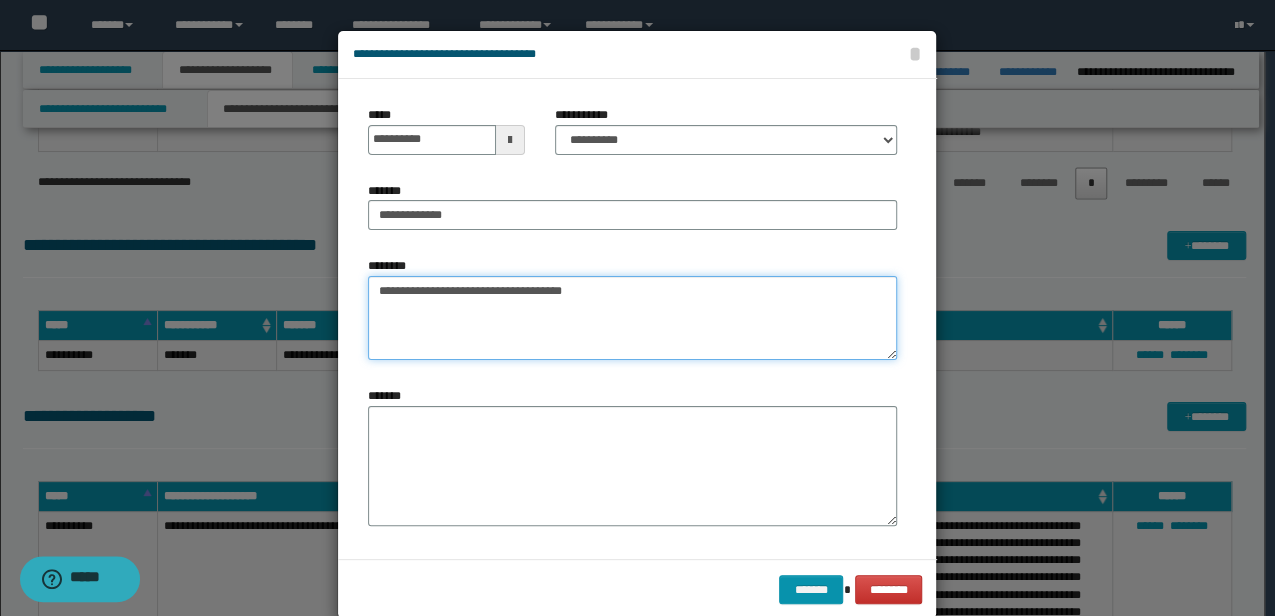 type on "**********" 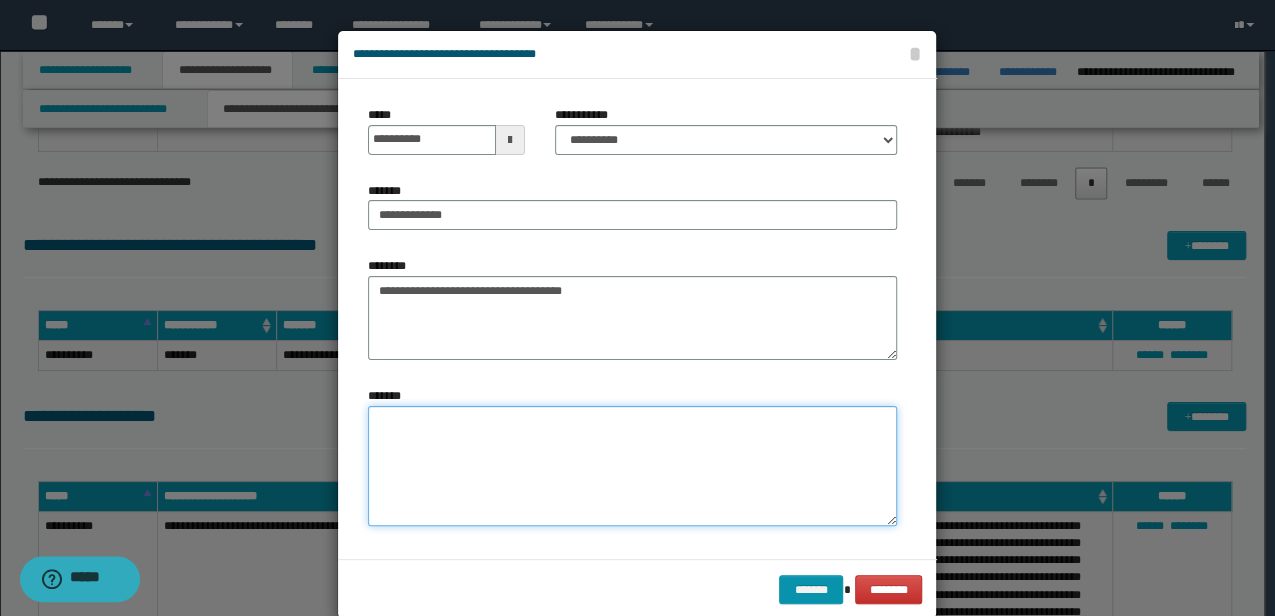 click on "*******" at bounding box center (632, 466) 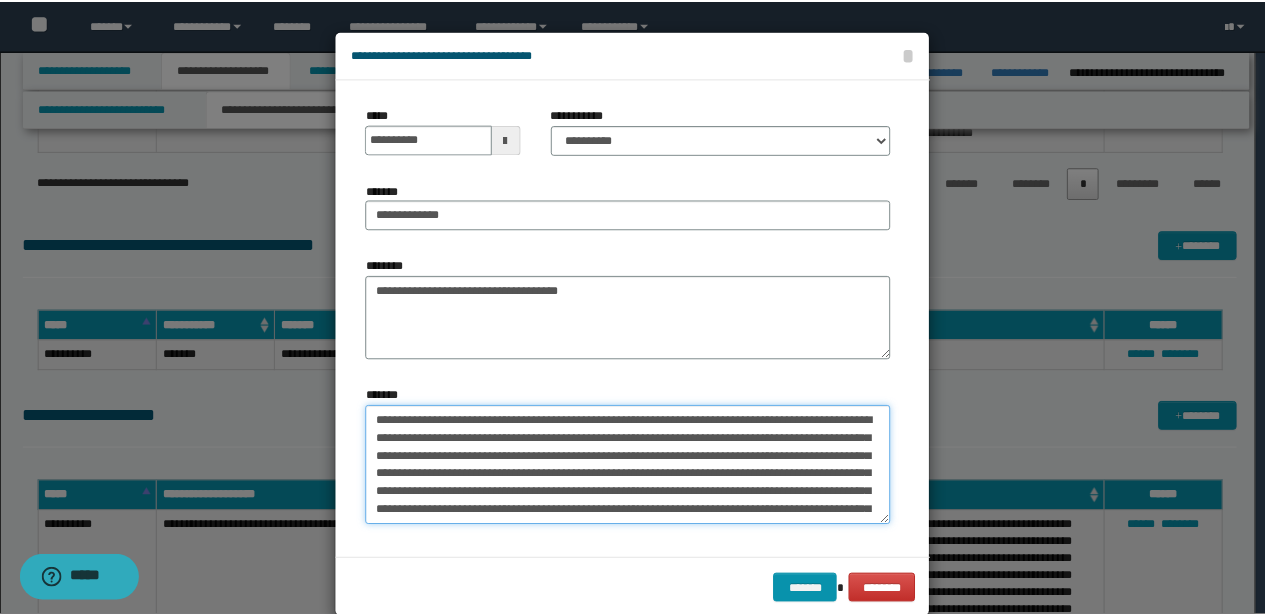 scroll, scrollTop: 48, scrollLeft: 0, axis: vertical 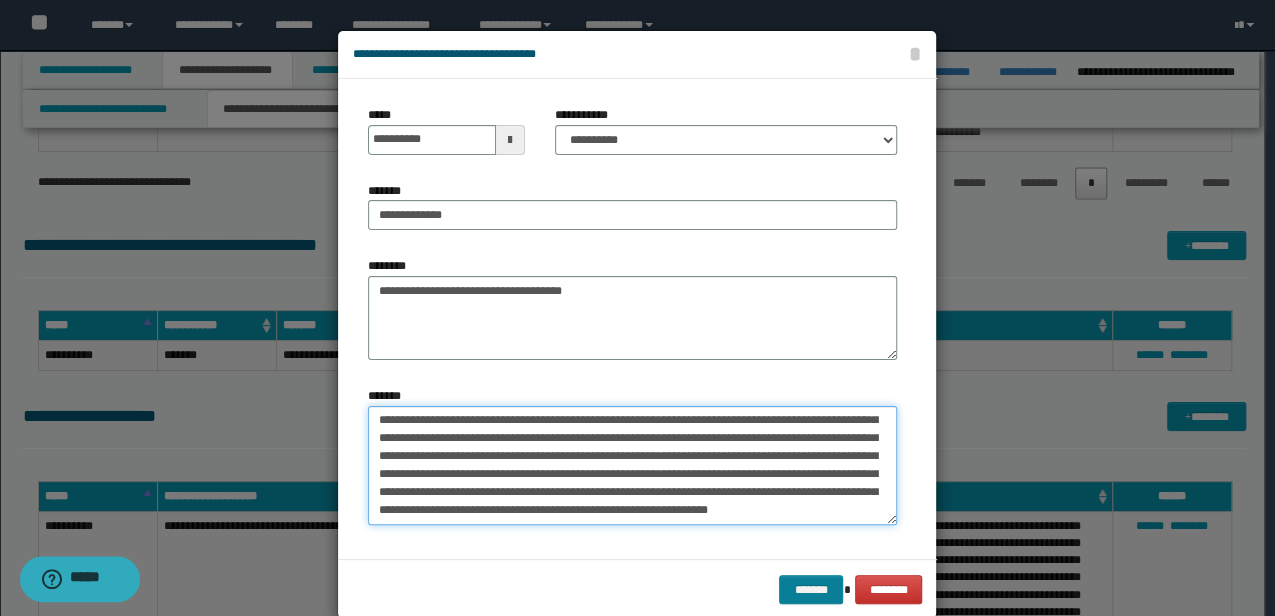type on "**********" 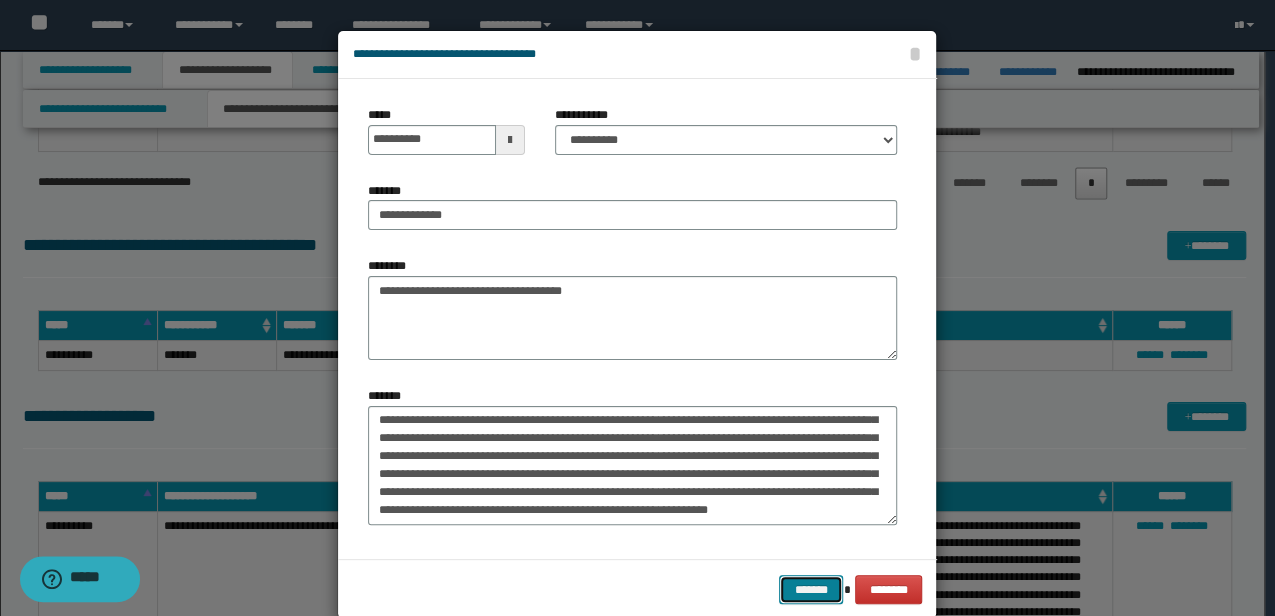 click on "*******" at bounding box center [811, 589] 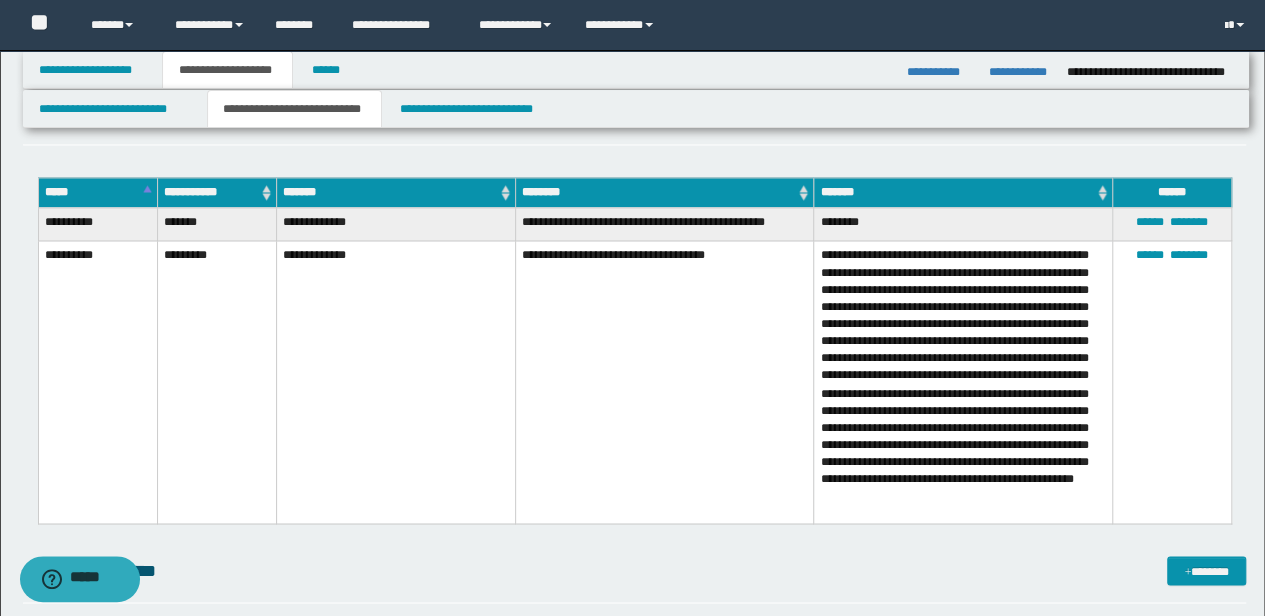 scroll, scrollTop: 1518, scrollLeft: 0, axis: vertical 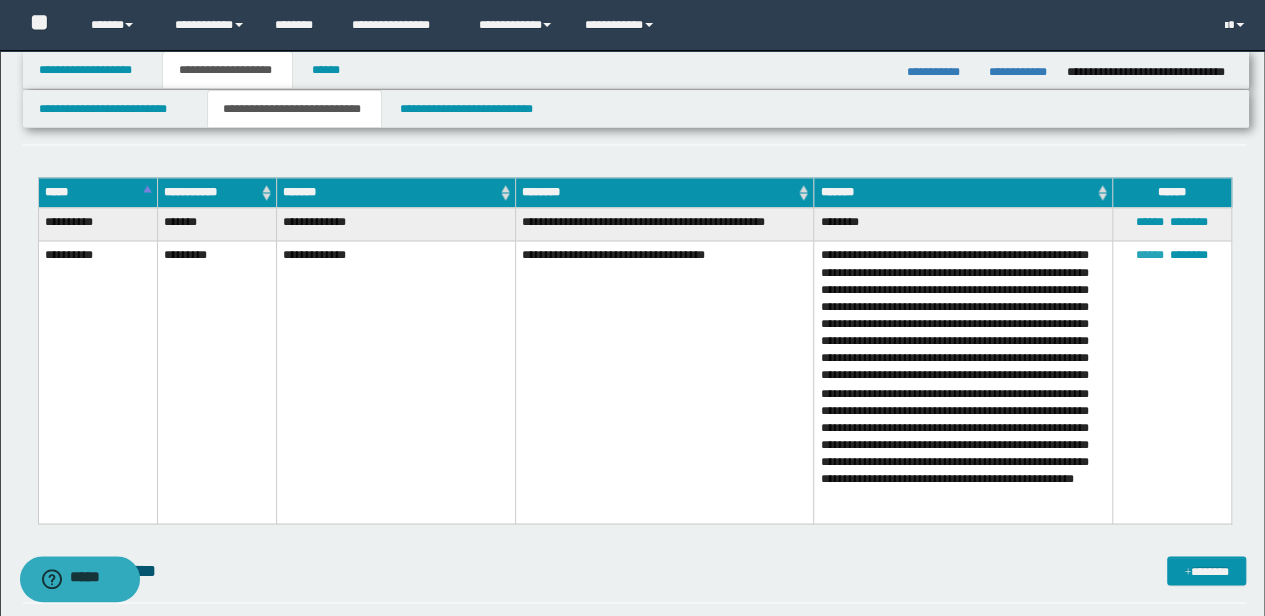 click on "******" at bounding box center [1150, 255] 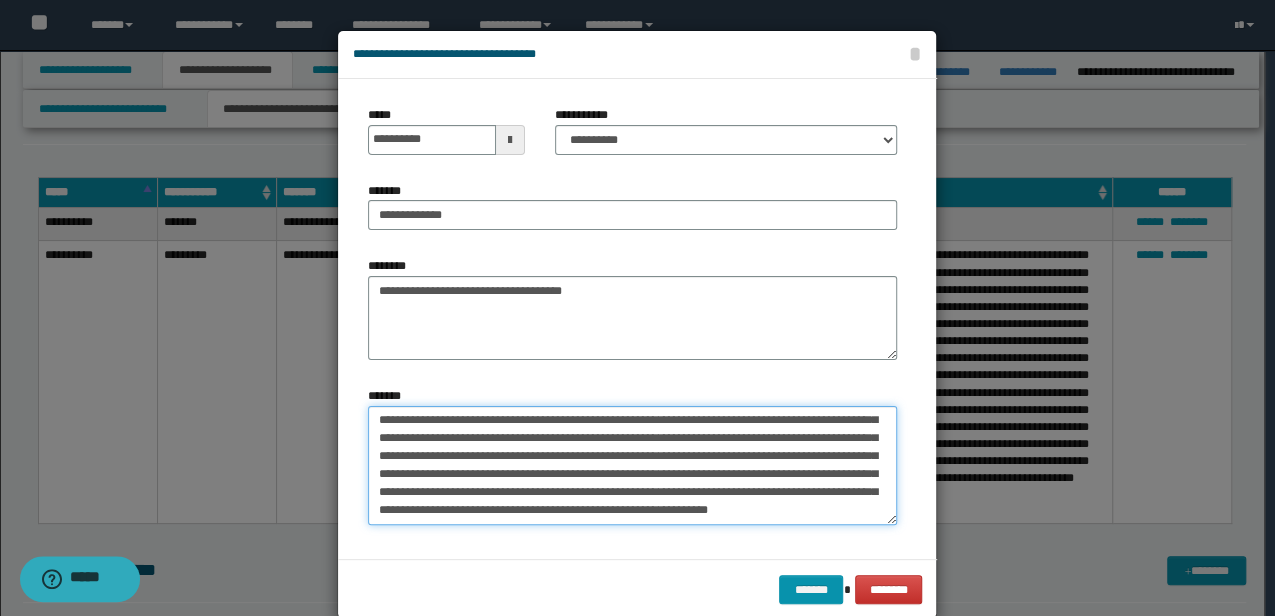click on "**********" at bounding box center [632, 465] 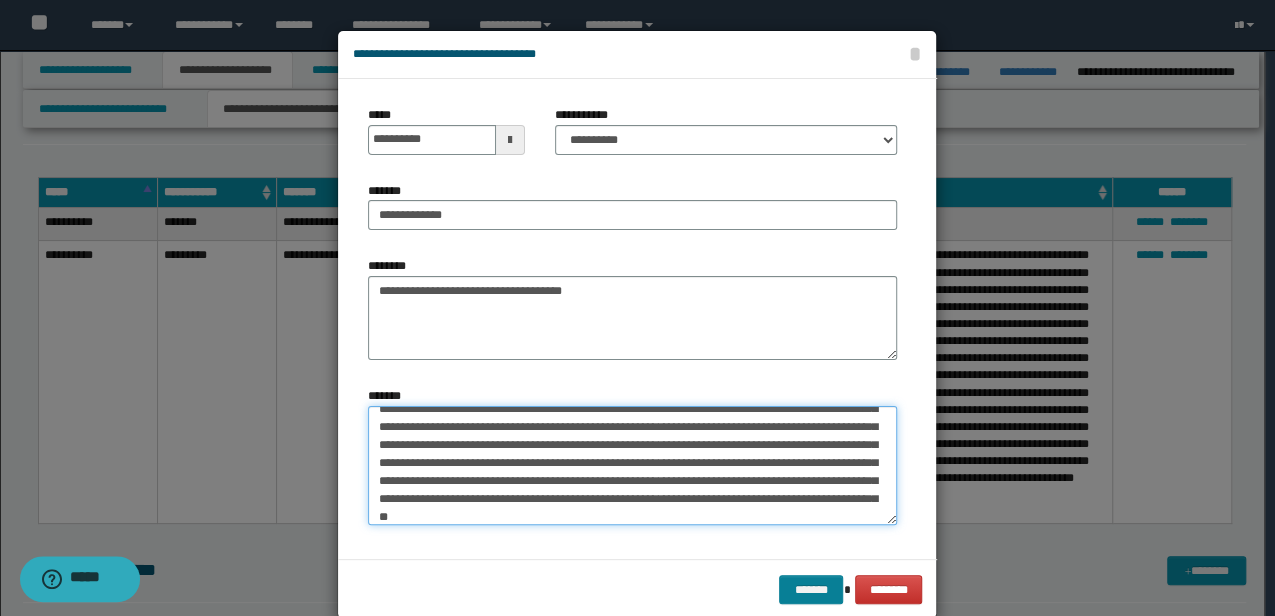 type on "**********" 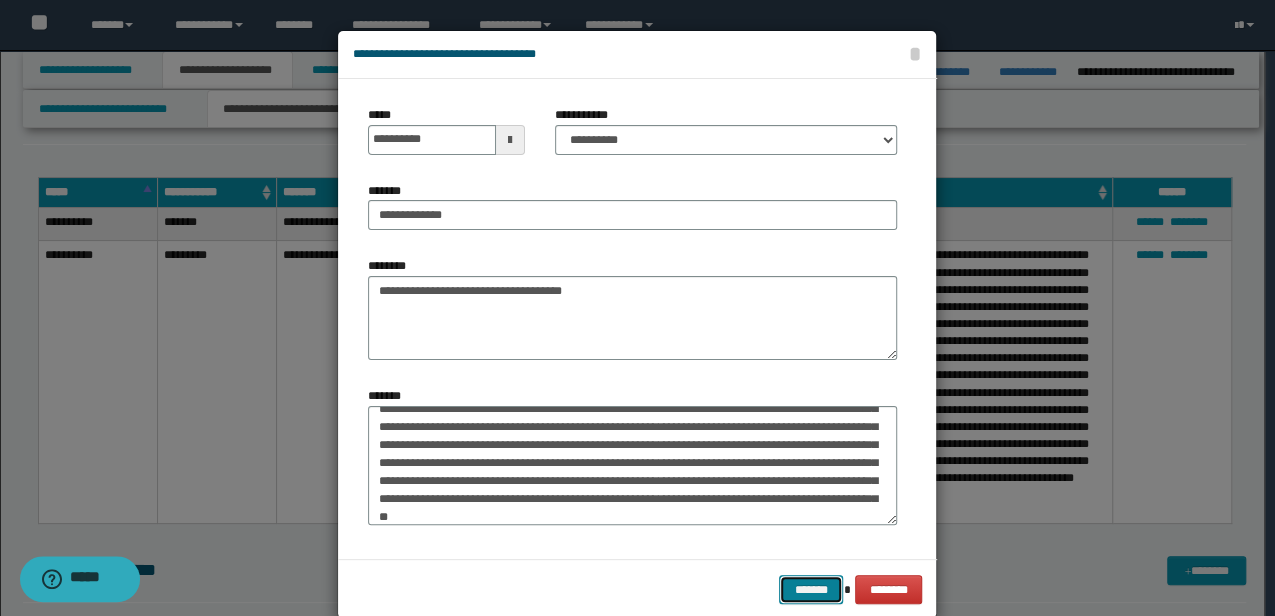 click on "*******" at bounding box center [811, 589] 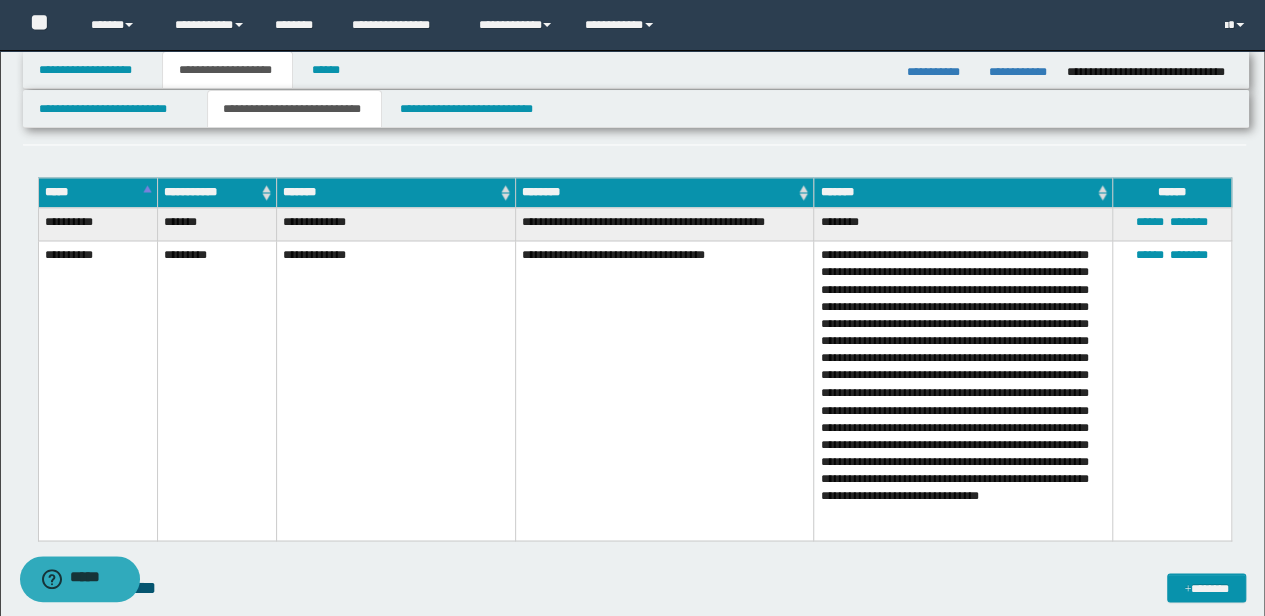 click on "**********" at bounding box center (664, 391) 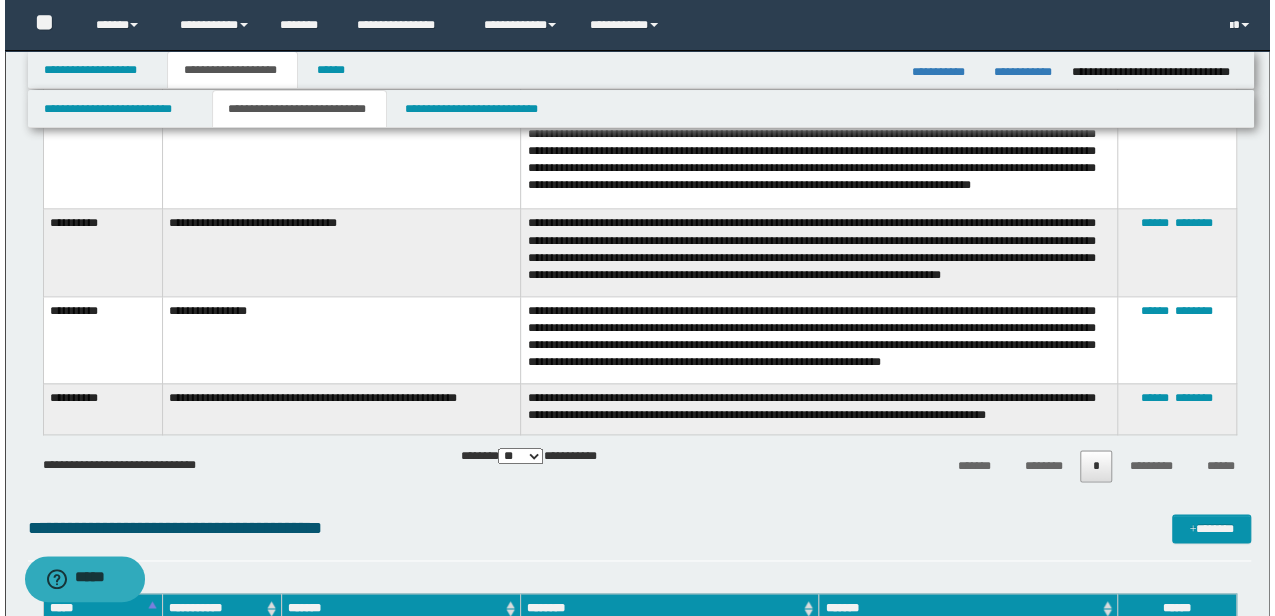 scroll, scrollTop: 1385, scrollLeft: 0, axis: vertical 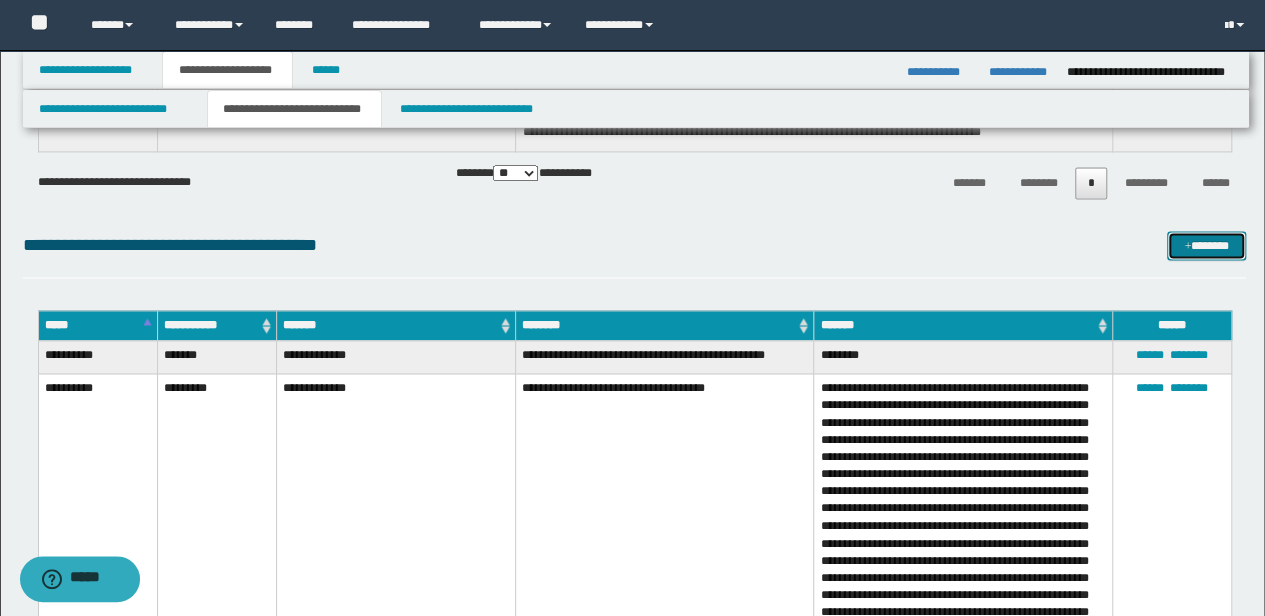 click at bounding box center (1187, 247) 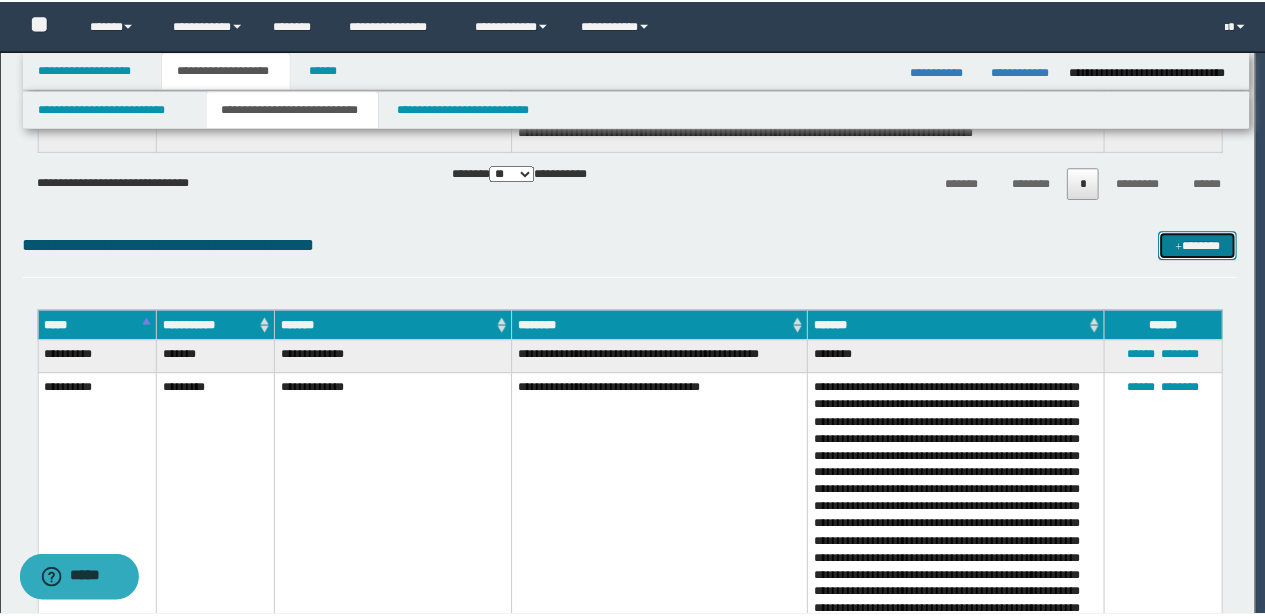 scroll, scrollTop: 0, scrollLeft: 0, axis: both 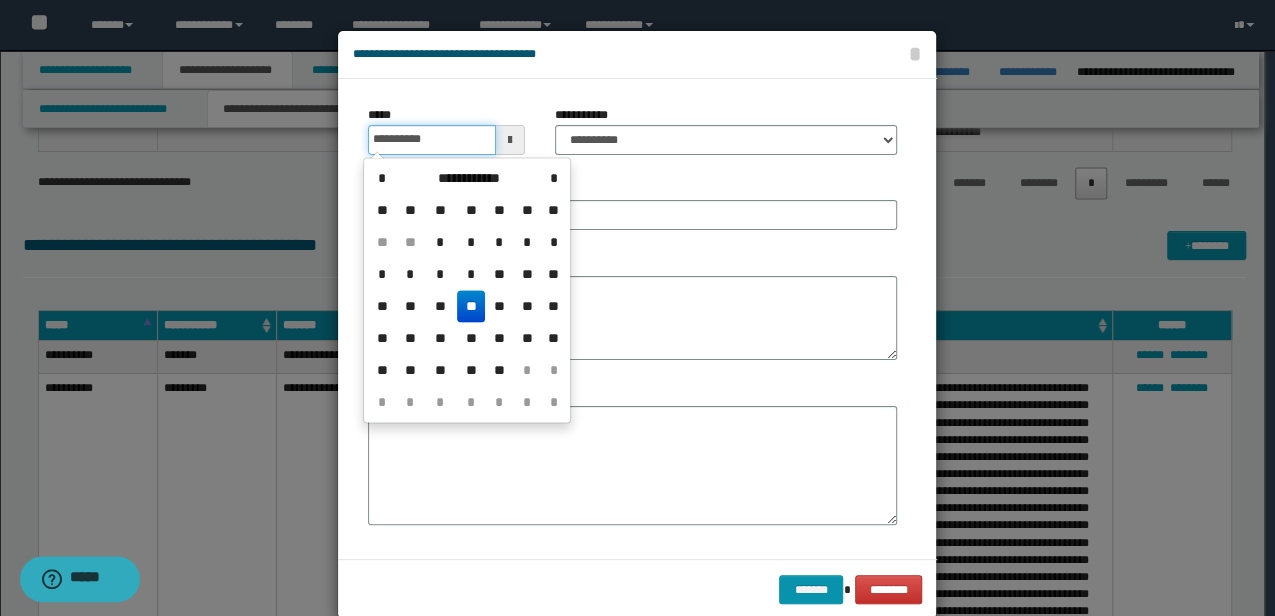 click on "**********" at bounding box center (431, 140) 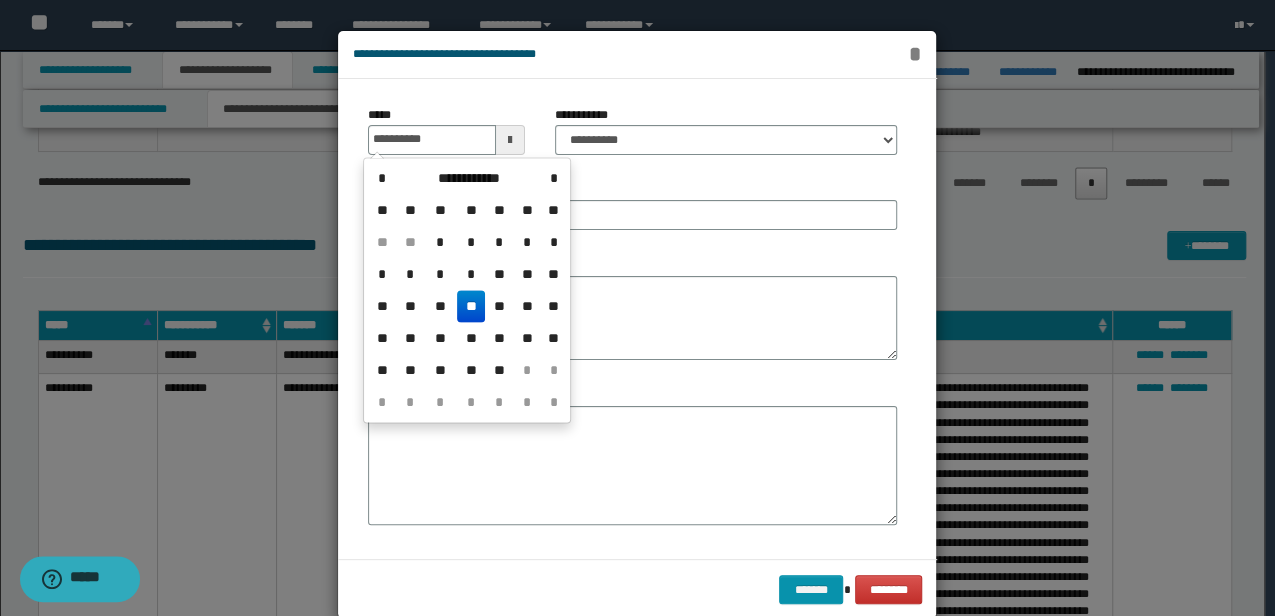 click on "*" at bounding box center [914, 54] 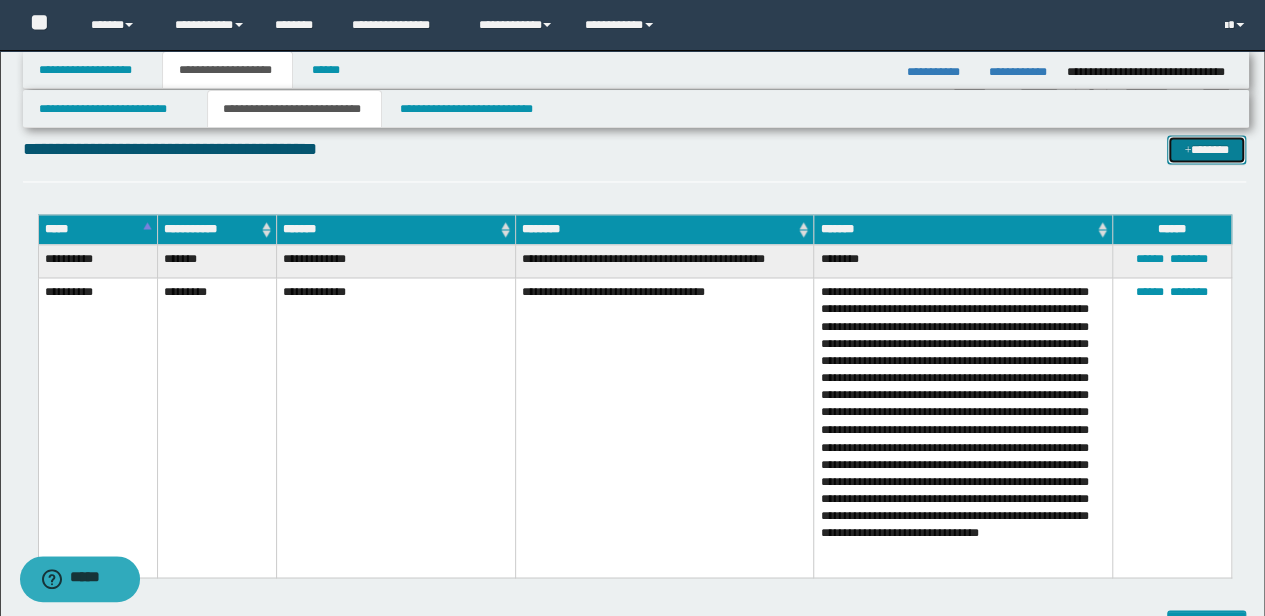 scroll, scrollTop: 1452, scrollLeft: 0, axis: vertical 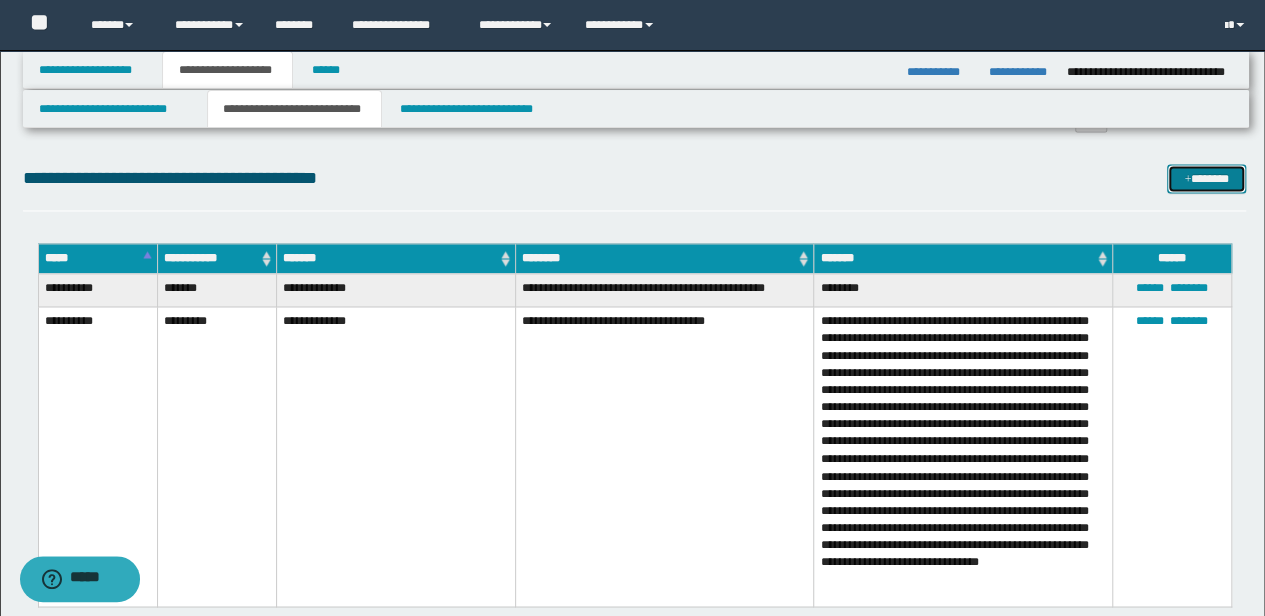 click on "*******" at bounding box center (1206, 178) 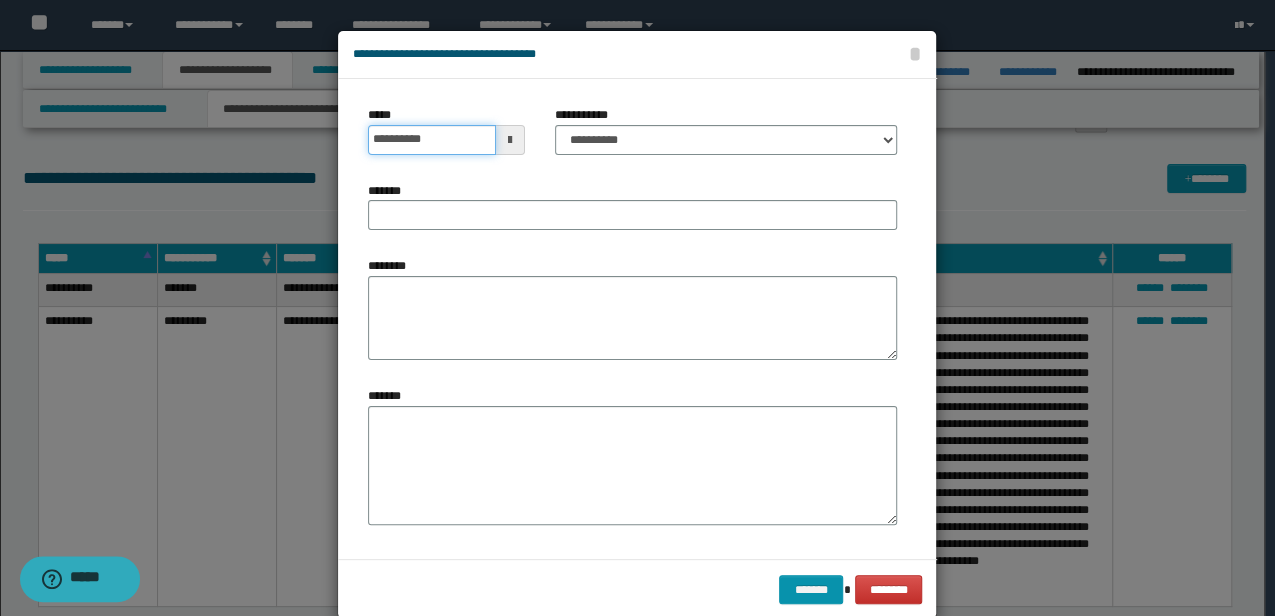 click on "**********" at bounding box center (431, 140) 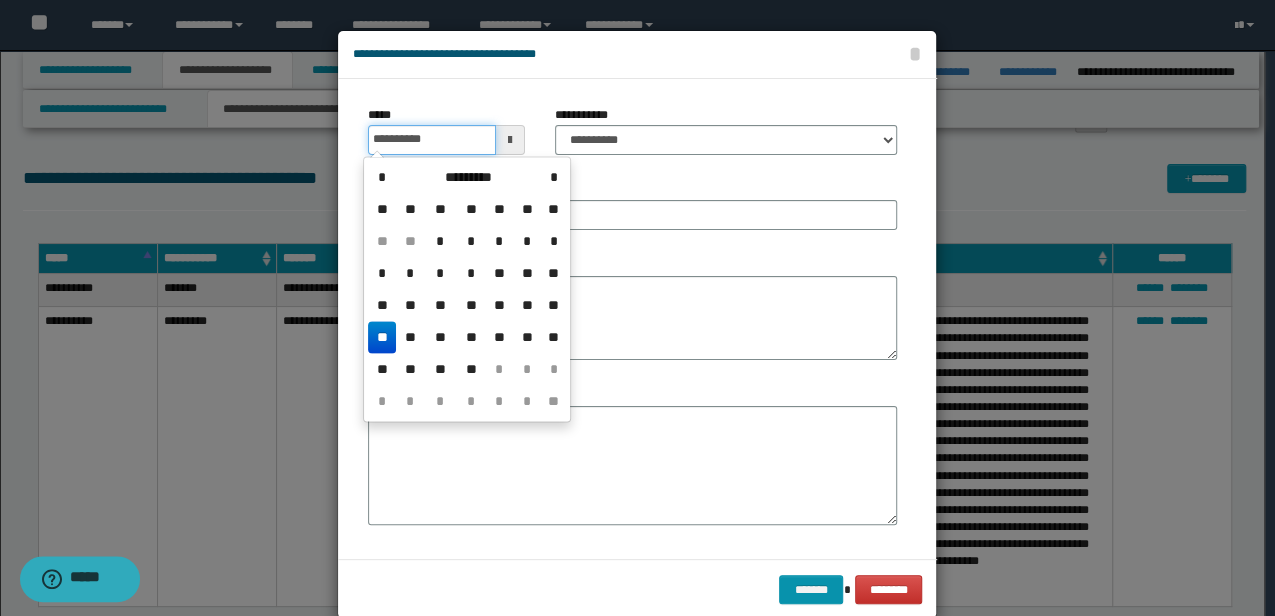type on "**********" 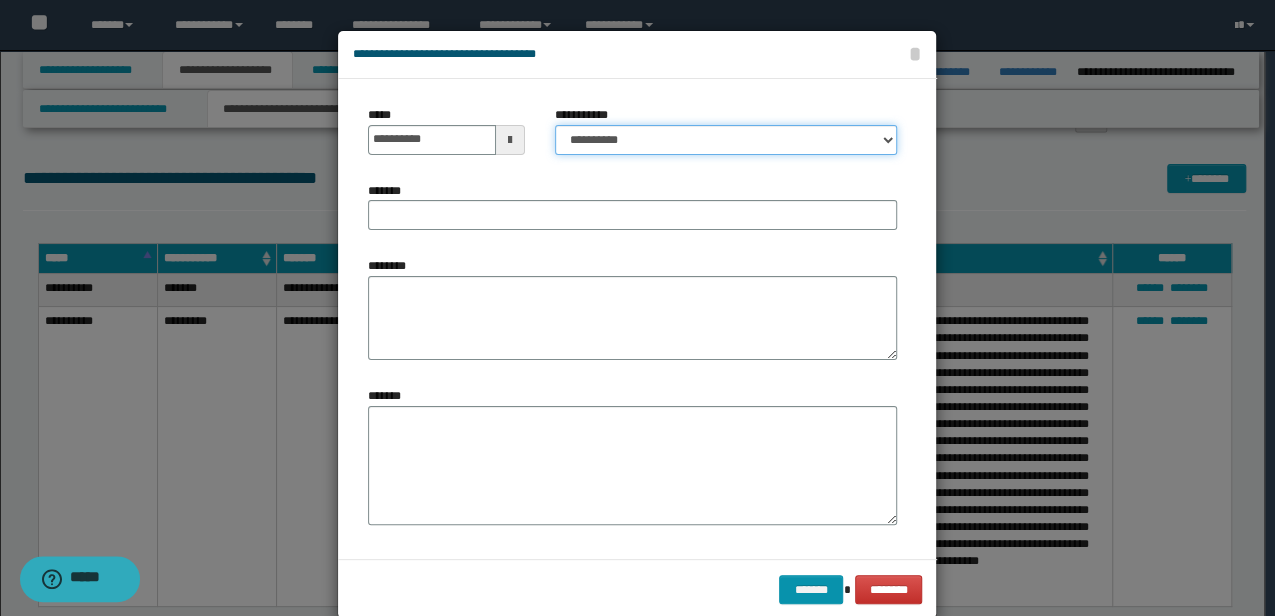 click on "**********" at bounding box center (726, 140) 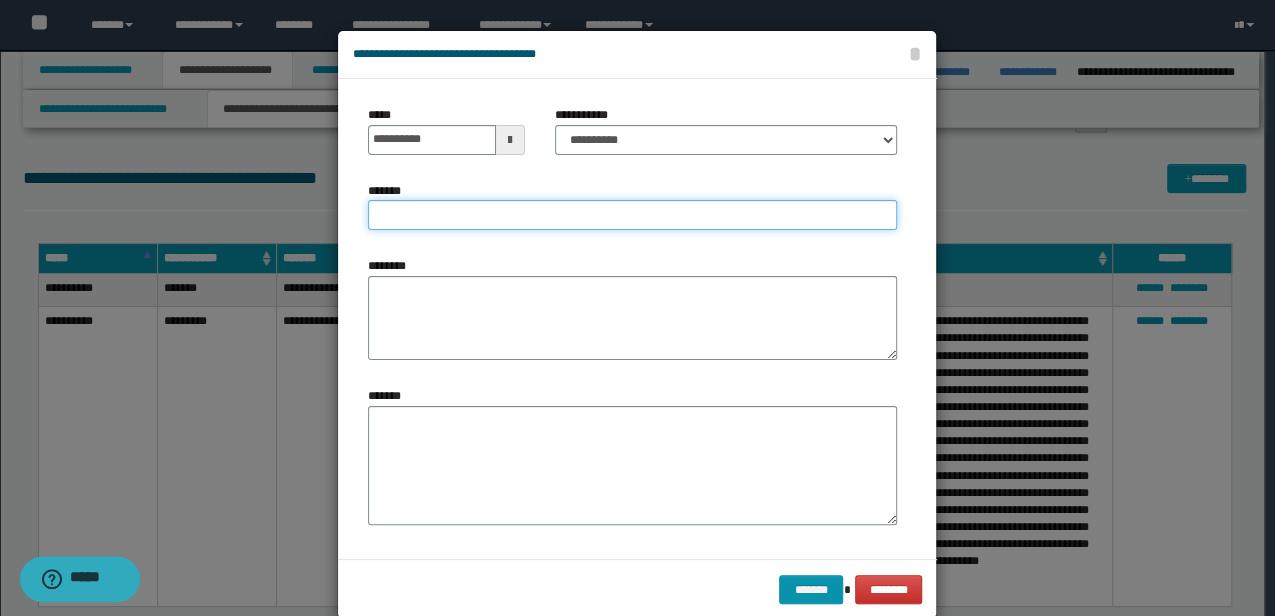 click on "*******" at bounding box center [632, 215] 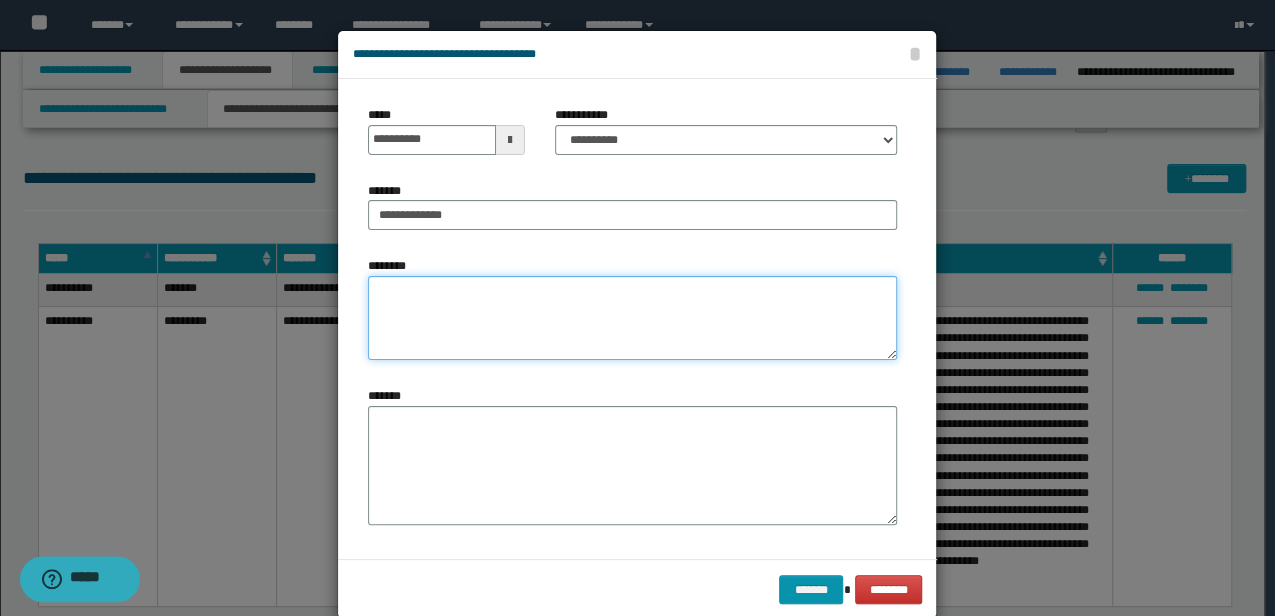 click on "********" at bounding box center [632, 318] 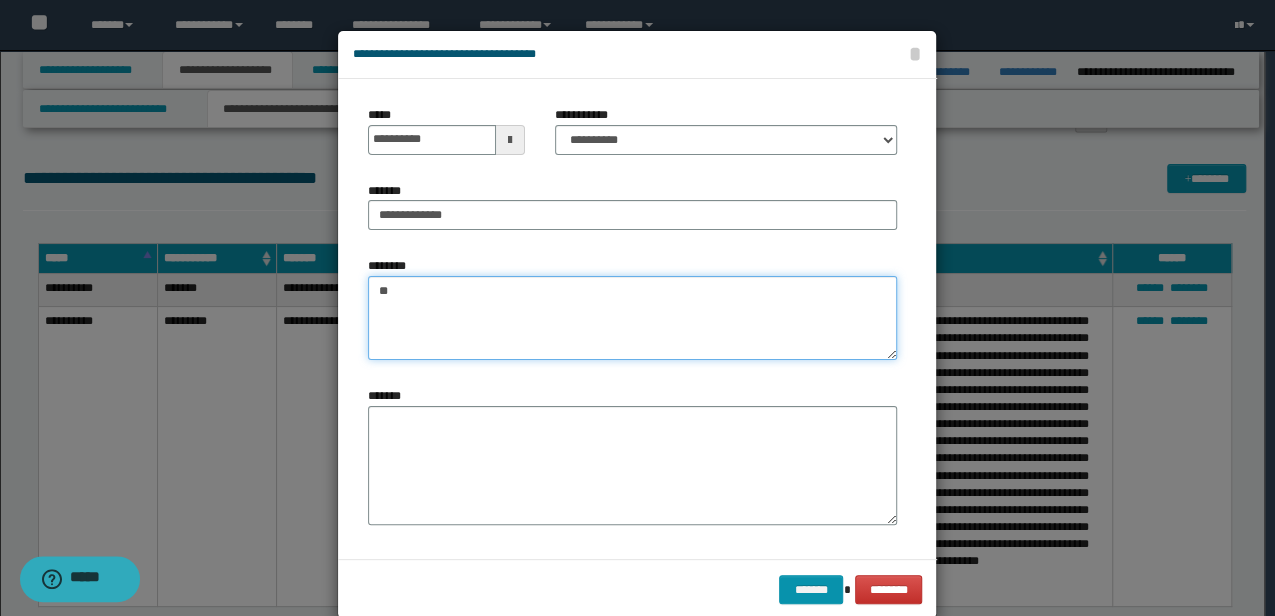 type on "*" 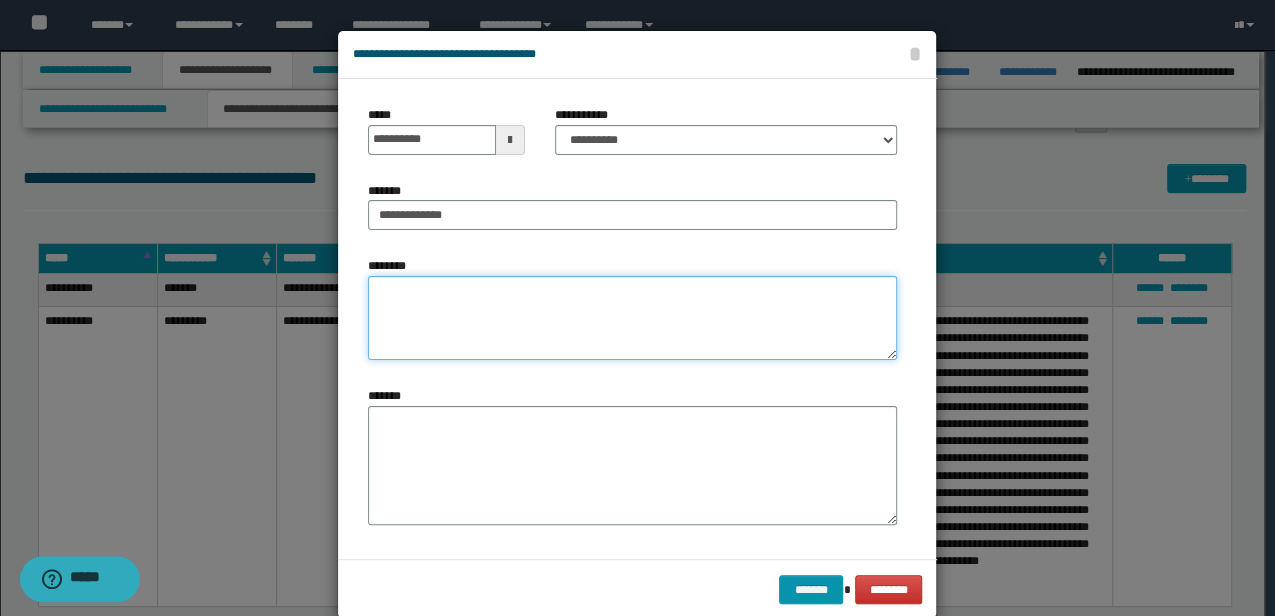 type on "*" 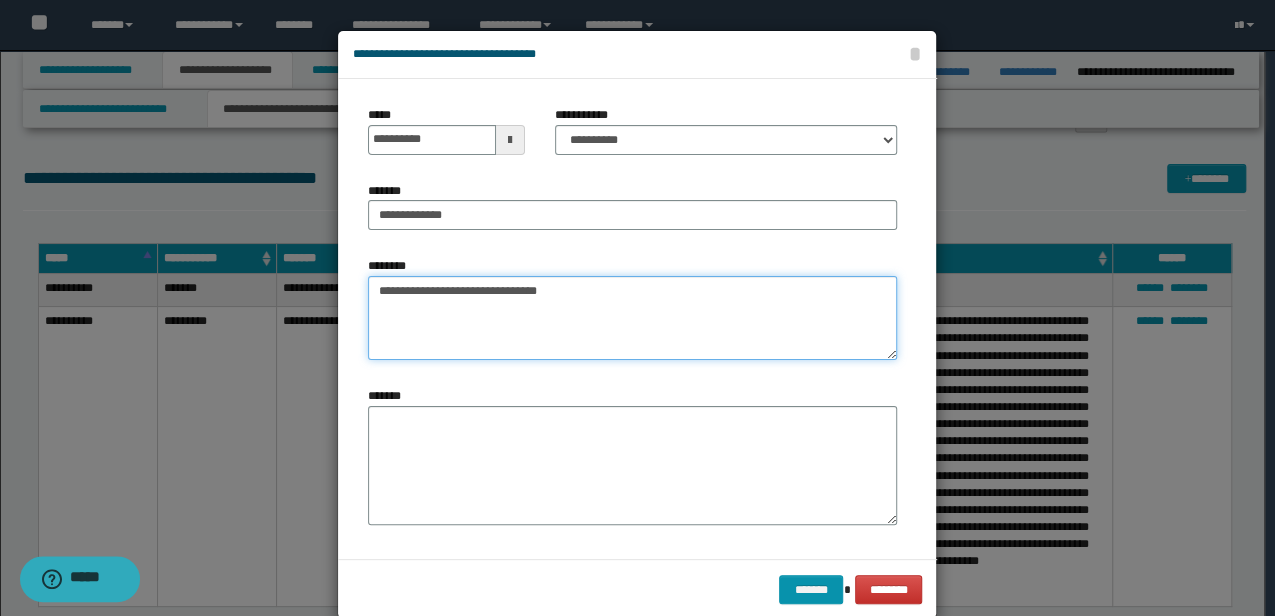 type on "**********" 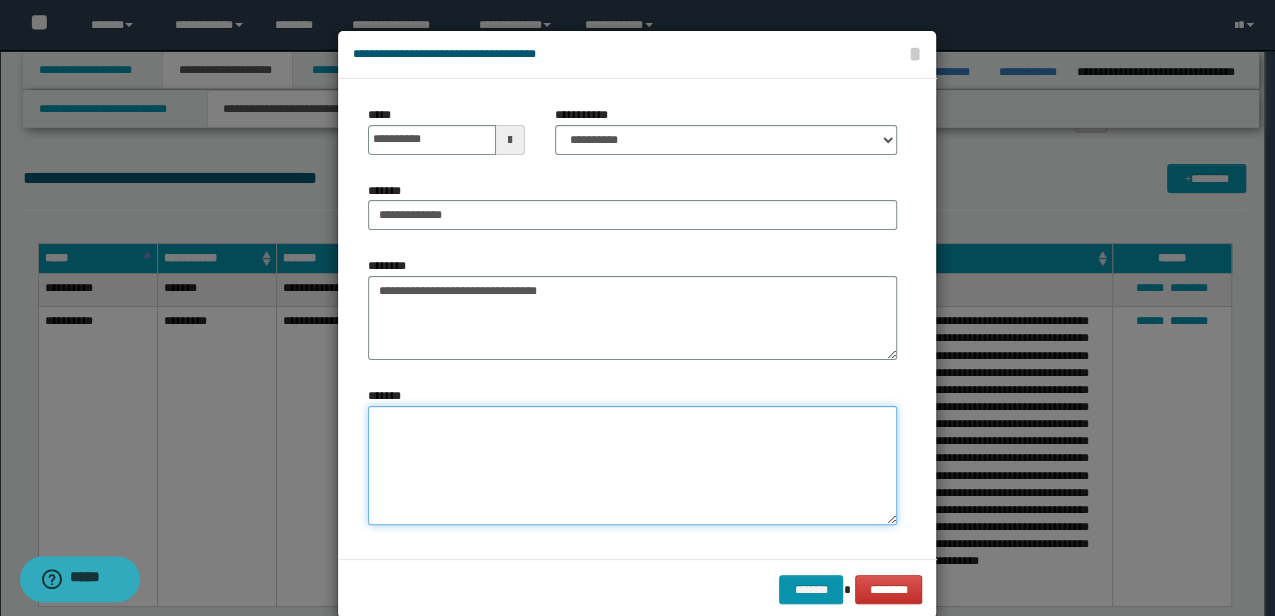 click on "*******" at bounding box center (632, 465) 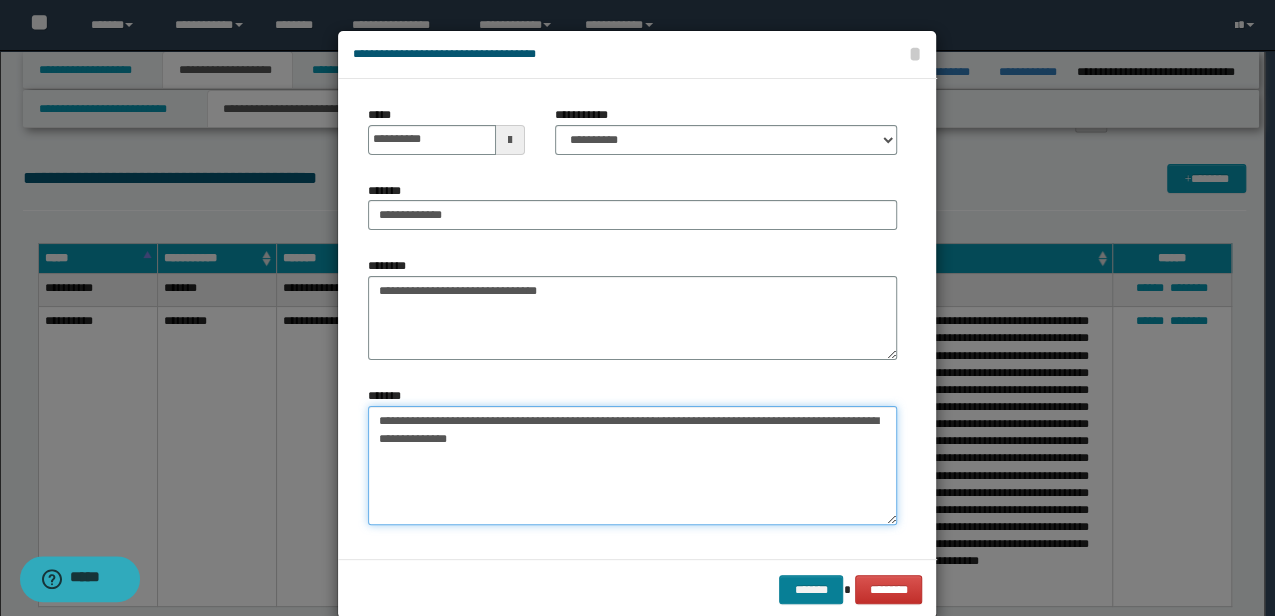 type on "**********" 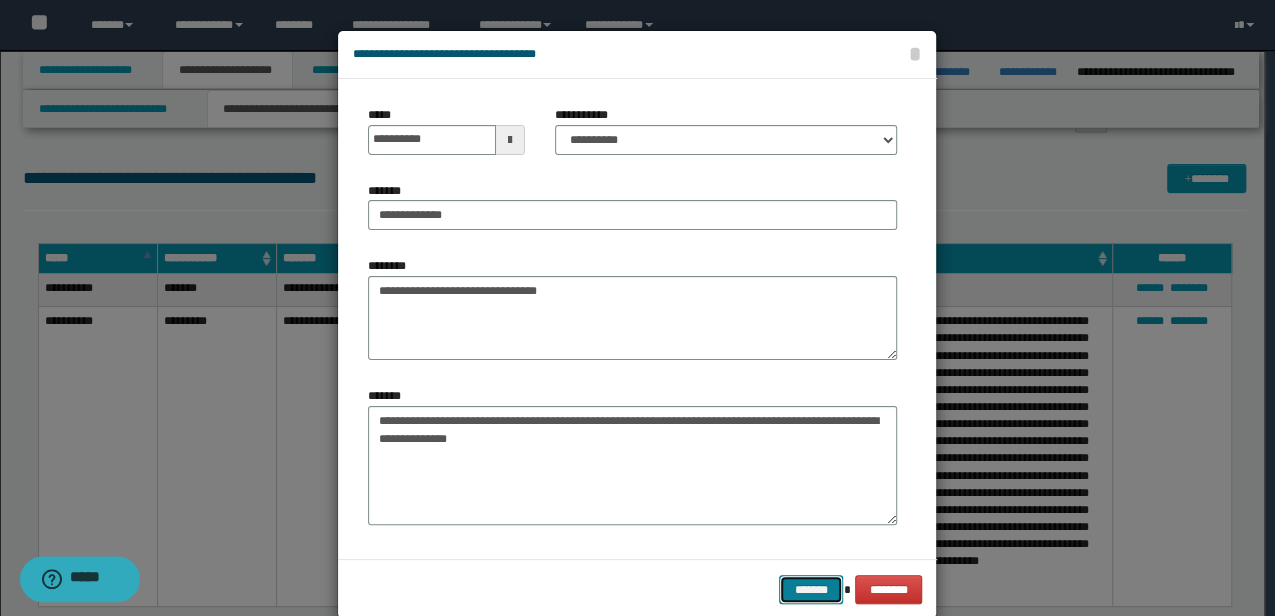 click on "*******" at bounding box center [811, 589] 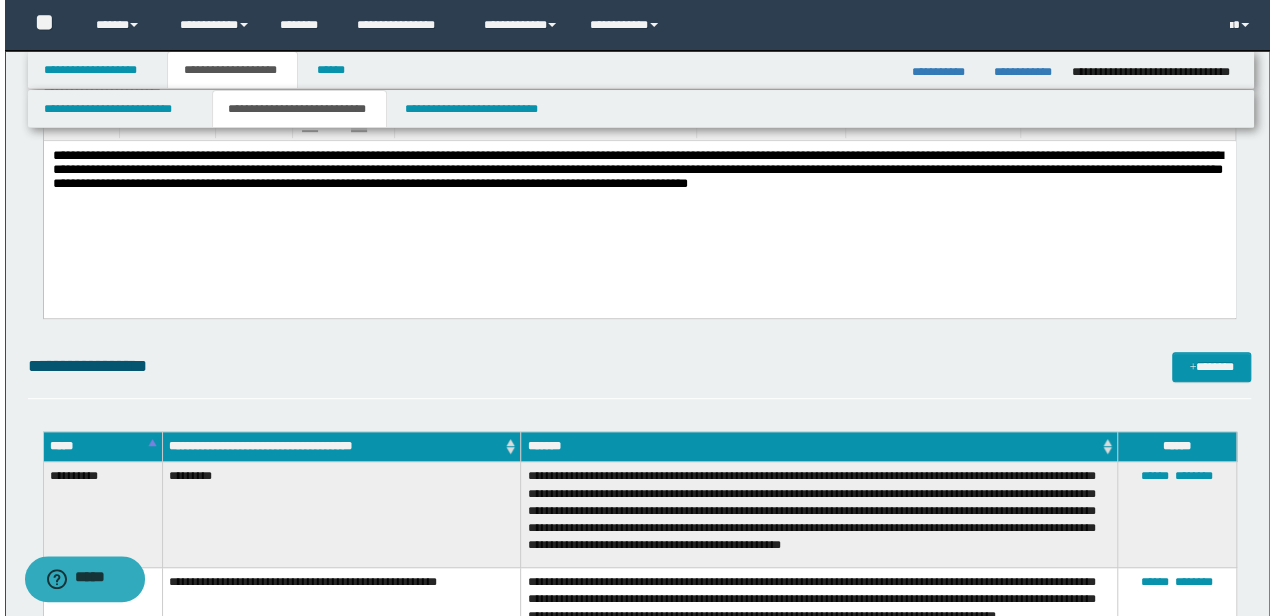 scroll, scrollTop: 252, scrollLeft: 0, axis: vertical 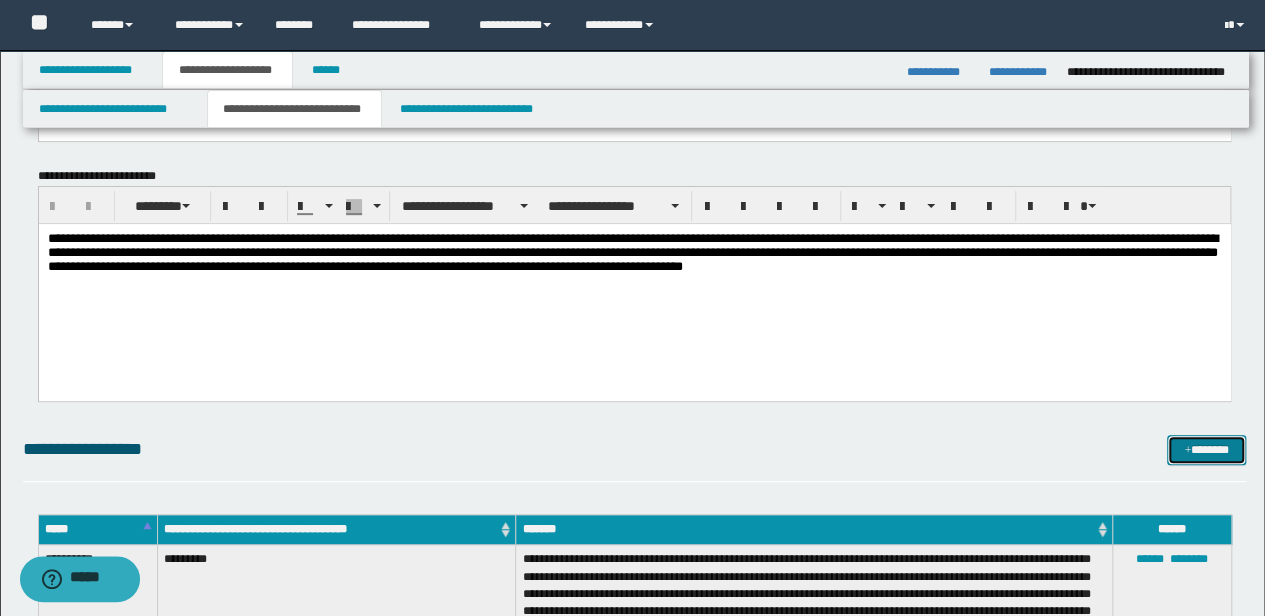 click at bounding box center (1187, 451) 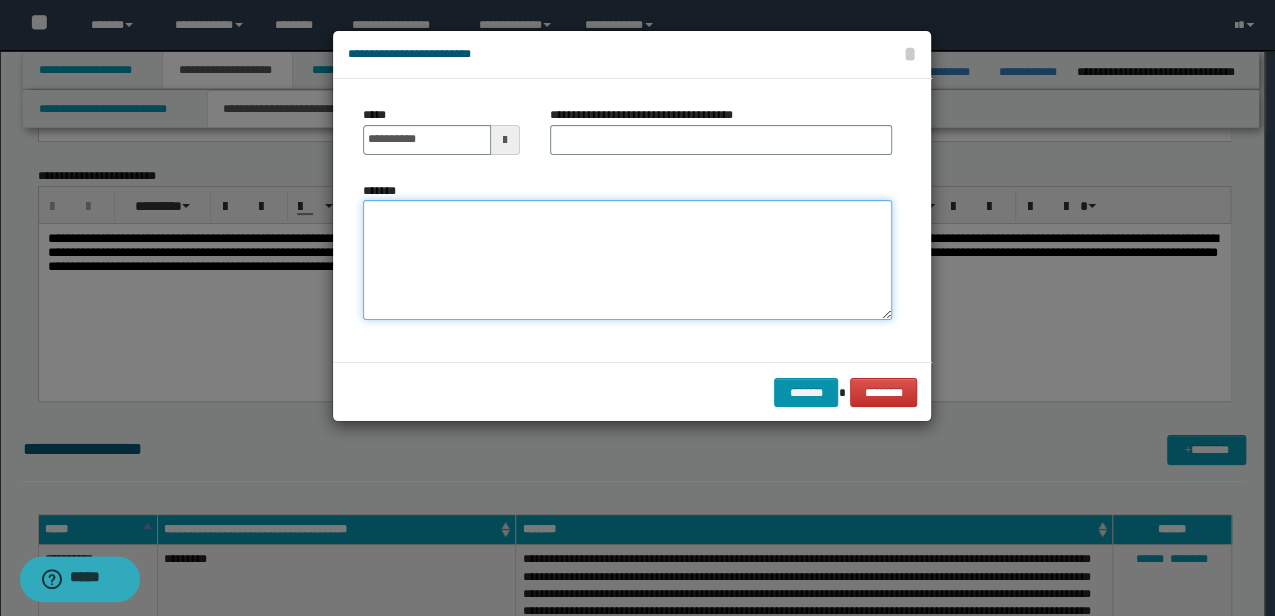 click on "*******" at bounding box center (627, 260) 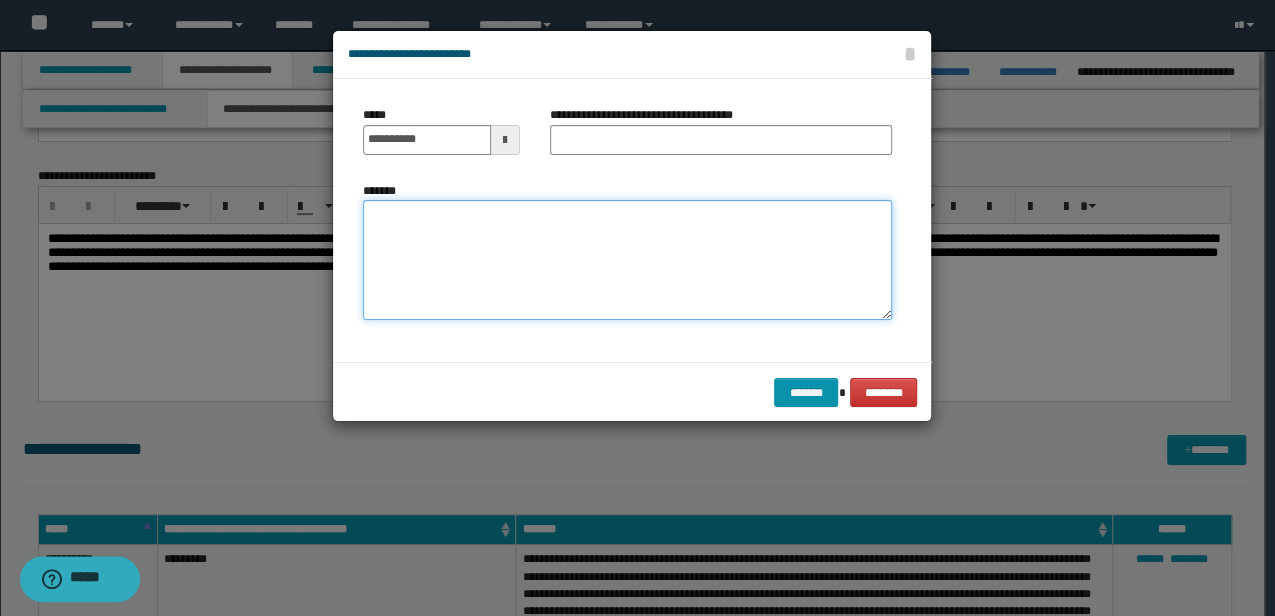 paste on "**********" 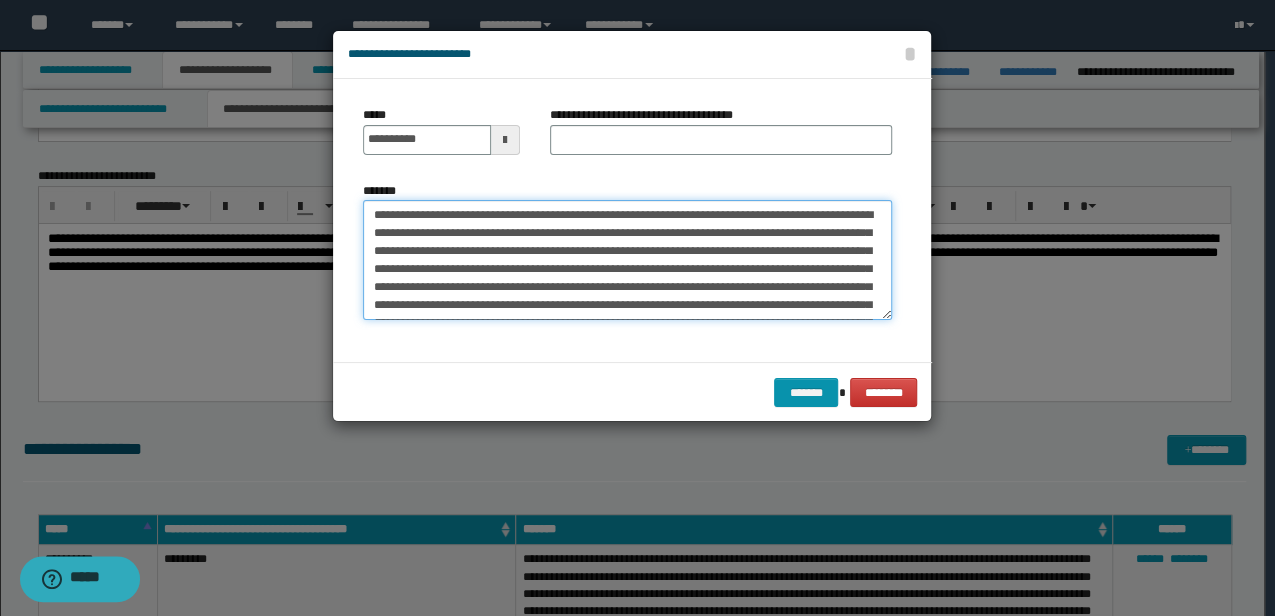 scroll, scrollTop: 498, scrollLeft: 0, axis: vertical 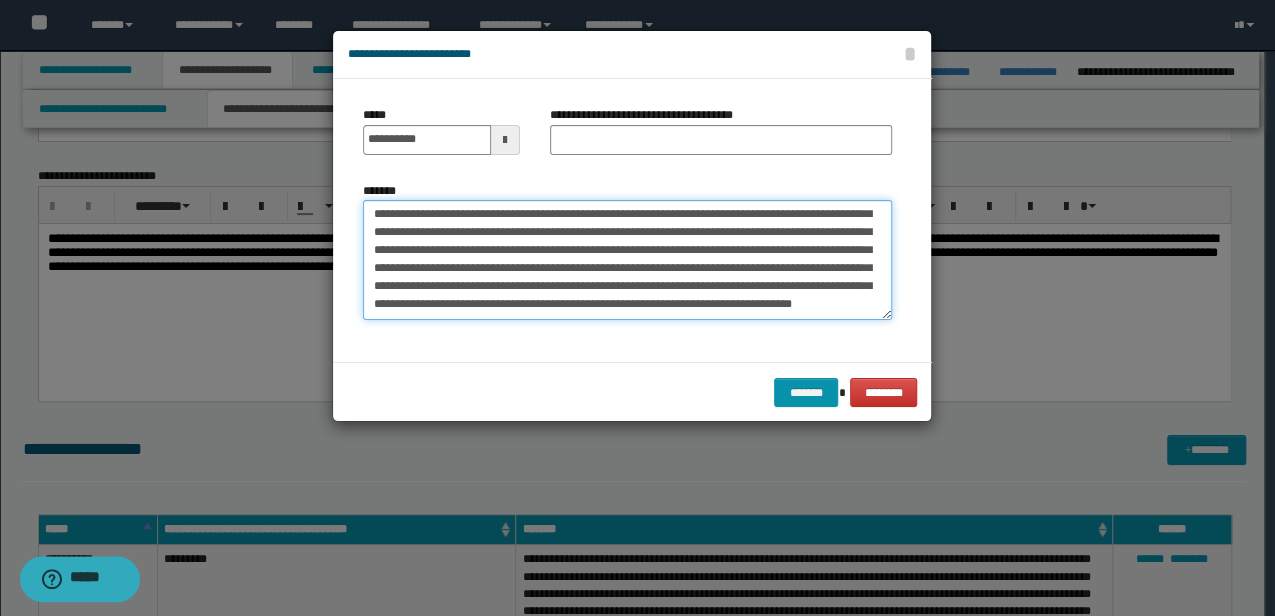 type on "**********" 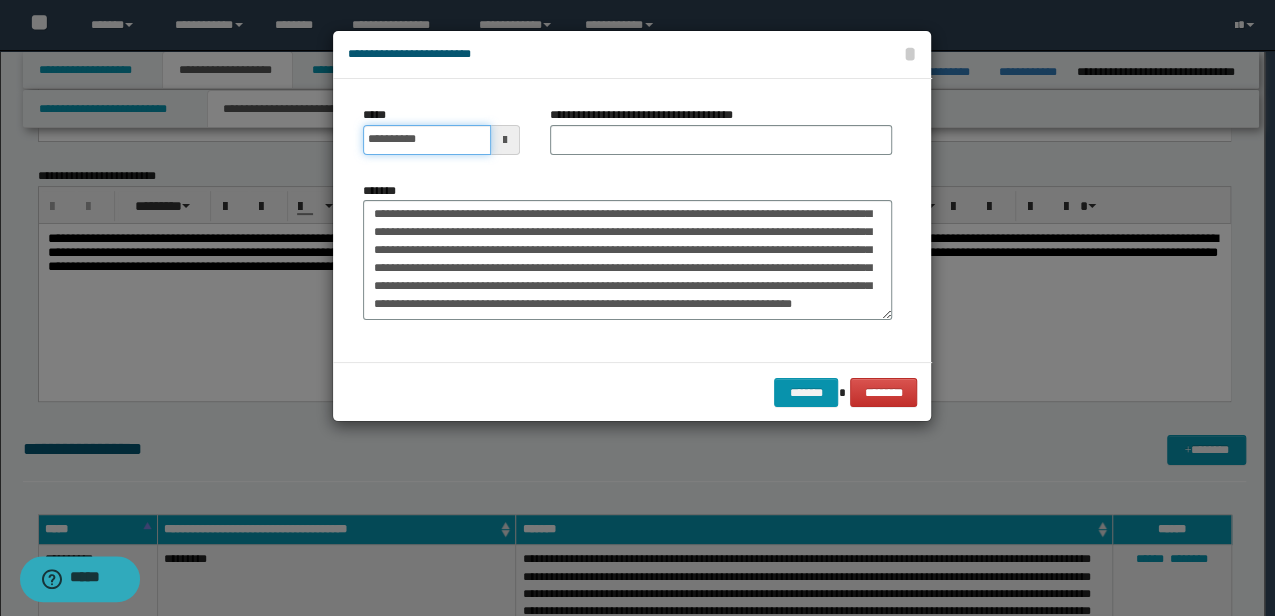 click on "**********" at bounding box center [426, 140] 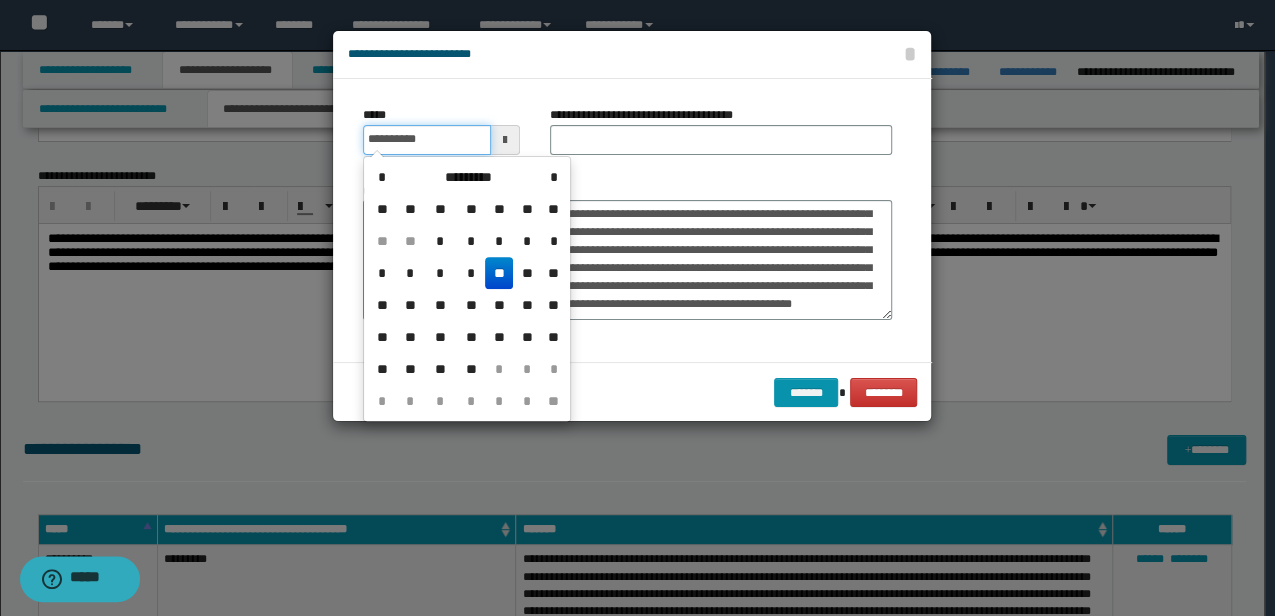 type on "**********" 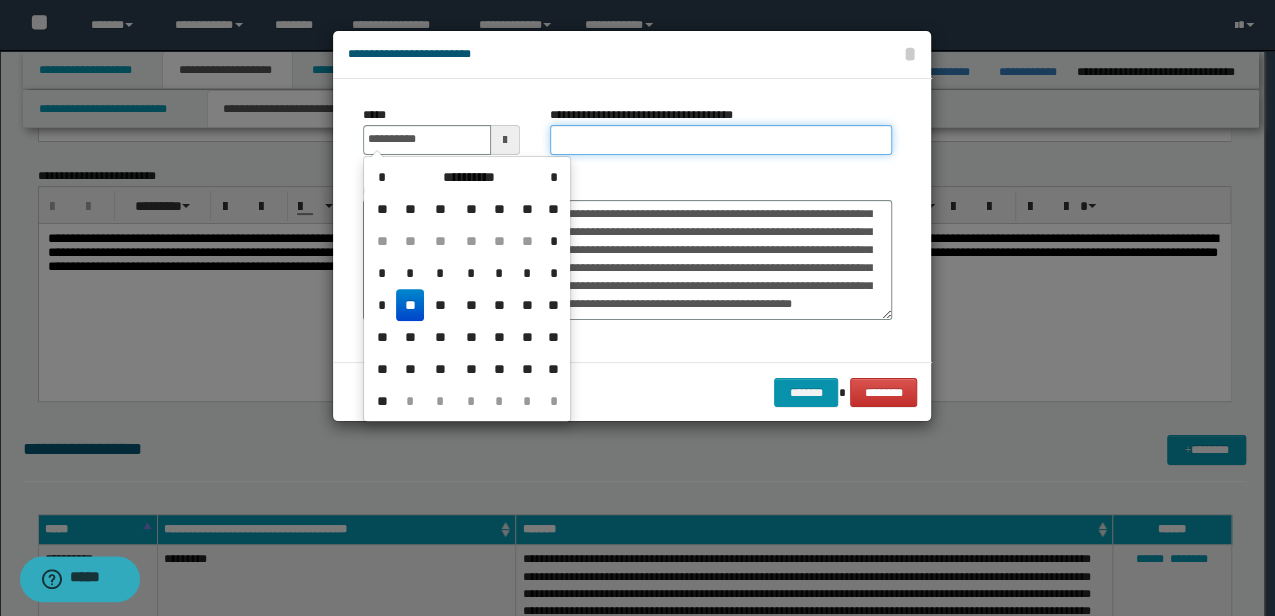 click on "**********" at bounding box center [721, 140] 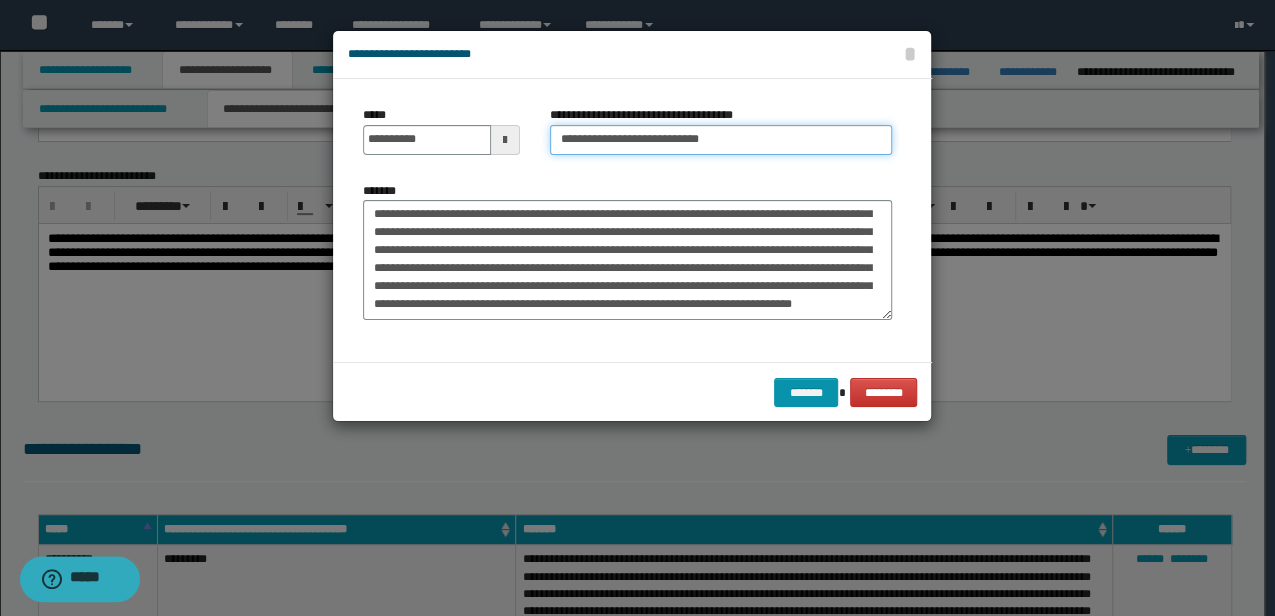 click on "**********" at bounding box center [721, 140] 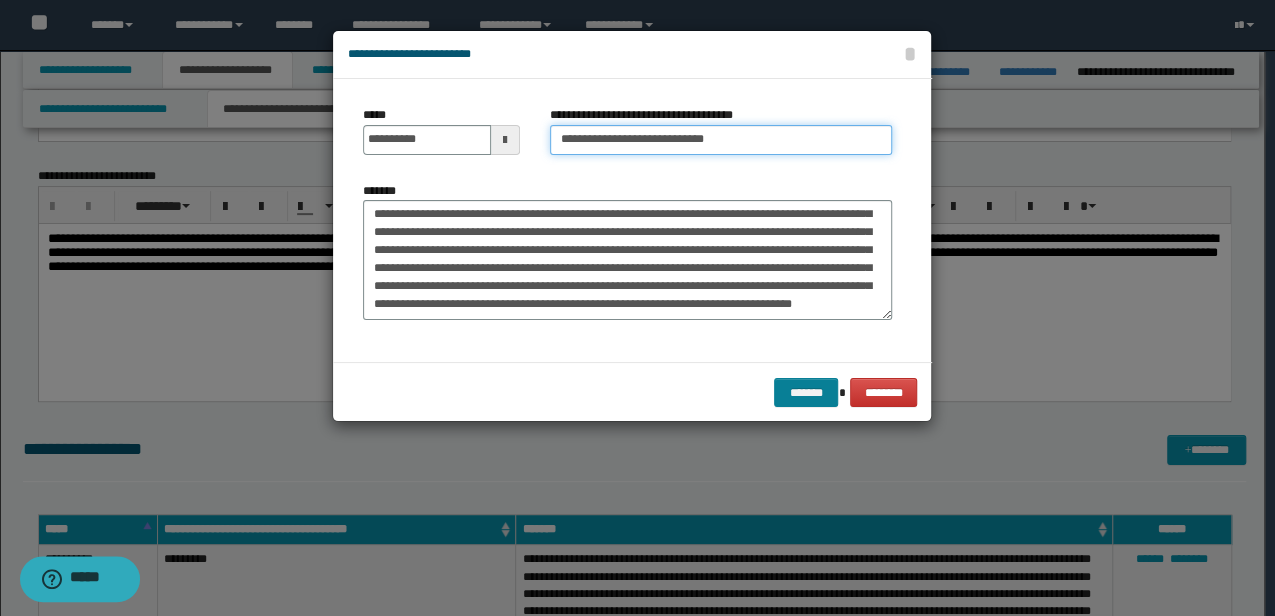 type on "**********" 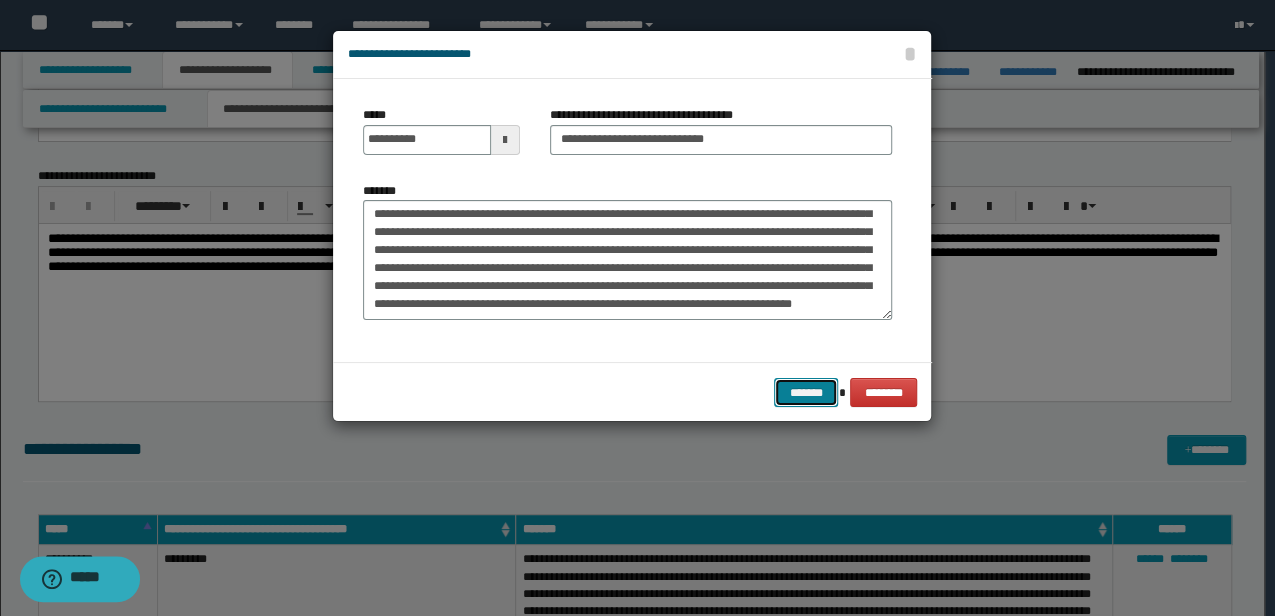 click on "*******" at bounding box center (806, 392) 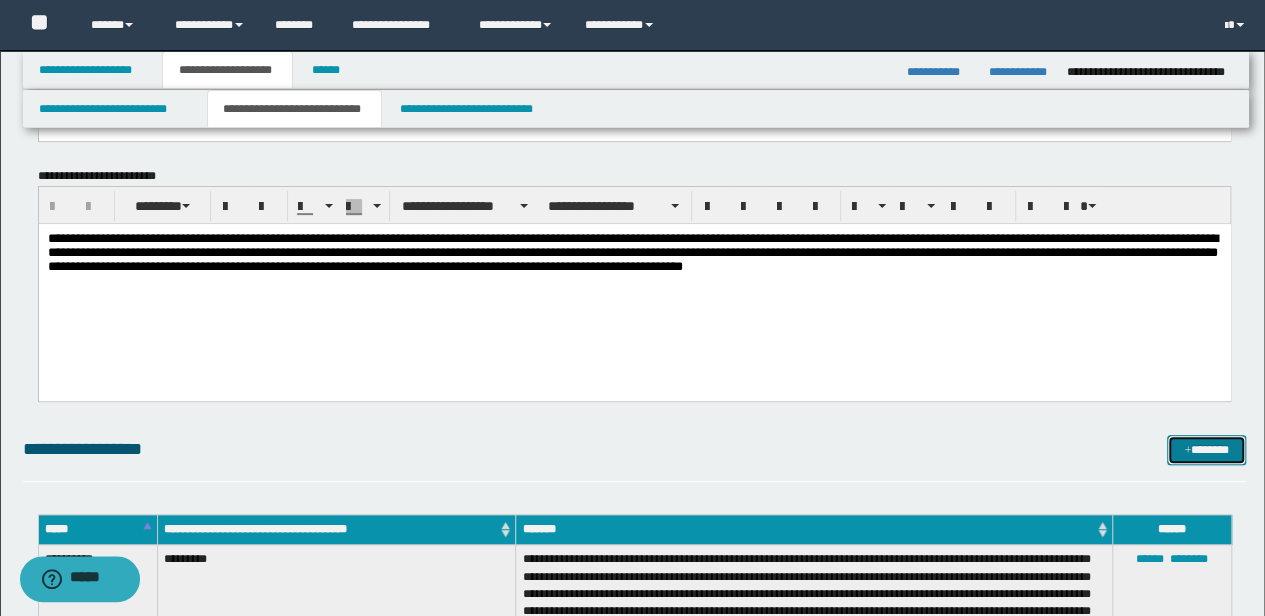 click at bounding box center (1187, 451) 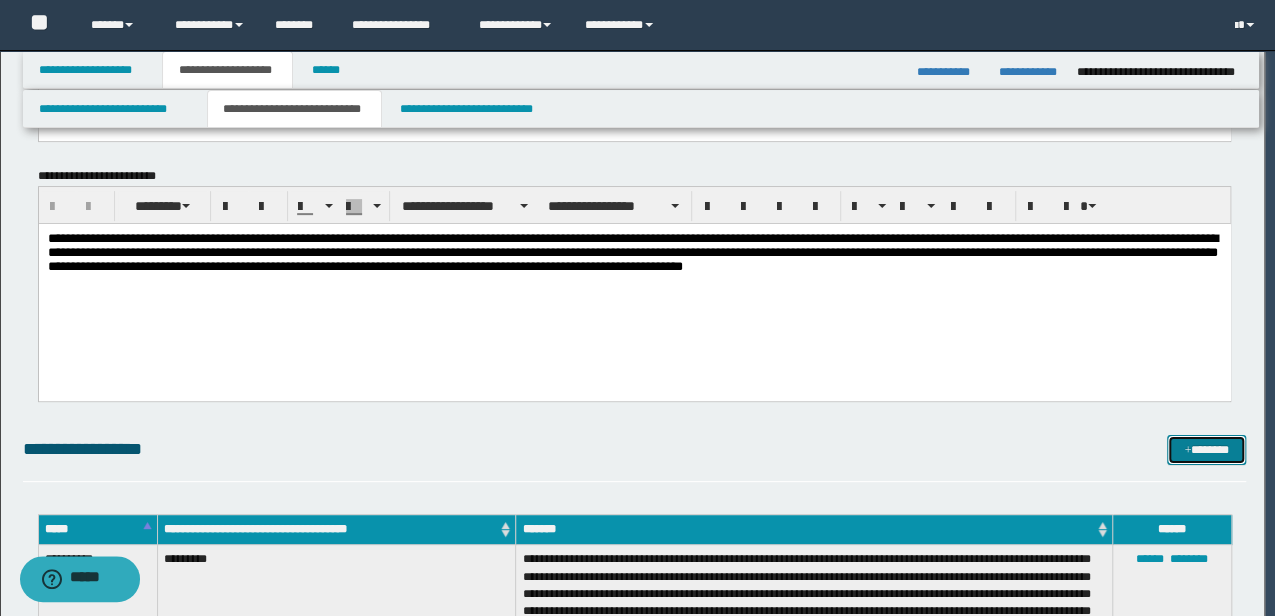 scroll, scrollTop: 0, scrollLeft: 0, axis: both 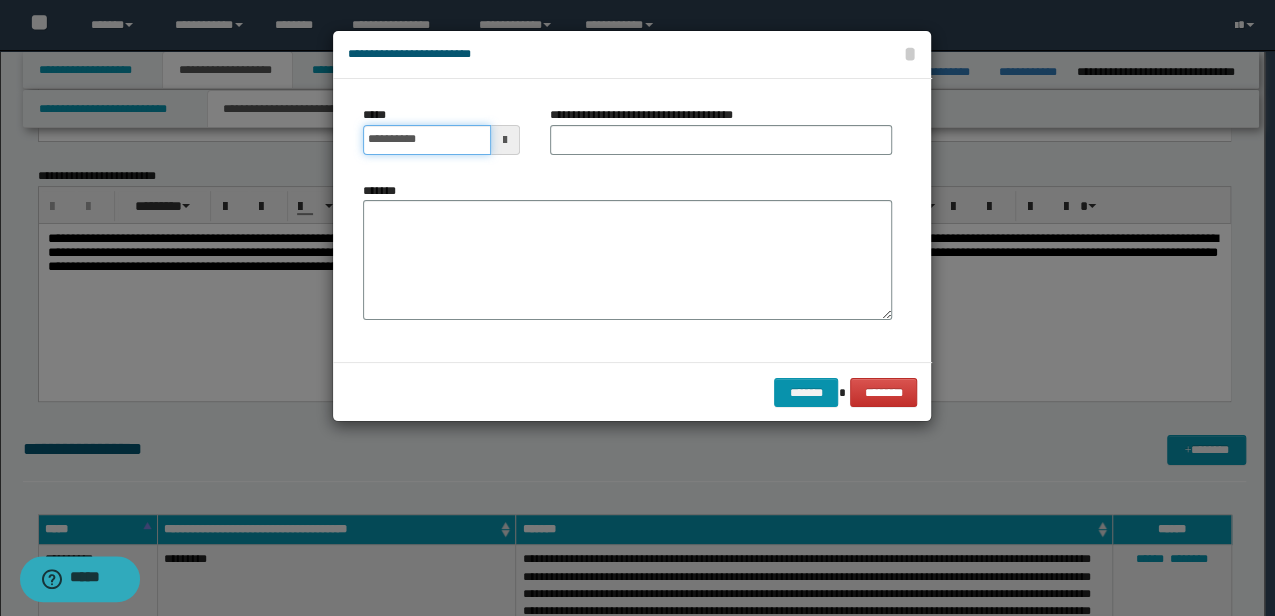 click on "**********" at bounding box center (426, 140) 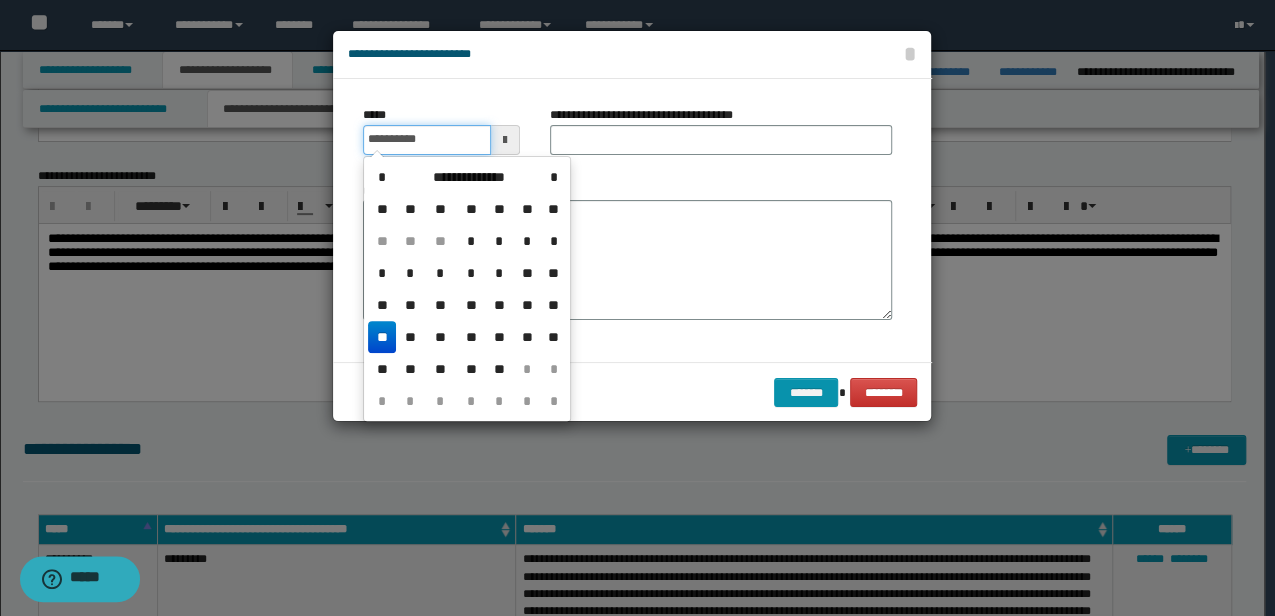 type on "**********" 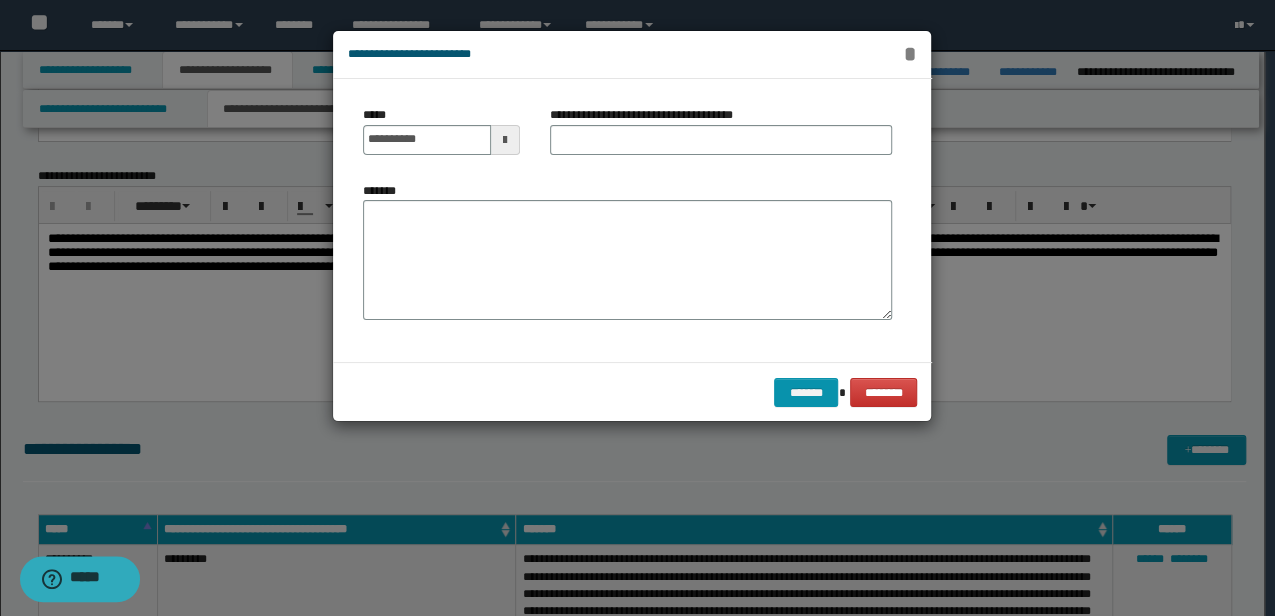 click on "*" at bounding box center (909, 54) 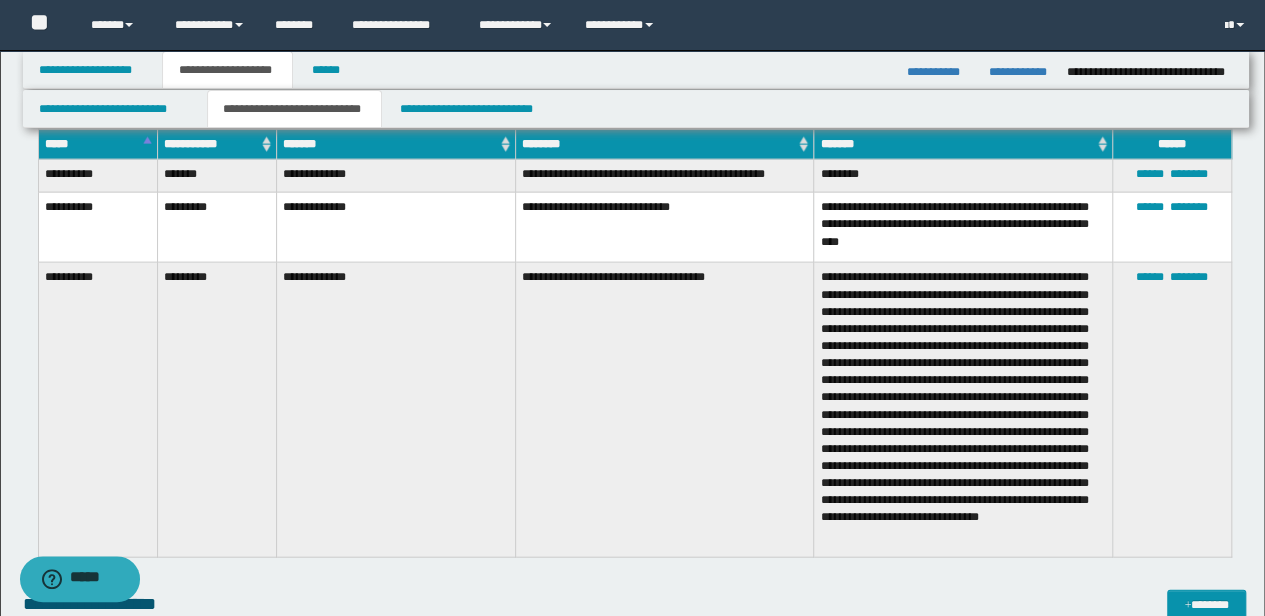 scroll, scrollTop: 1985, scrollLeft: 0, axis: vertical 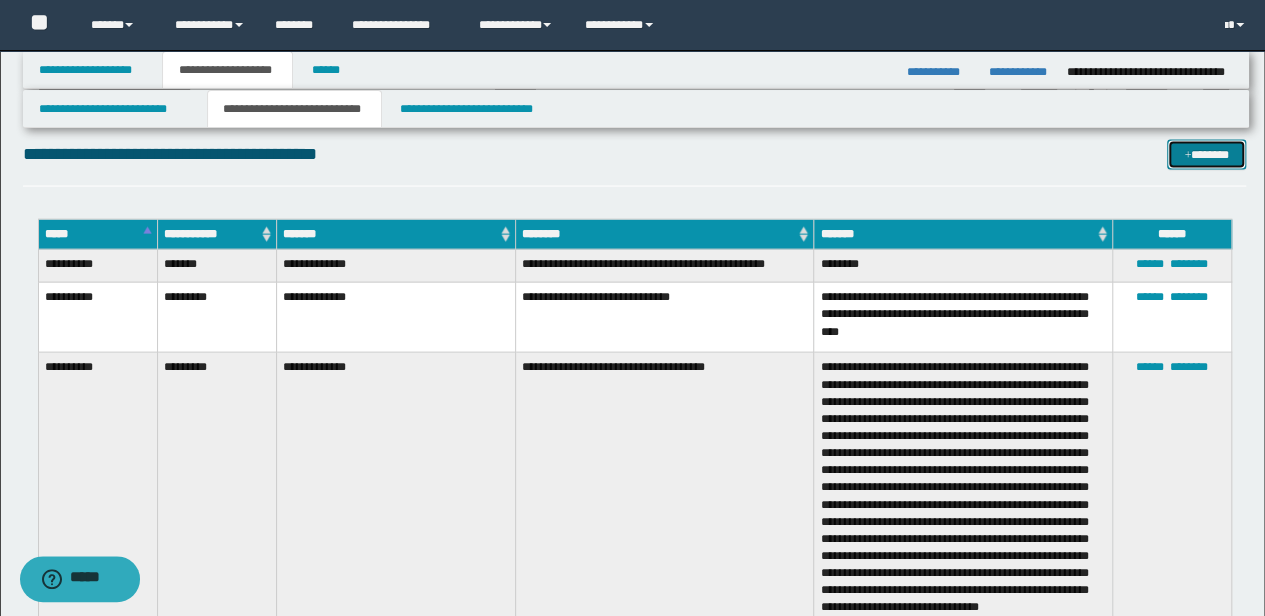 click on "*******" at bounding box center [1206, 154] 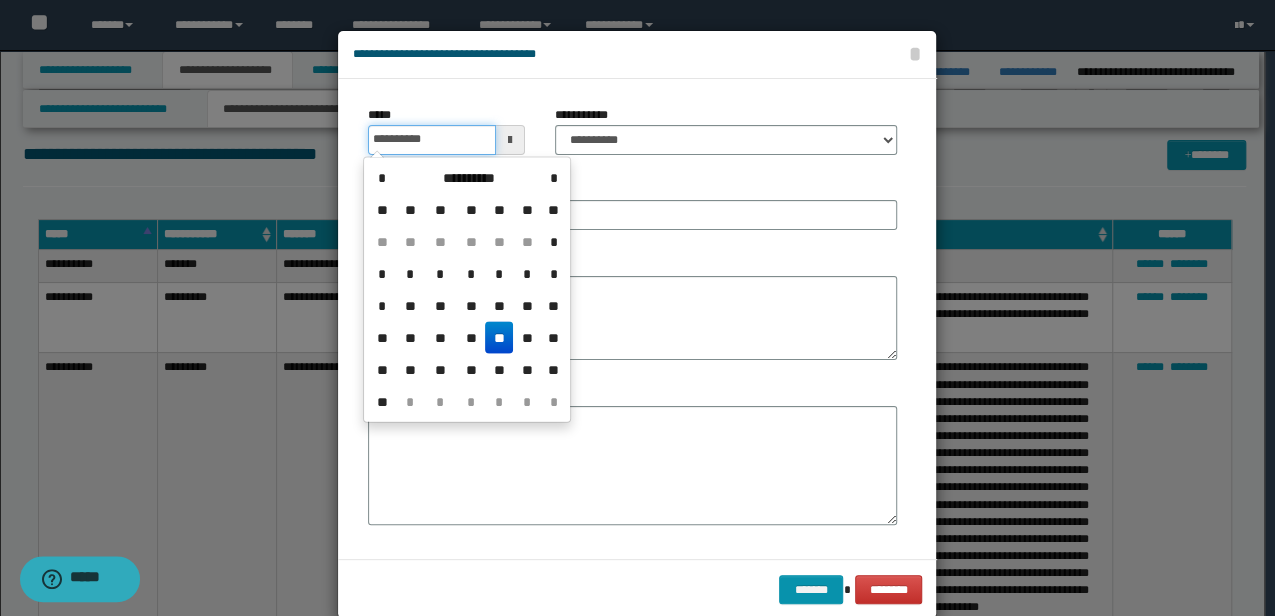 click on "**********" at bounding box center [431, 140] 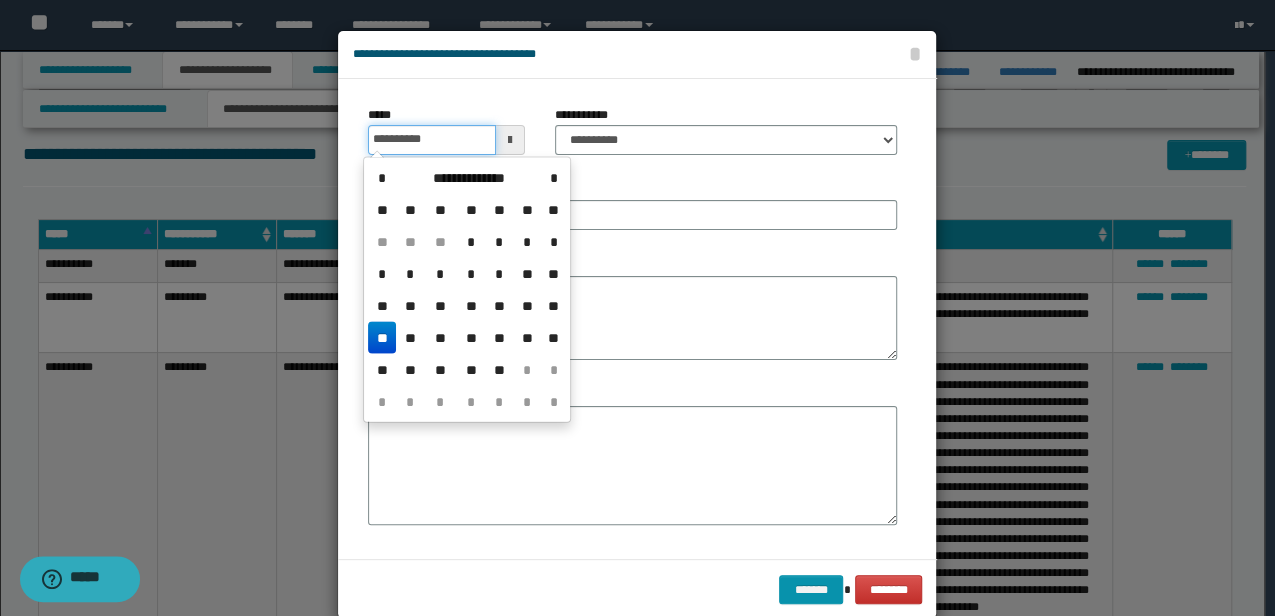 type on "**********" 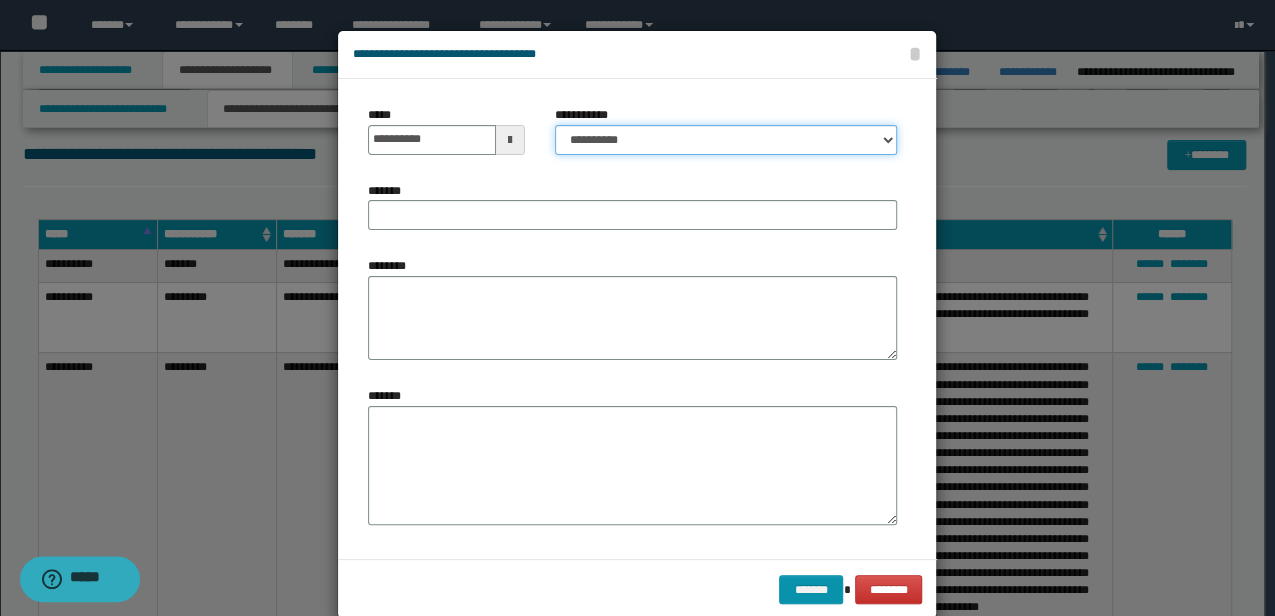 click on "**********" at bounding box center [726, 140] 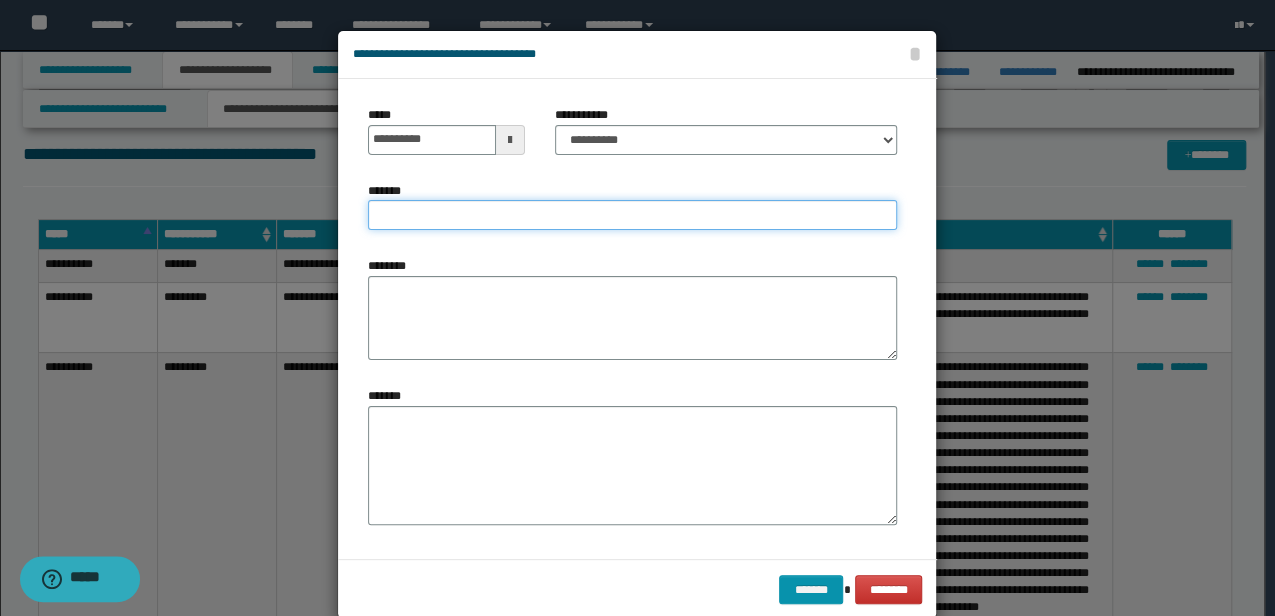 click on "*******" at bounding box center [632, 215] 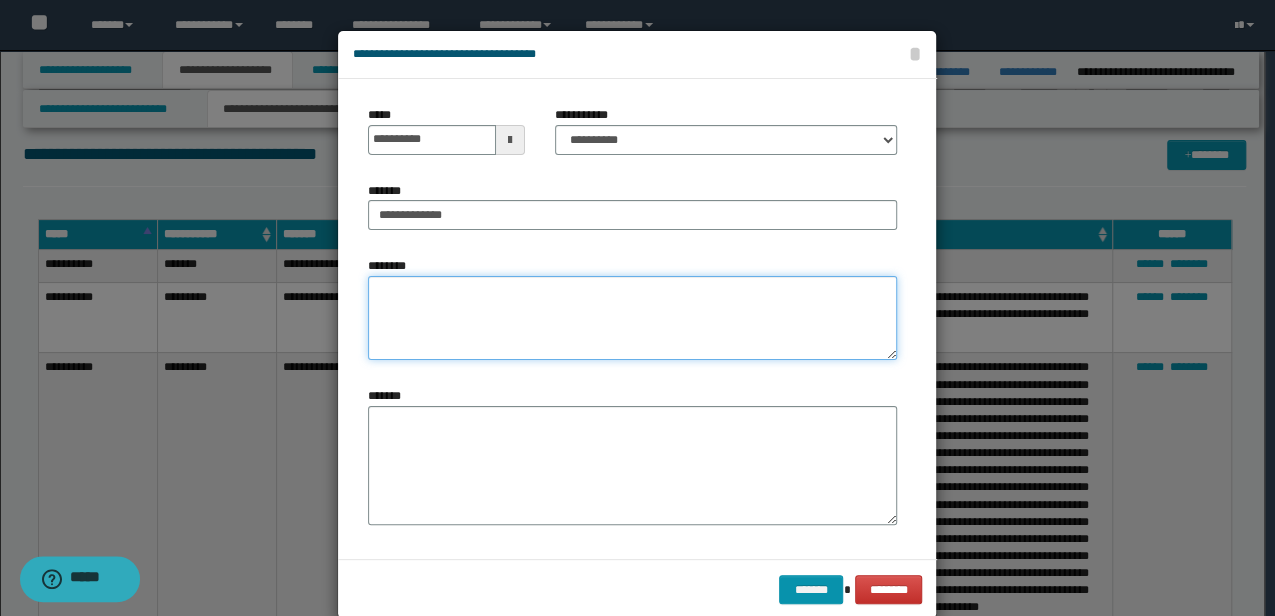 click on "********" at bounding box center (632, 318) 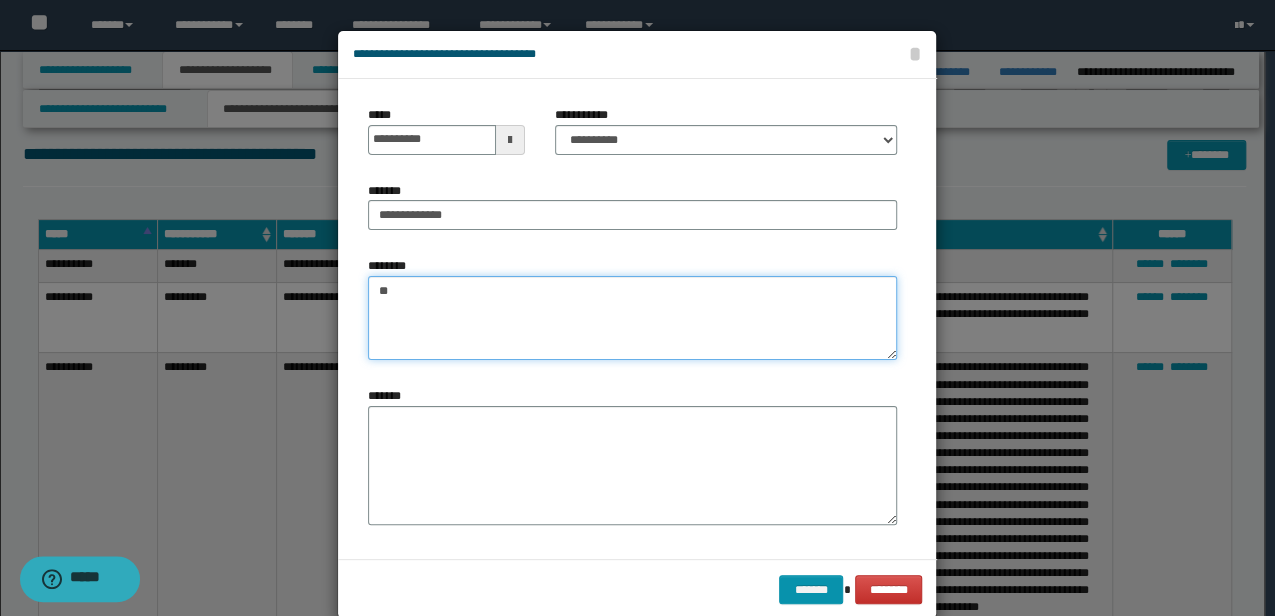 type on "*" 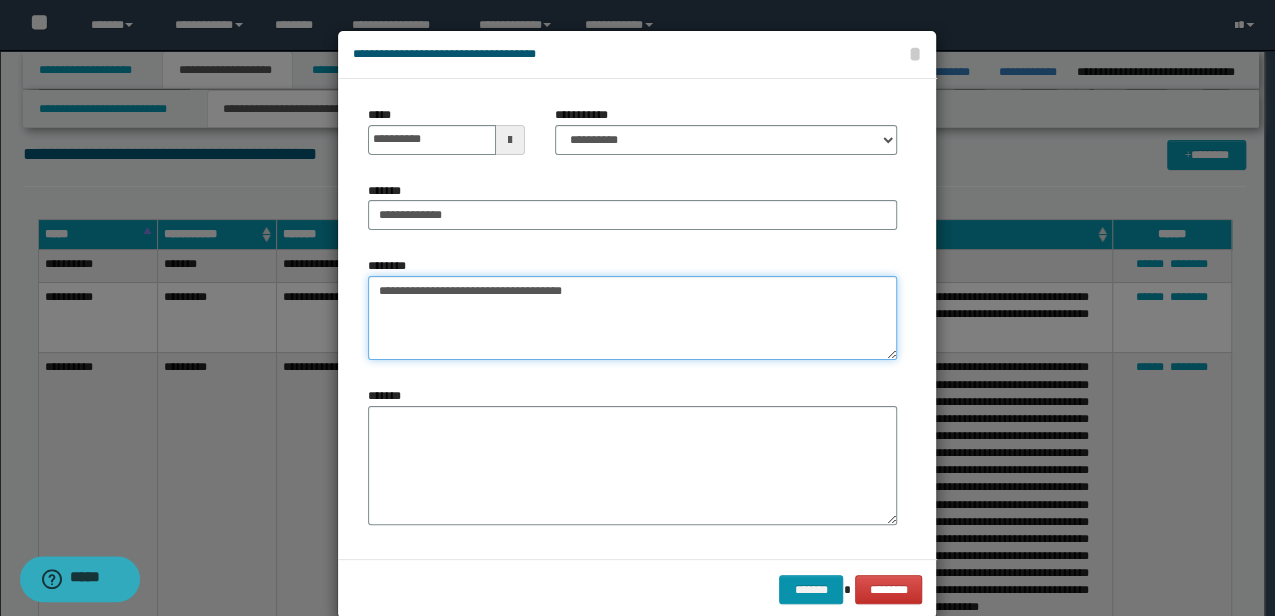 type on "**********" 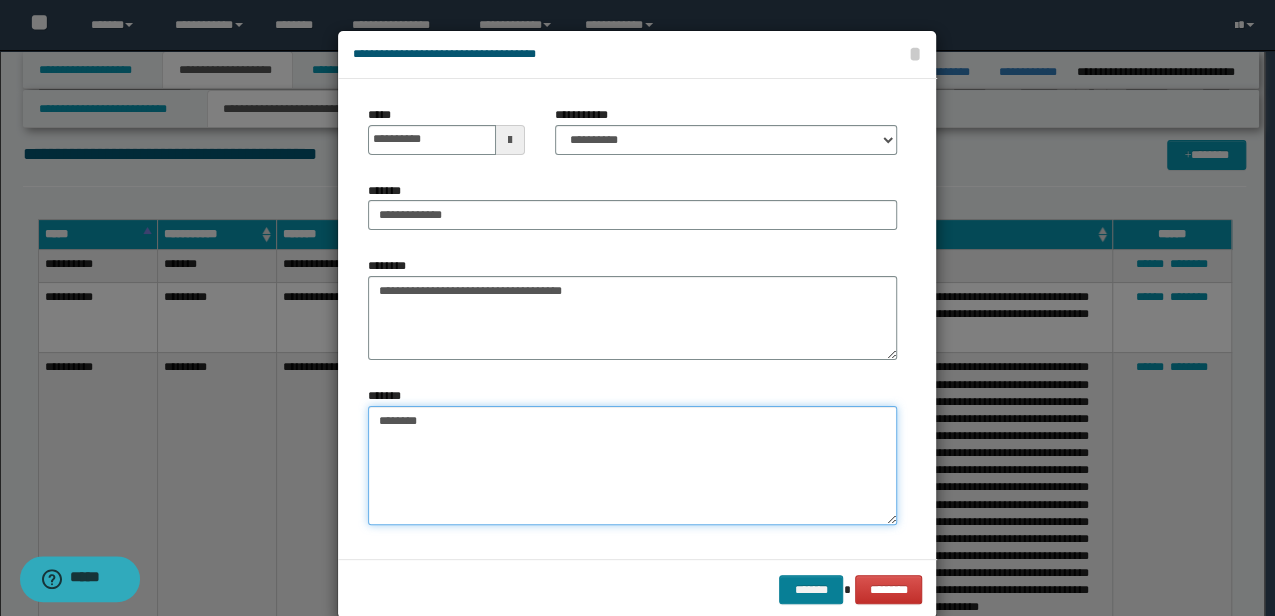 type on "********" 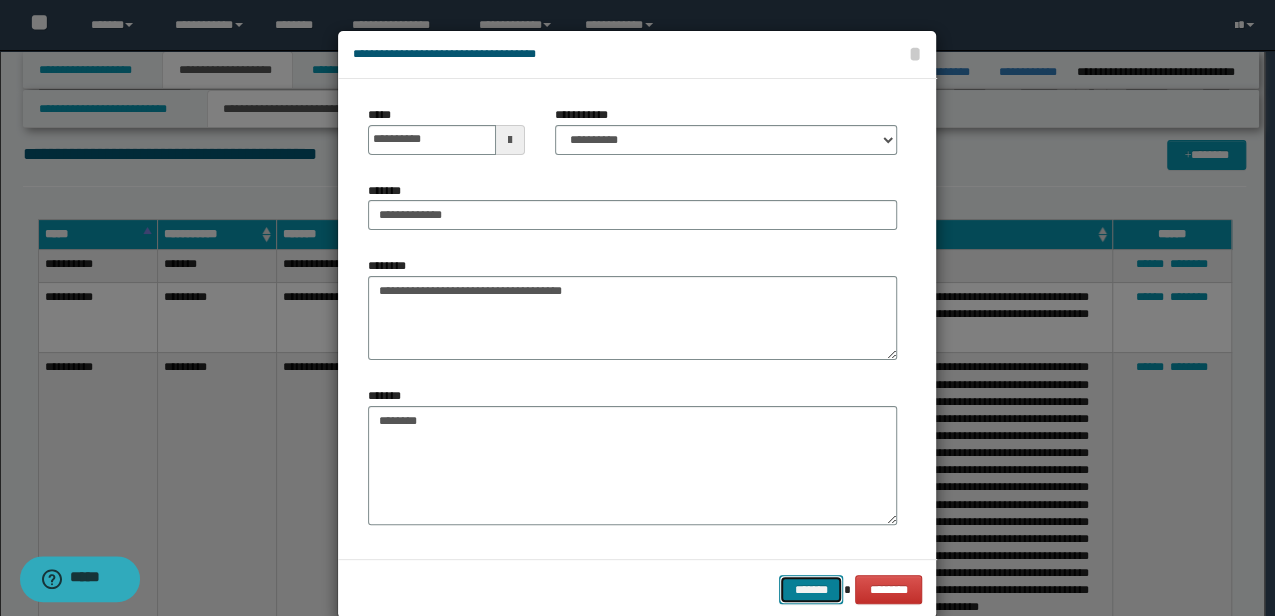 click on "*******" at bounding box center [811, 589] 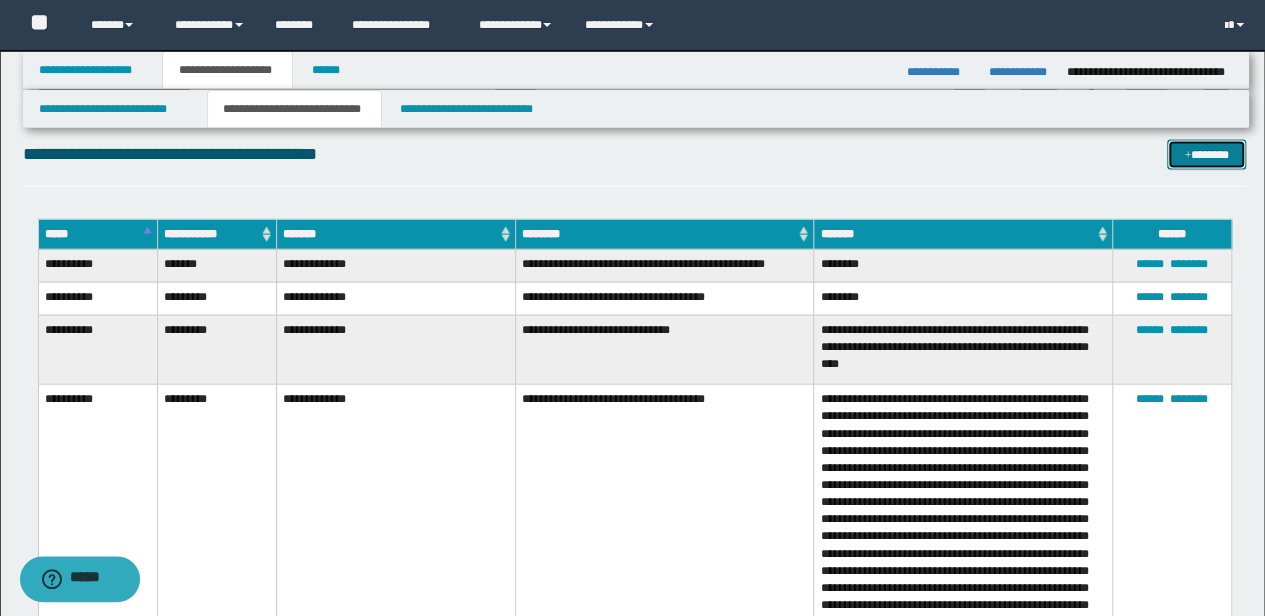 click on "*******" at bounding box center [1206, 154] 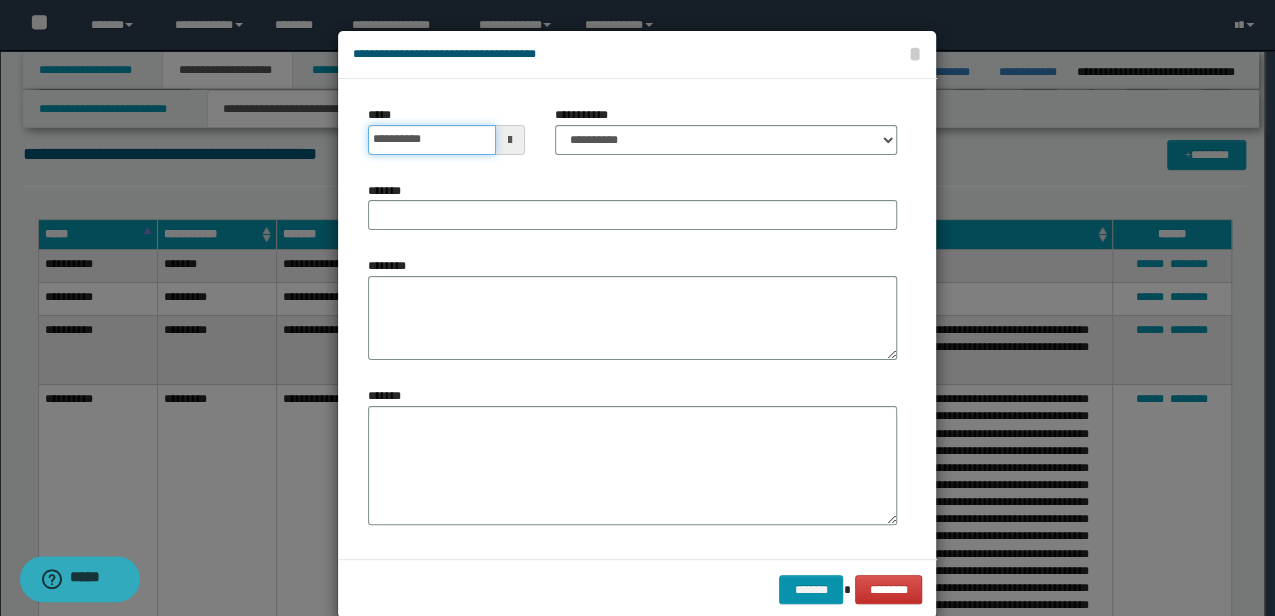 click on "**********" at bounding box center (431, 140) 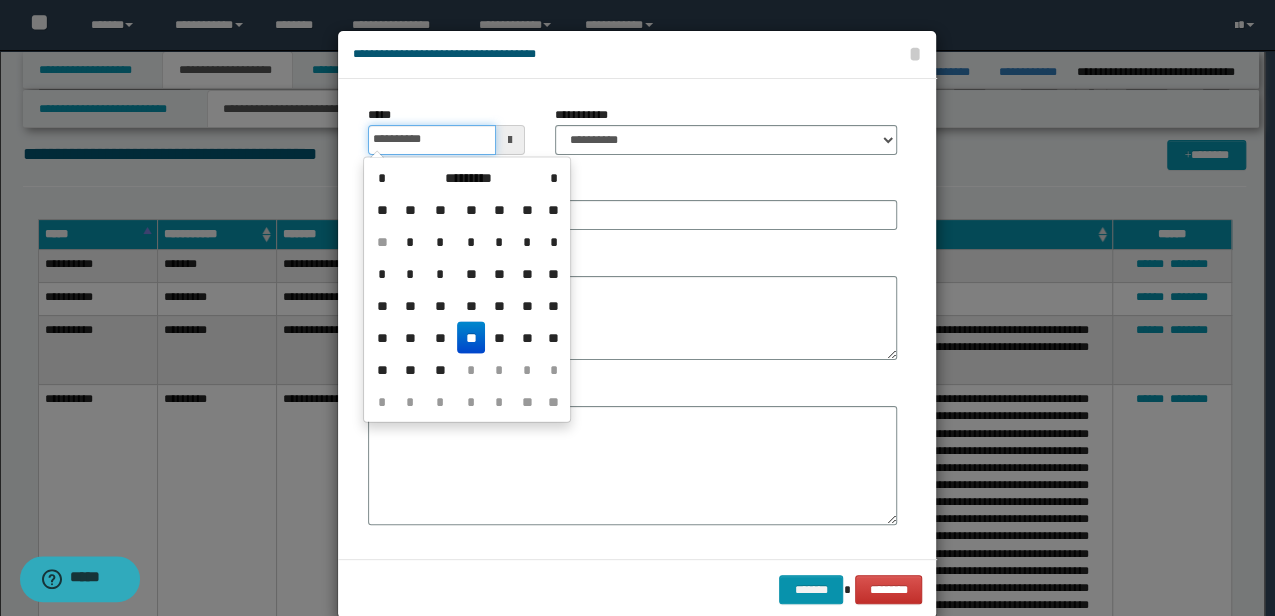 type on "**********" 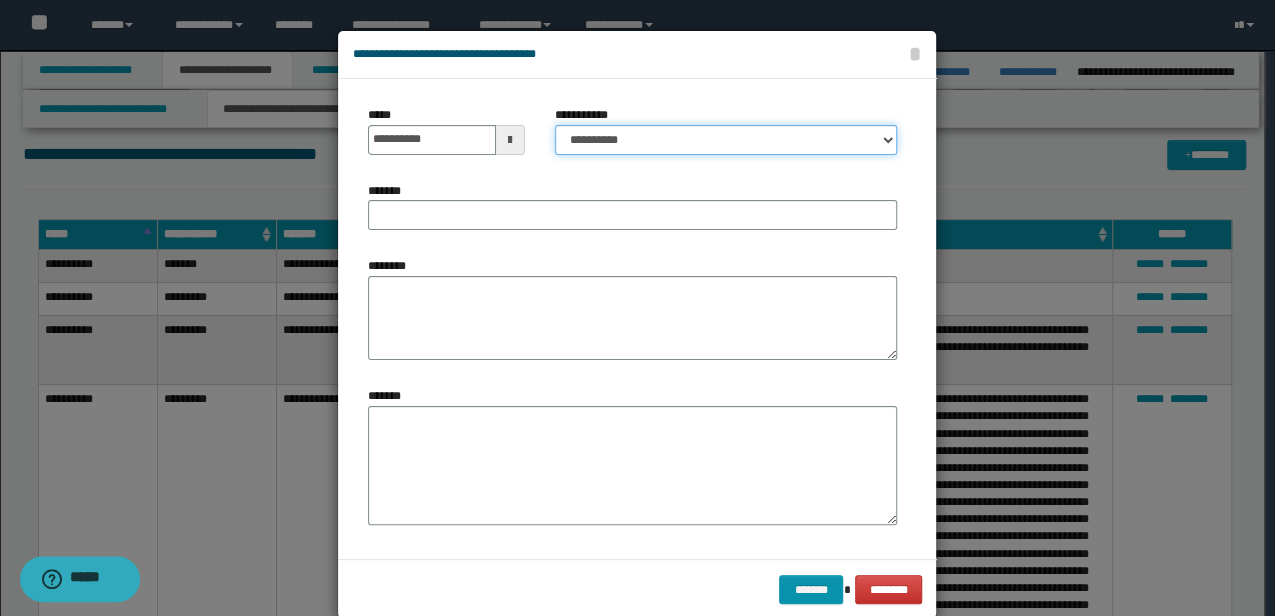 click on "**********" at bounding box center (726, 140) 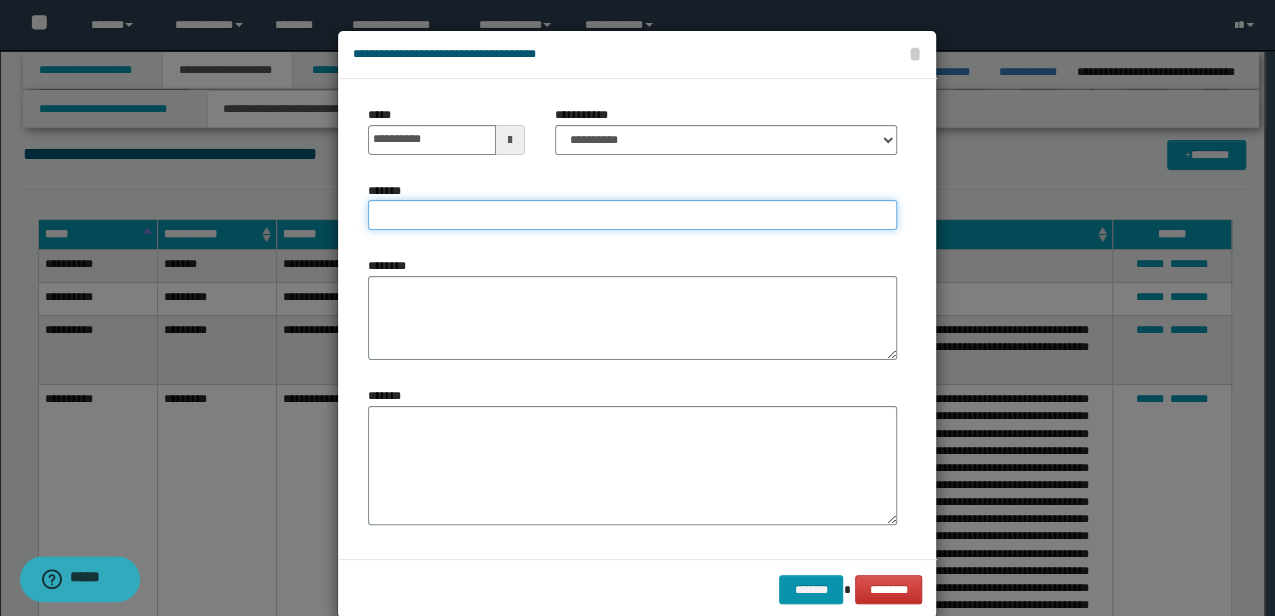 click on "*******" at bounding box center (632, 215) 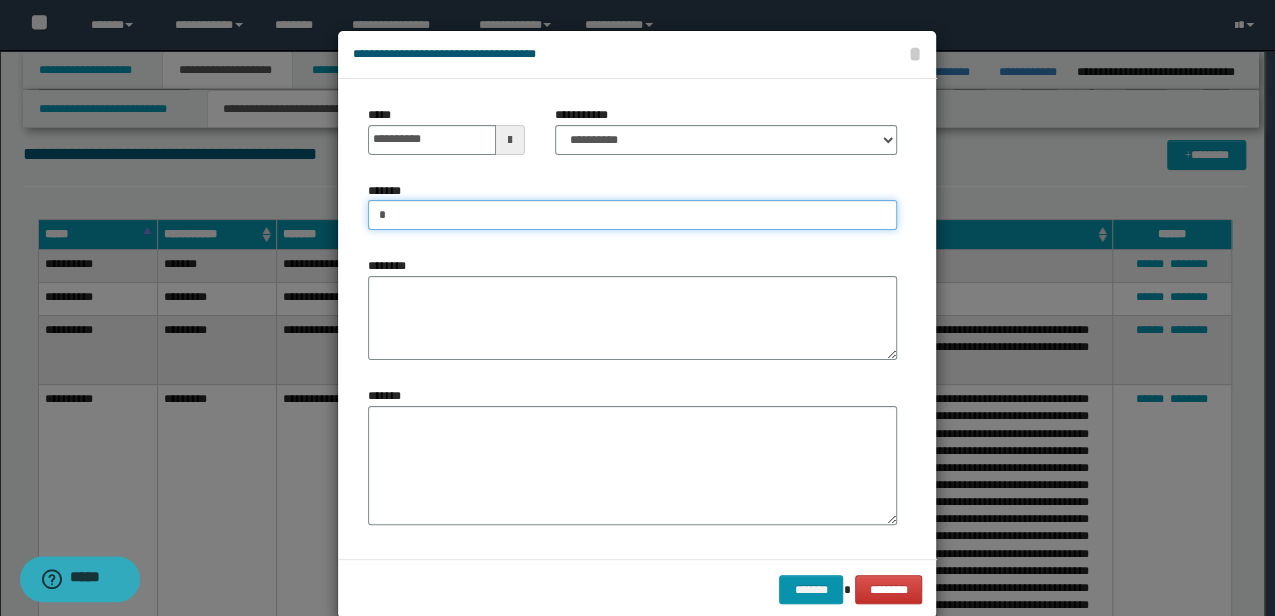 type on "**********" 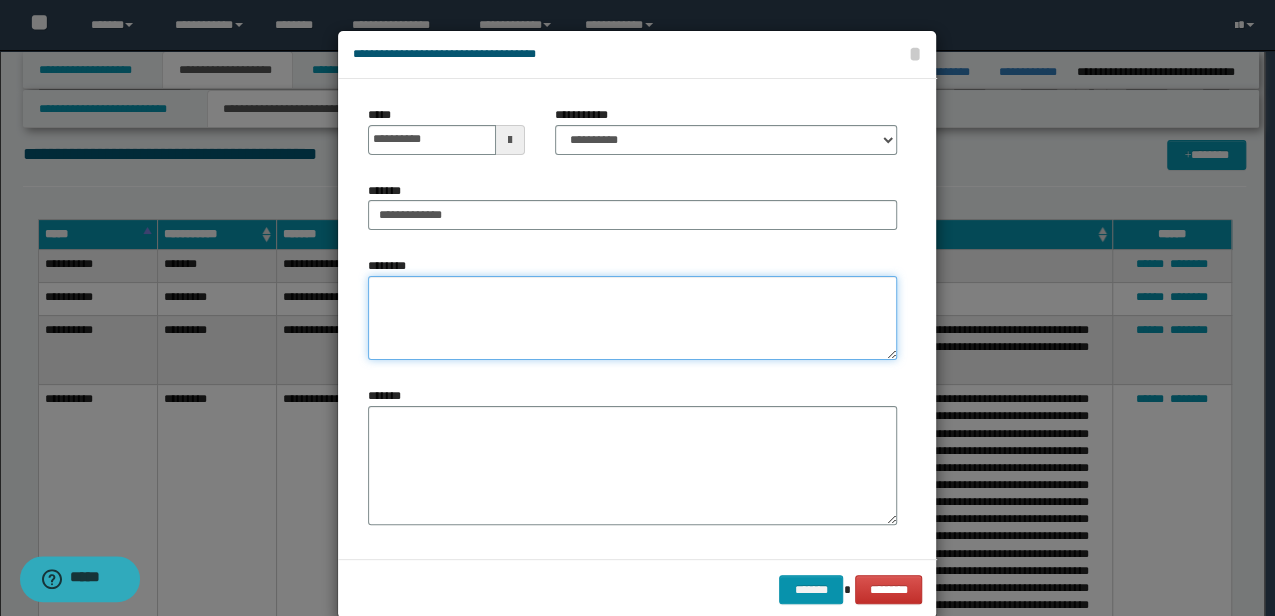 click on "********" at bounding box center (632, 318) 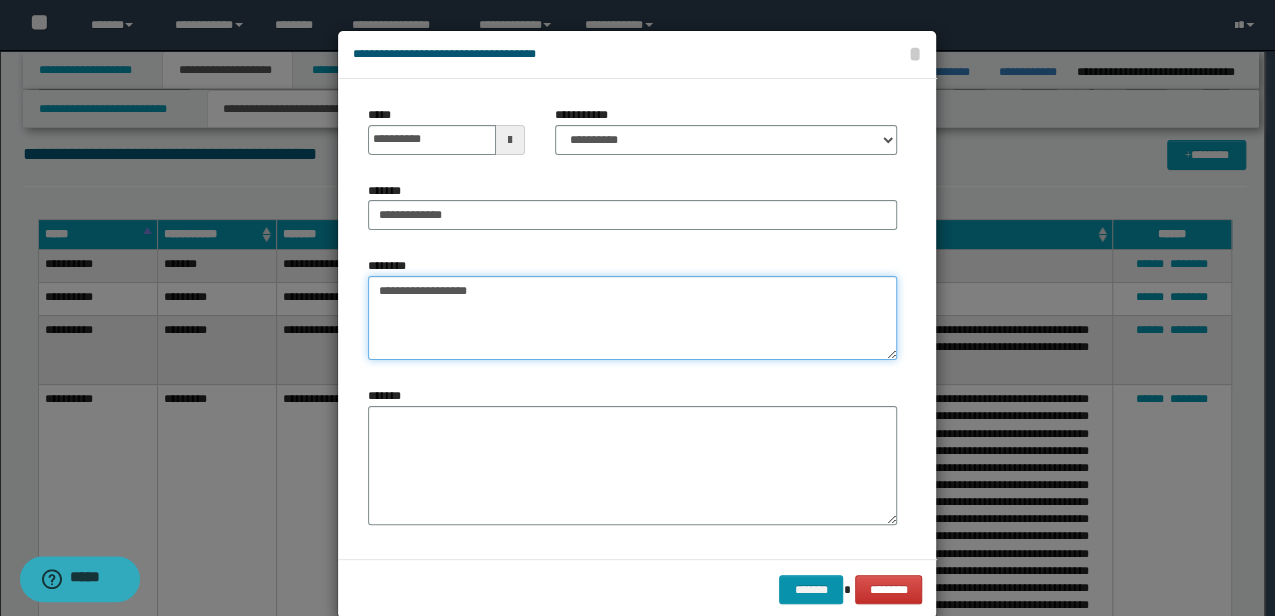 type on "**********" 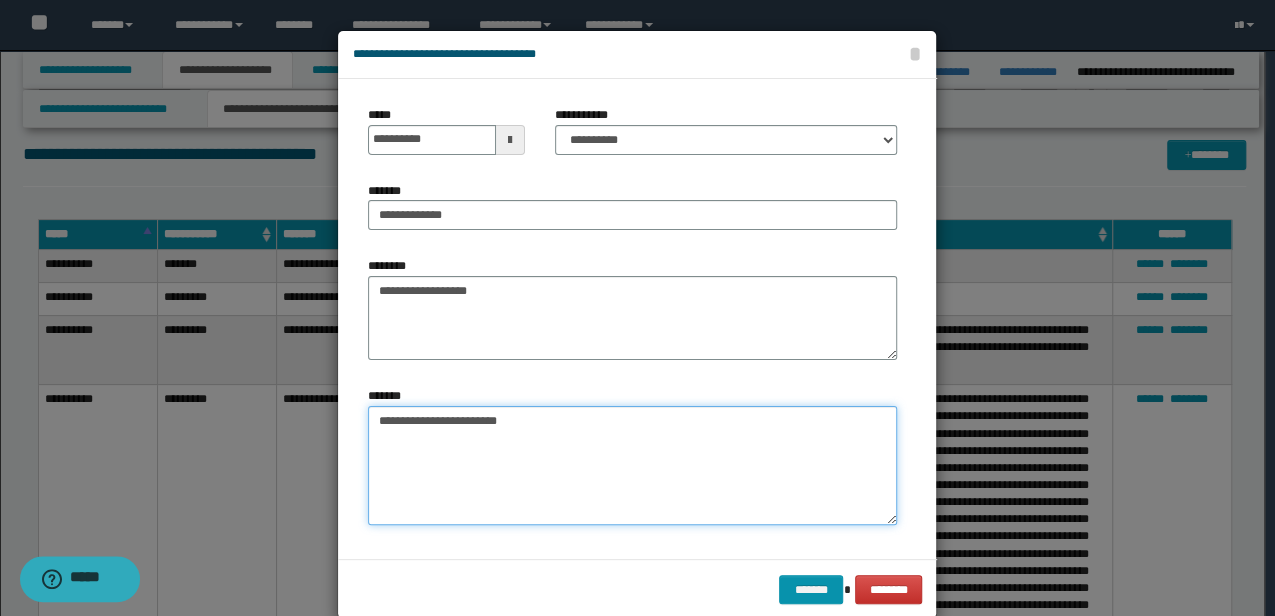 click on "**********" at bounding box center [632, 465] 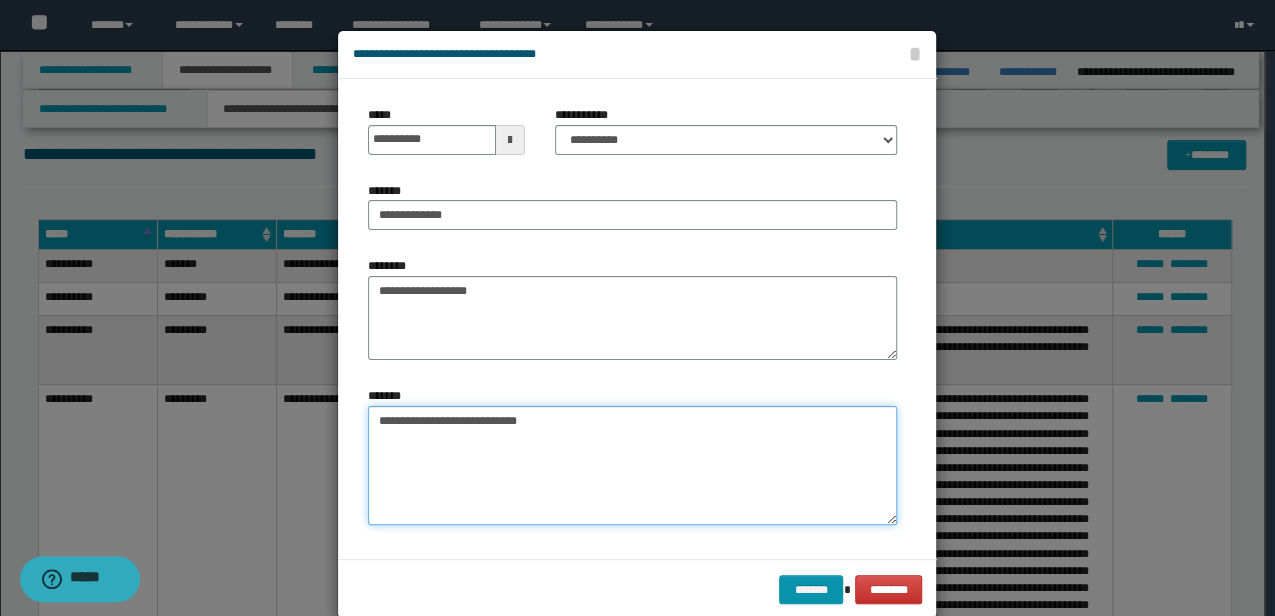 click on "**********" at bounding box center (632, 465) 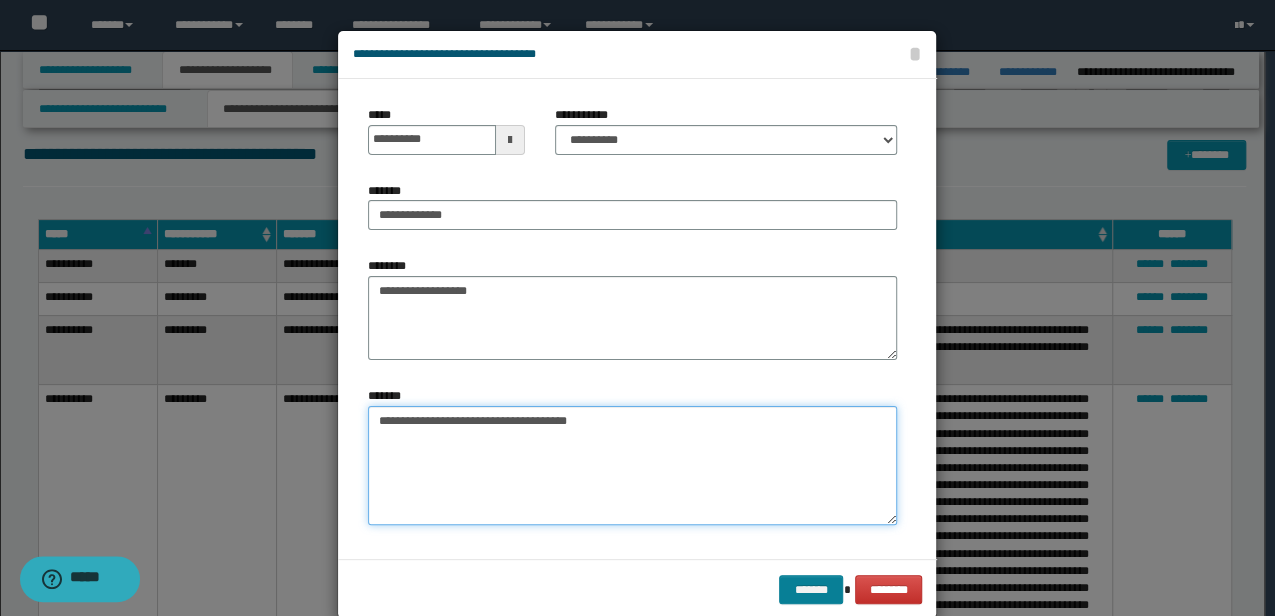 type on "**********" 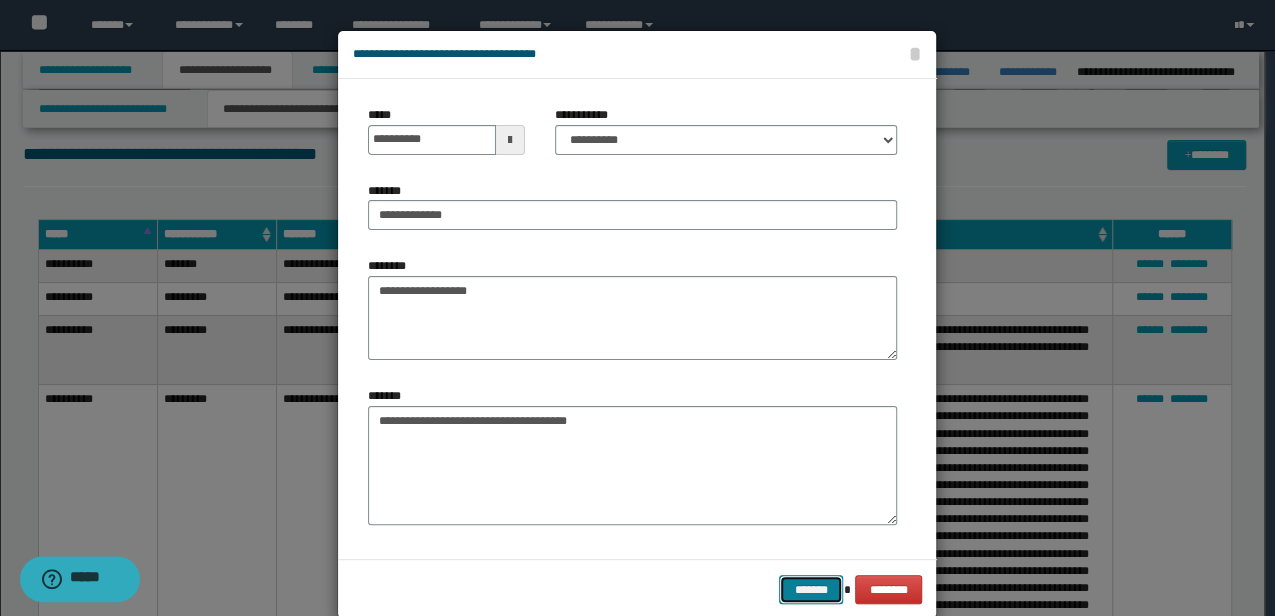 click on "*******" at bounding box center (811, 589) 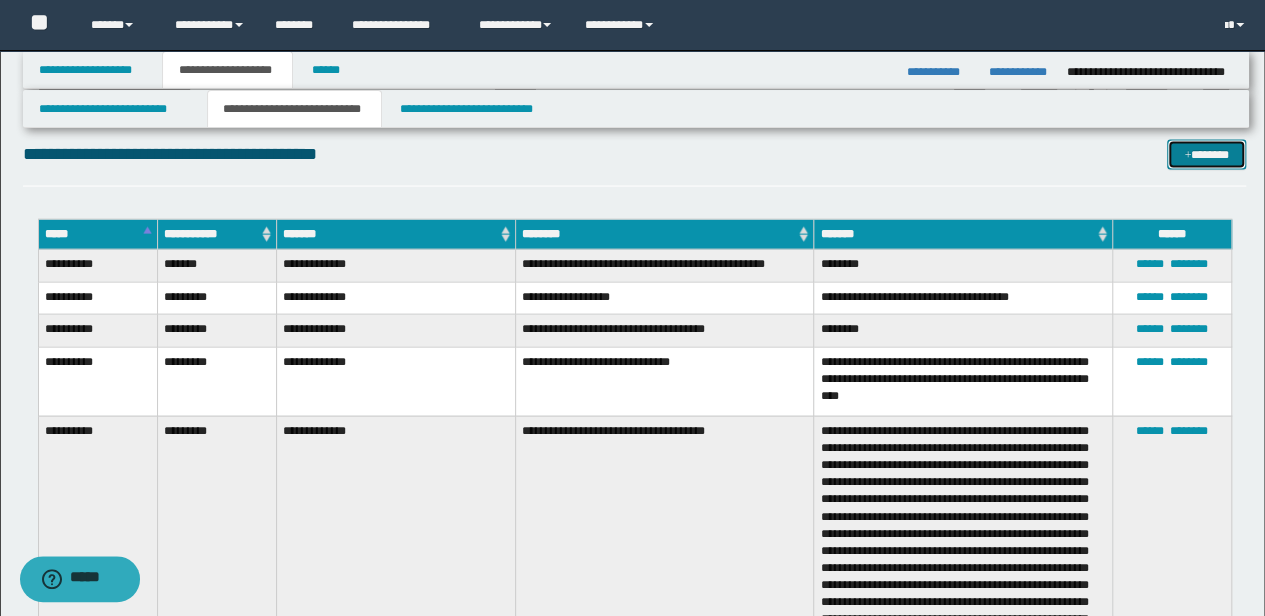 click on "*******" at bounding box center (1206, 154) 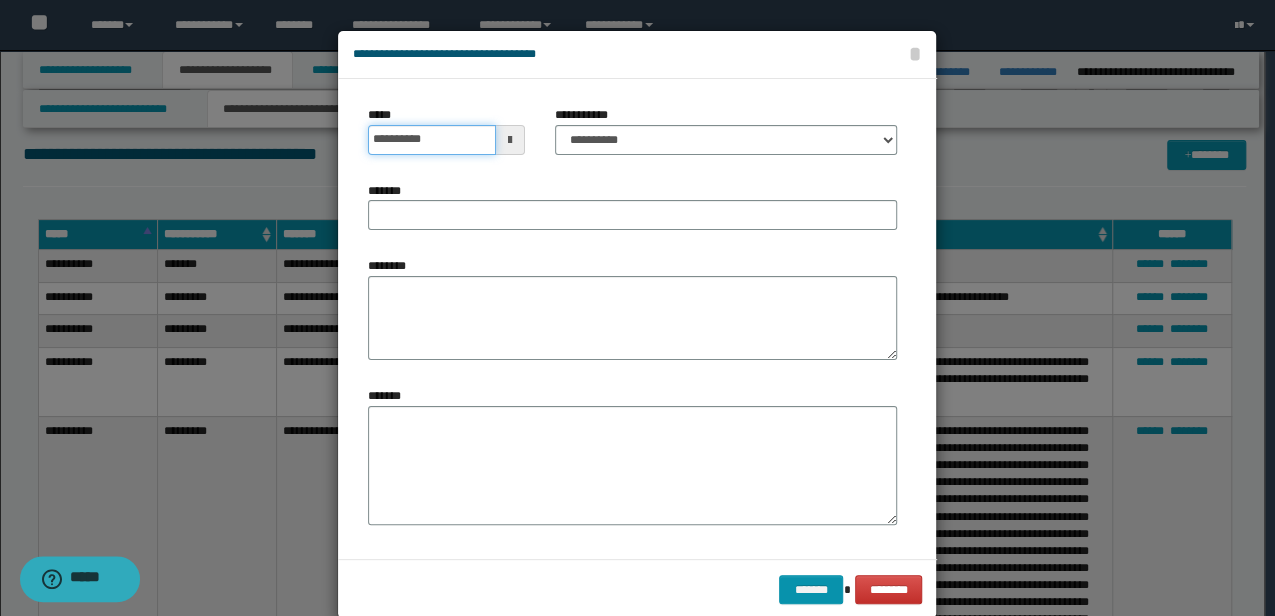 click on "**********" at bounding box center [431, 140] 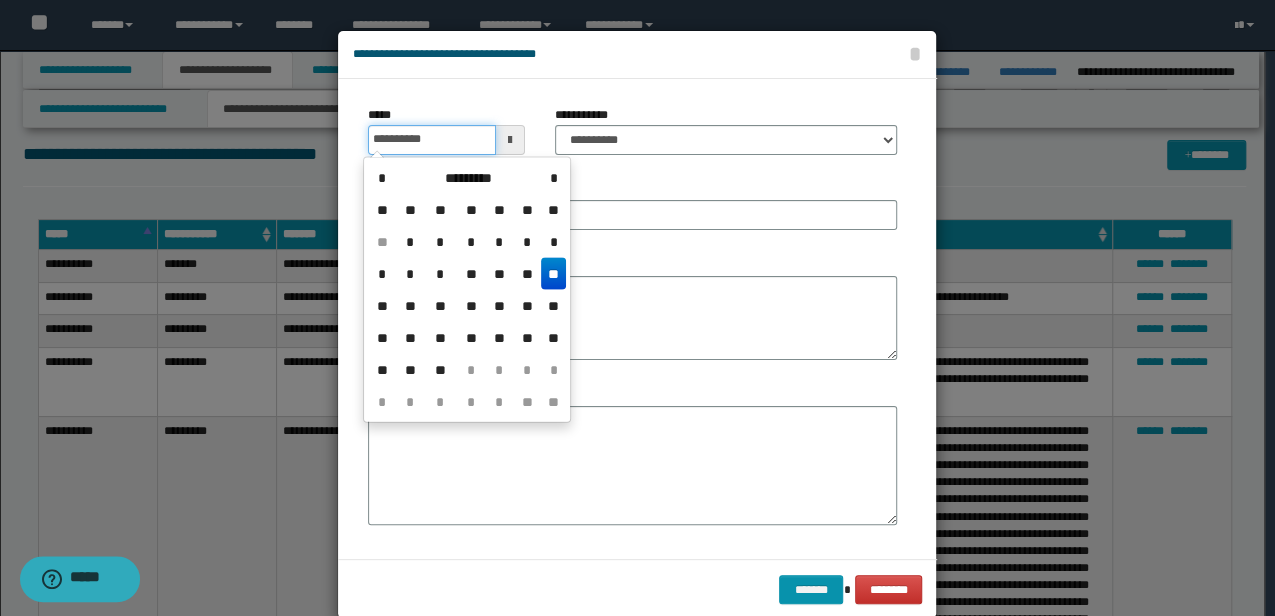 type on "**********" 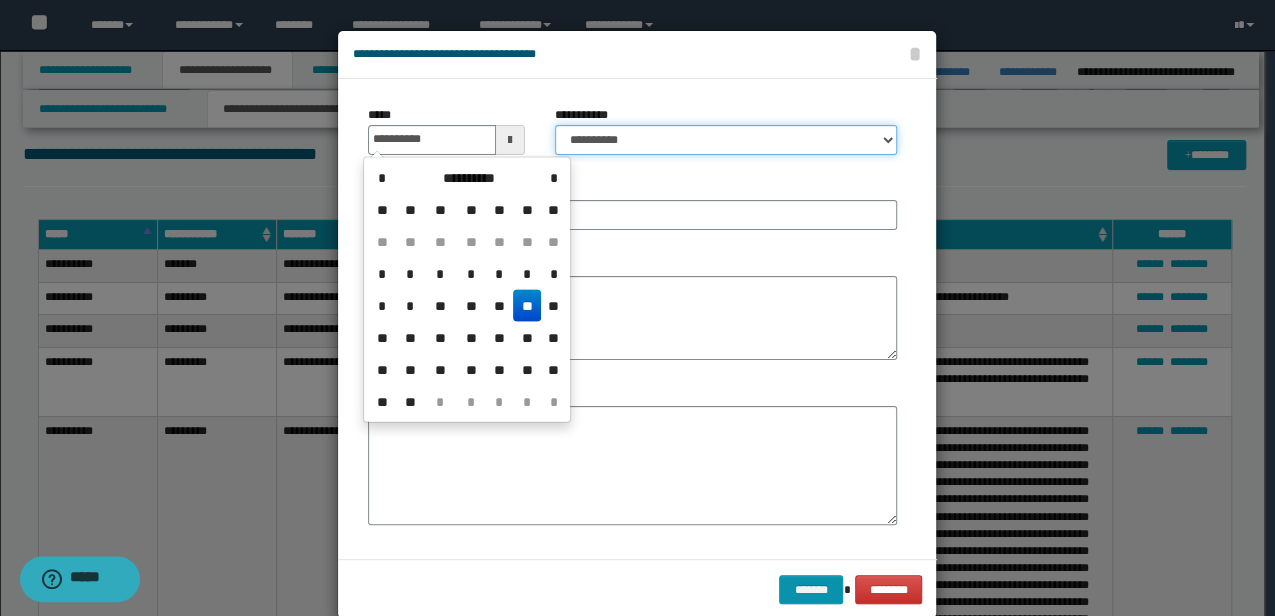 click on "**********" at bounding box center [726, 140] 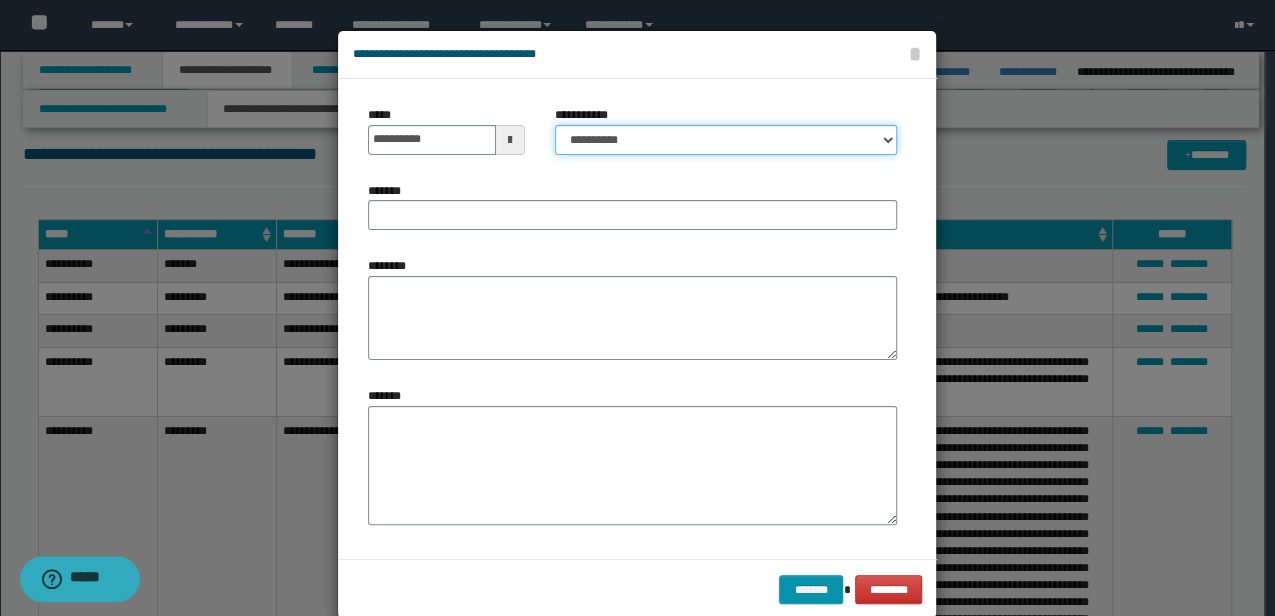 select on "*" 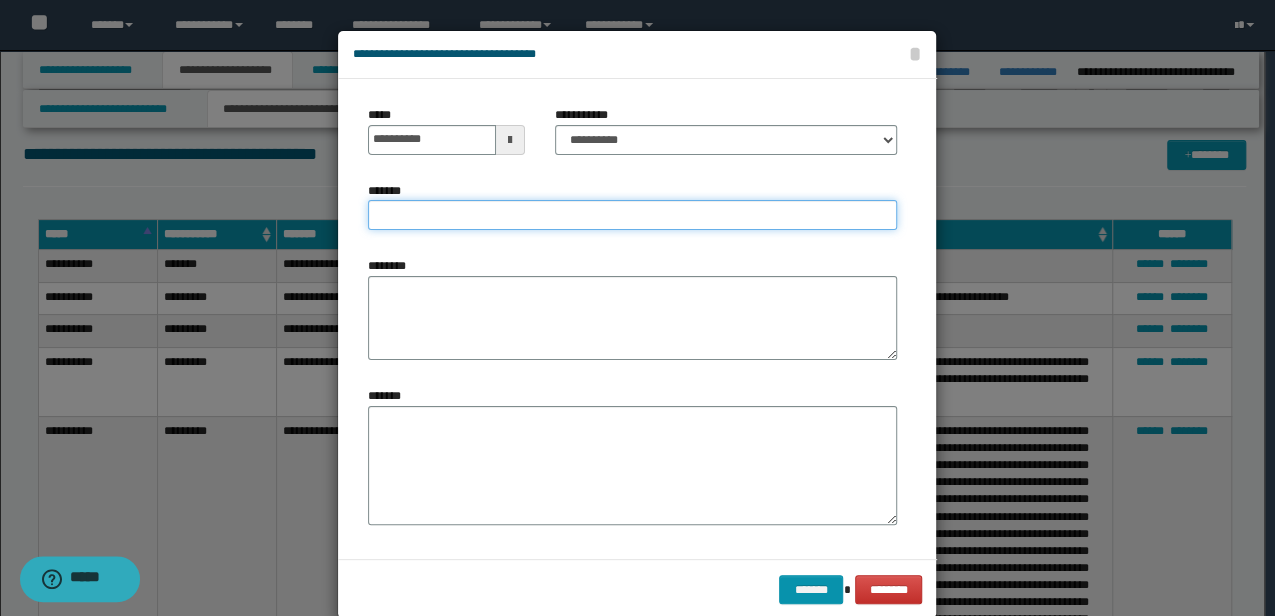 click on "*******" at bounding box center [632, 215] 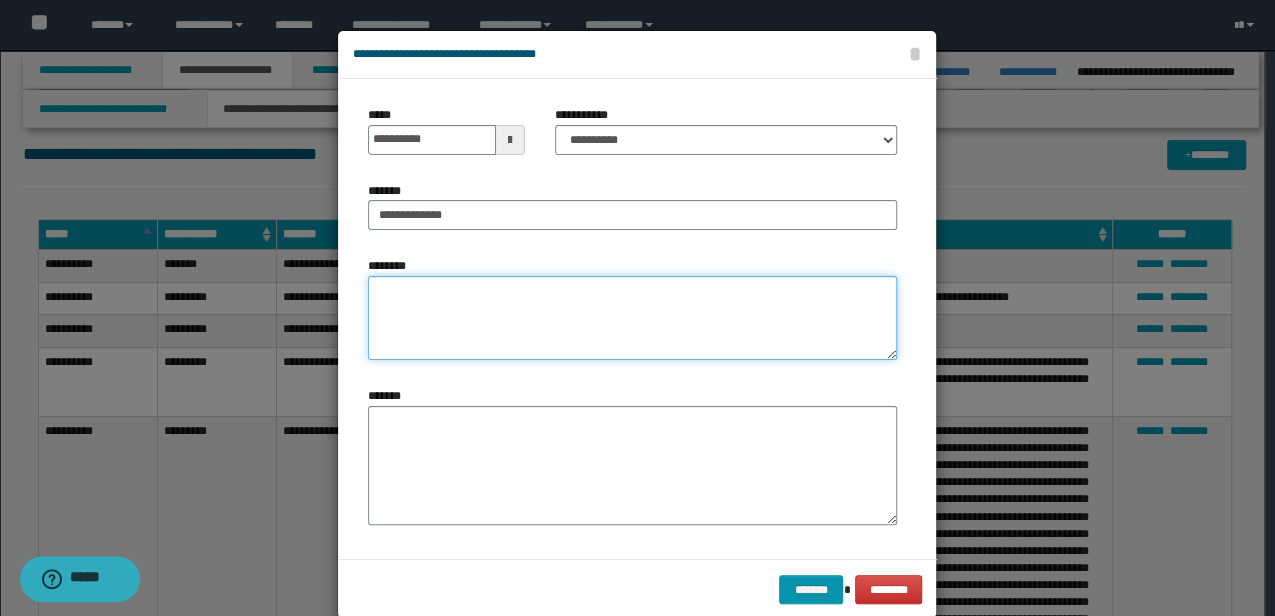 click on "********" at bounding box center (632, 318) 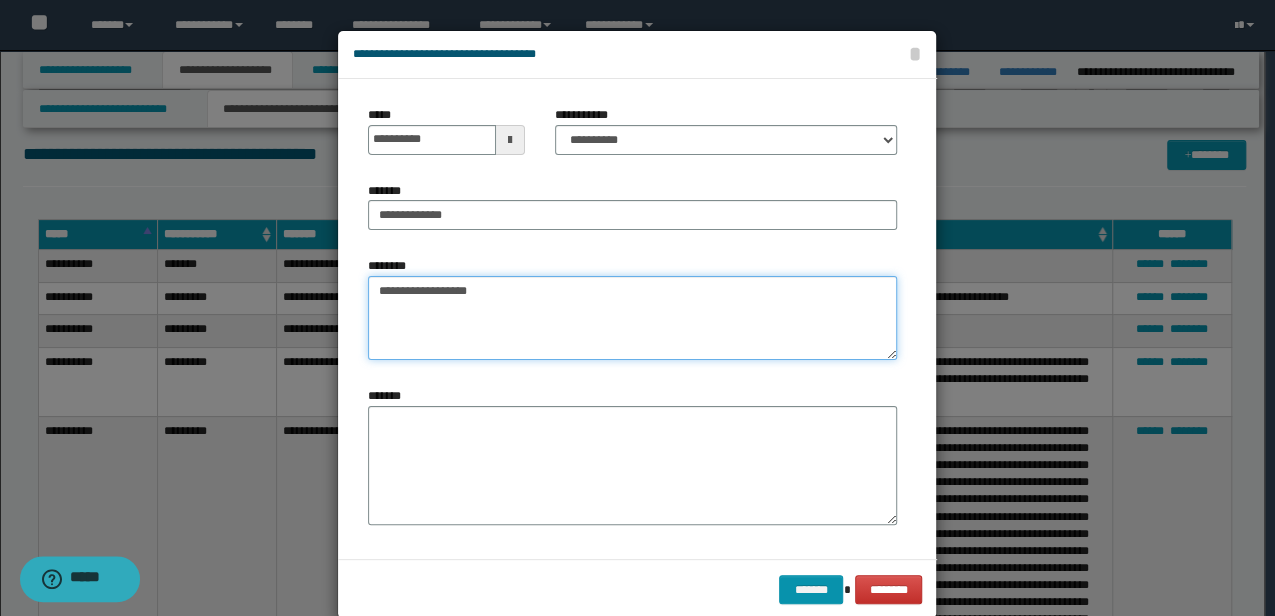type on "**********" 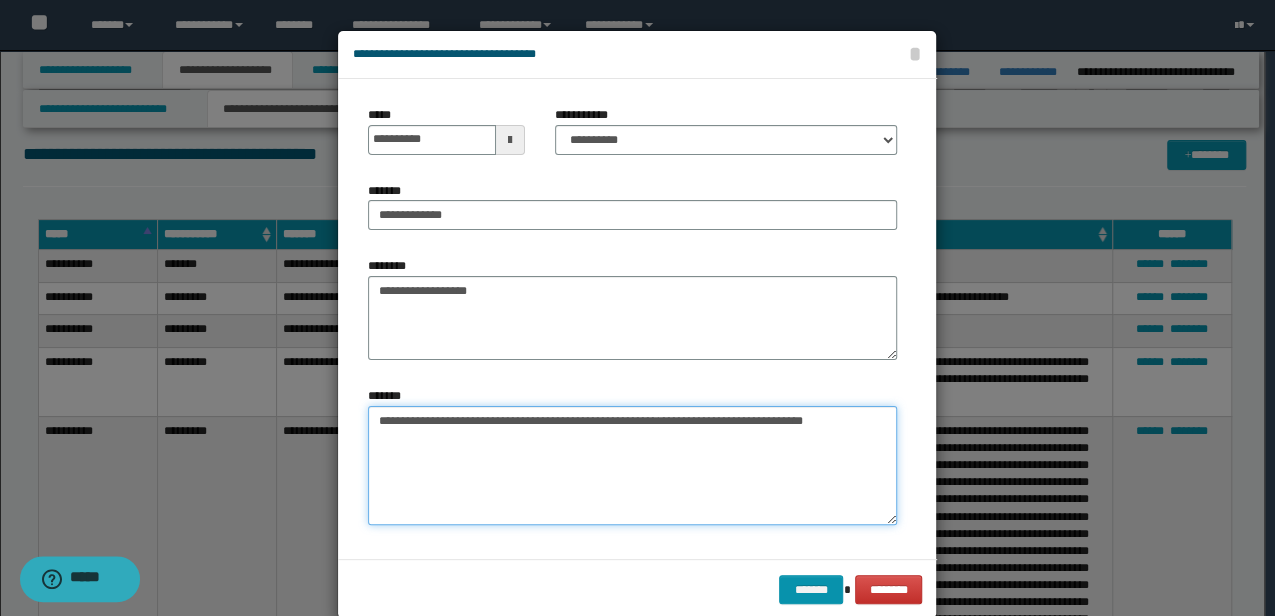 click on "**********" at bounding box center (632, 465) 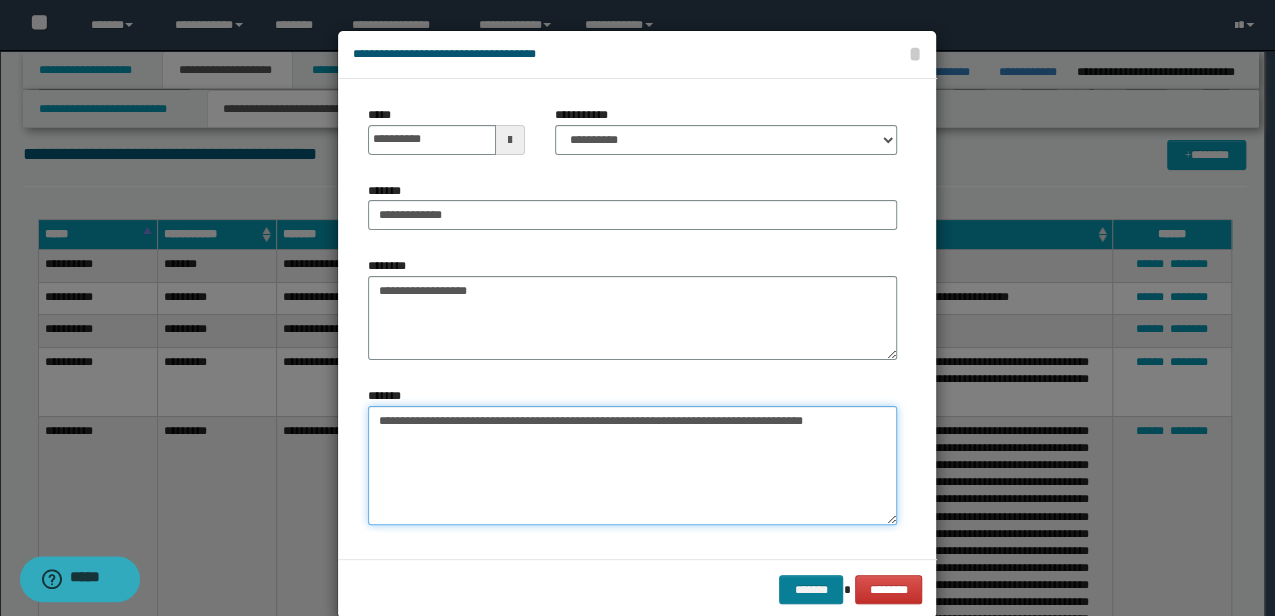 type on "**********" 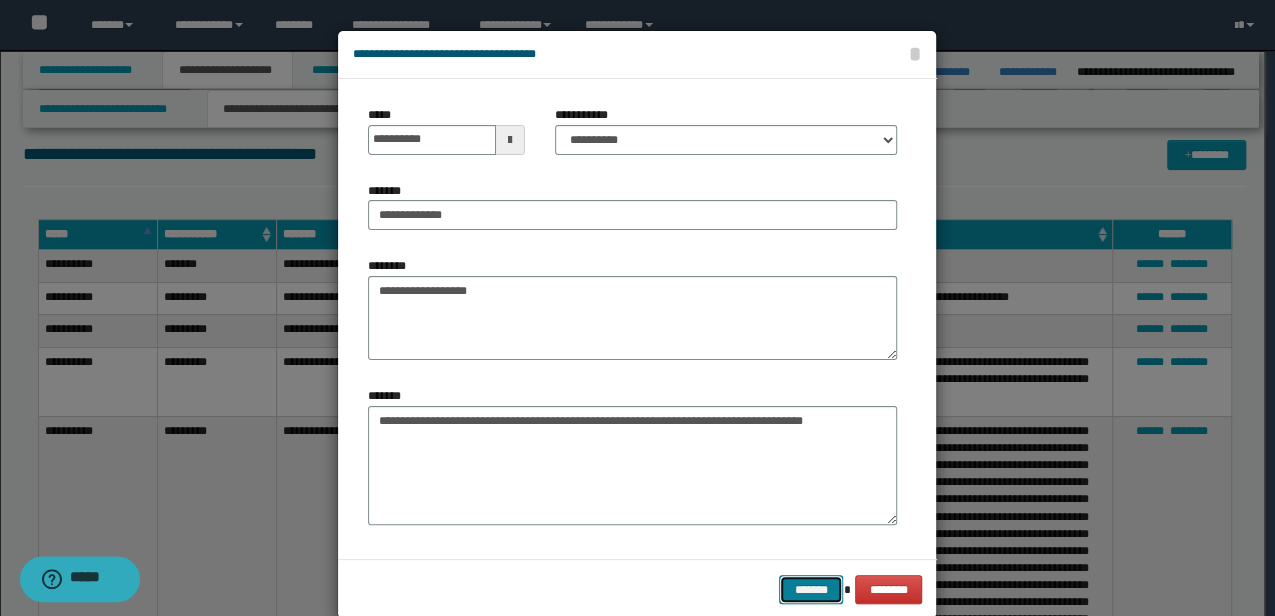 click on "*******" at bounding box center [811, 589] 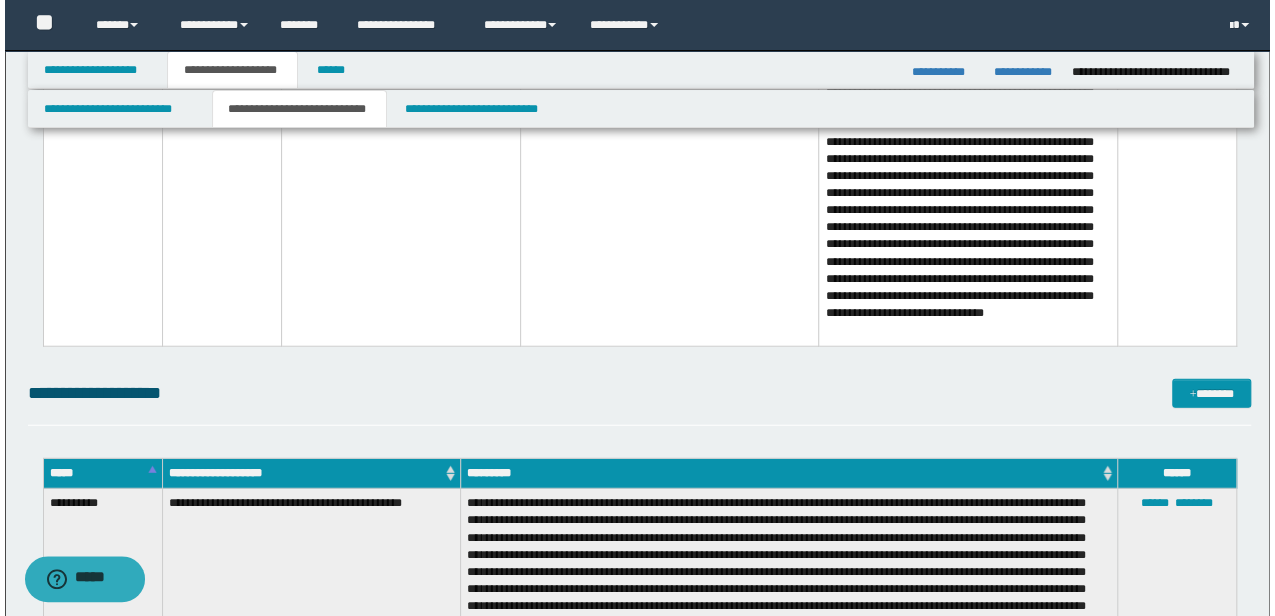 scroll, scrollTop: 2430, scrollLeft: 0, axis: vertical 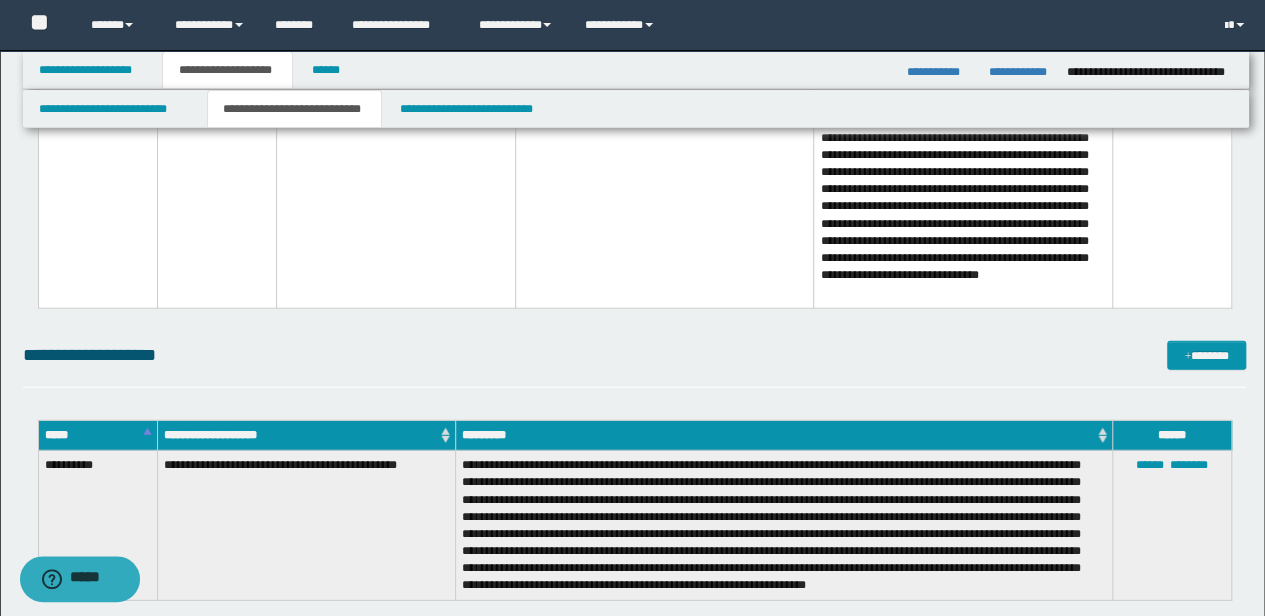 click on "*******" at bounding box center (1206, -291) 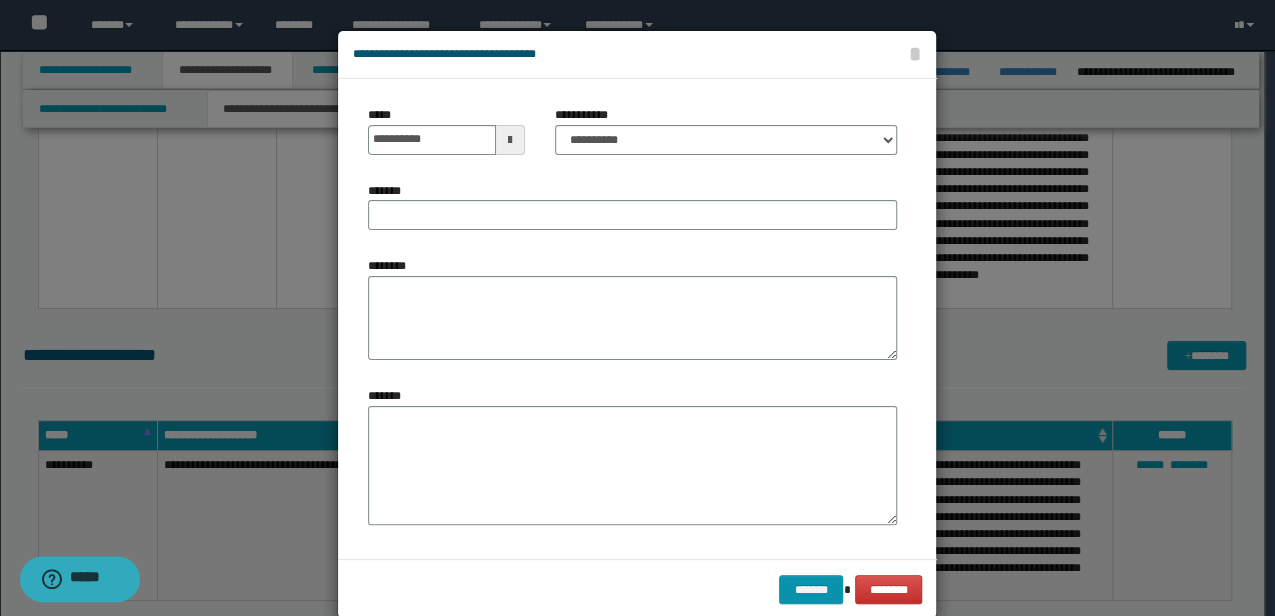 drag, startPoint x: 412, startPoint y: 393, endPoint x: 434, endPoint y: 380, distance: 25.553865 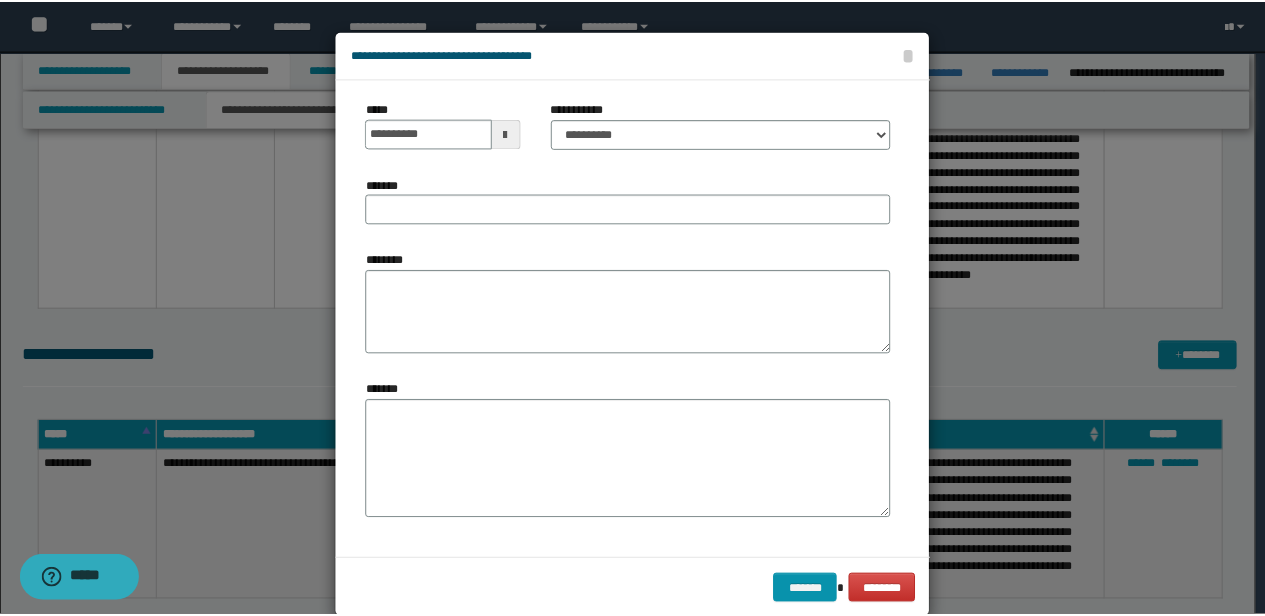 scroll, scrollTop: 8, scrollLeft: 0, axis: vertical 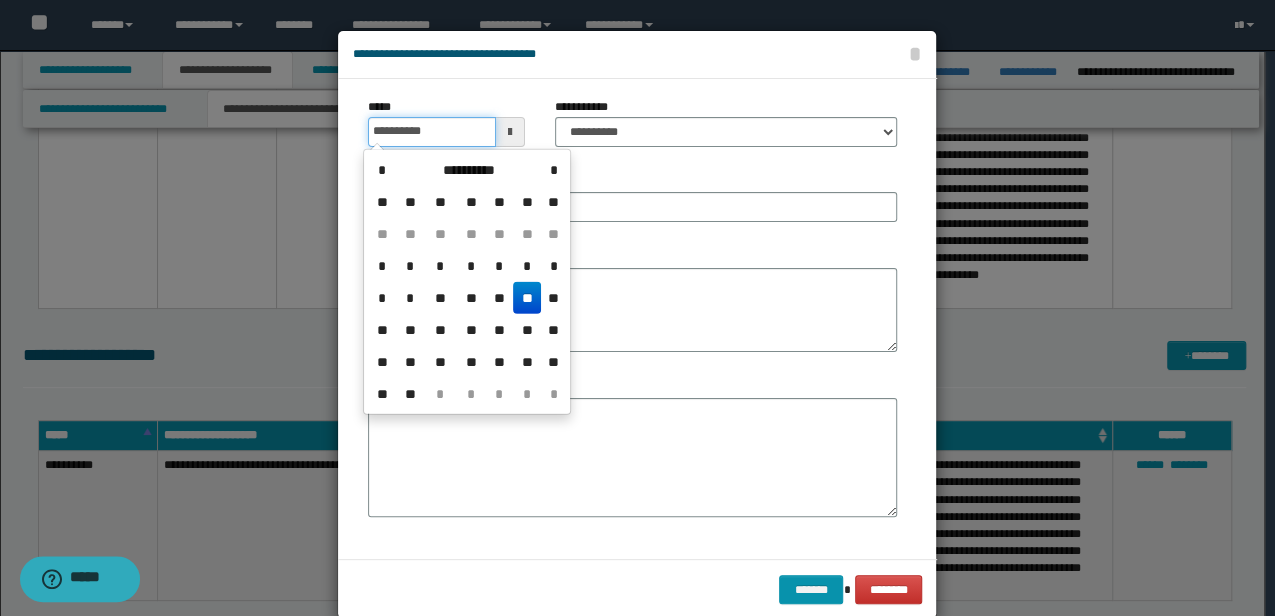 click on "**********" at bounding box center (431, 132) 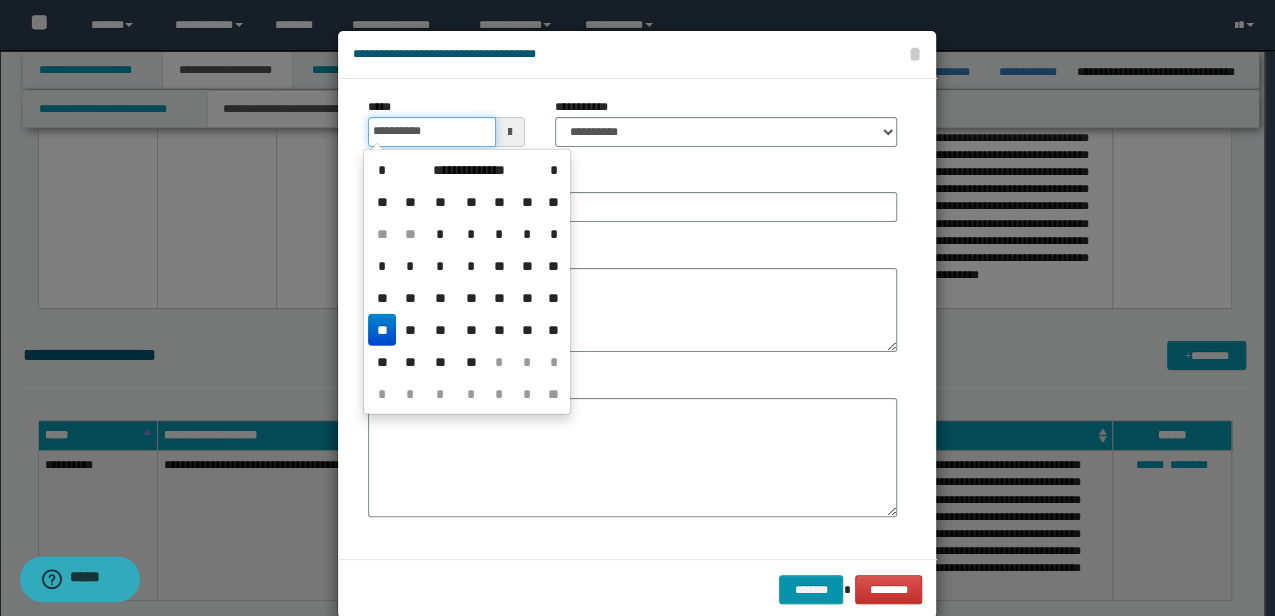 type on "**********" 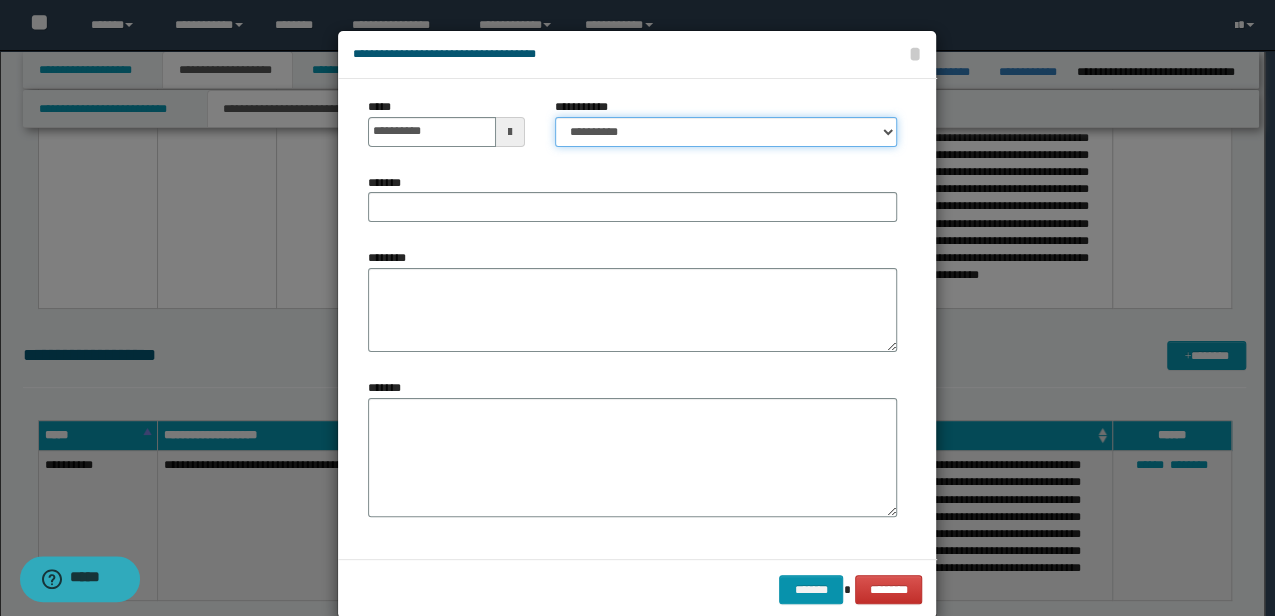 click on "**********" at bounding box center (726, 132) 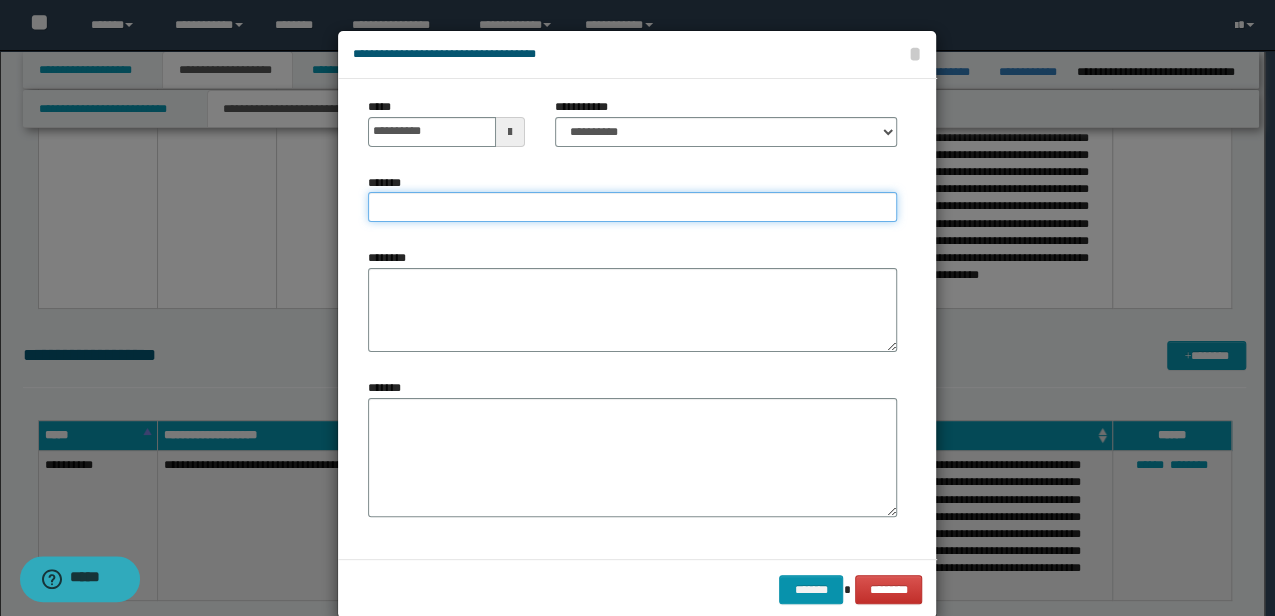 click on "*******" at bounding box center [632, 207] 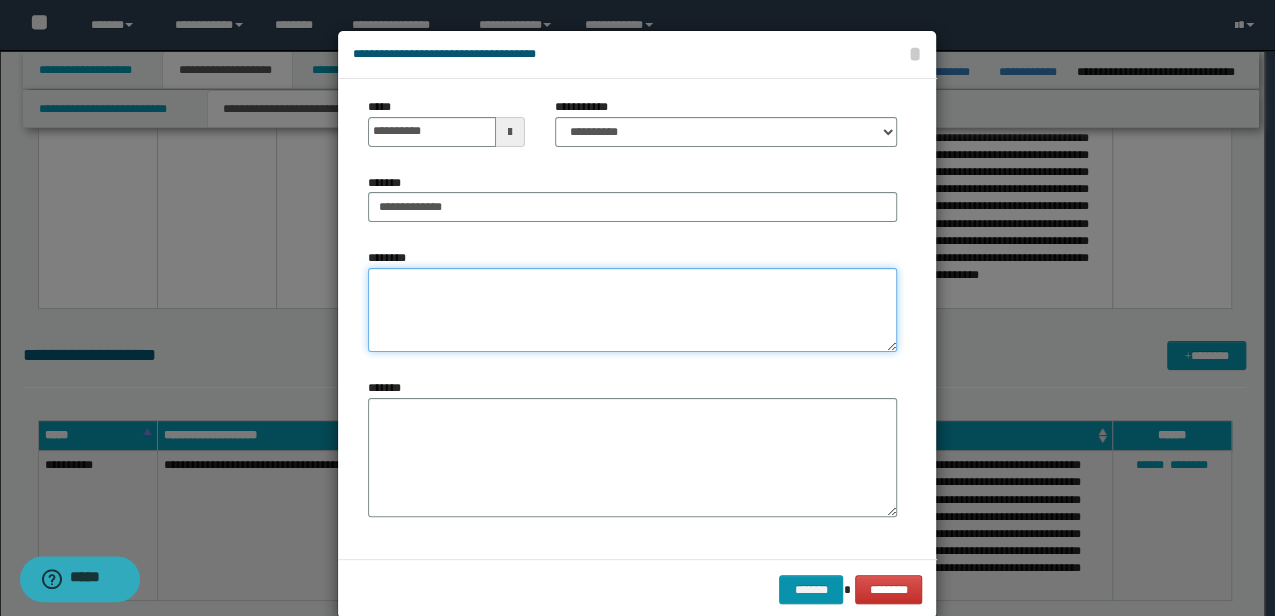 click on "********" at bounding box center [632, 310] 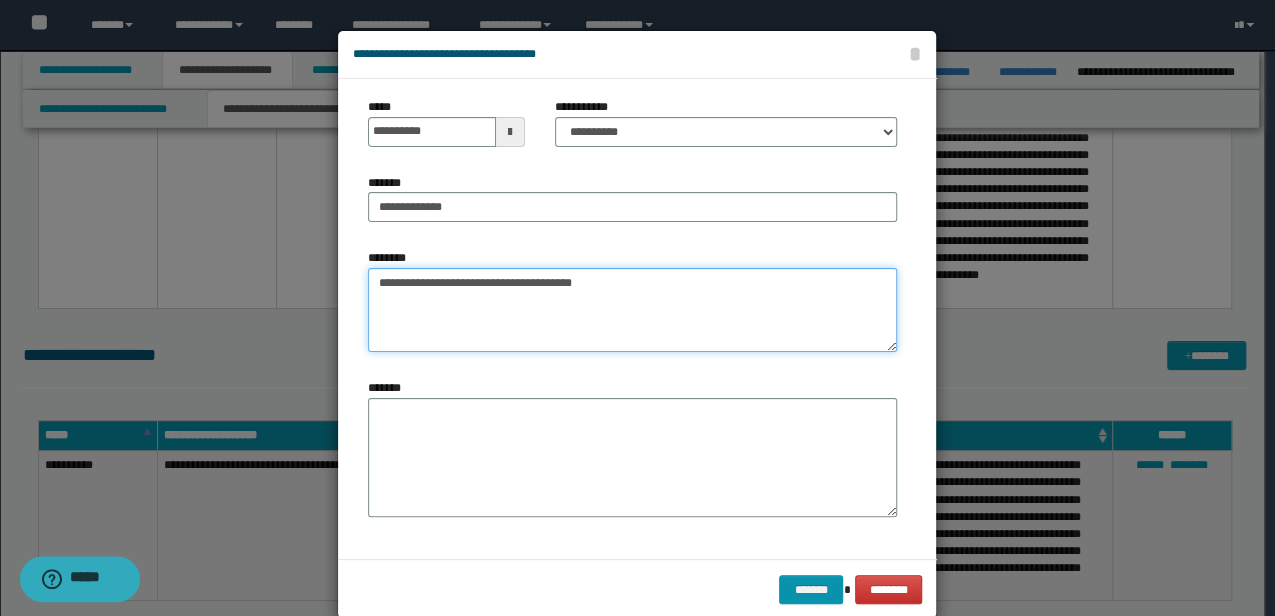 type on "**********" 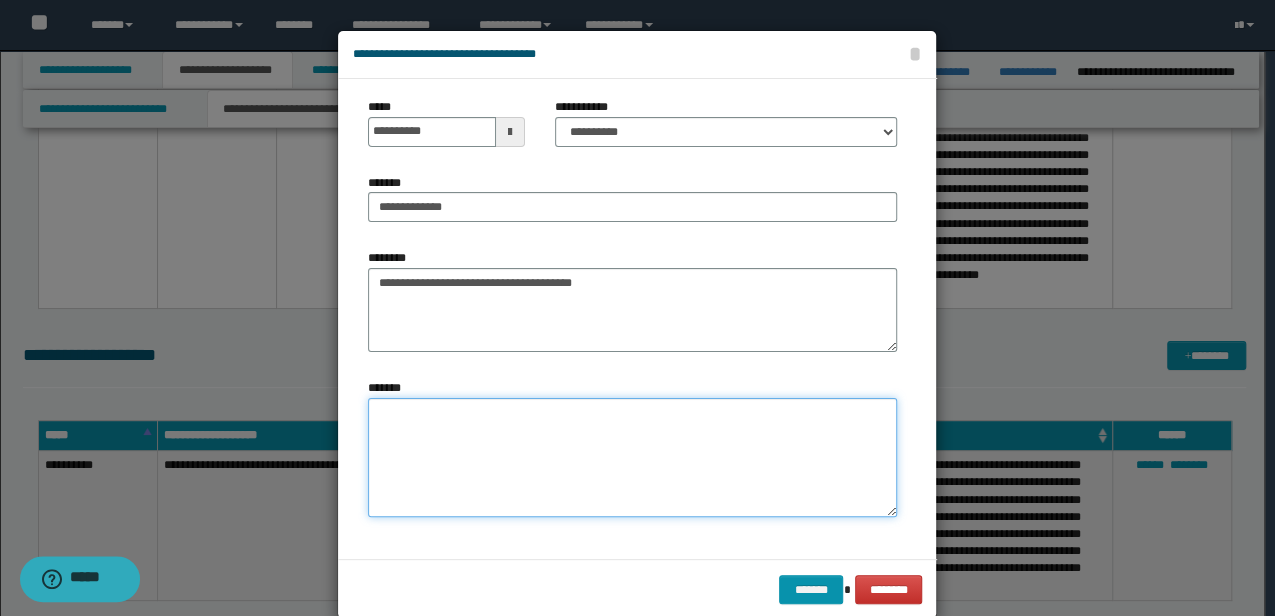 click on "*******" at bounding box center (632, 457) 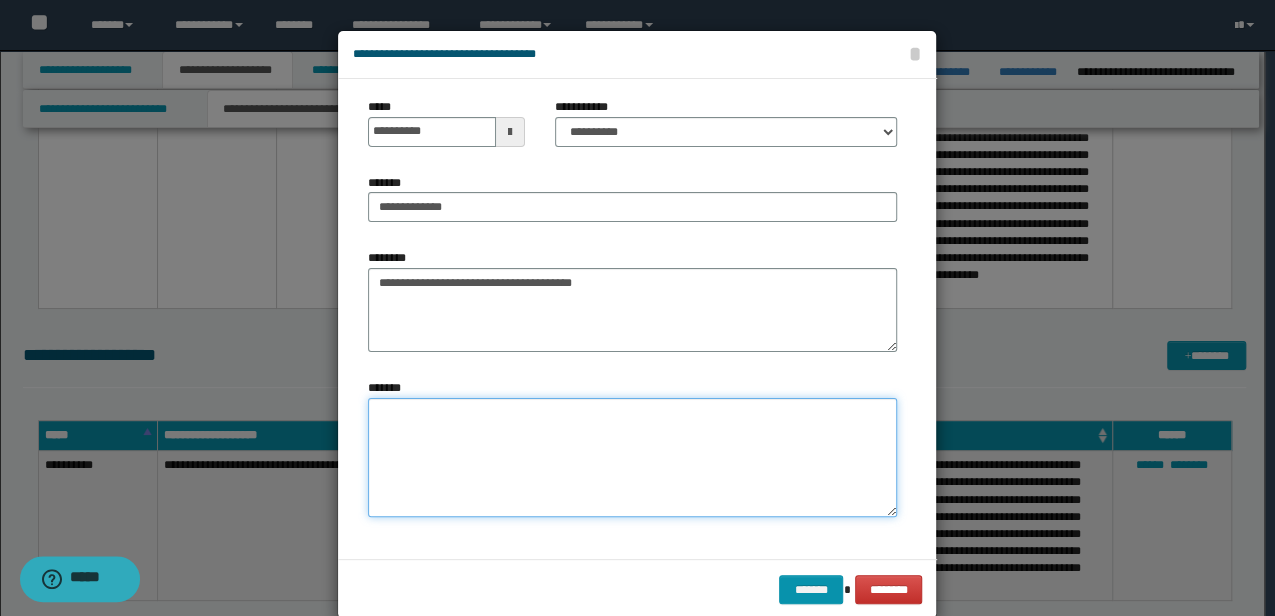 click on "*******" at bounding box center [632, 457] 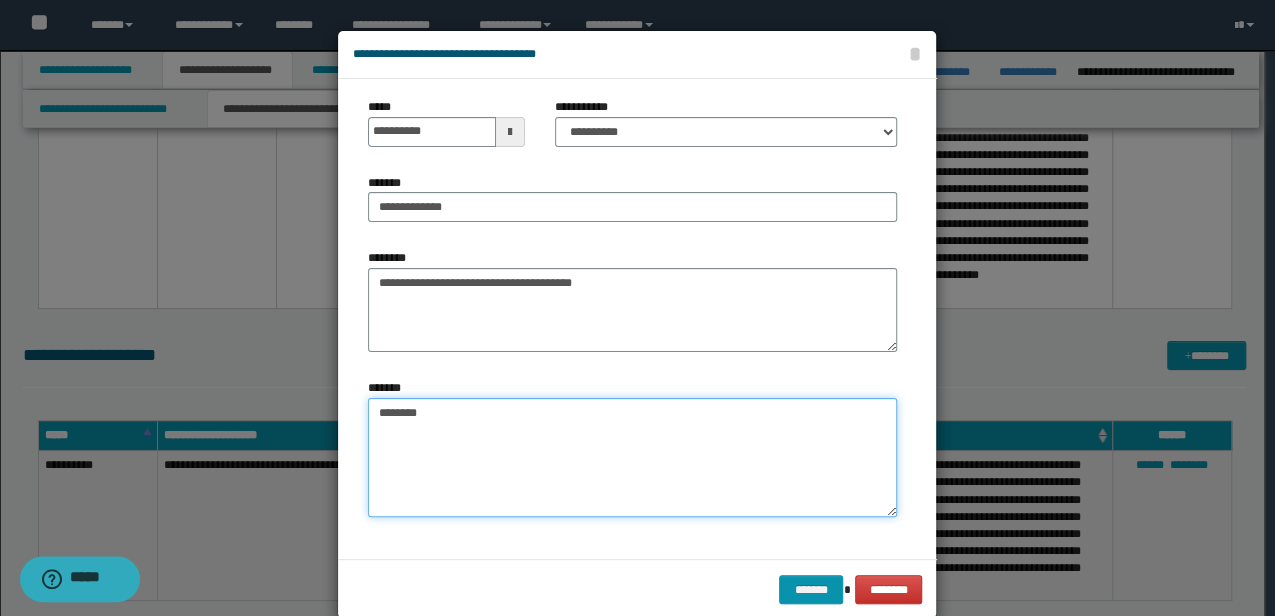 type on "********" 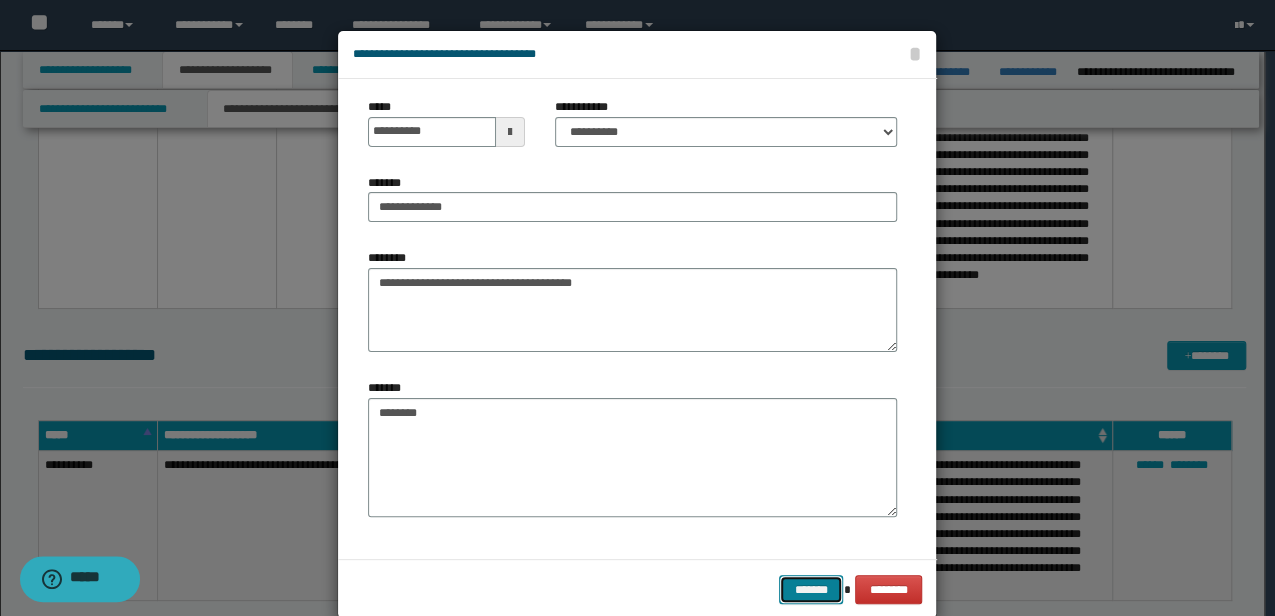 type 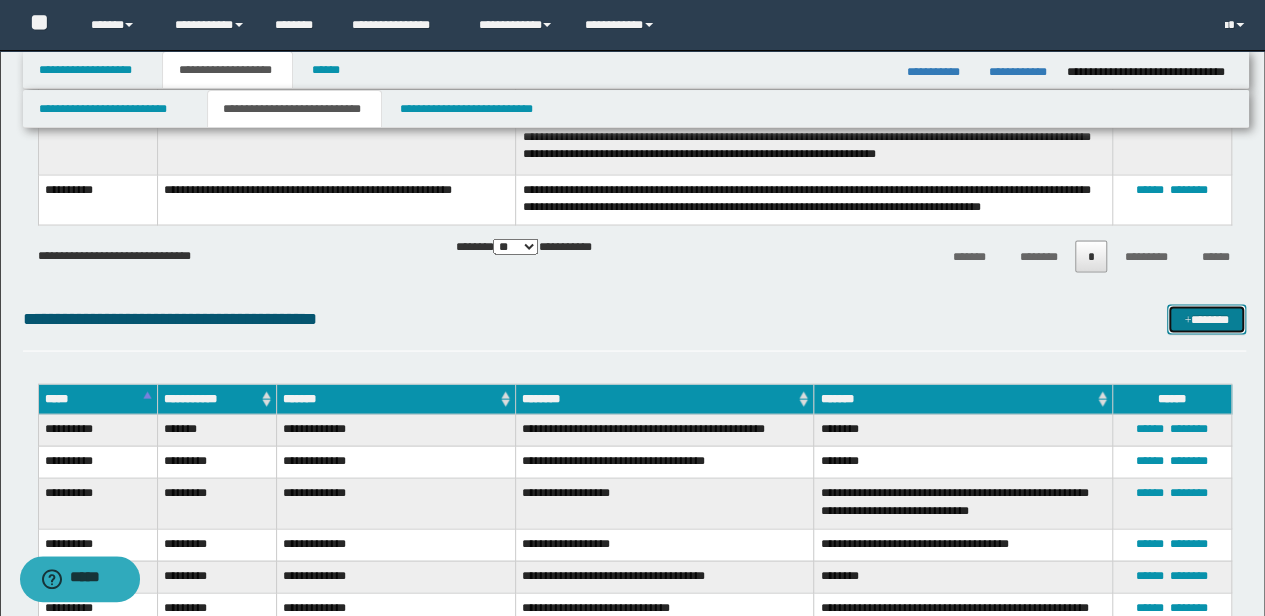 scroll, scrollTop: 1898, scrollLeft: 0, axis: vertical 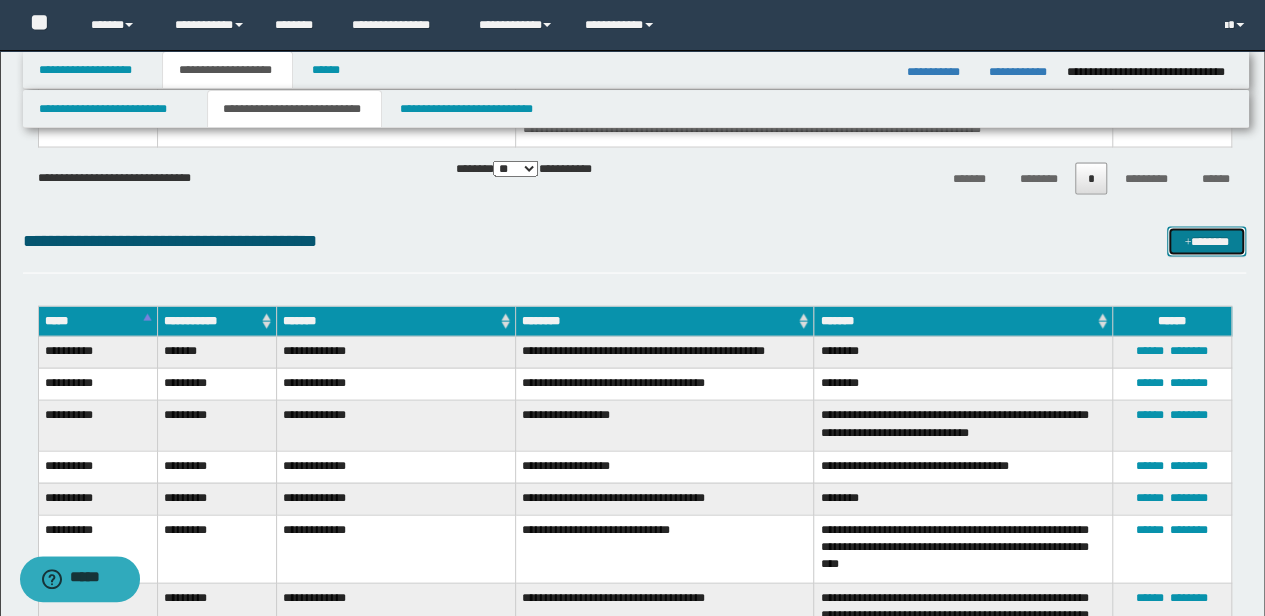 click on "*******" at bounding box center [1206, 241] 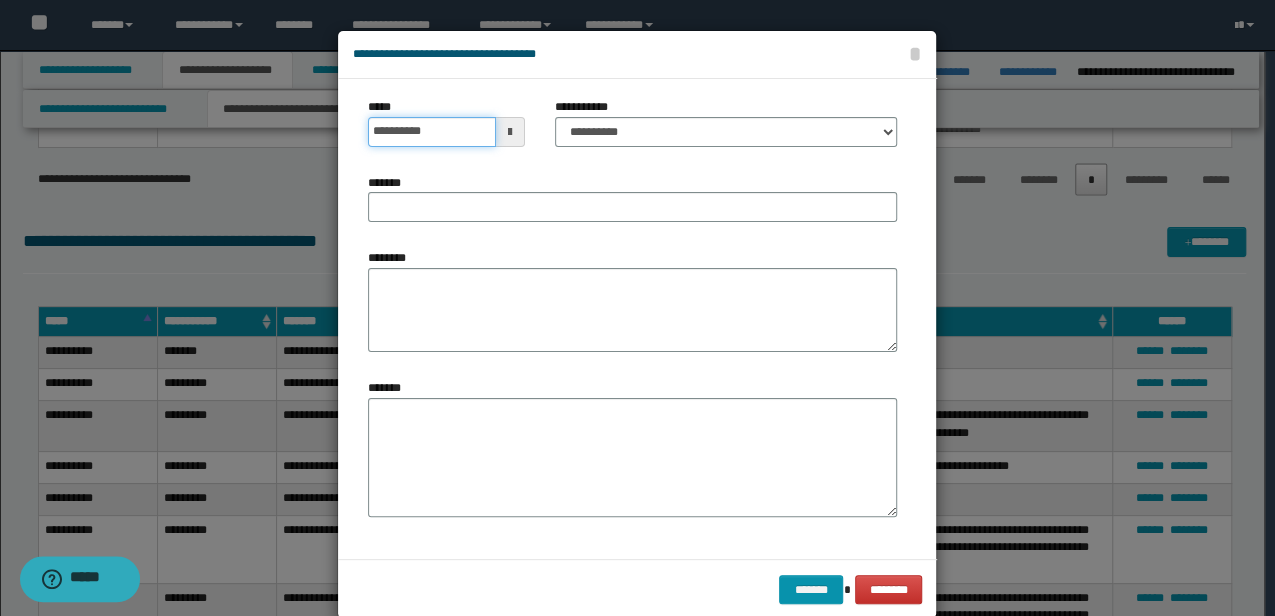 click on "**********" at bounding box center (431, 132) 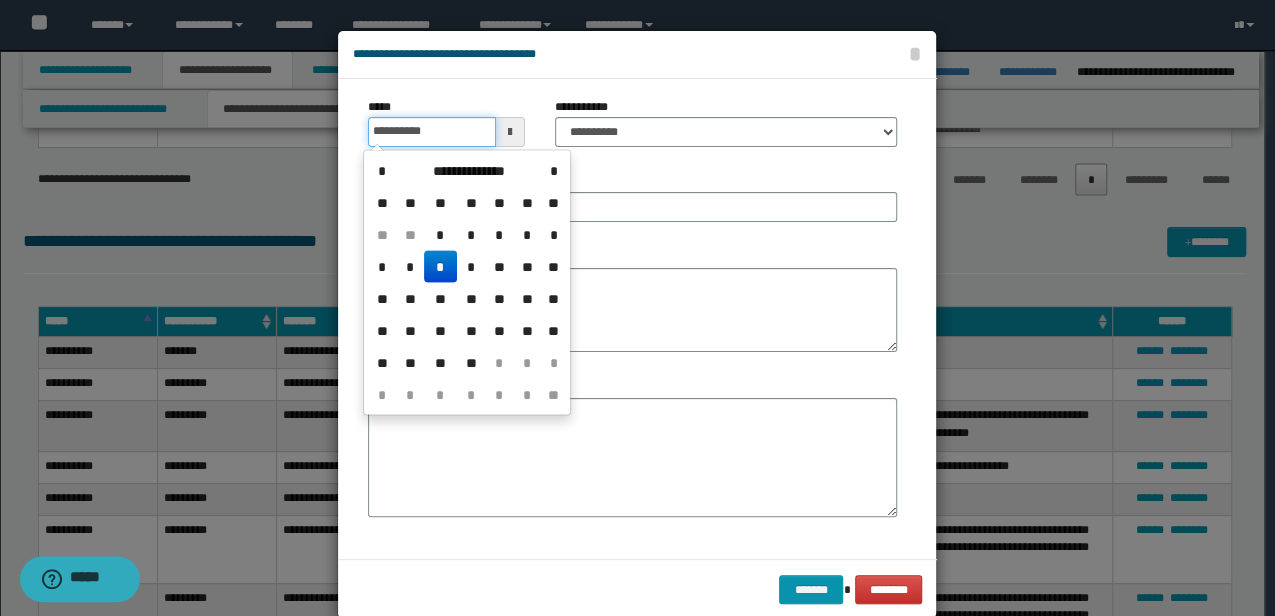 type on "**********" 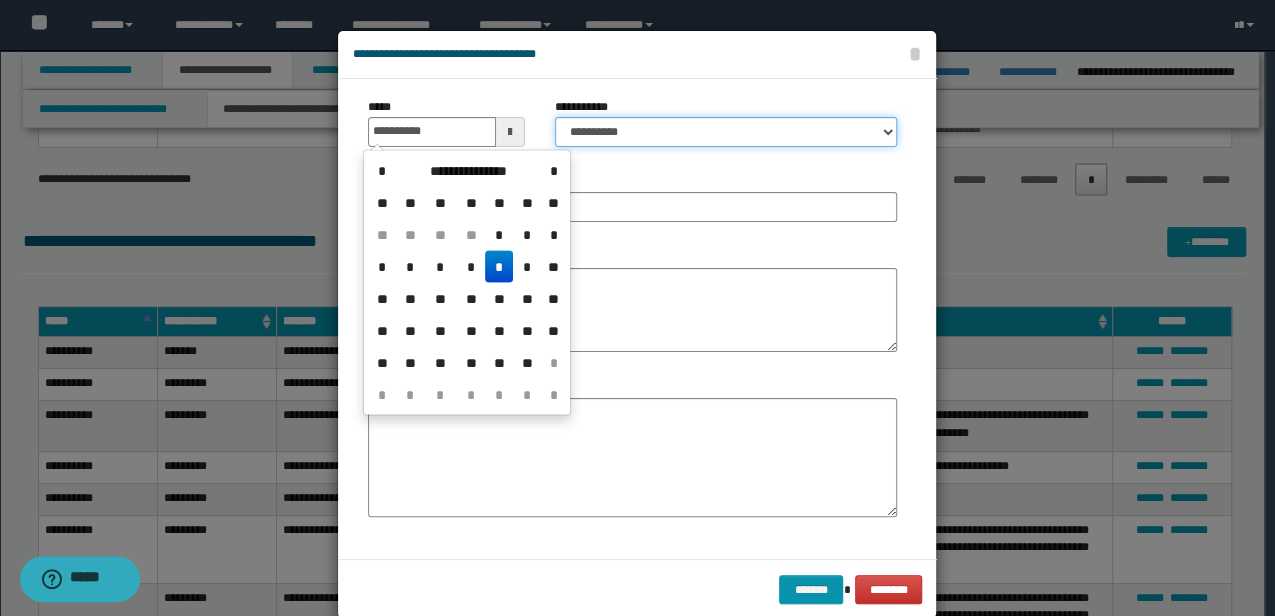 click on "**********" at bounding box center [726, 132] 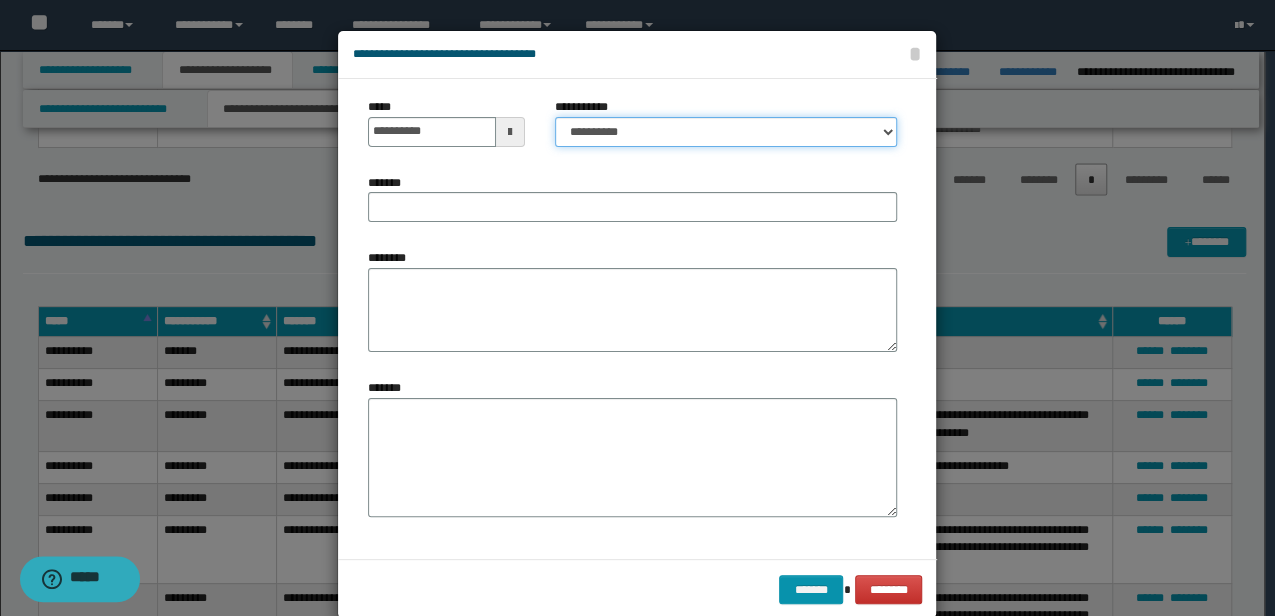 select on "*" 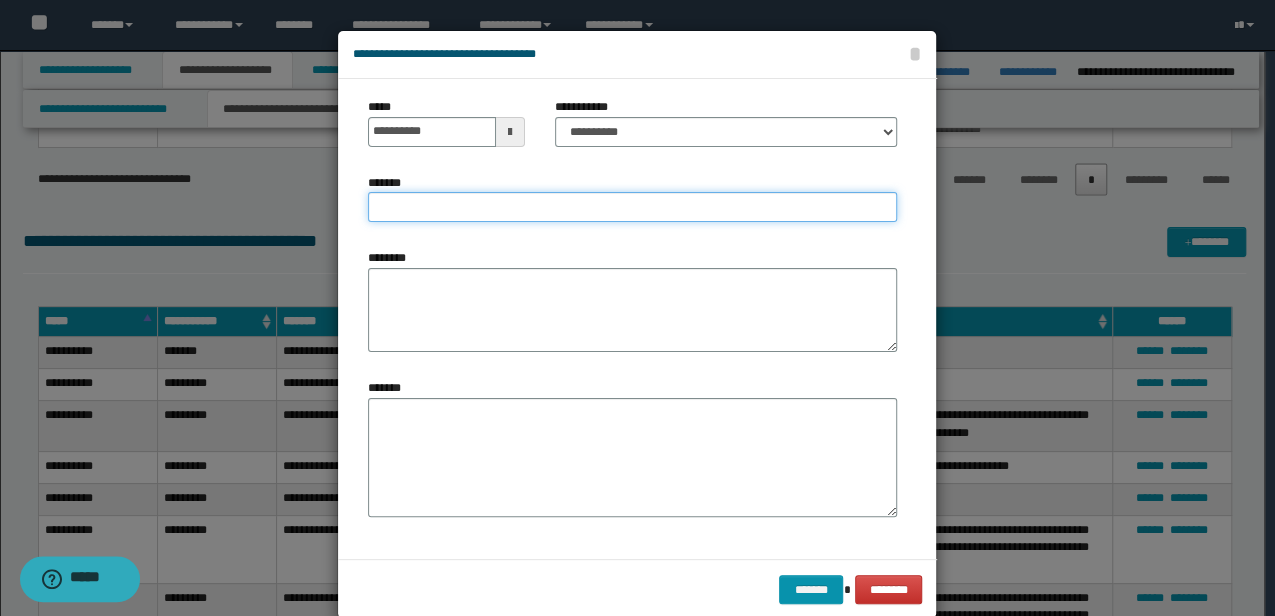 click on "*******" at bounding box center [632, 207] 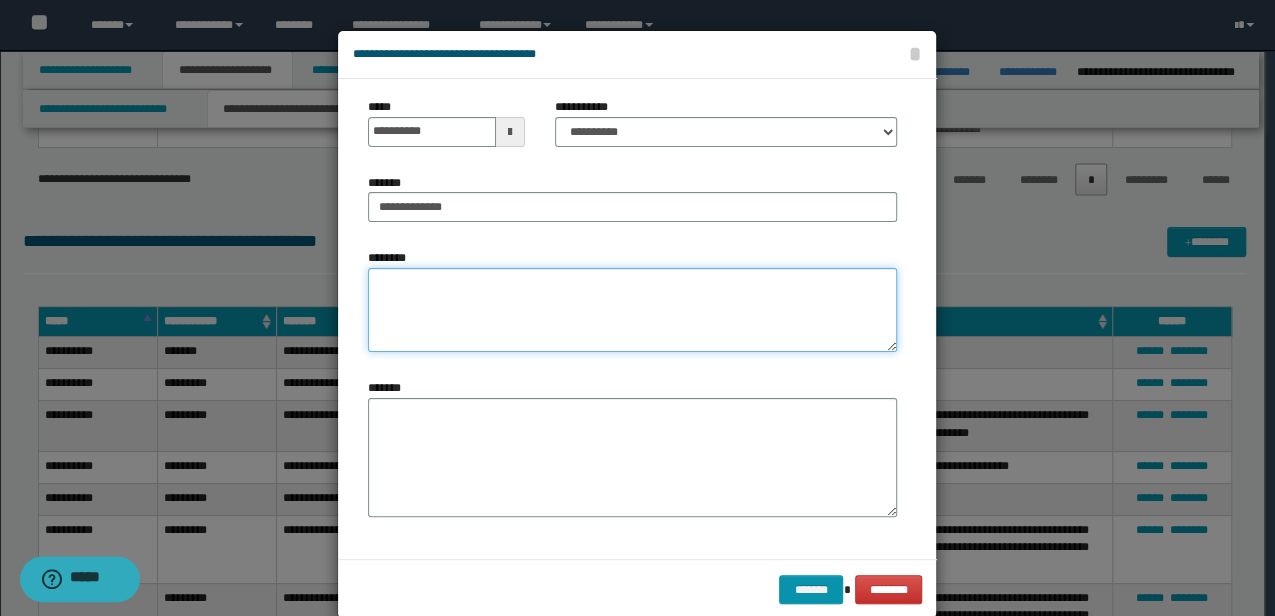 click on "********" at bounding box center (632, 310) 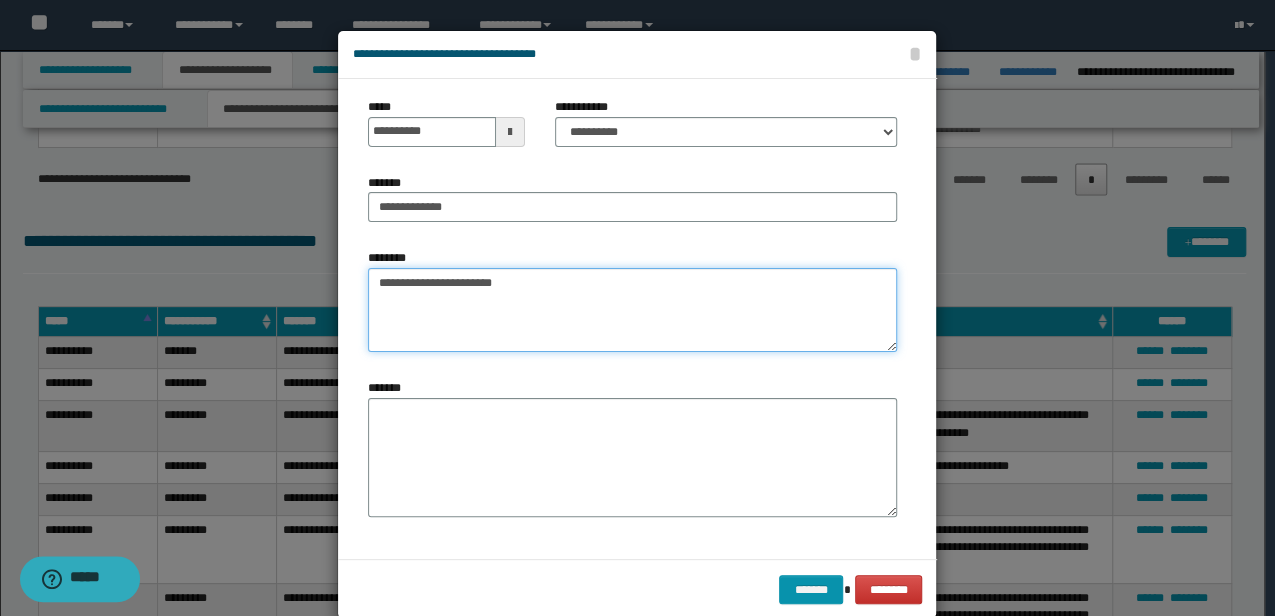 type on "**********" 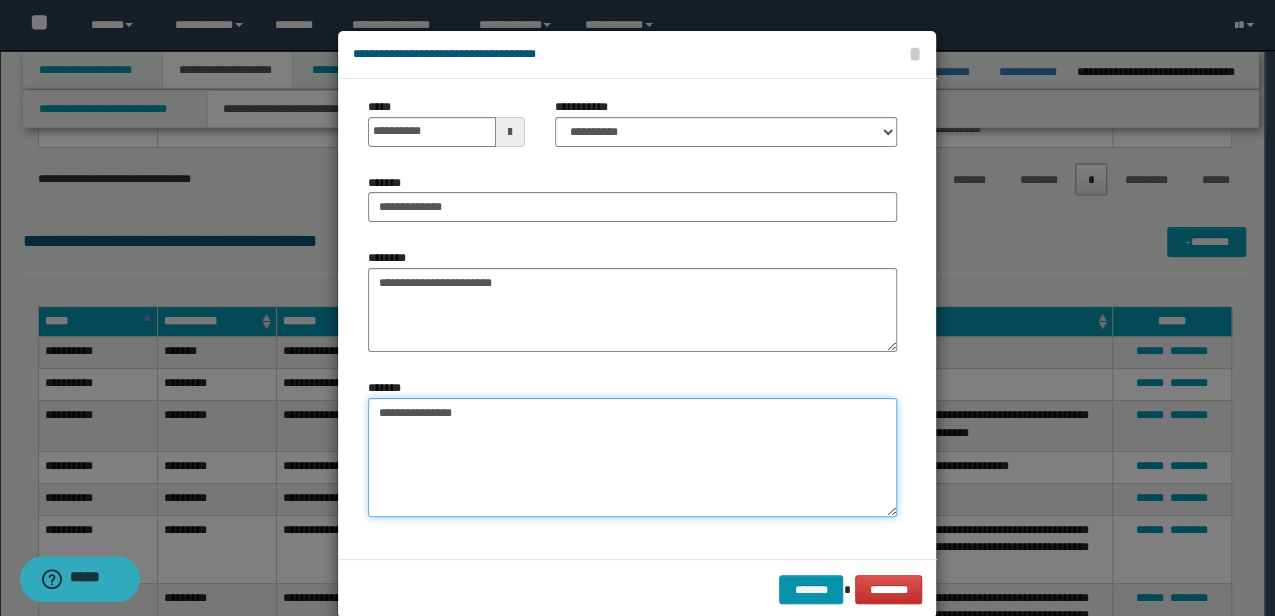 click on "**********" at bounding box center [632, 457] 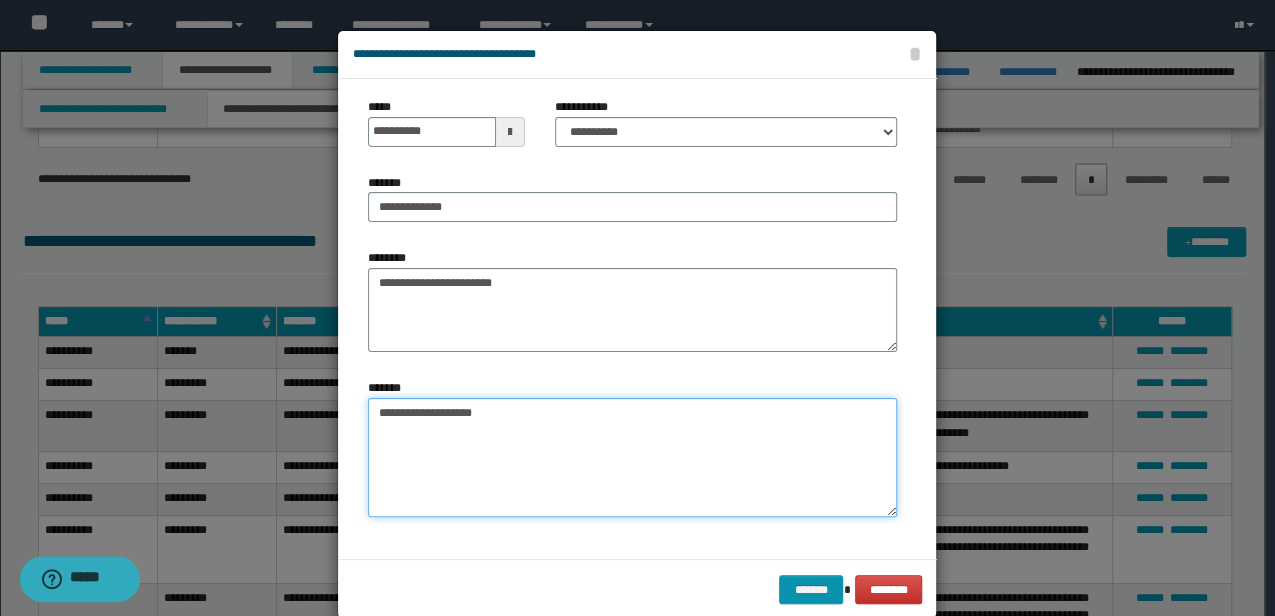 click on "**********" at bounding box center [632, 457] 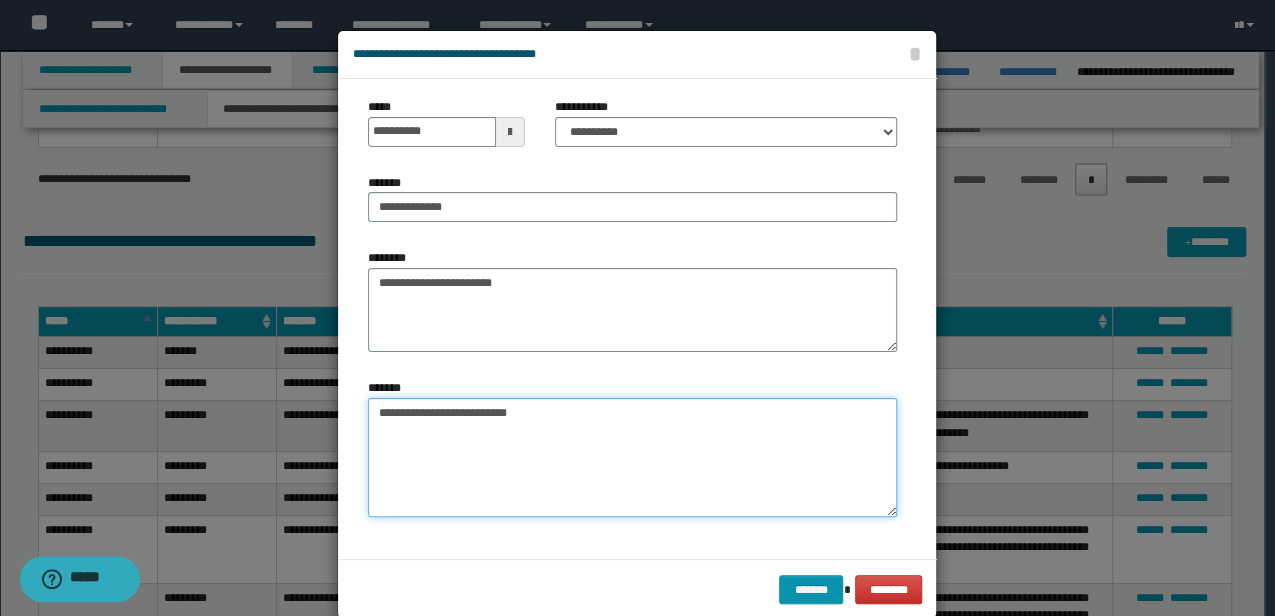type on "**********" 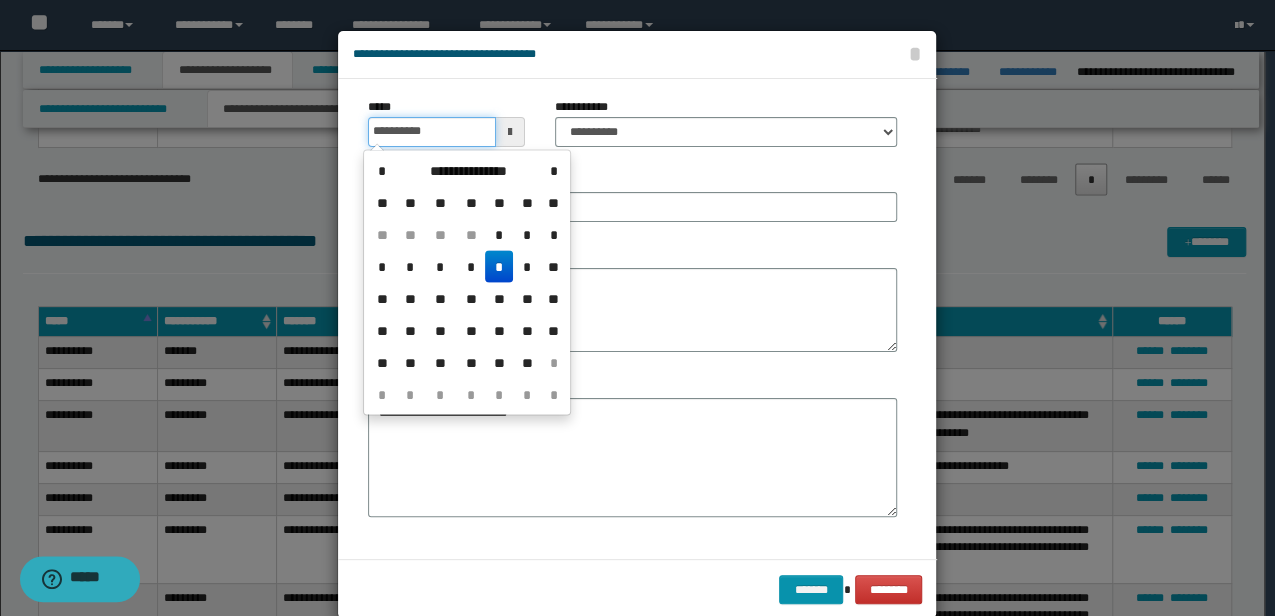 drag, startPoint x: 434, startPoint y: 132, endPoint x: 301, endPoint y: 132, distance: 133 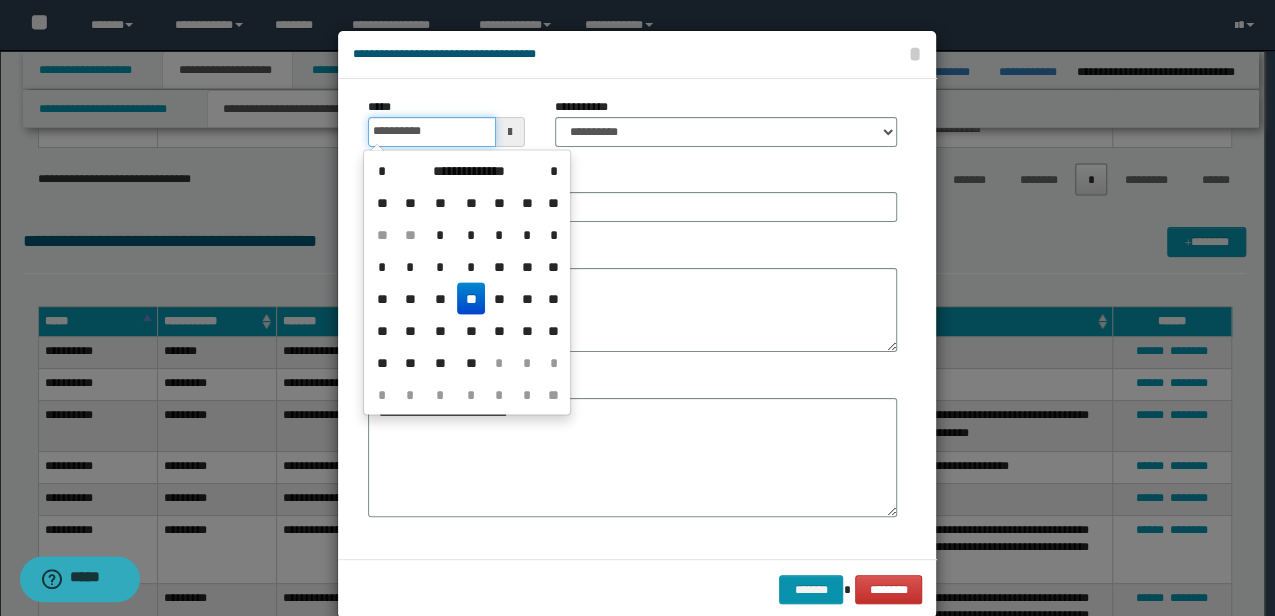 type on "**********" 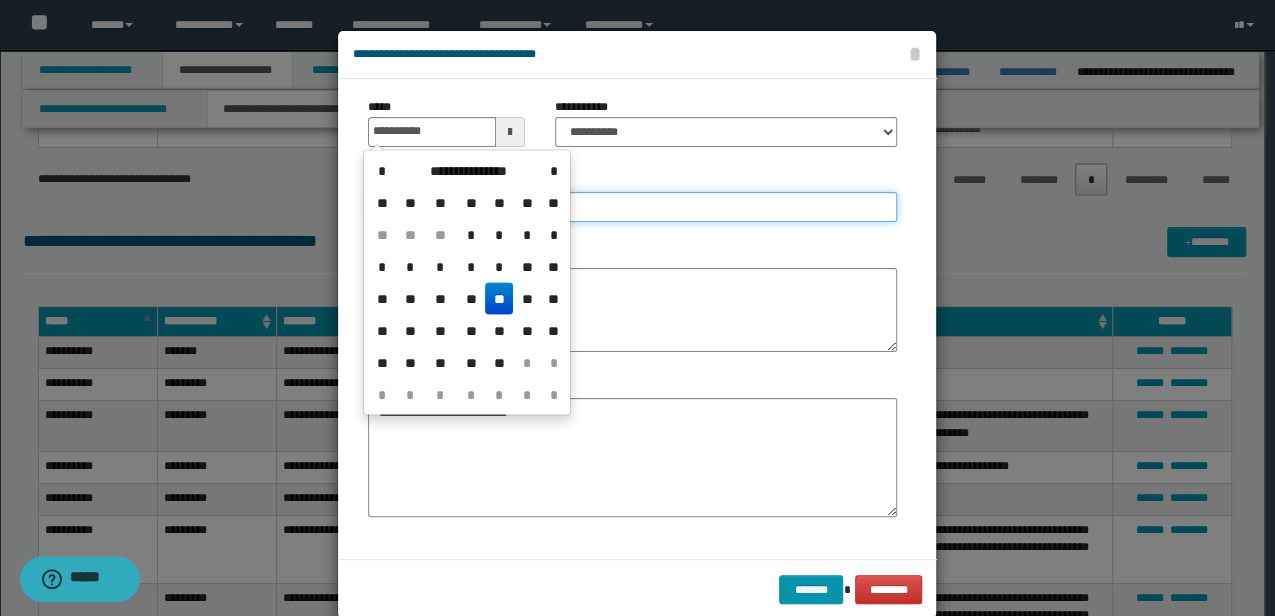 click on "**********" at bounding box center (632, 207) 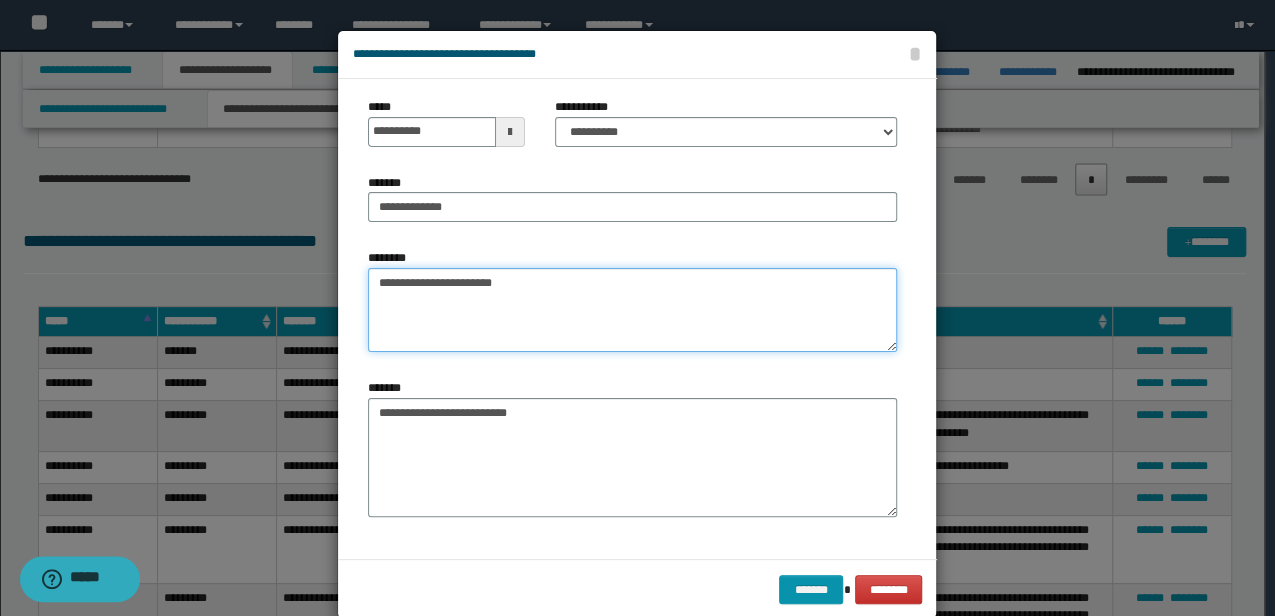 click on "**********" at bounding box center (632, 310) 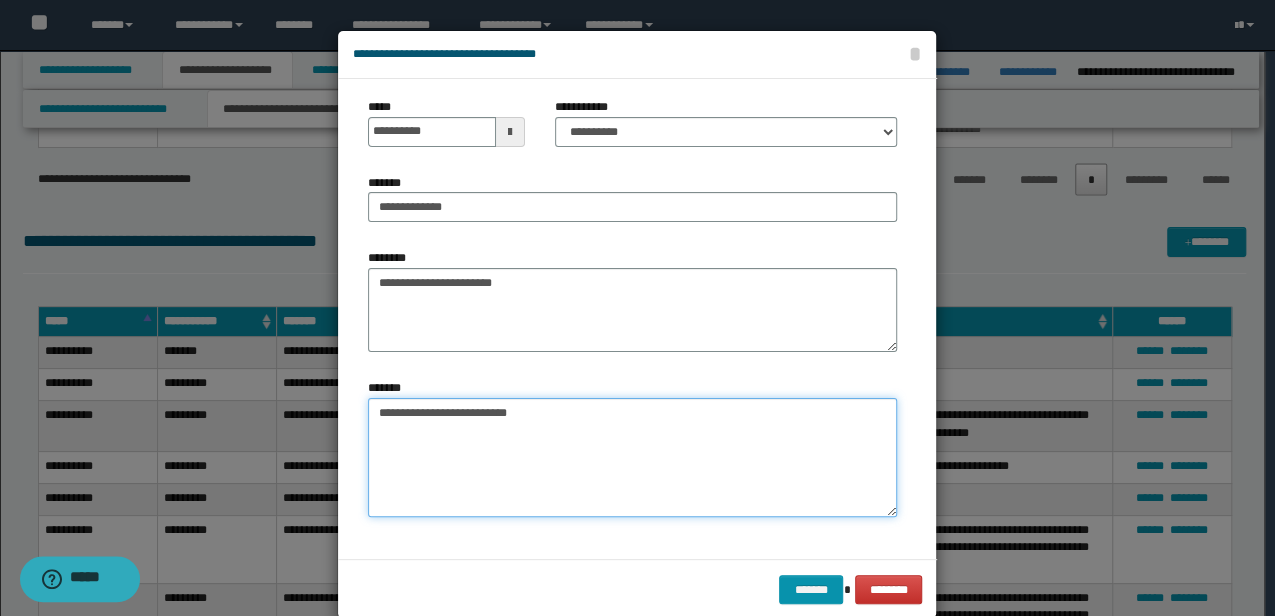 click on "**********" at bounding box center [632, 457] 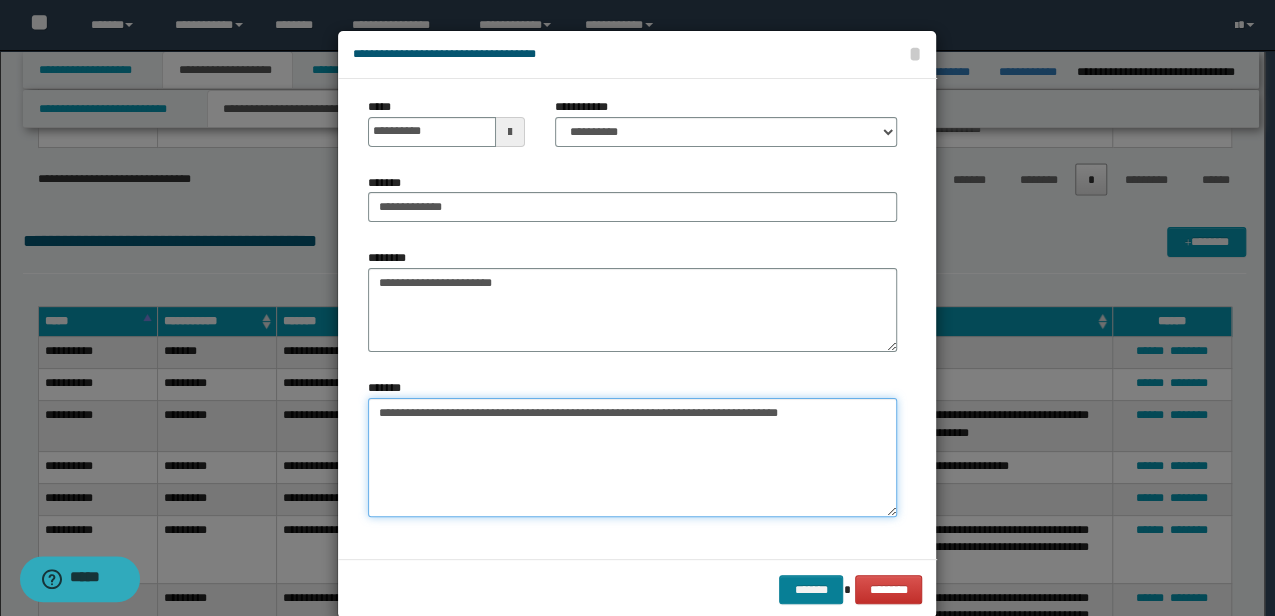 type on "**********" 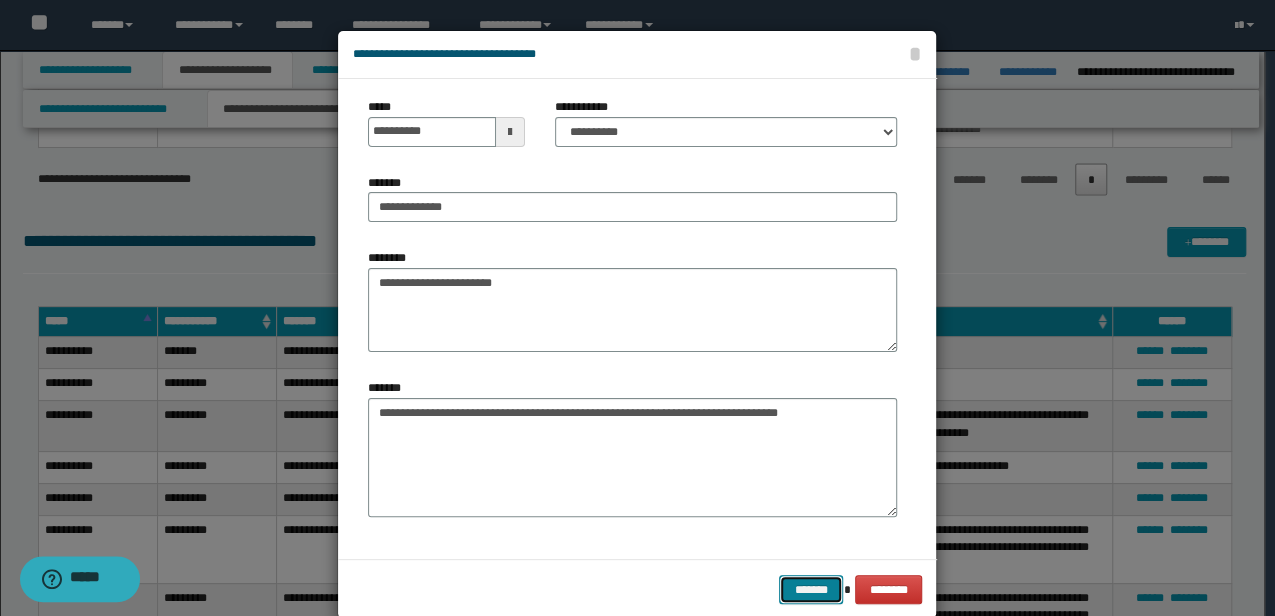 click on "*******" at bounding box center (811, 589) 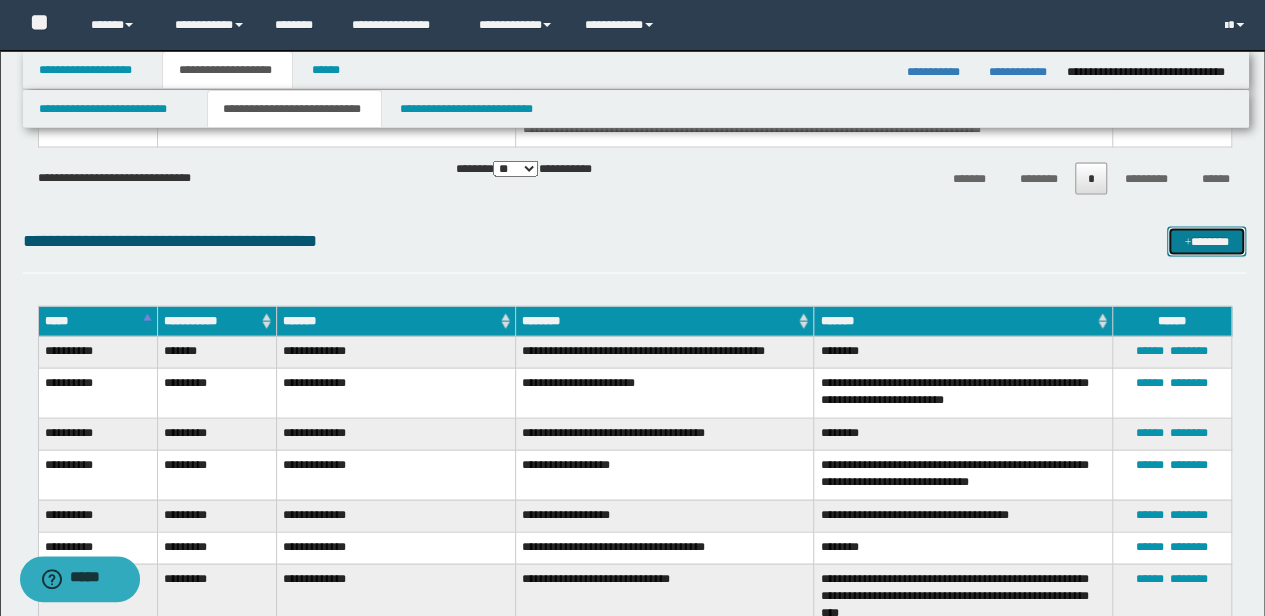 scroll, scrollTop: 1832, scrollLeft: 0, axis: vertical 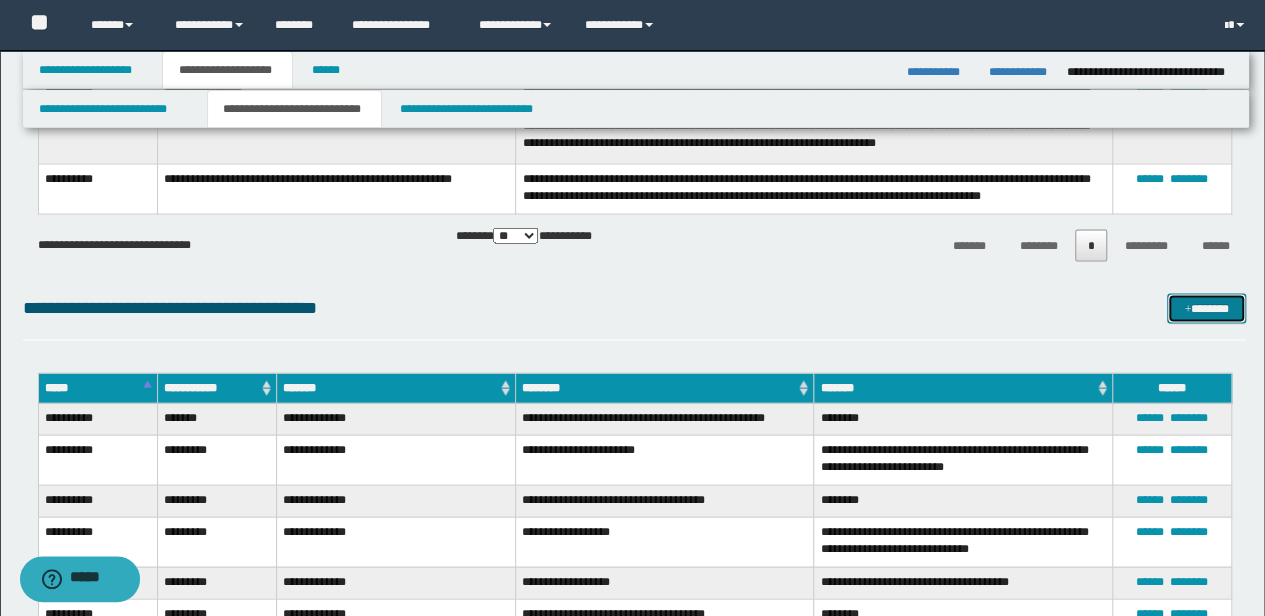 click on "*******" at bounding box center (1206, 307) 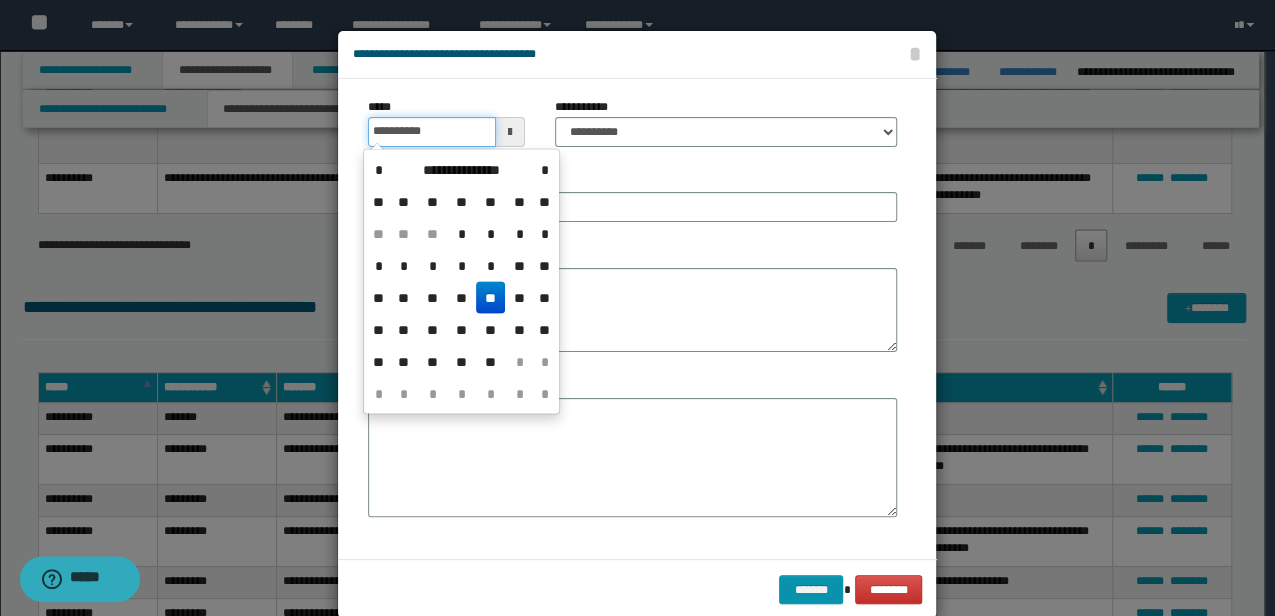 click on "**********" at bounding box center (431, 132) 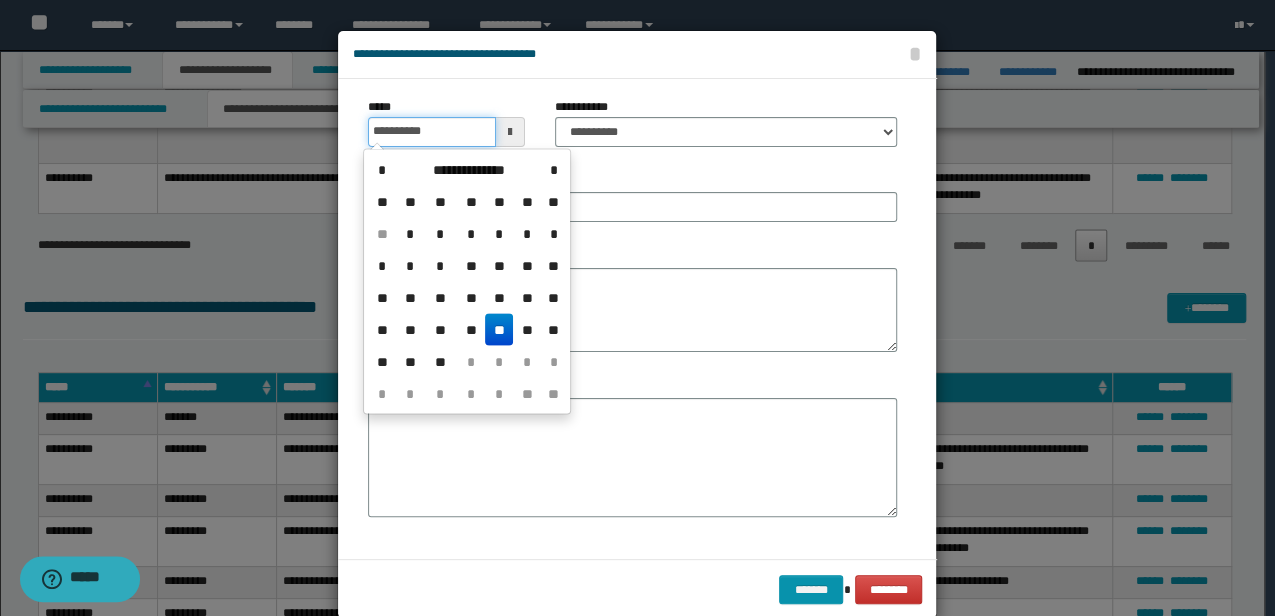type on "**********" 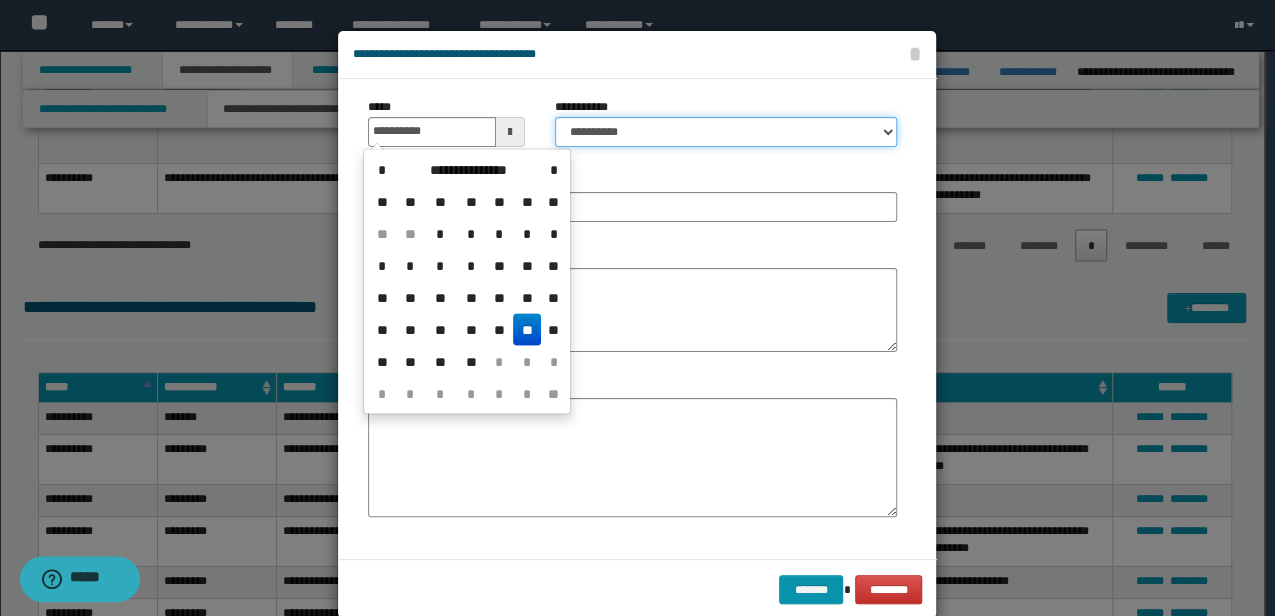 click on "**********" at bounding box center (726, 132) 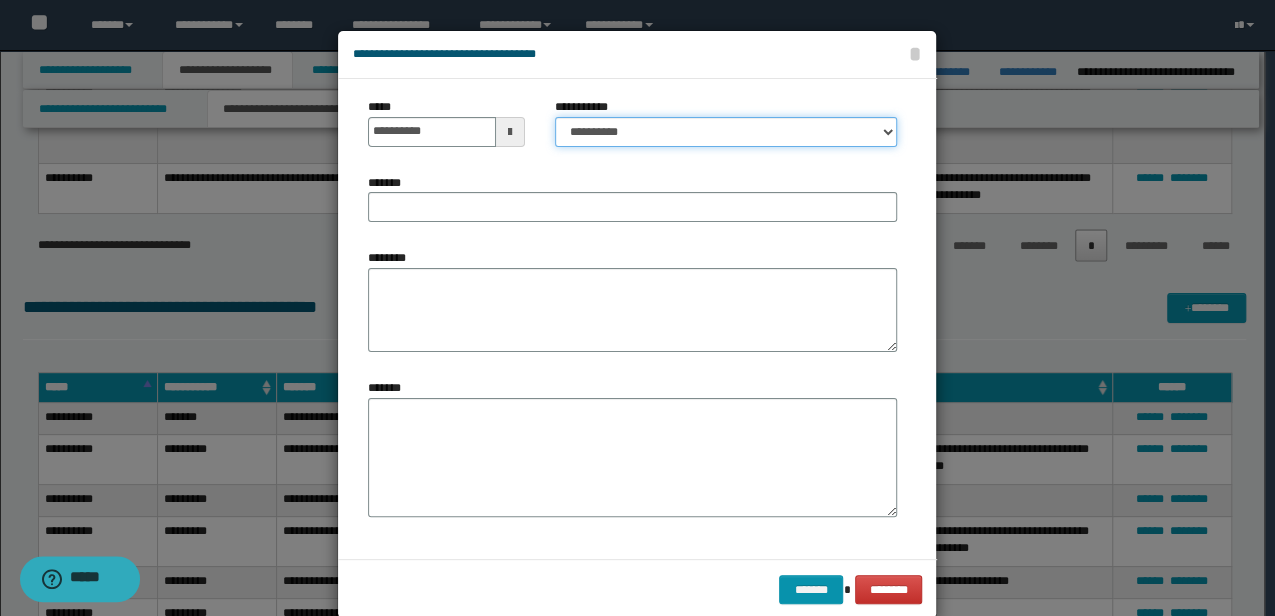 select on "*" 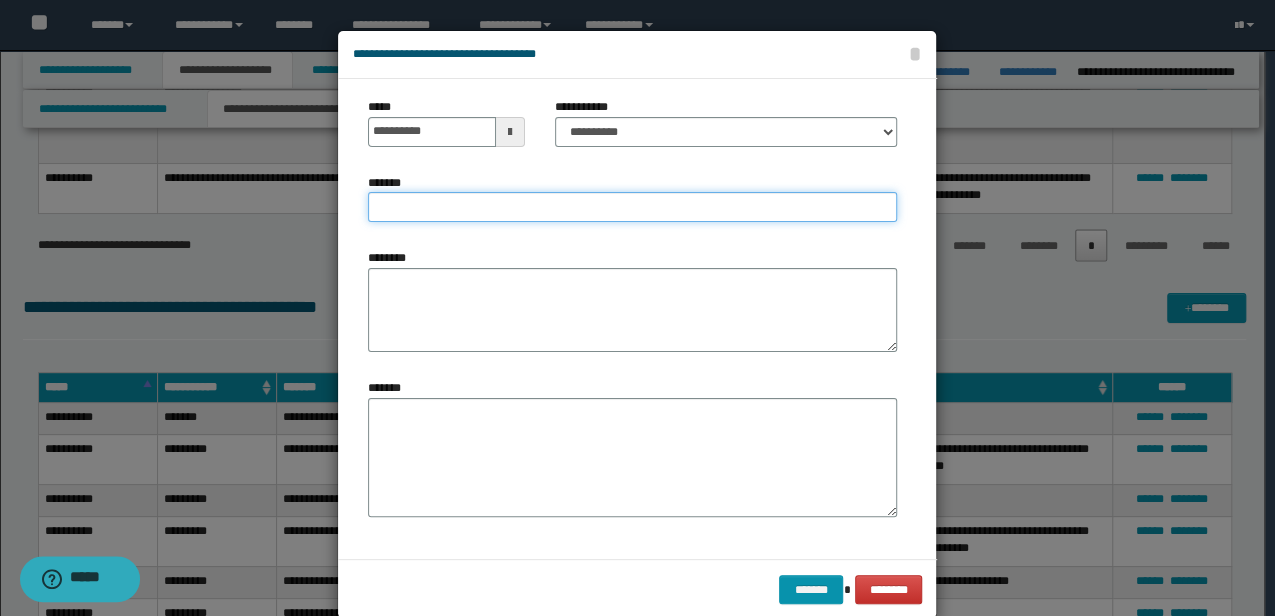 click on "*******" at bounding box center (632, 207) 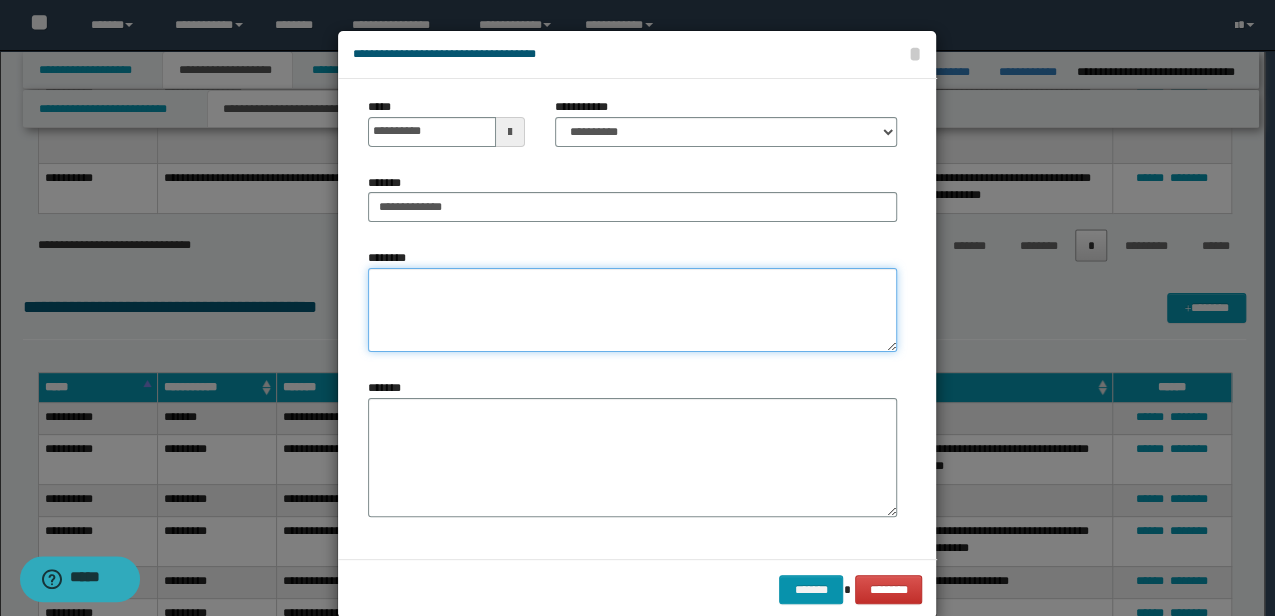 click on "********" at bounding box center (632, 310) 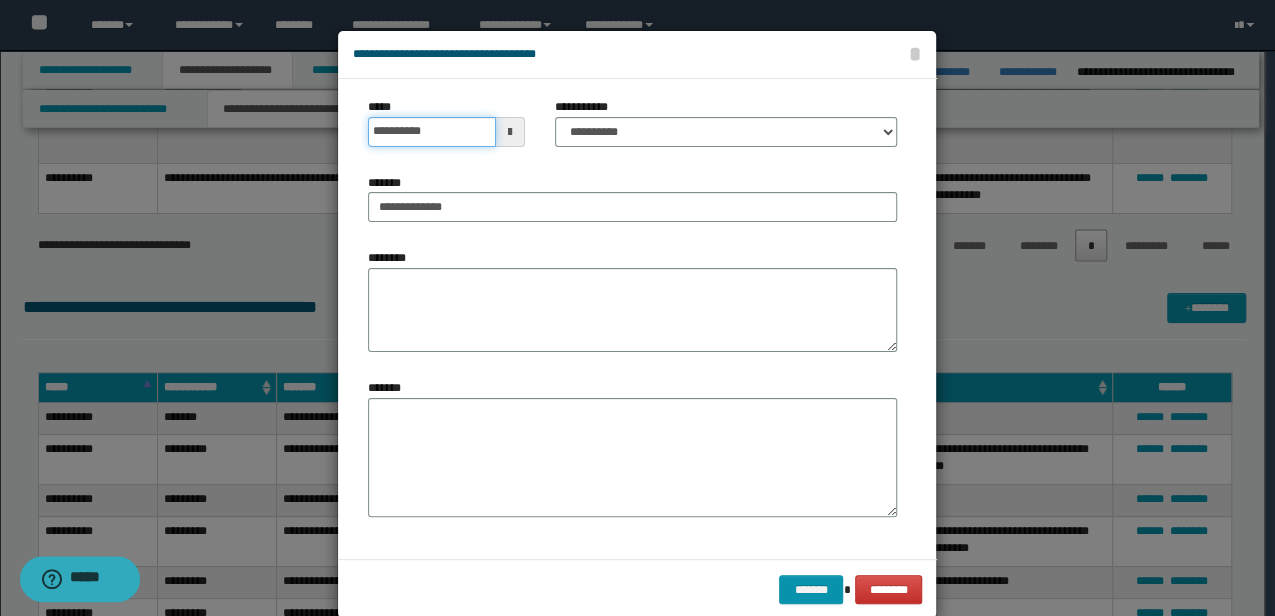 click on "**********" at bounding box center [431, 132] 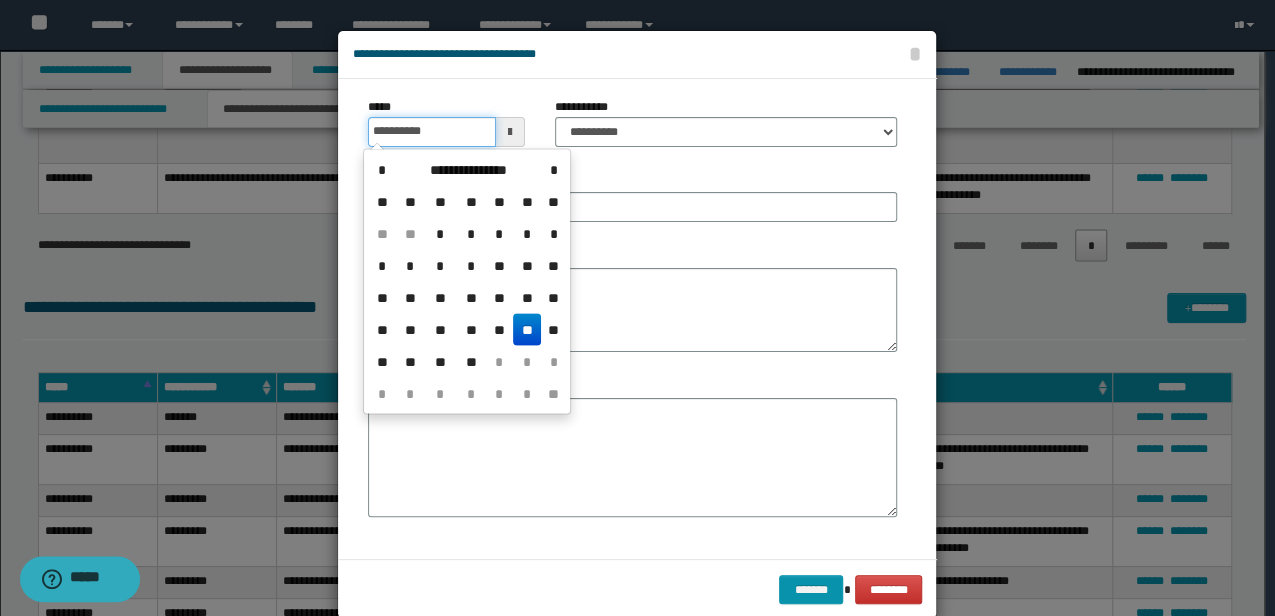 type on "**********" 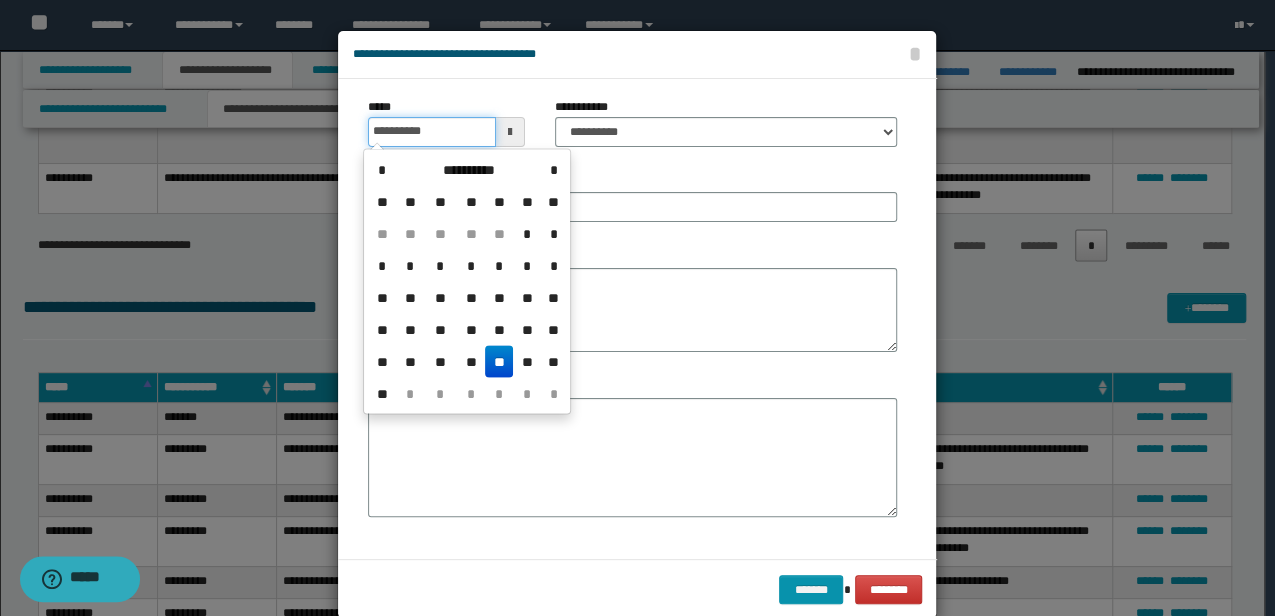 type on "**********" 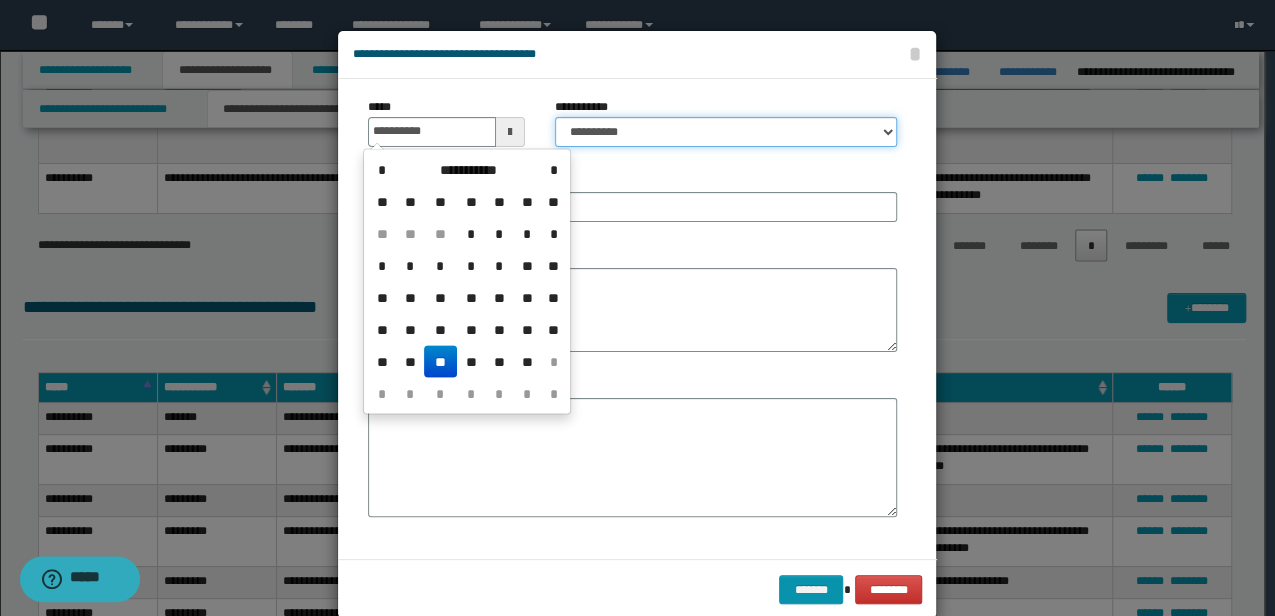 click on "**********" at bounding box center [726, 132] 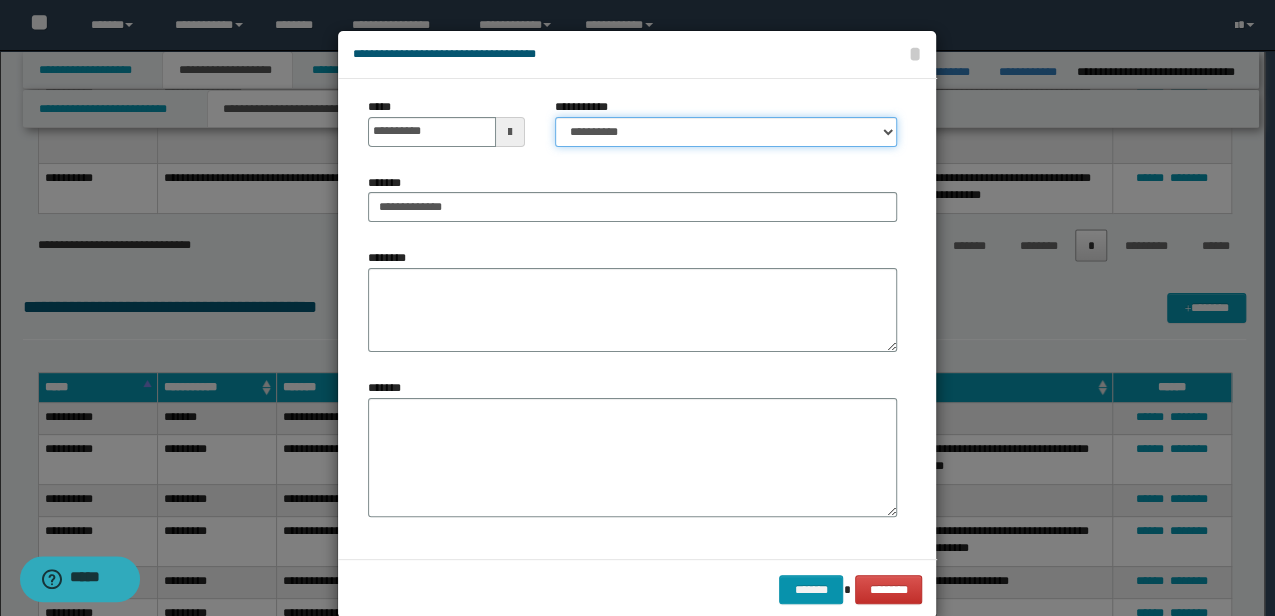 click on "**********" at bounding box center [726, 132] 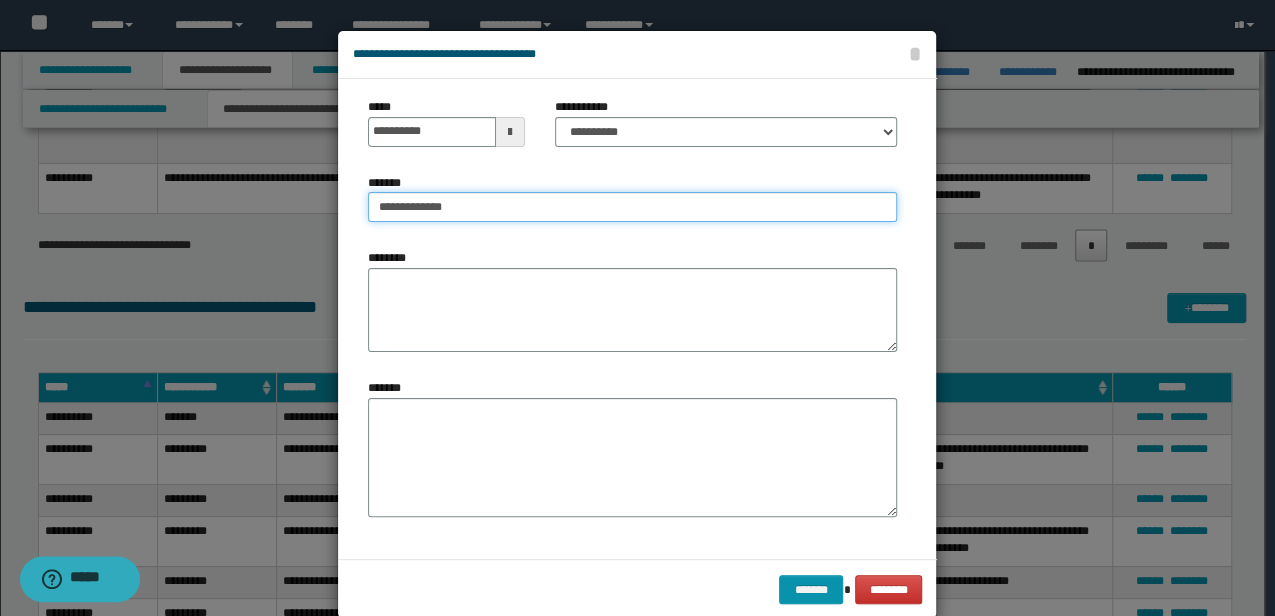 click on "**********" at bounding box center (632, 207) 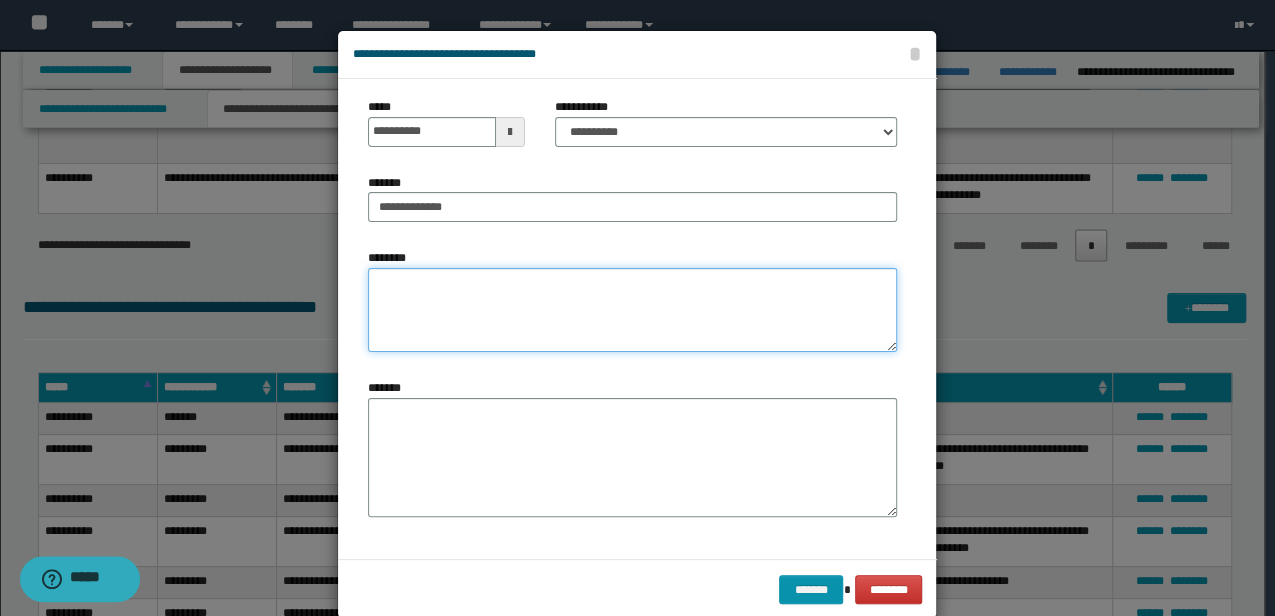 click on "********" at bounding box center (632, 310) 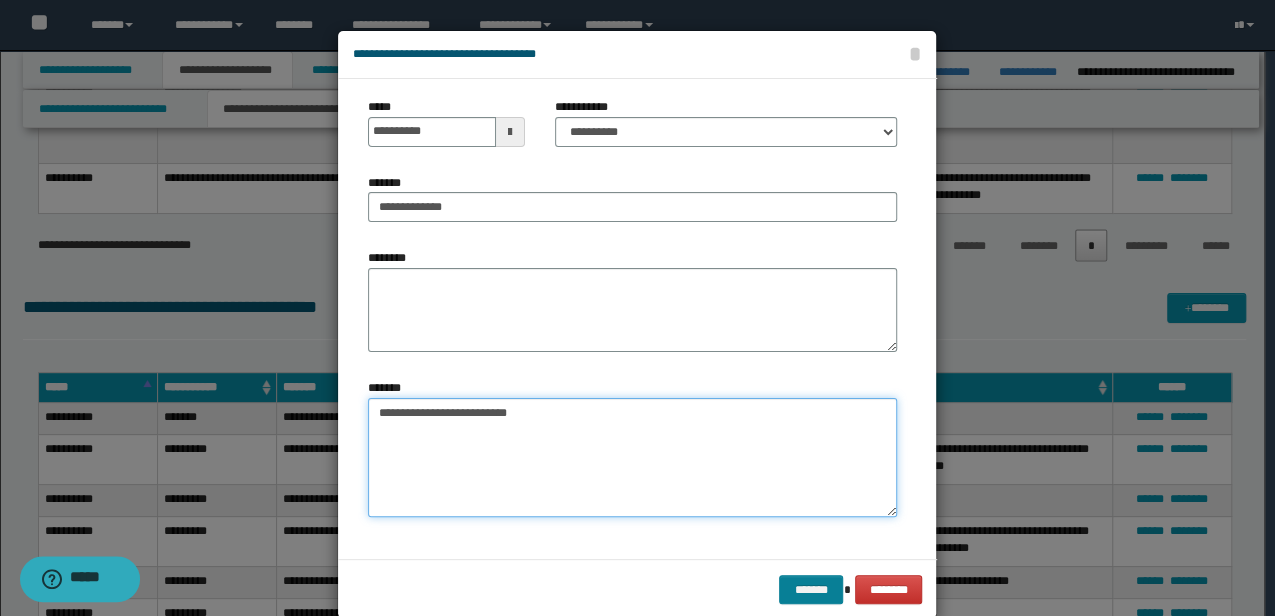 type on "**********" 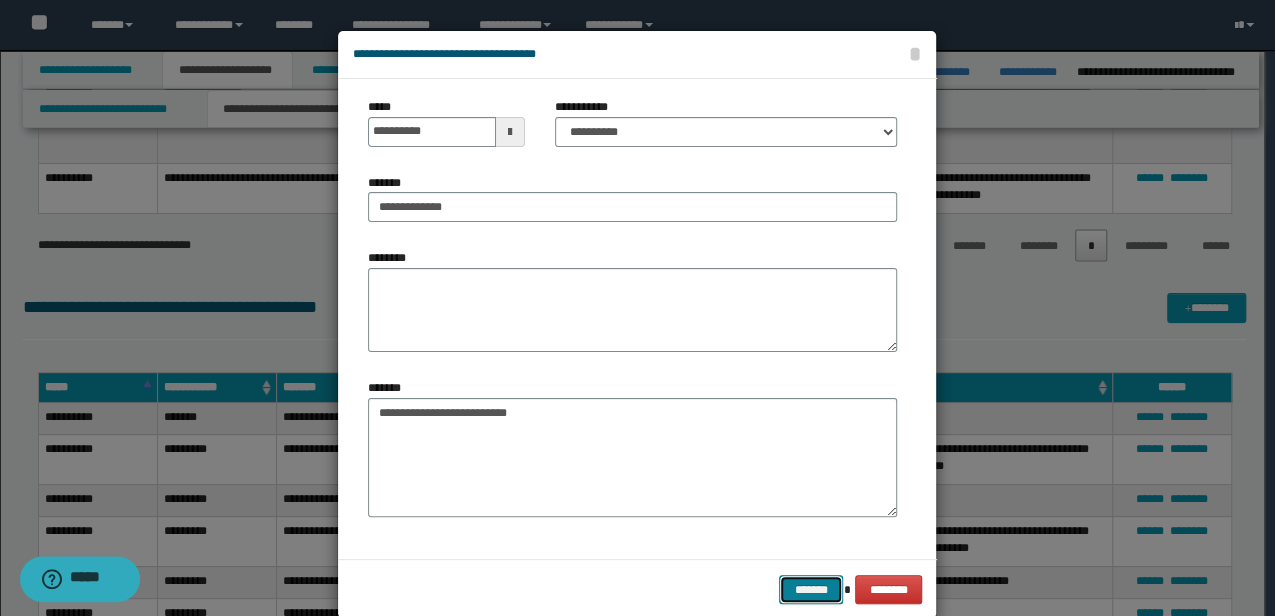 click on "*******" at bounding box center (811, 589) 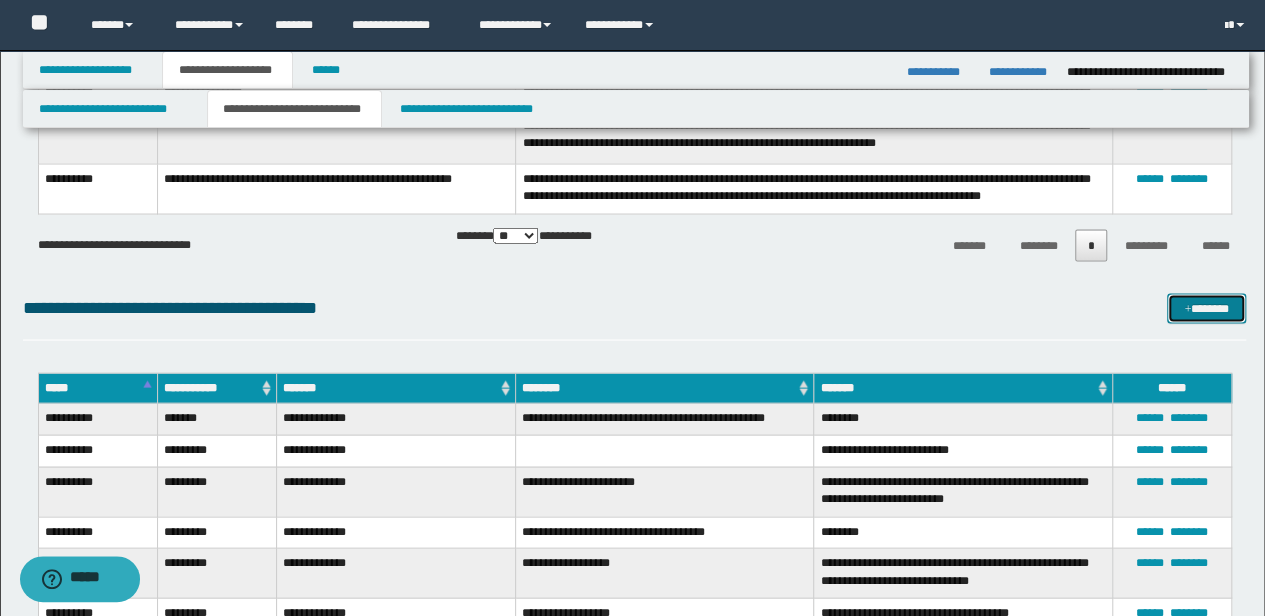 click on "*******" at bounding box center [1206, 307] 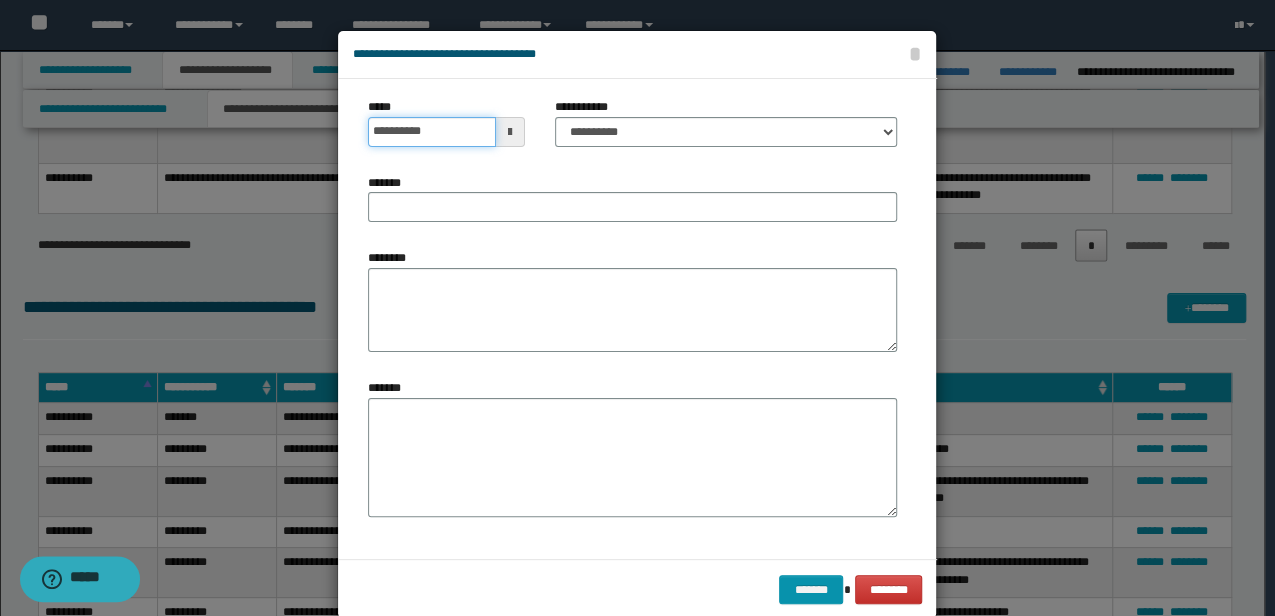 click on "**********" at bounding box center (431, 132) 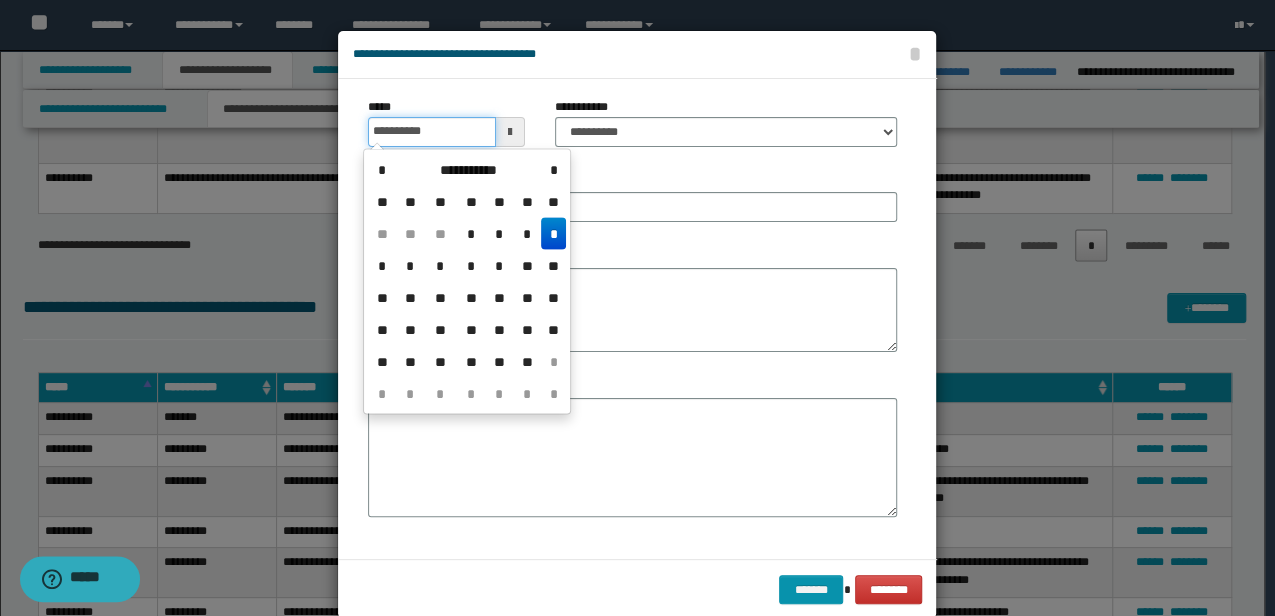 type on "**********" 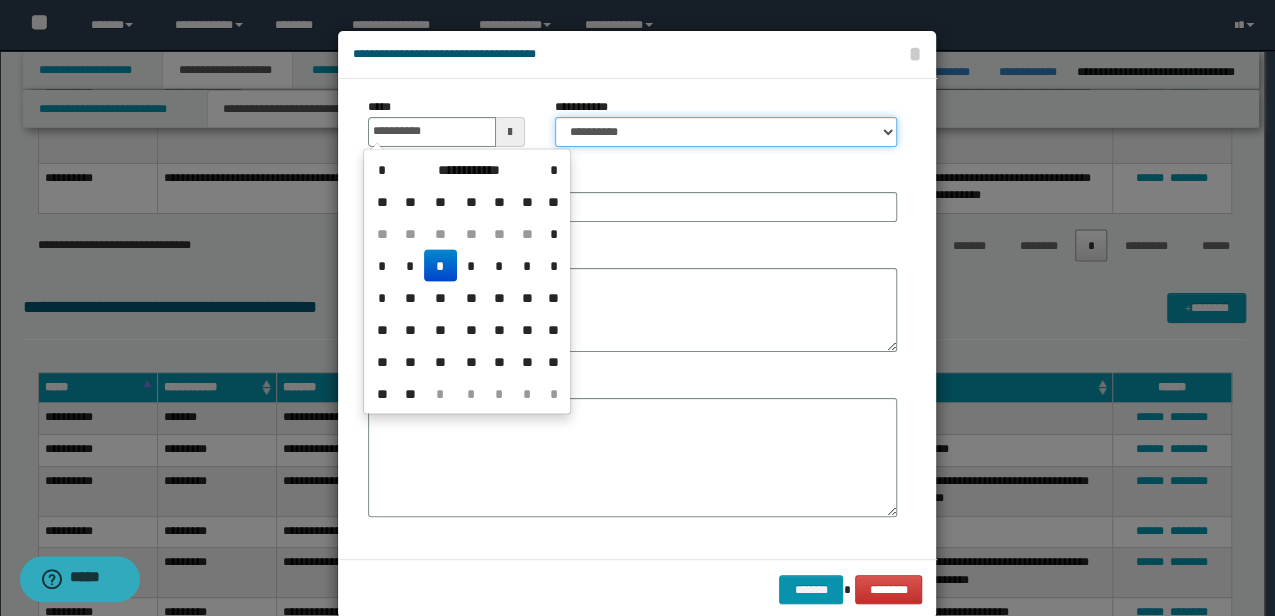 click on "**********" at bounding box center [726, 132] 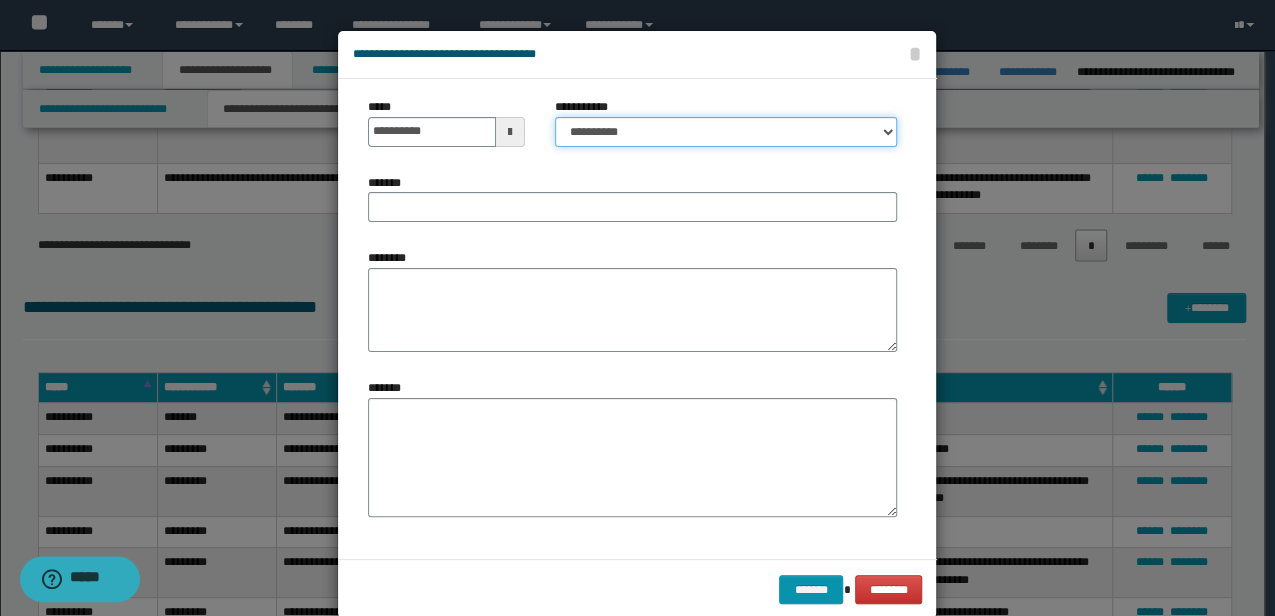 select on "*" 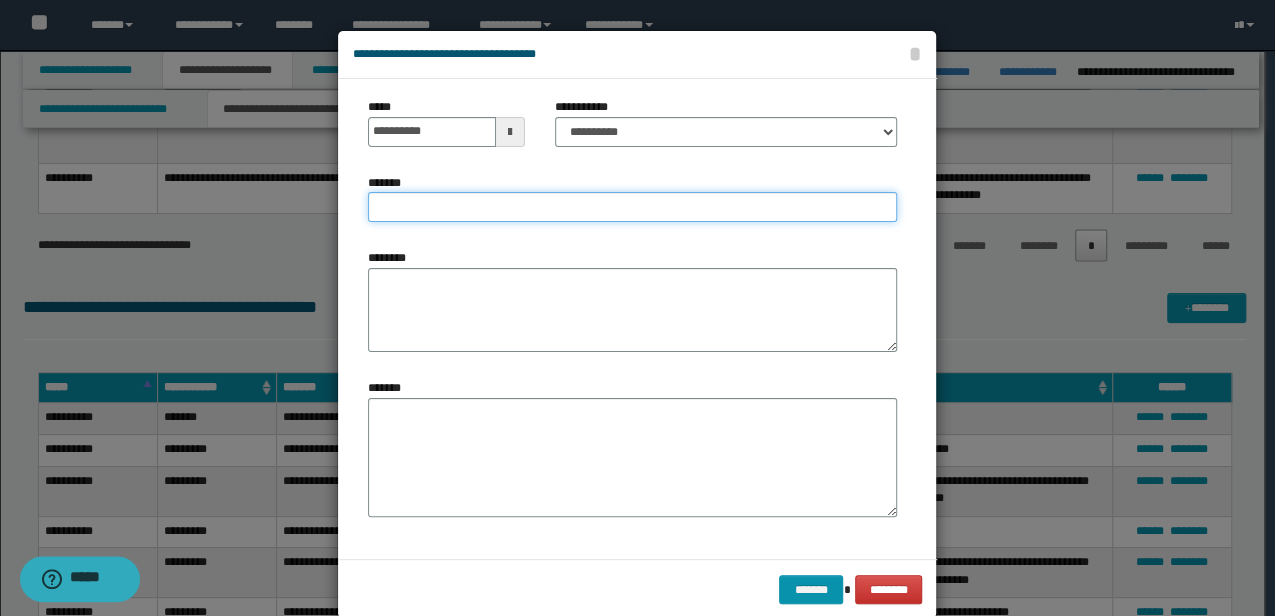click on "*******" at bounding box center (632, 207) 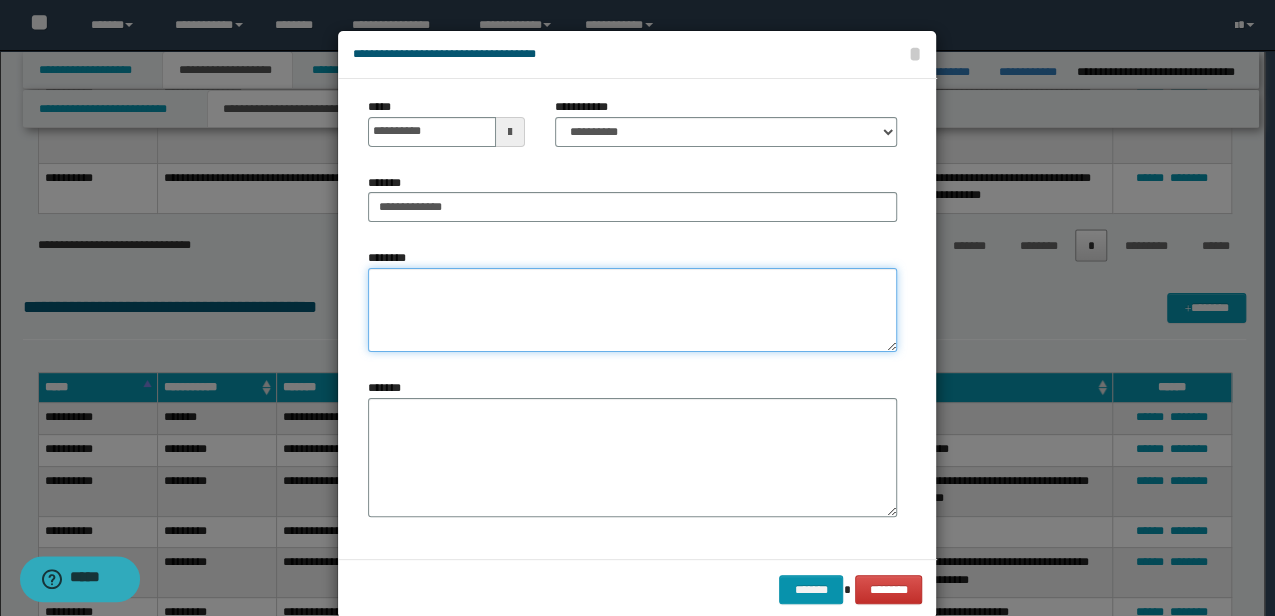 click on "********" at bounding box center (632, 310) 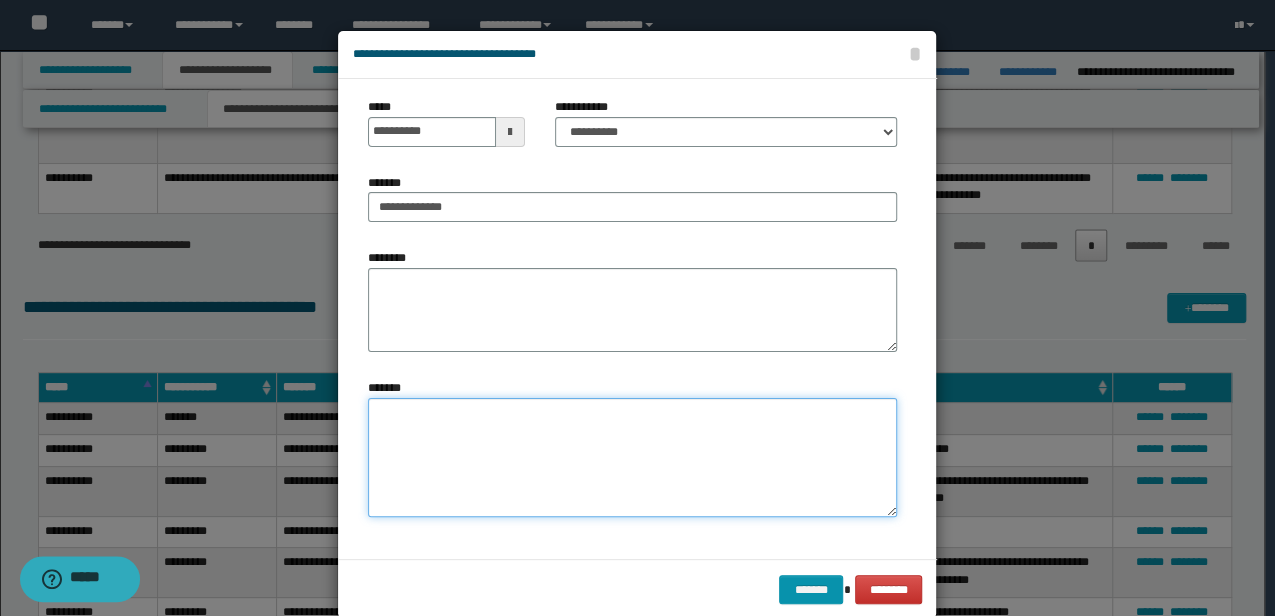 click on "*******" at bounding box center (632, 457) 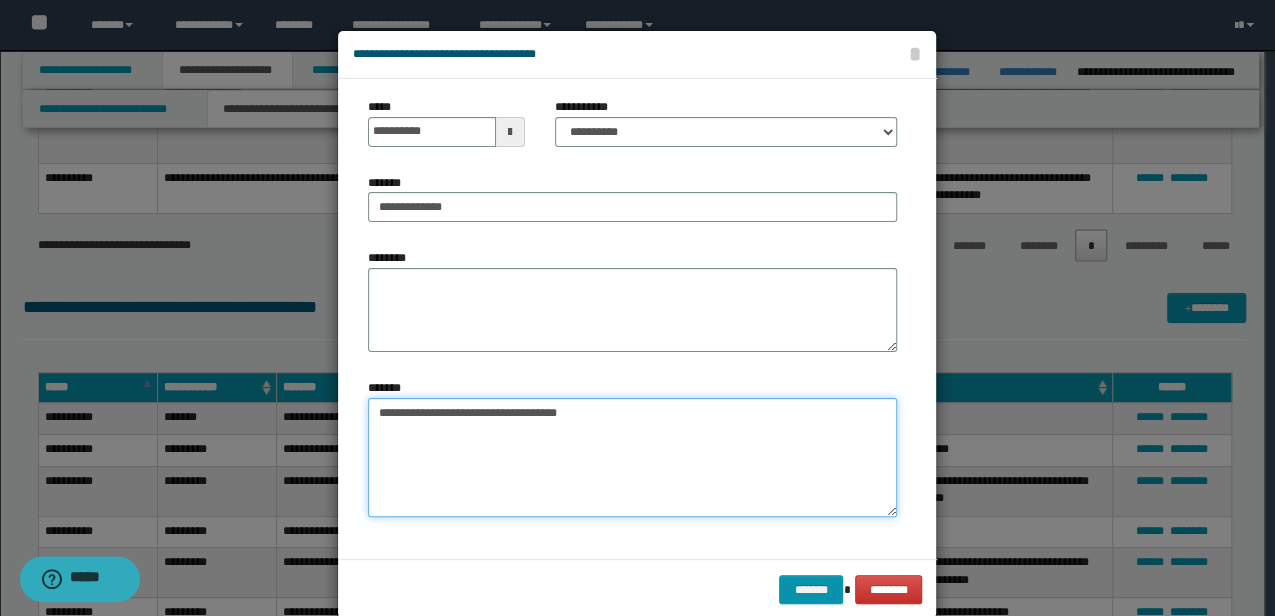 drag, startPoint x: 576, startPoint y: 406, endPoint x: 616, endPoint y: 420, distance: 42.379242 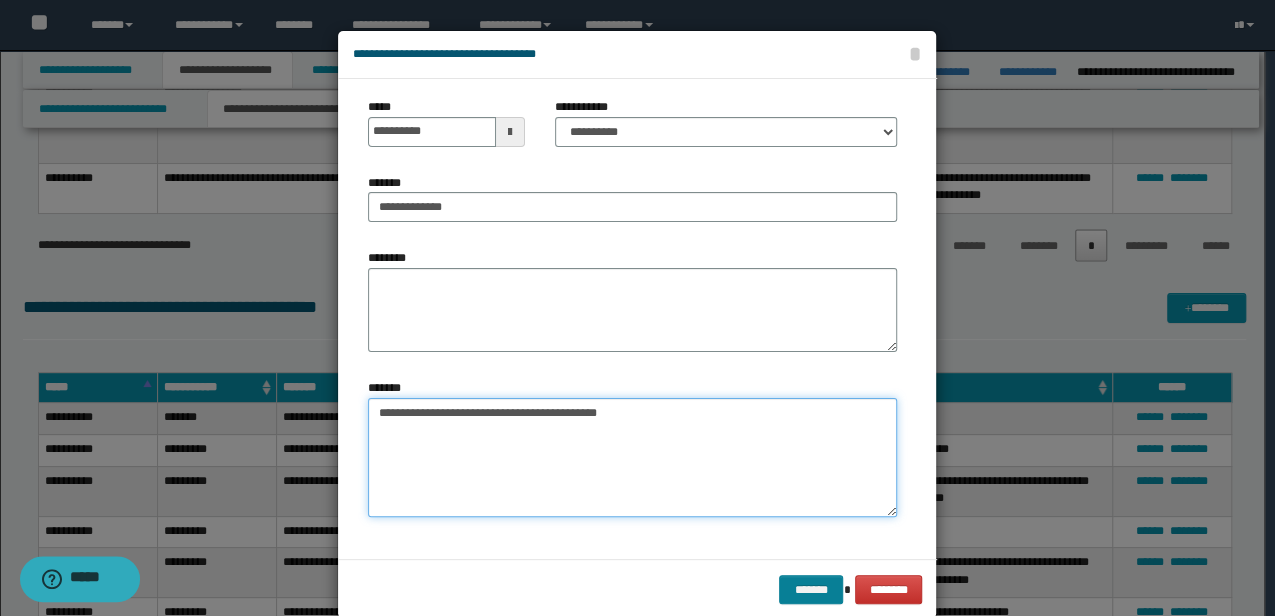 type on "**********" 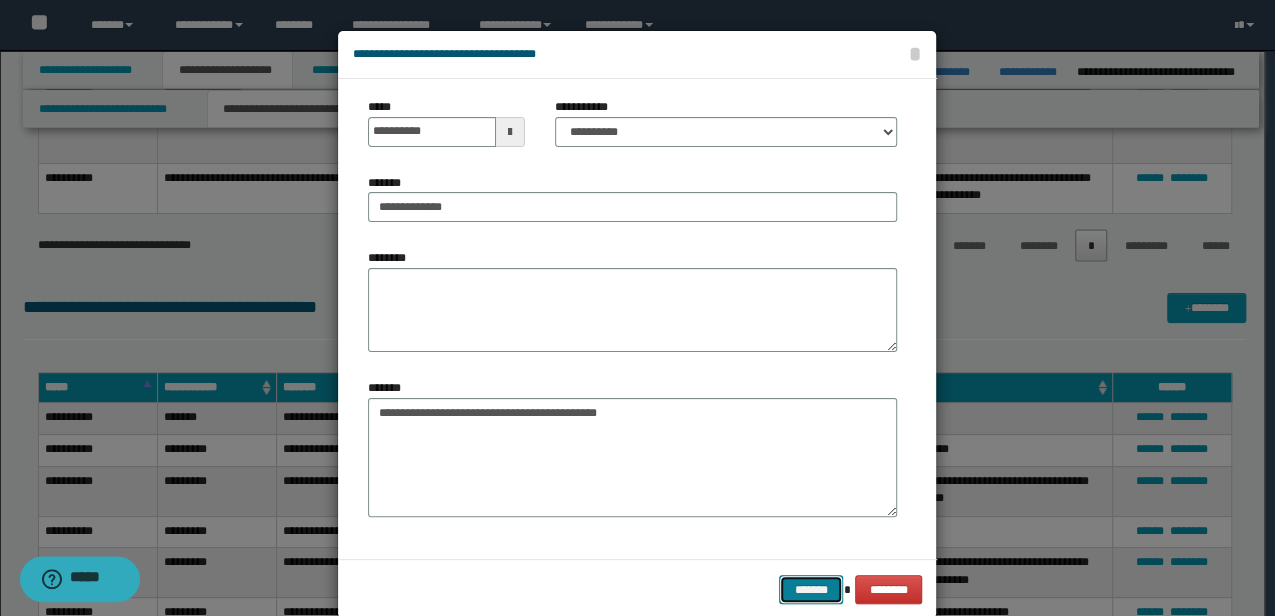 click on "*******" at bounding box center (811, 589) 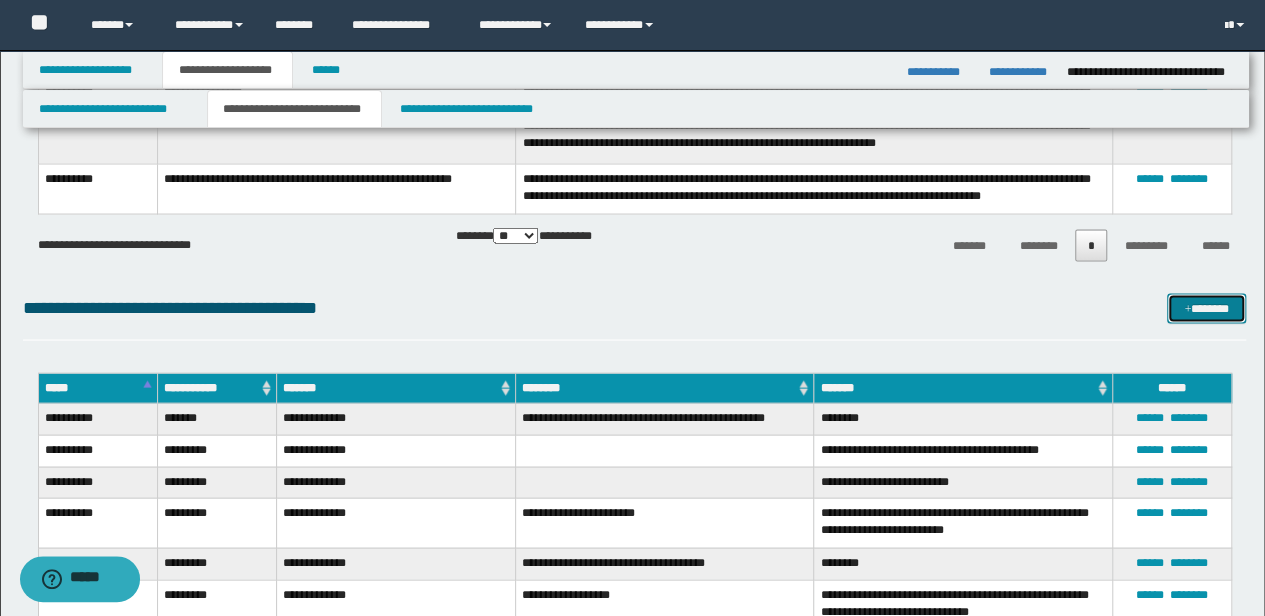 click on "*******" at bounding box center [1206, 307] 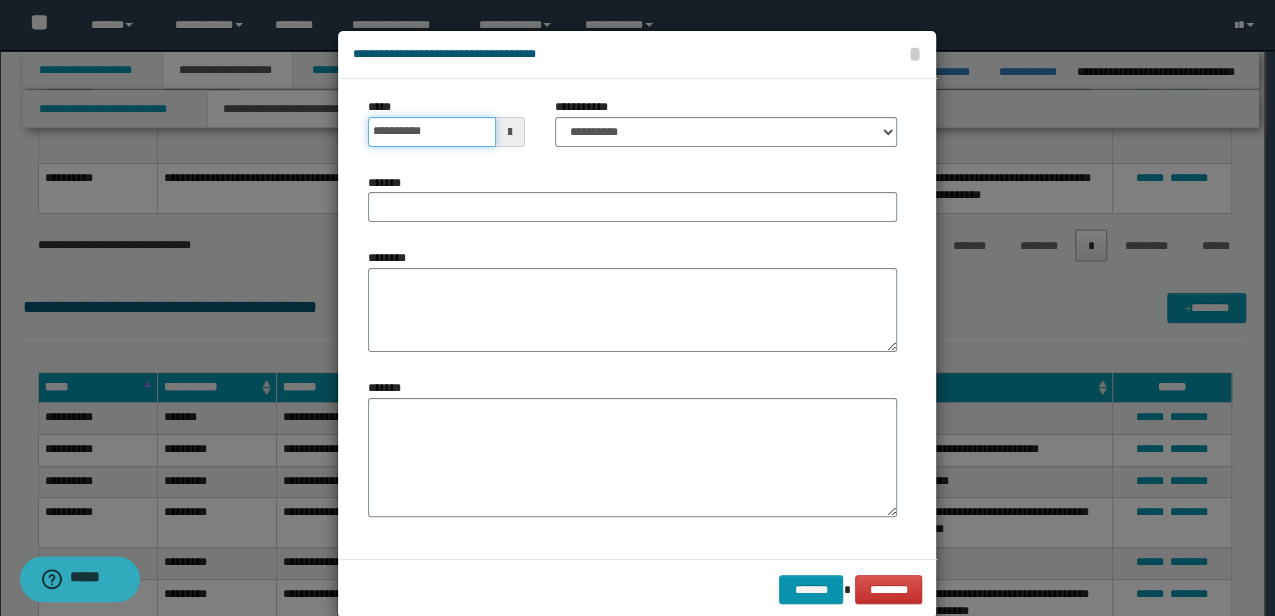 click on "**********" at bounding box center [431, 132] 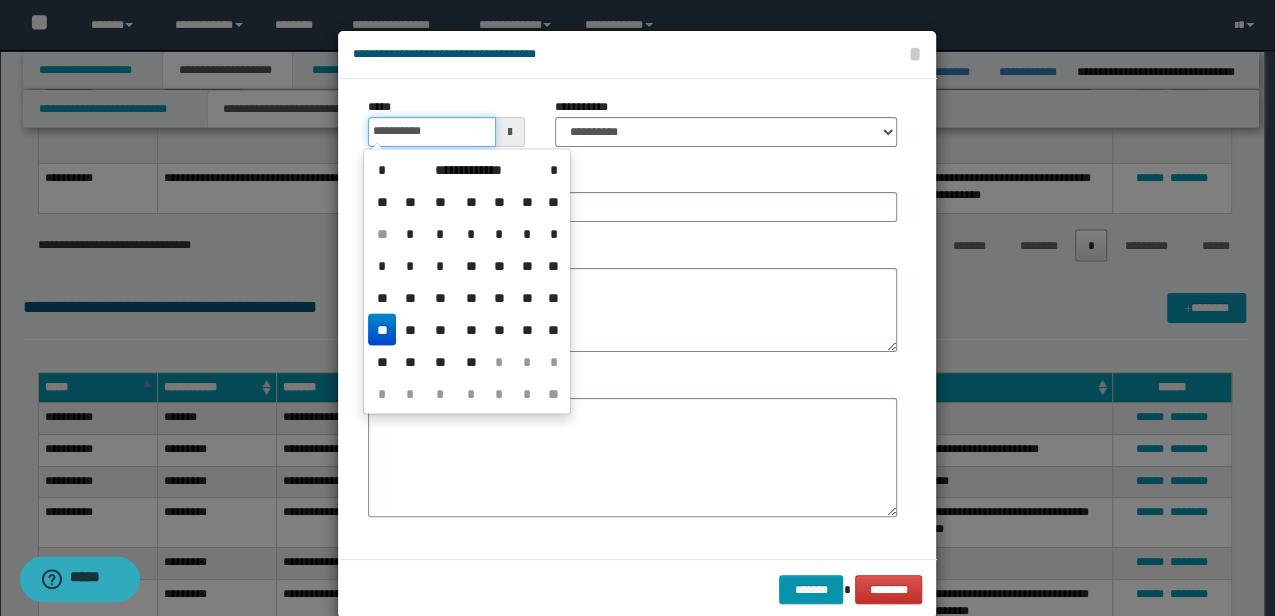 type on "**********" 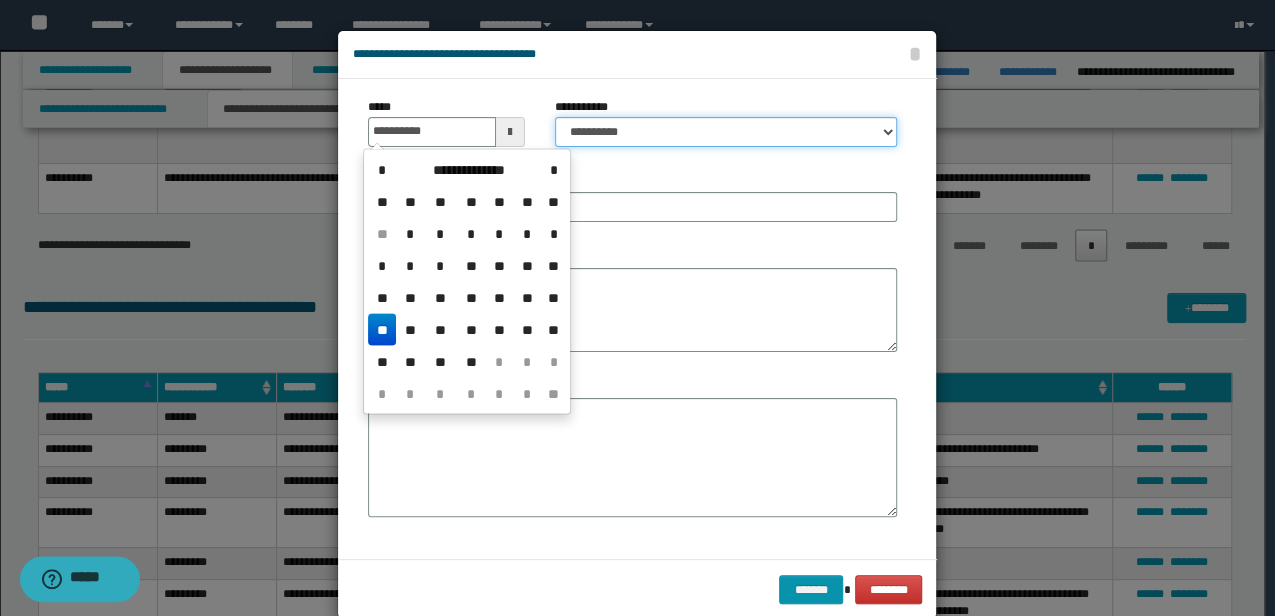 click on "**********" at bounding box center (726, 132) 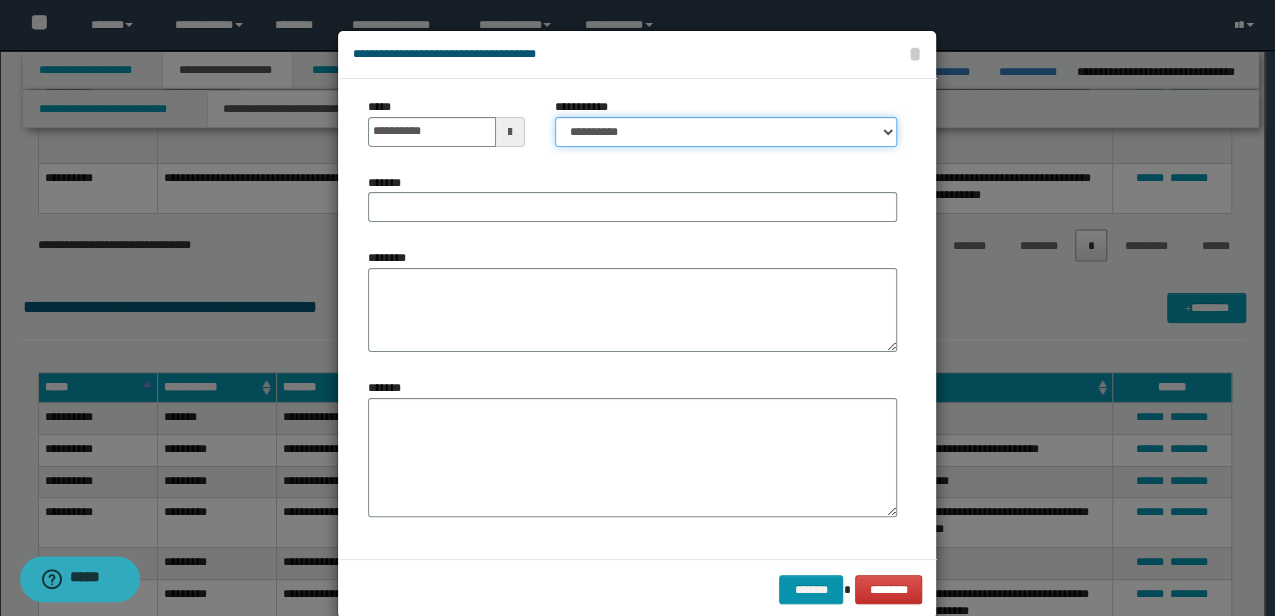 select on "*" 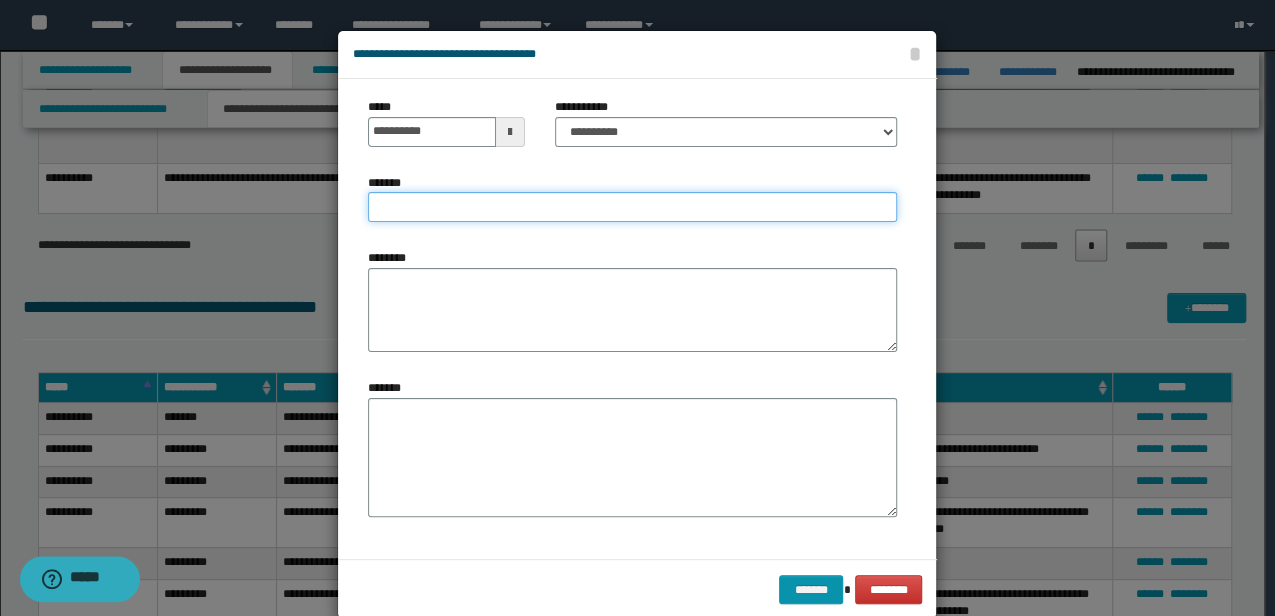 click on "*******" at bounding box center [632, 207] 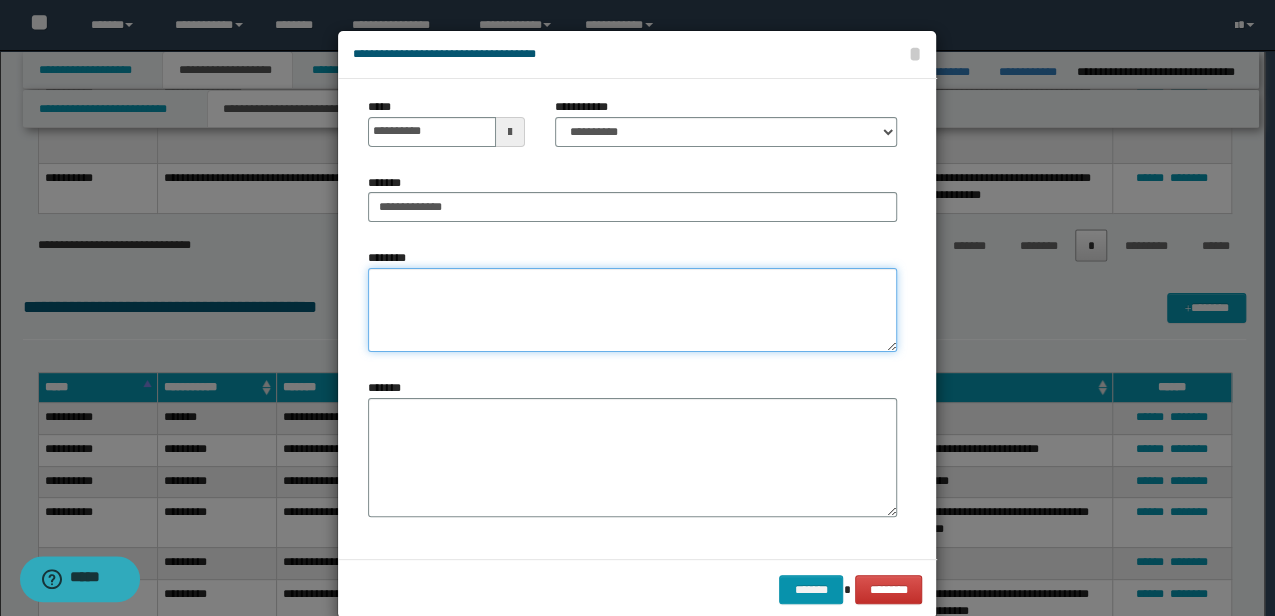drag, startPoint x: 368, startPoint y: 287, endPoint x: 388, endPoint y: 282, distance: 20.615528 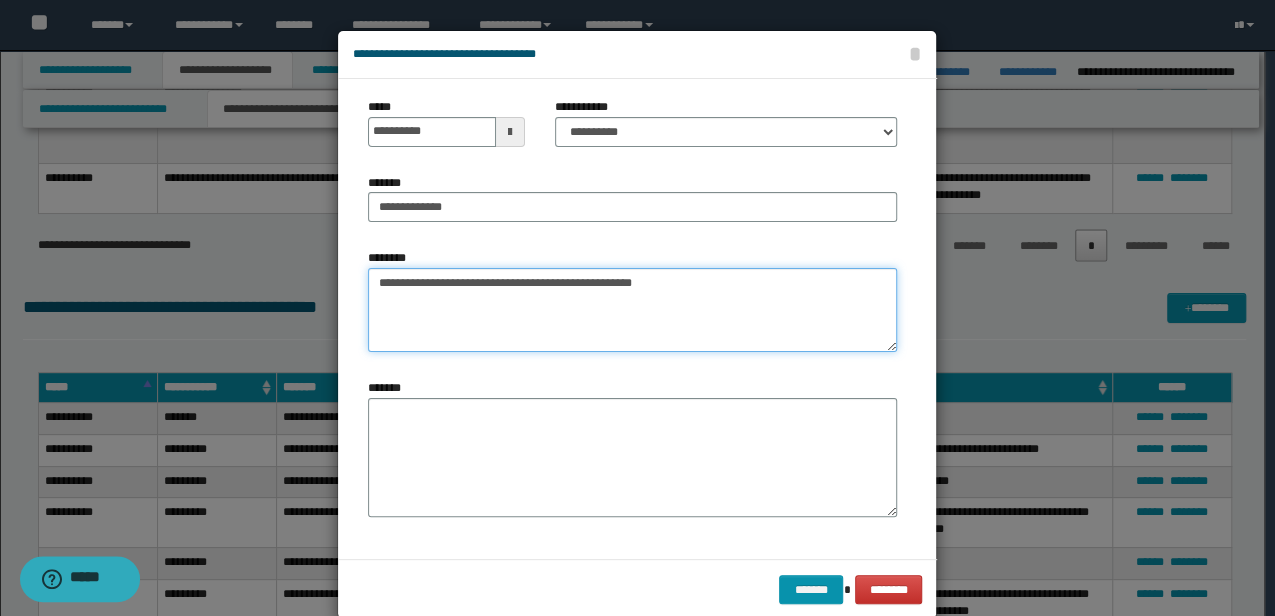 type on "**********" 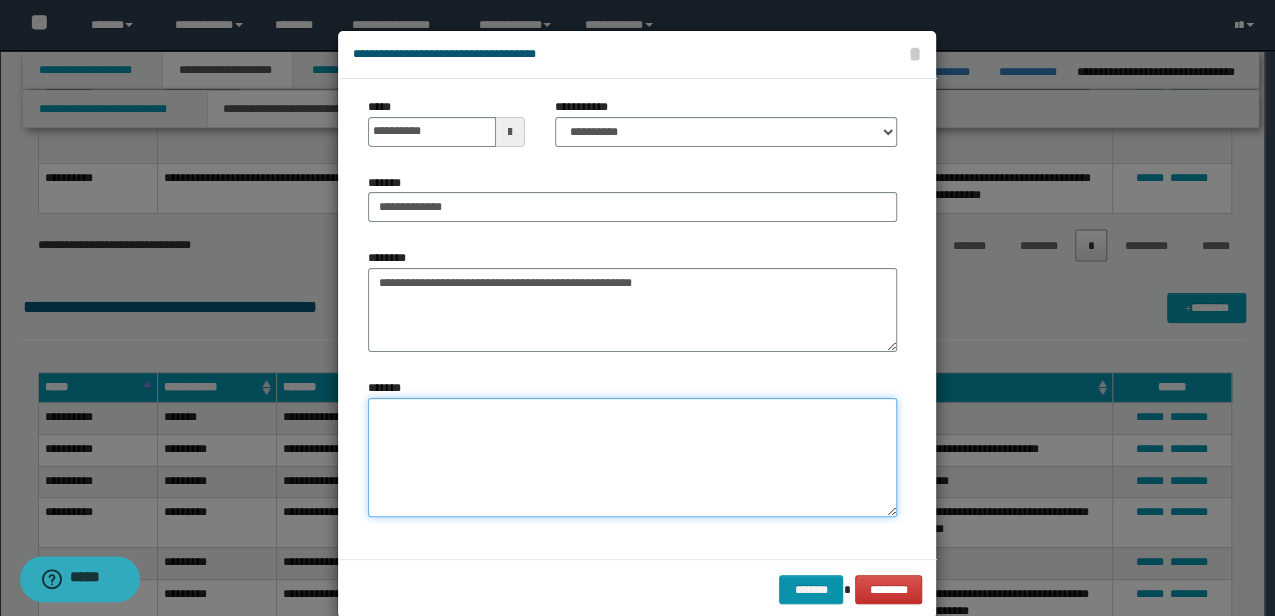click on "*******" at bounding box center (632, 457) 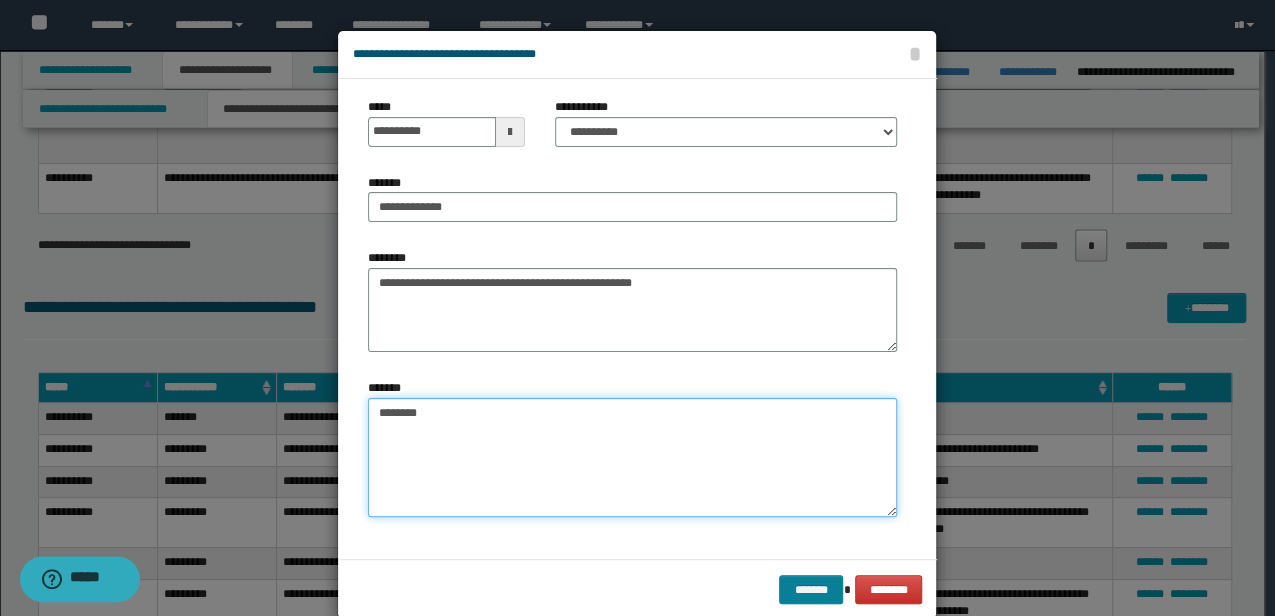type on "********" 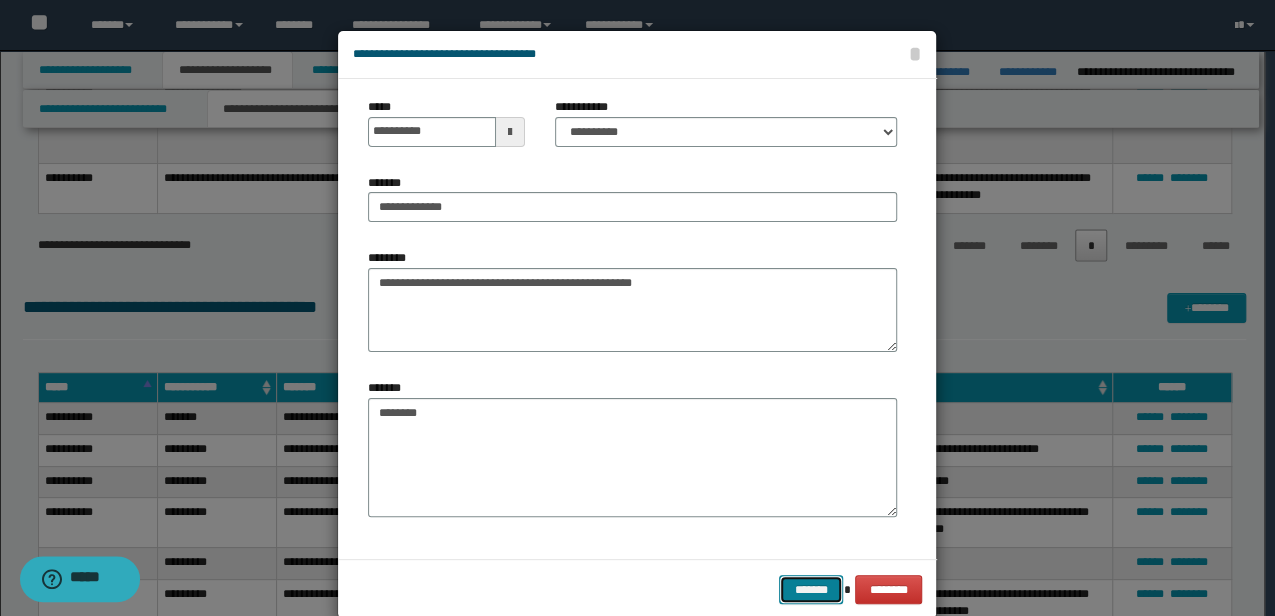 click on "*******" at bounding box center (811, 589) 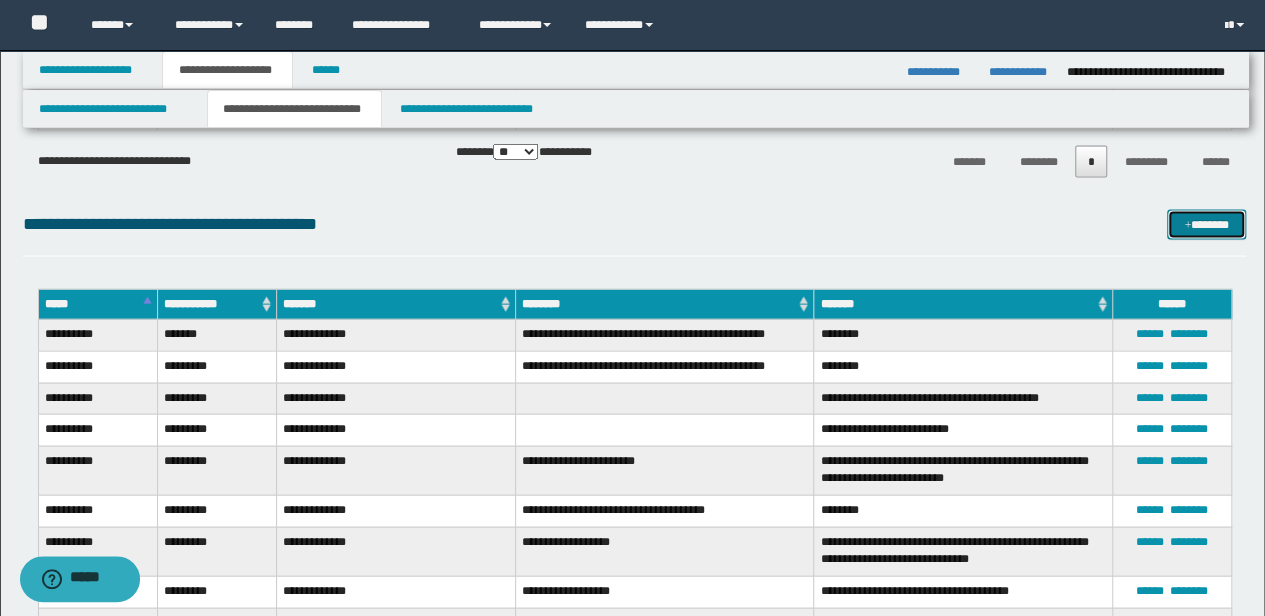 scroll, scrollTop: 1898, scrollLeft: 0, axis: vertical 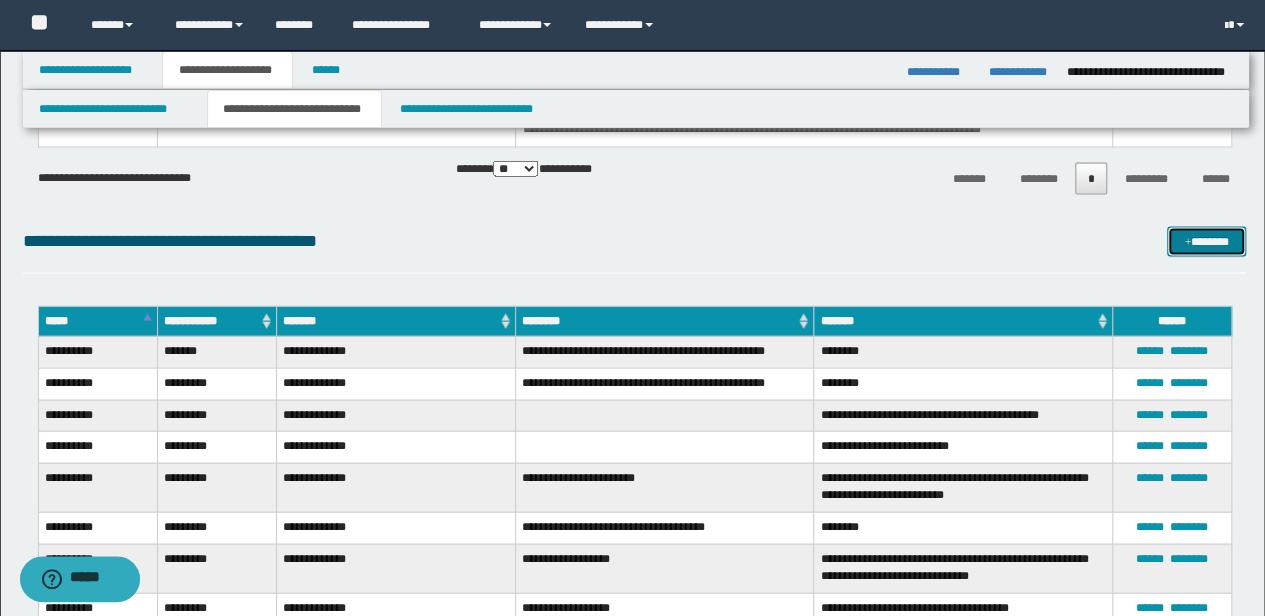 click at bounding box center [1187, 243] 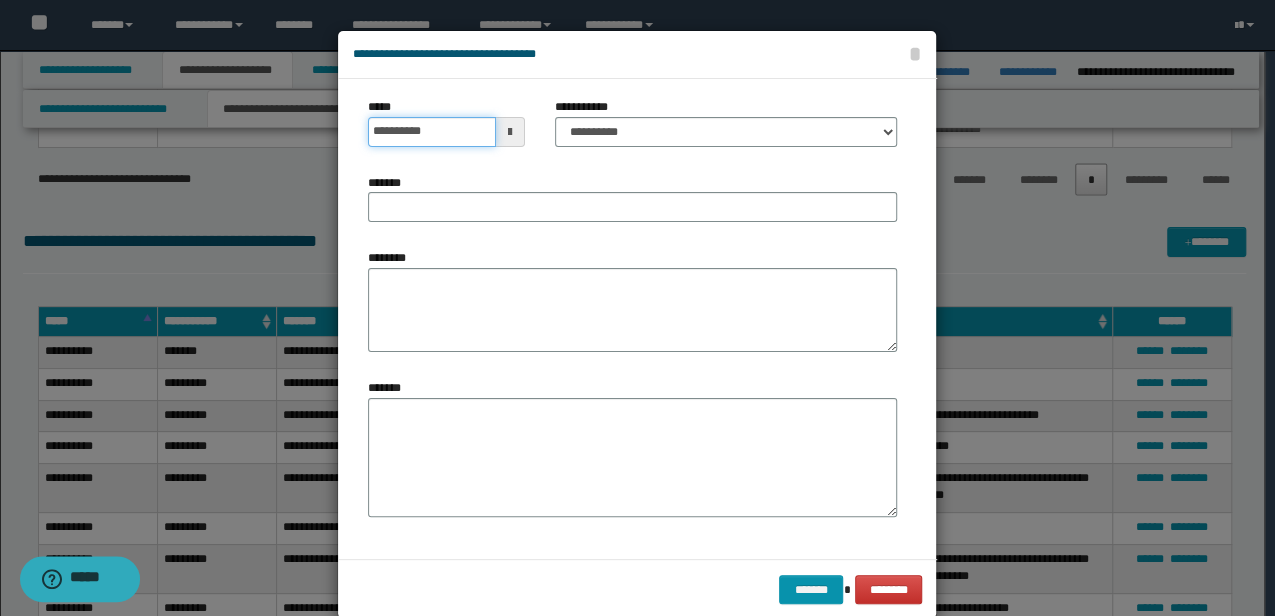click on "**********" at bounding box center (431, 132) 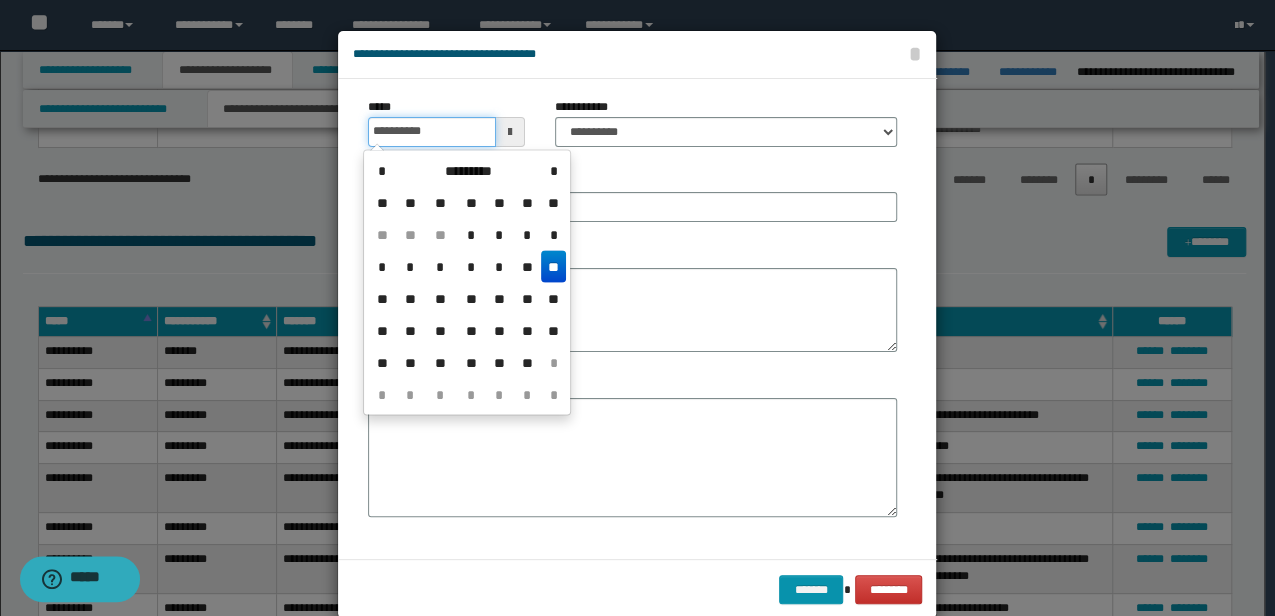 type on "**********" 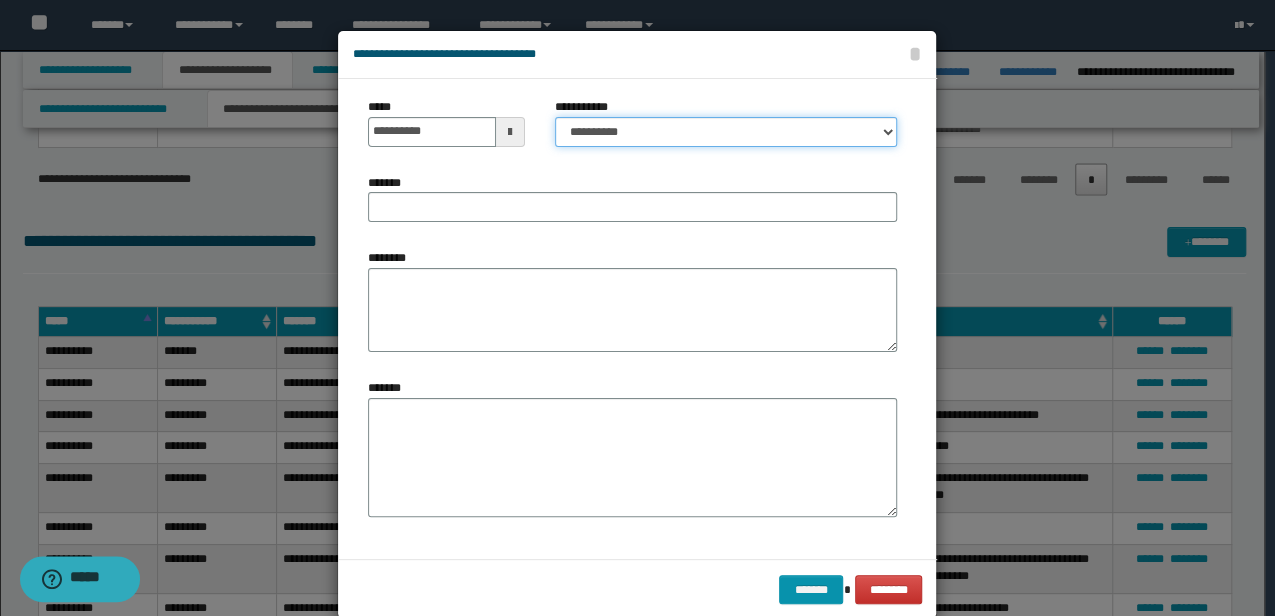 click on "**********" at bounding box center (726, 132) 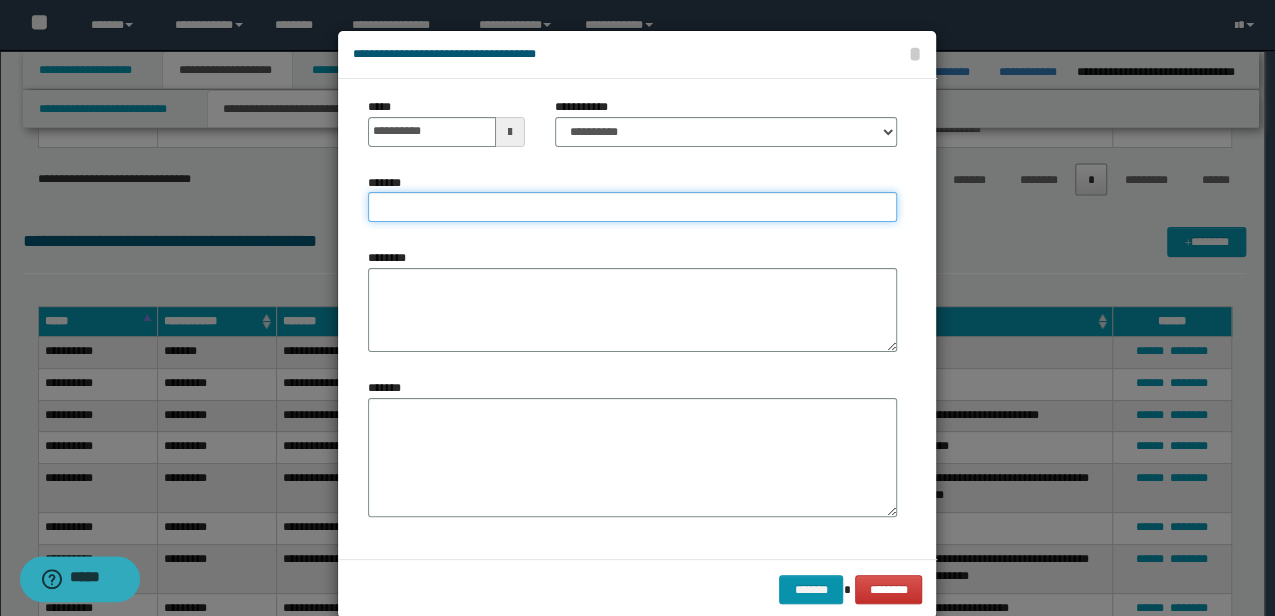 click on "*******" at bounding box center [632, 207] 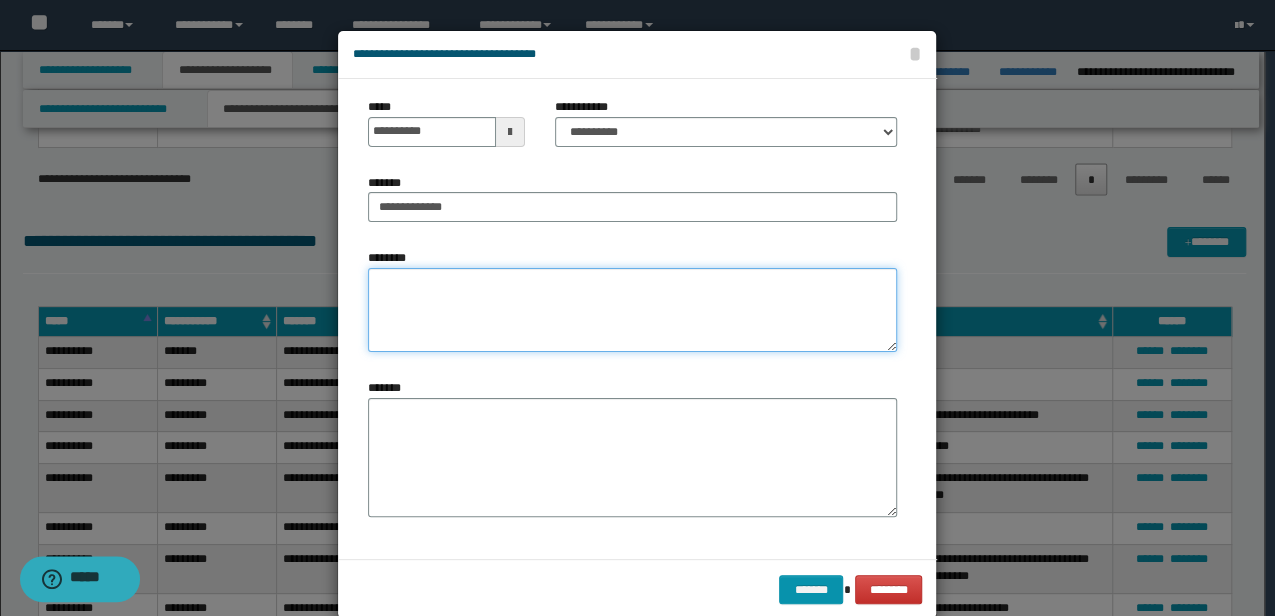 click on "********" at bounding box center (632, 310) 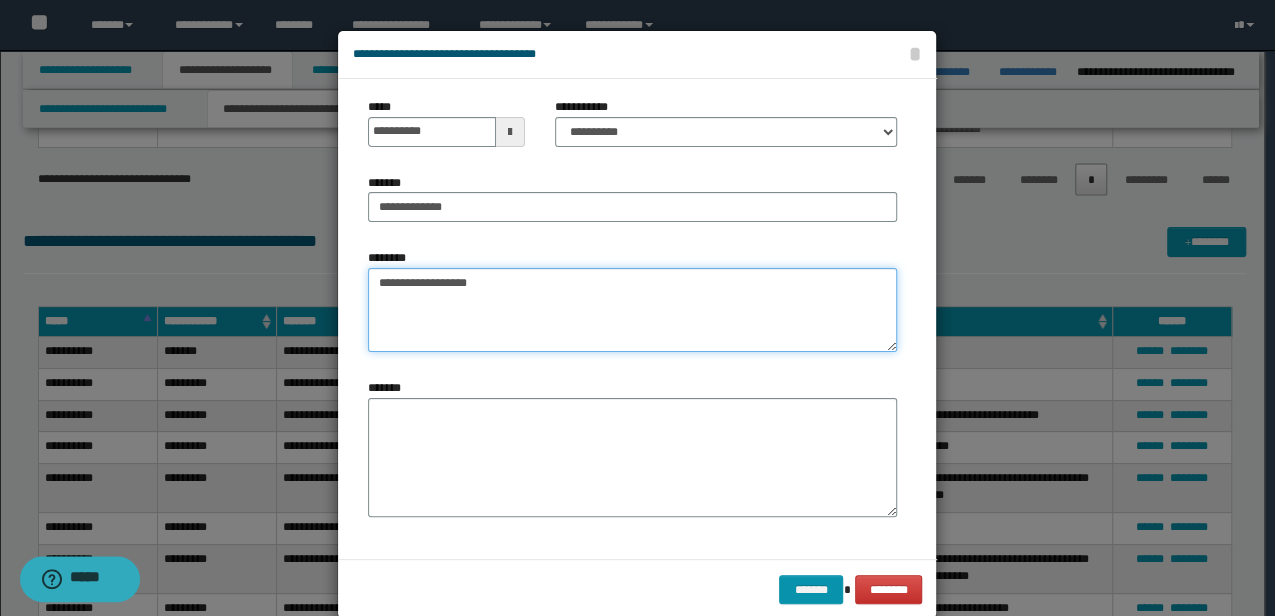 type on "**********" 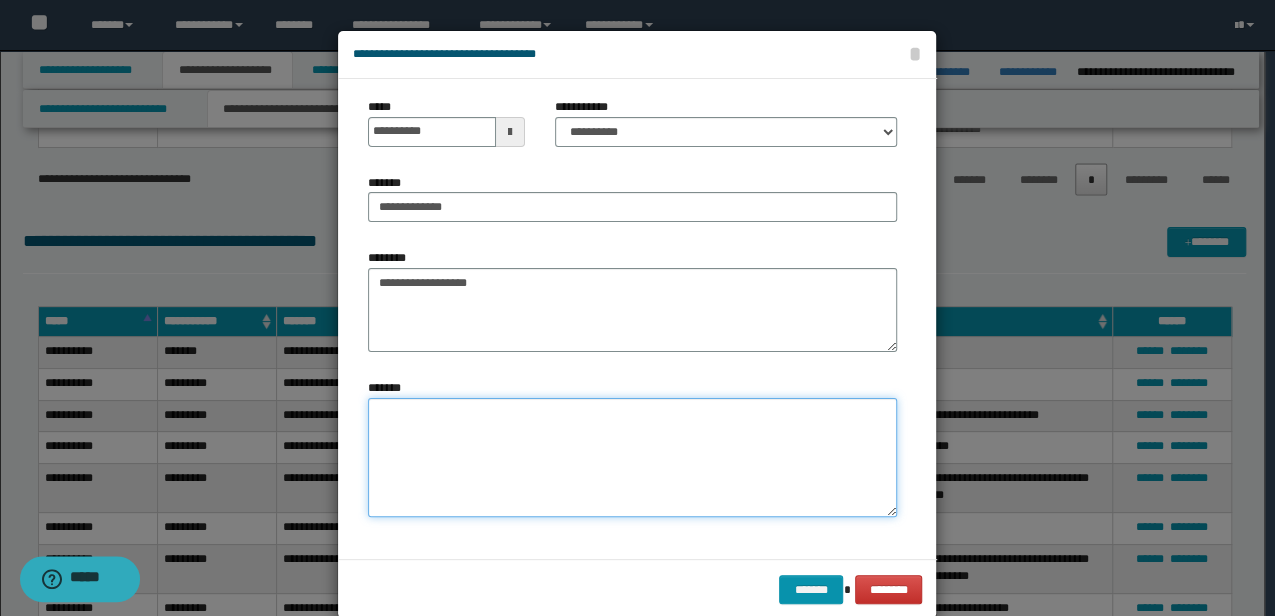 click on "*******" at bounding box center (632, 457) 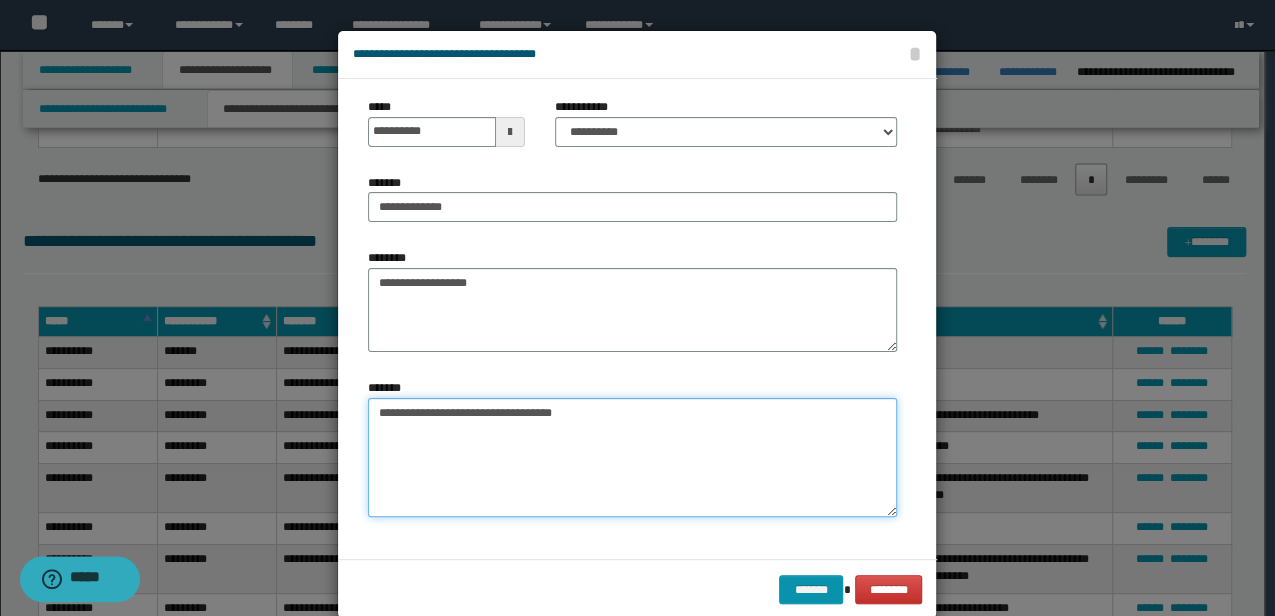 click on "**********" at bounding box center [632, 457] 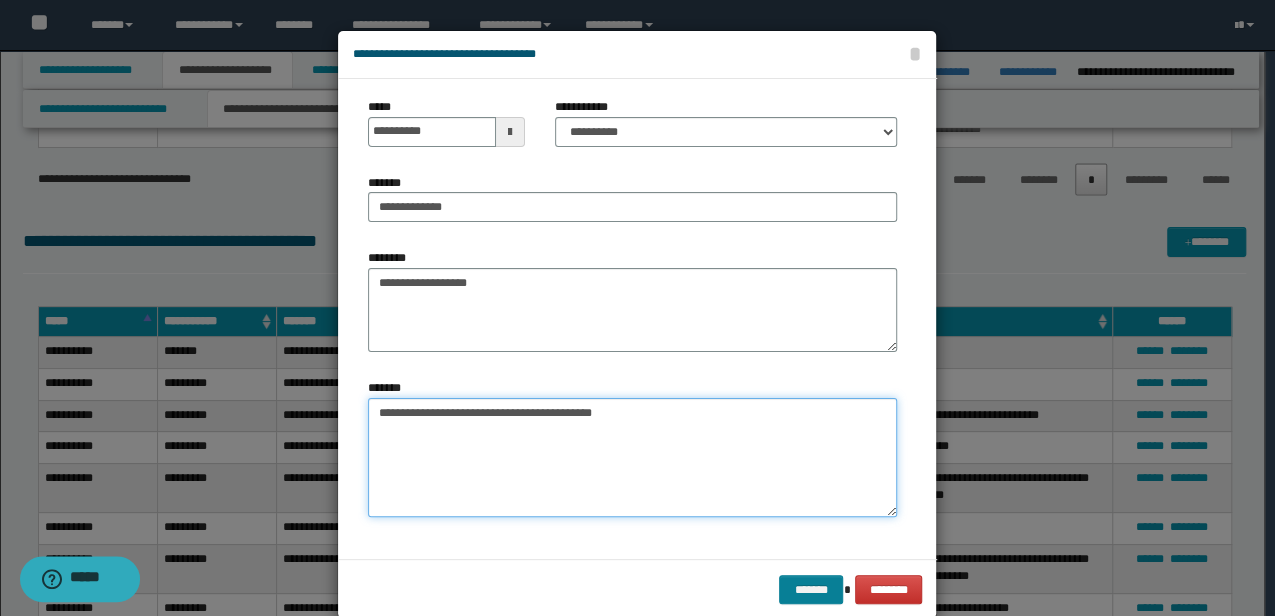 type on "**********" 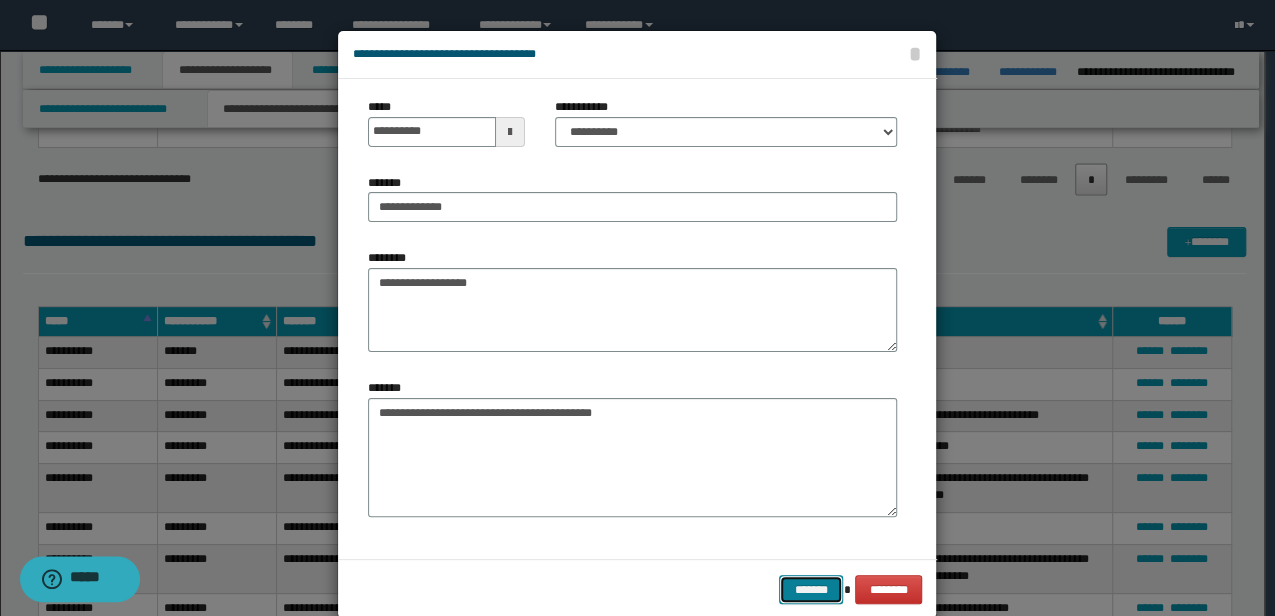 click on "*******" at bounding box center [811, 589] 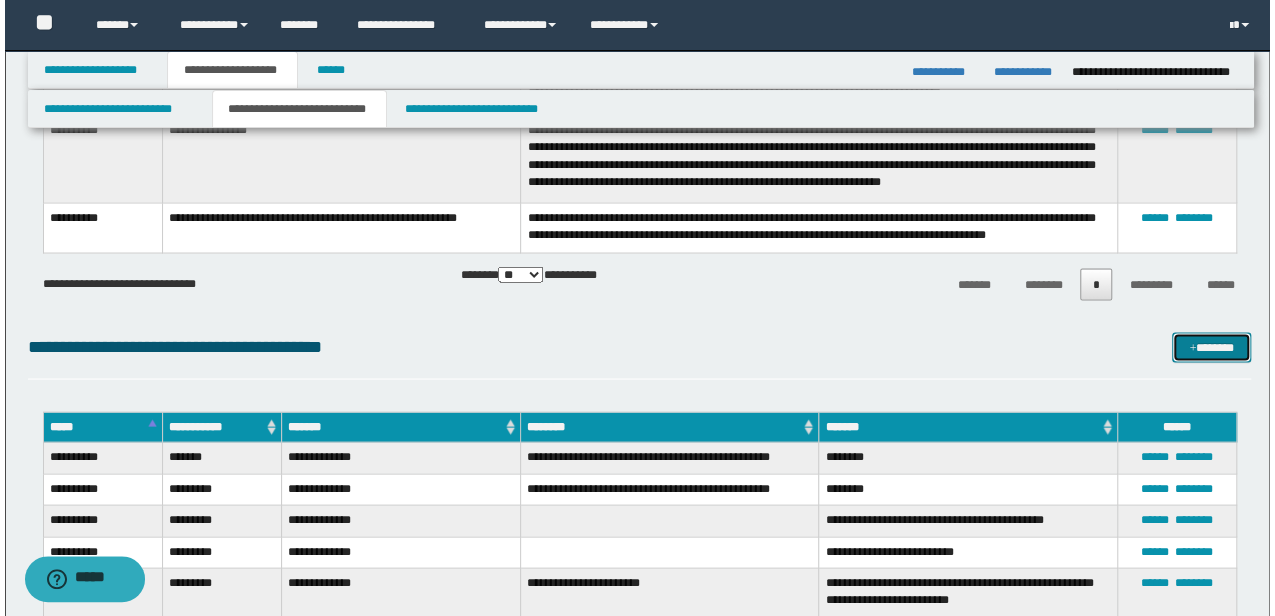scroll, scrollTop: 1765, scrollLeft: 0, axis: vertical 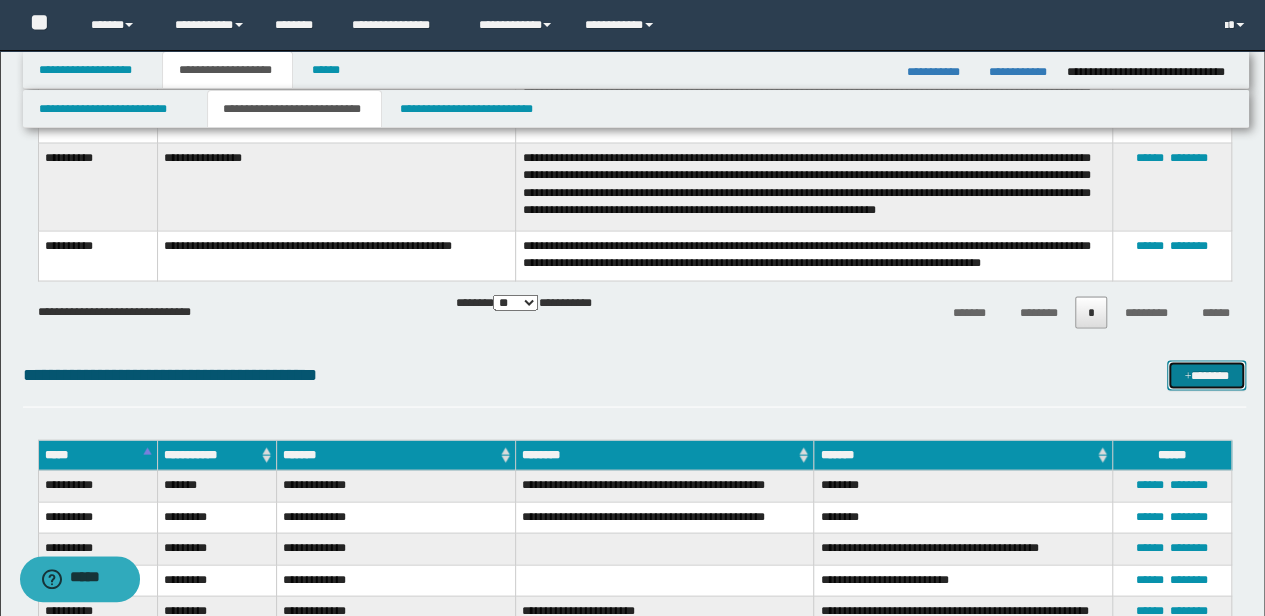 click on "*******" at bounding box center [1206, 374] 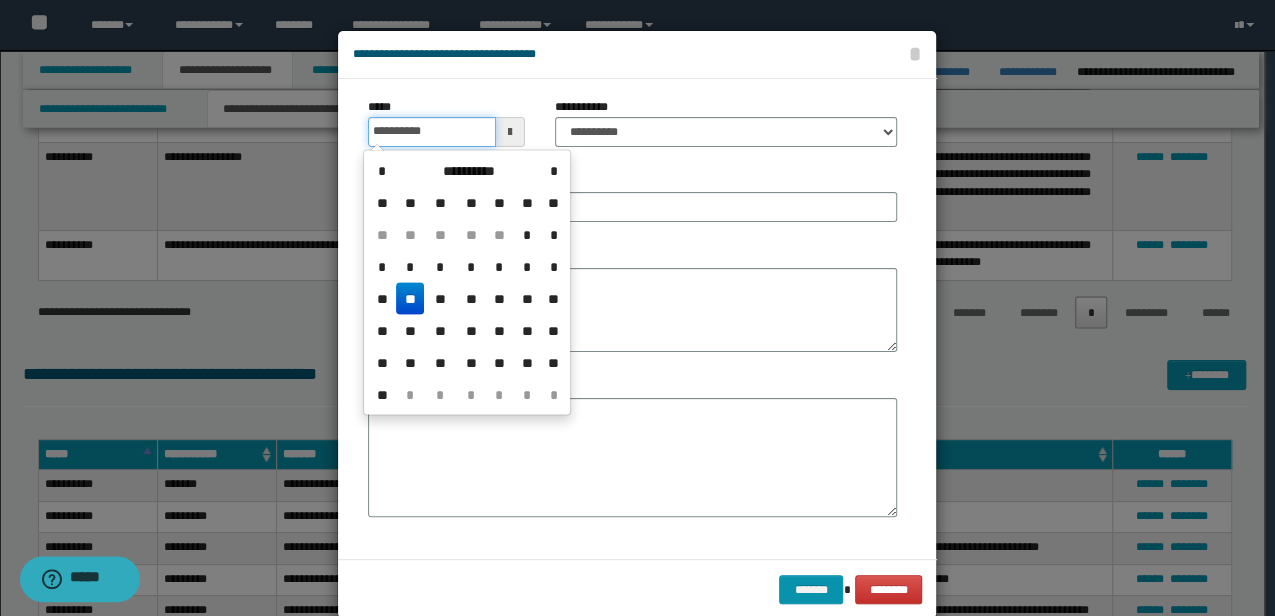 click on "**********" at bounding box center [431, 132] 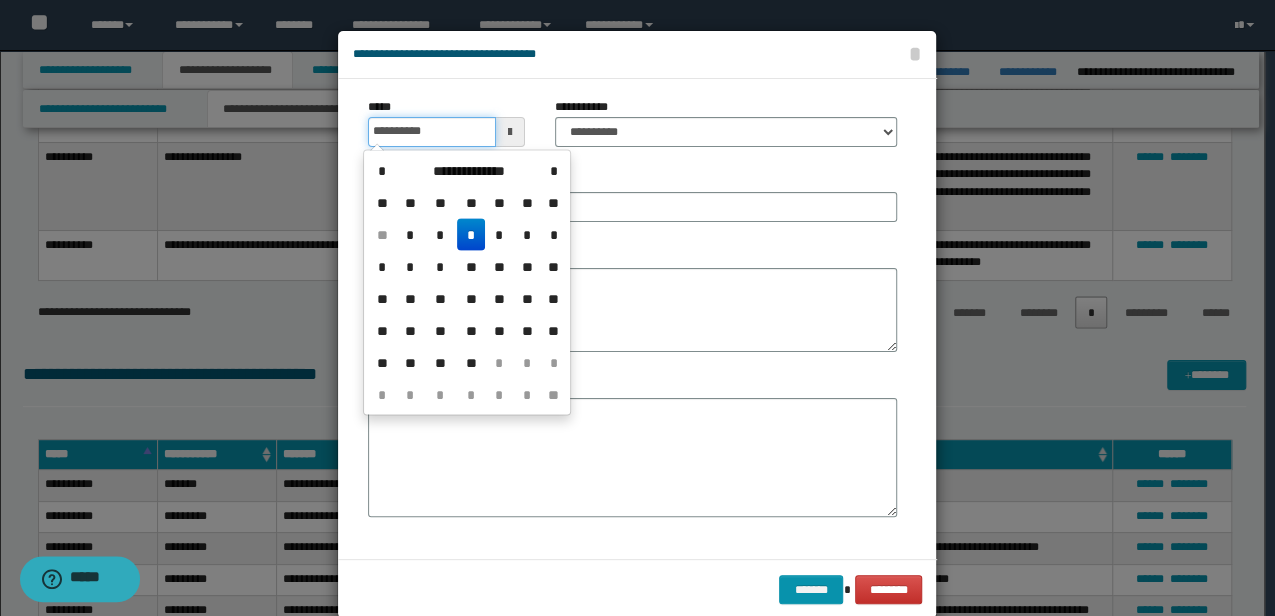 type on "**********" 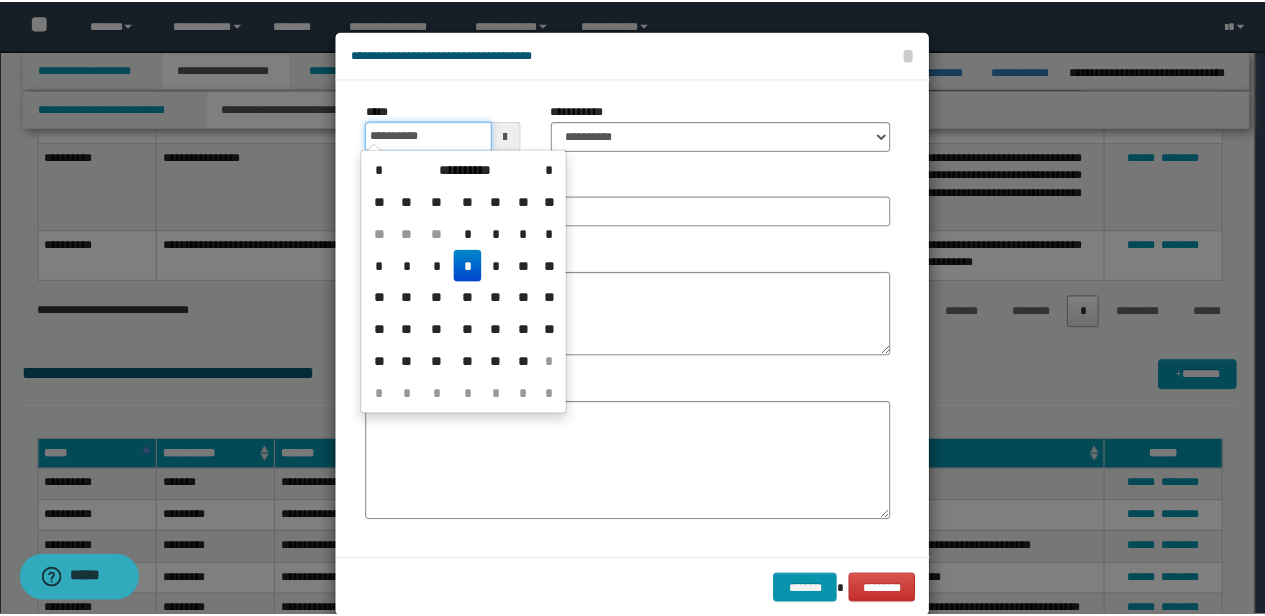 scroll, scrollTop: 0, scrollLeft: 0, axis: both 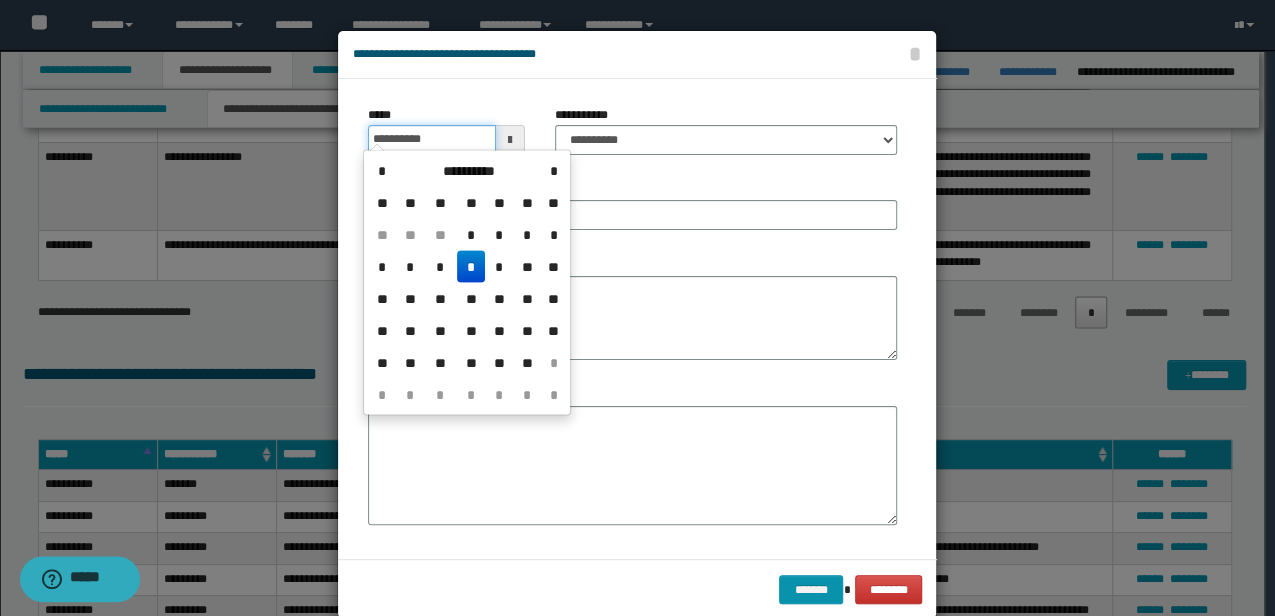 click on "**********" at bounding box center (431, 140) 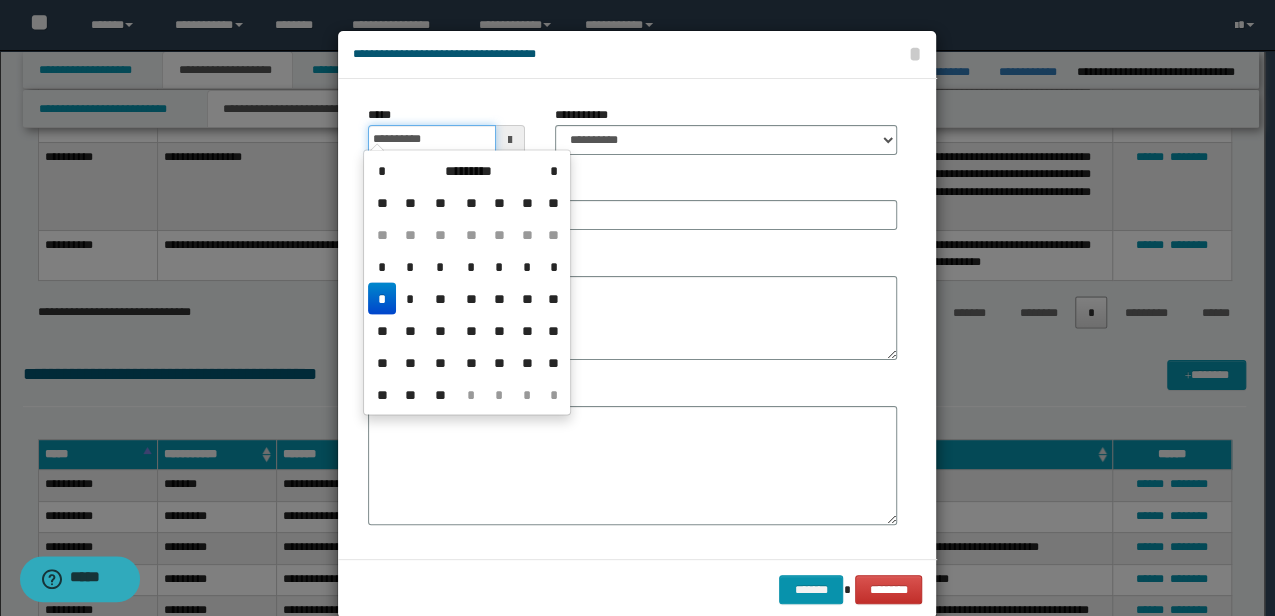 type on "**********" 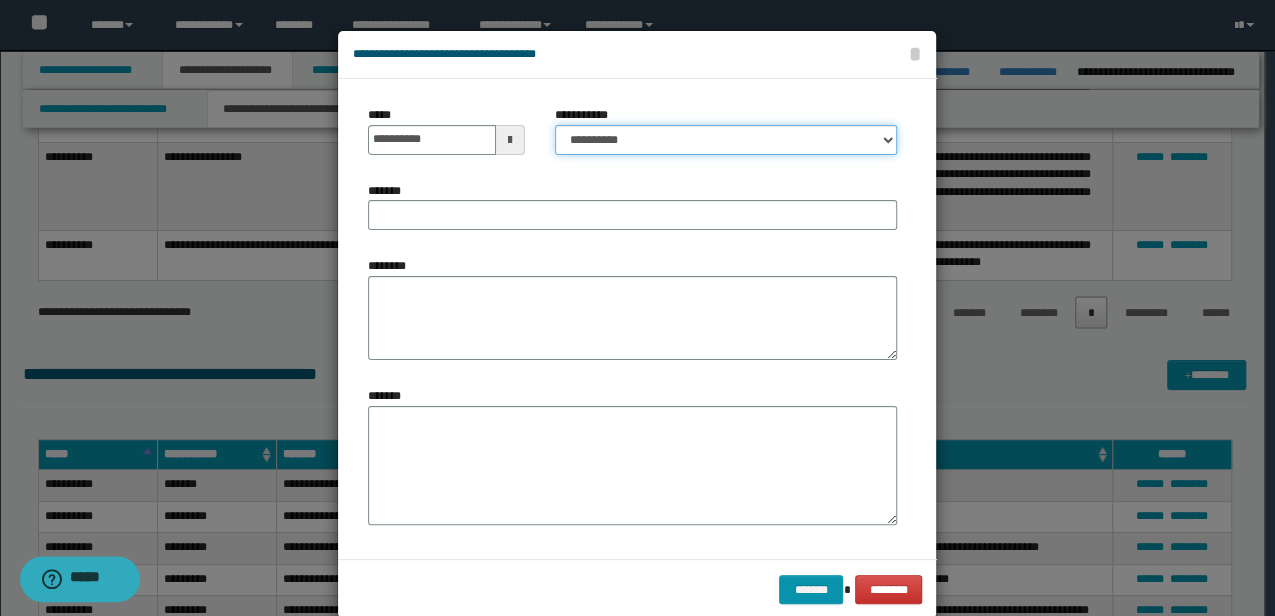 click on "**********" at bounding box center (726, 140) 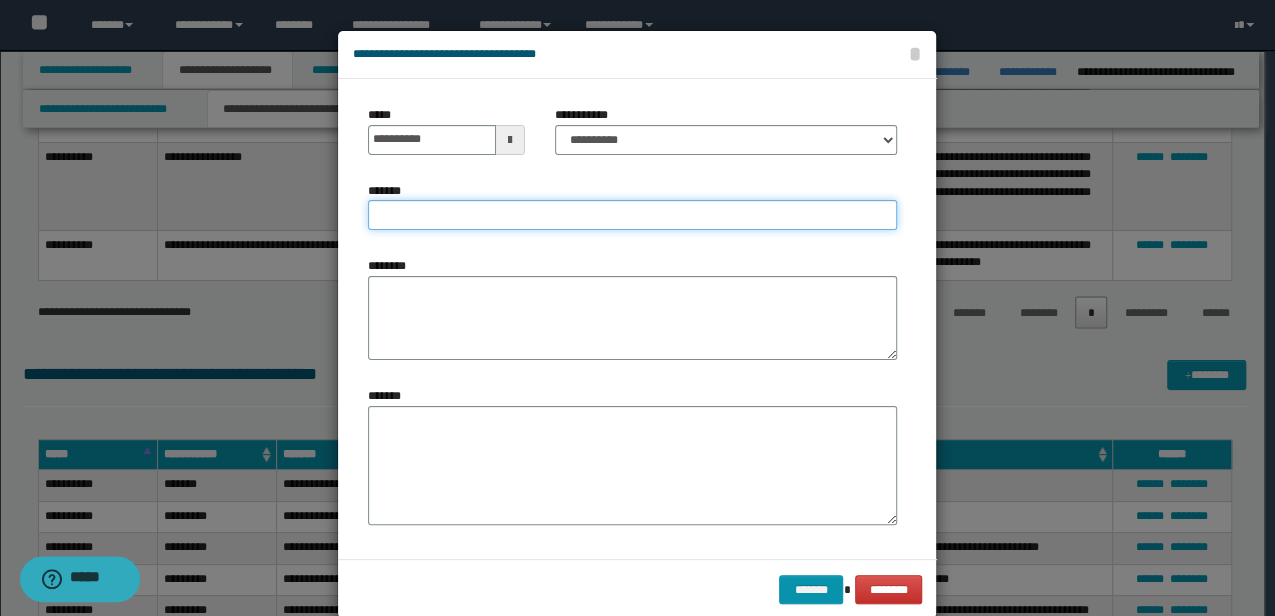 click on "*******" at bounding box center [632, 215] 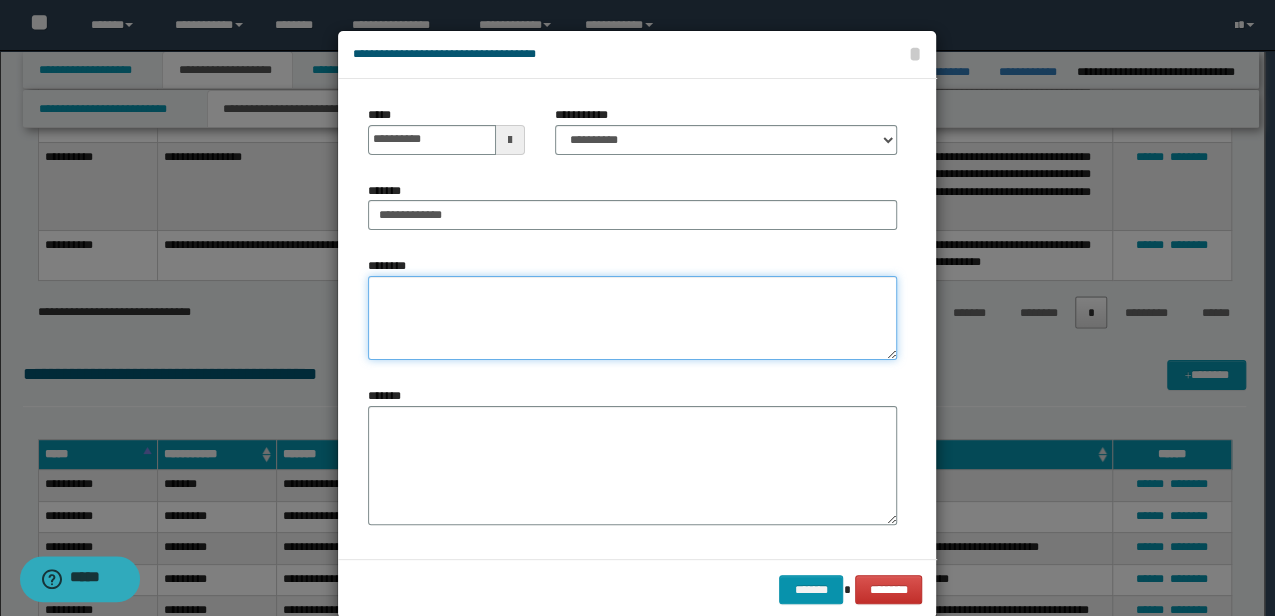 click on "********" at bounding box center (632, 318) 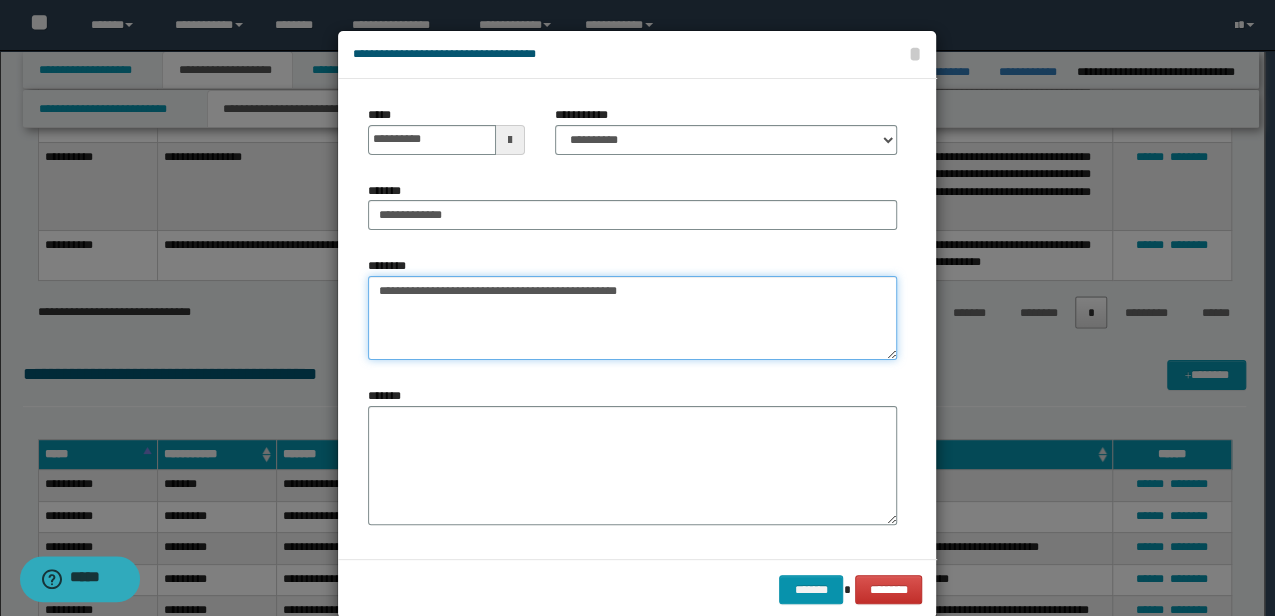 type on "**********" 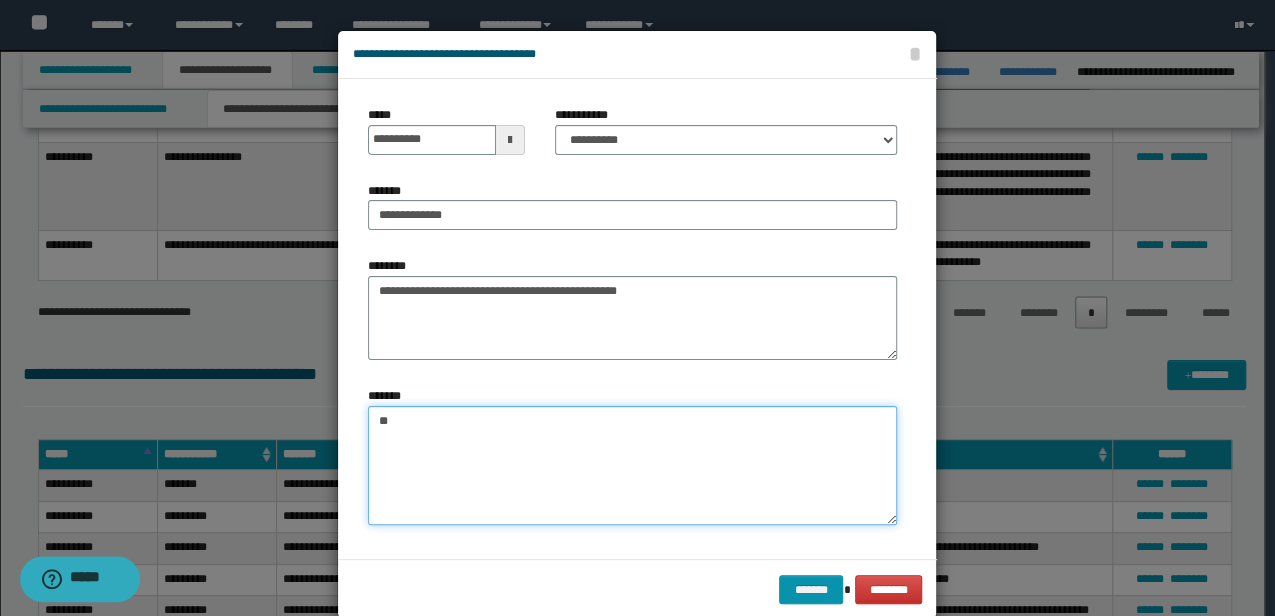 type on "*" 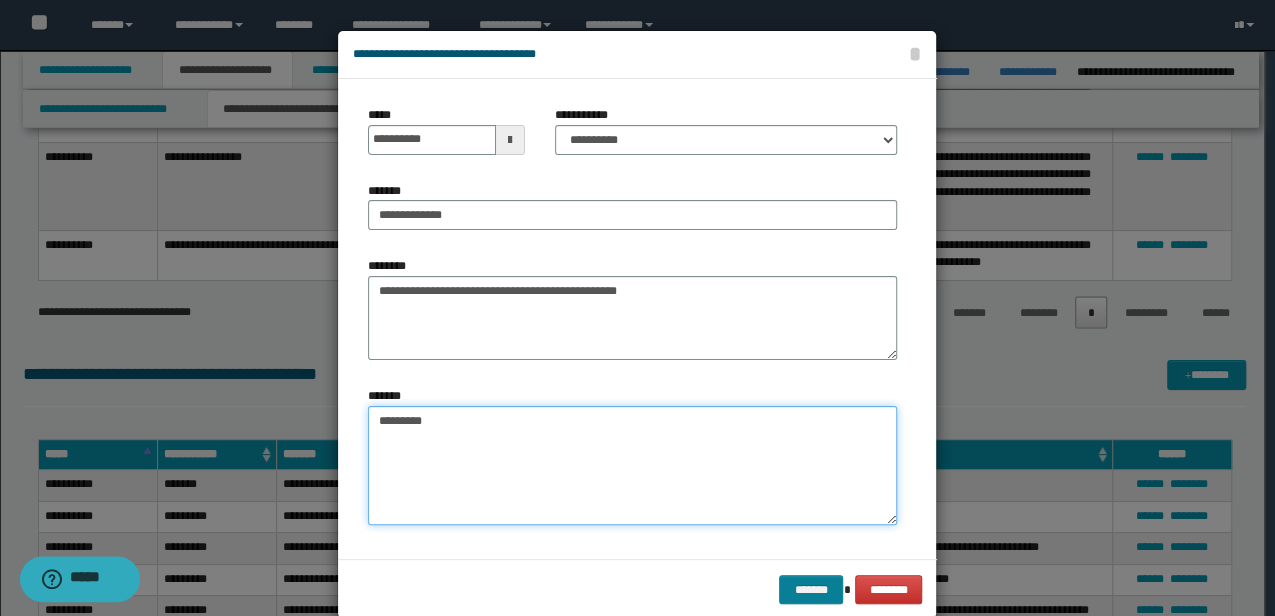 type on "*********" 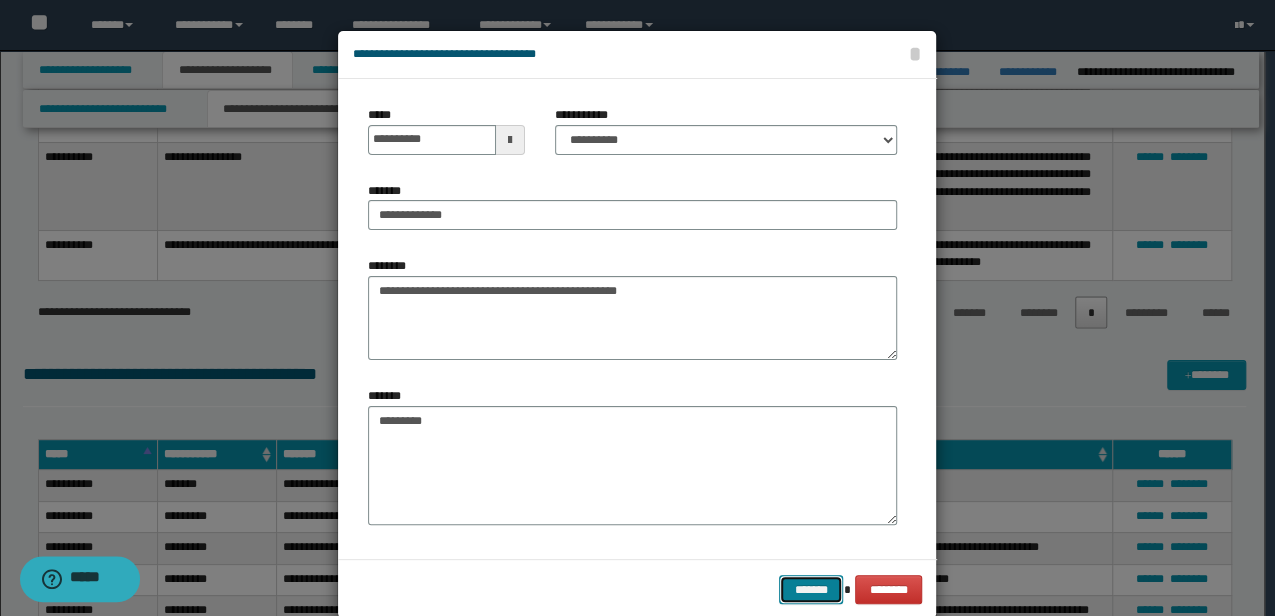 click on "*******" at bounding box center (811, 589) 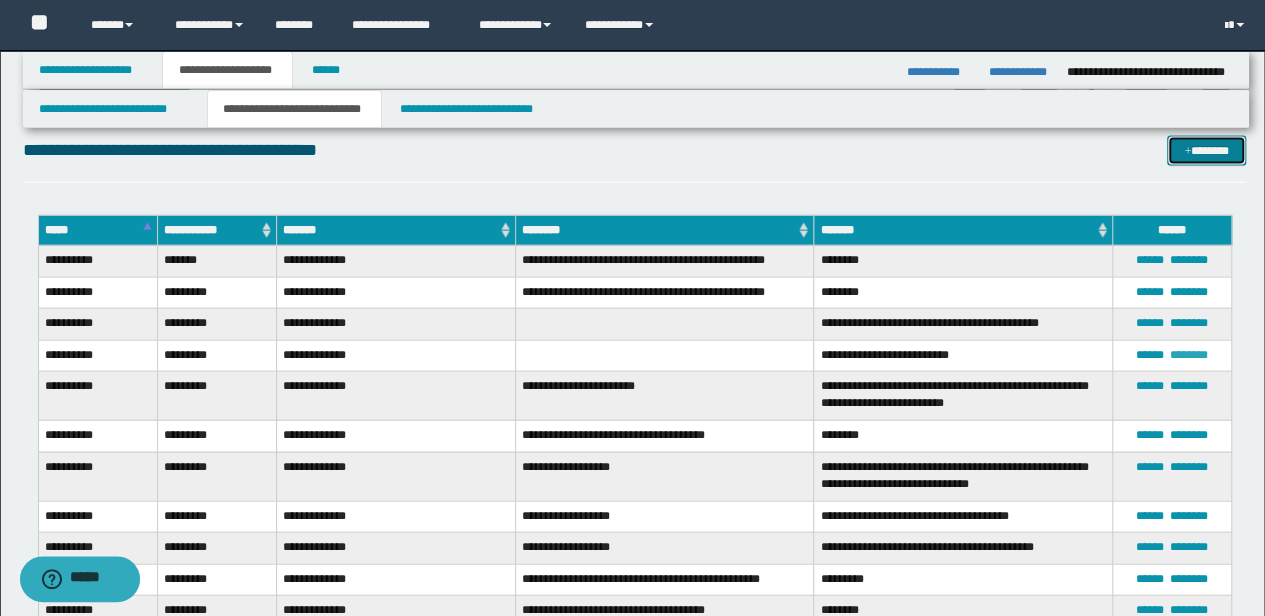 scroll, scrollTop: 1898, scrollLeft: 0, axis: vertical 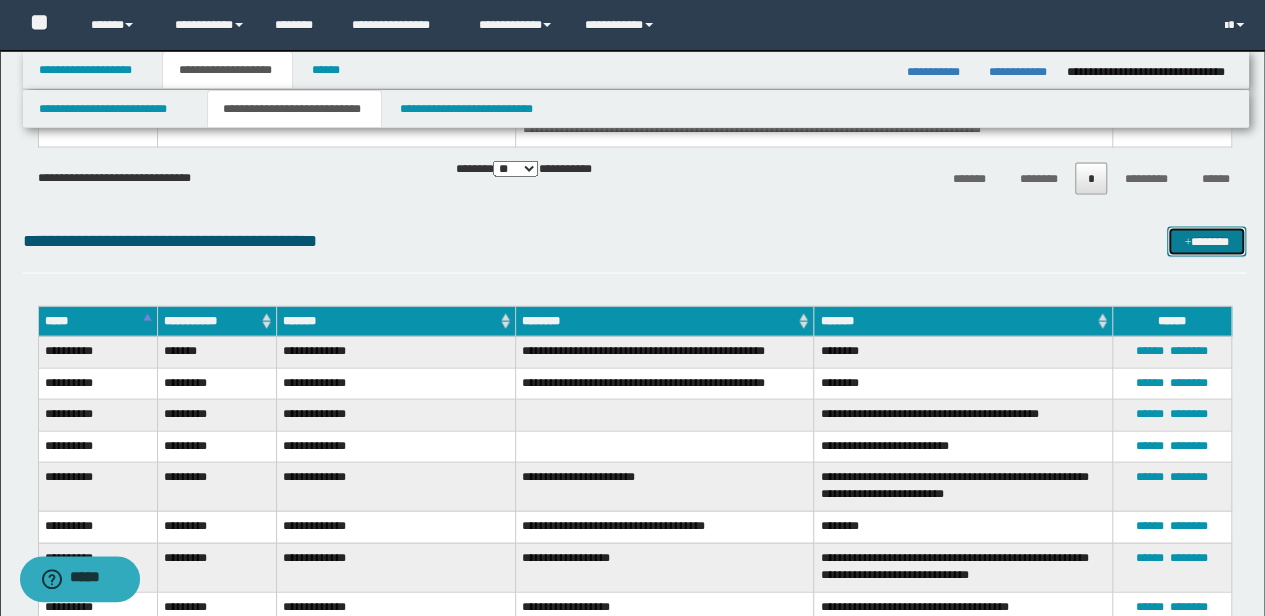 click on "*******" at bounding box center [1206, 241] 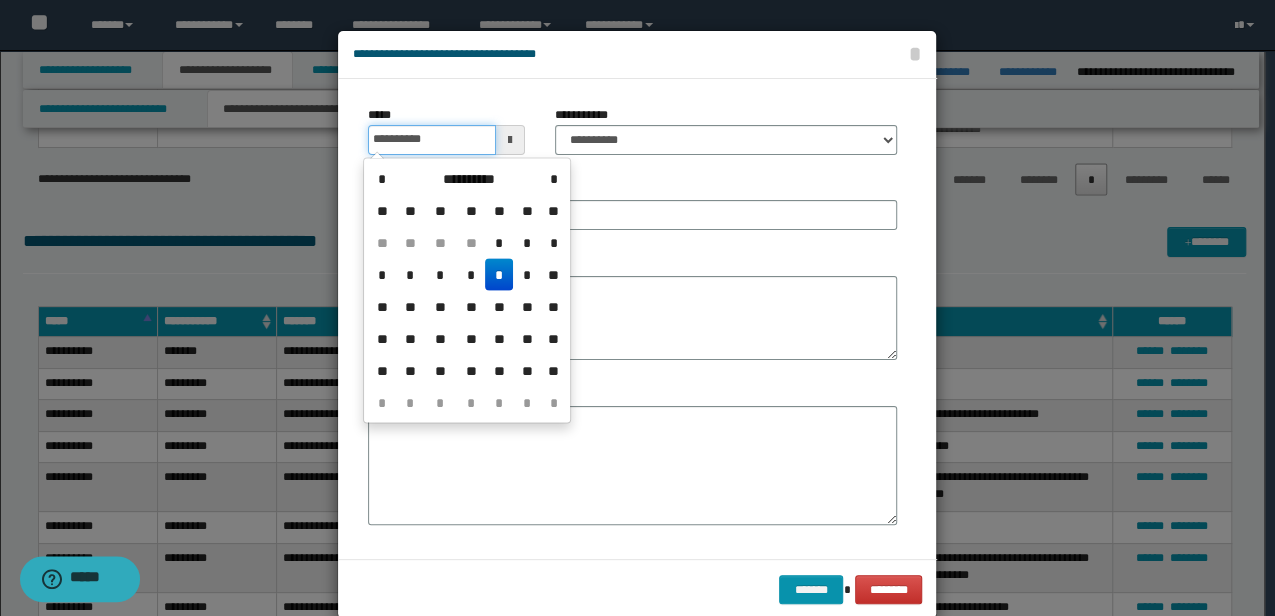 click on "**********" at bounding box center [431, 140] 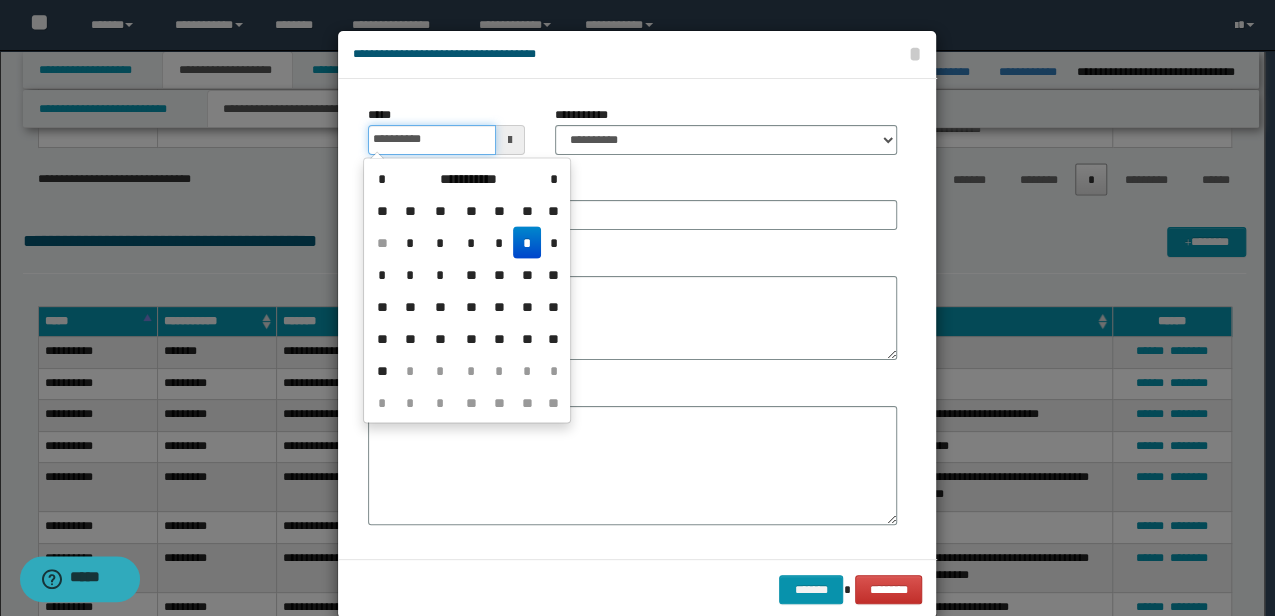 type on "**********" 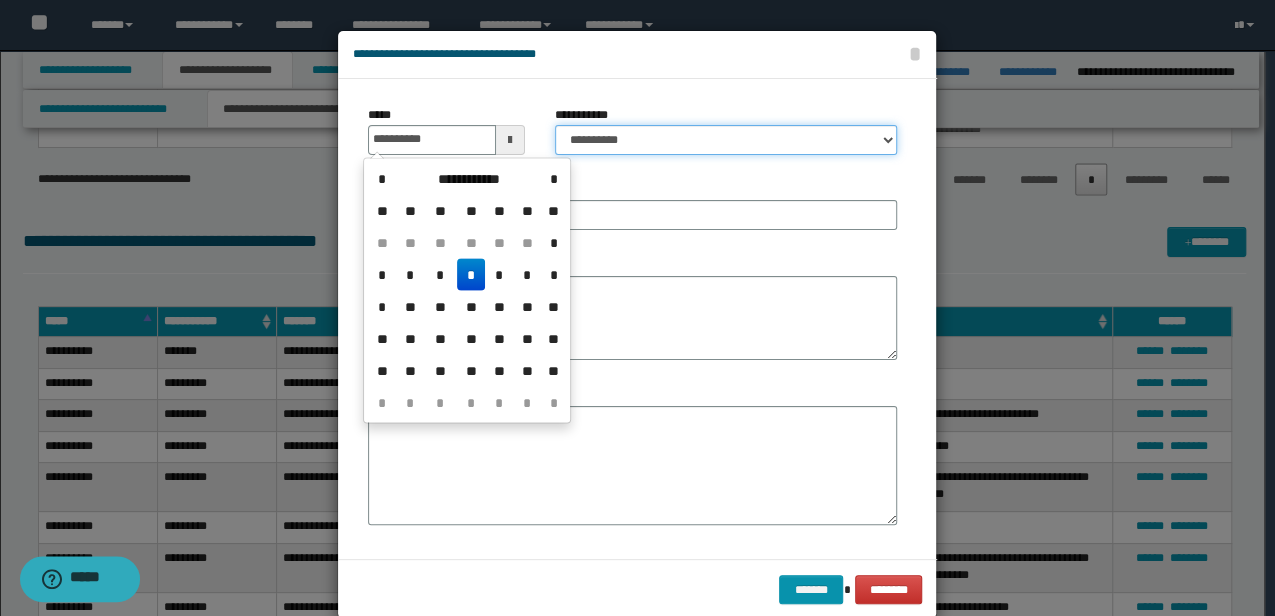 click on "**********" at bounding box center [726, 140] 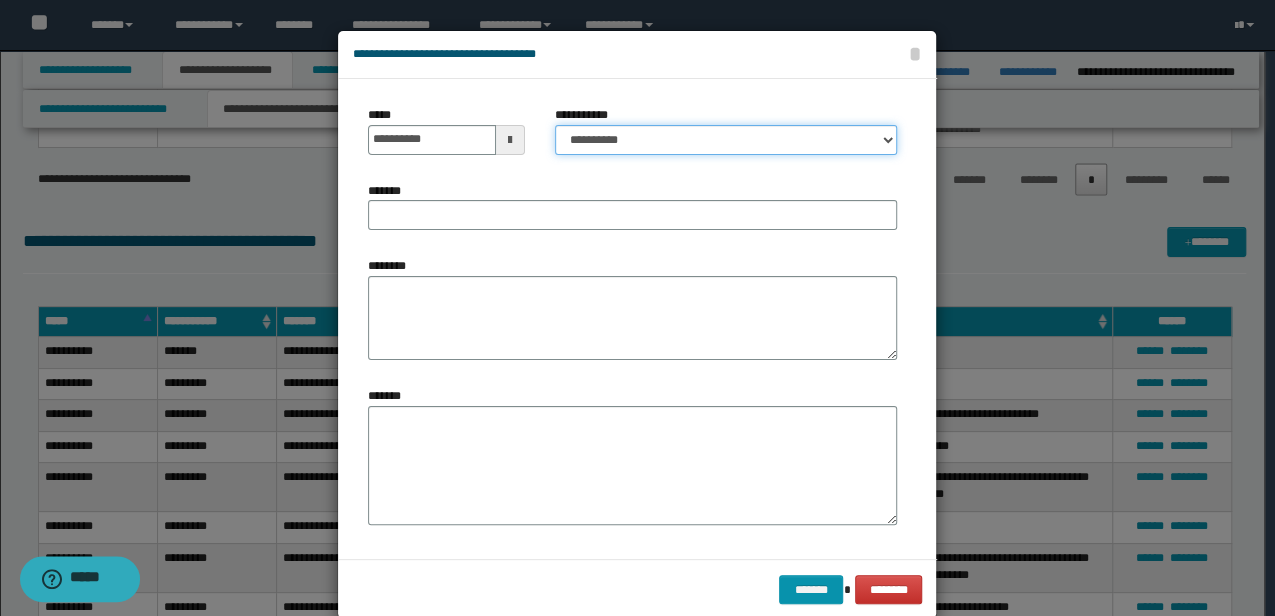 select on "*" 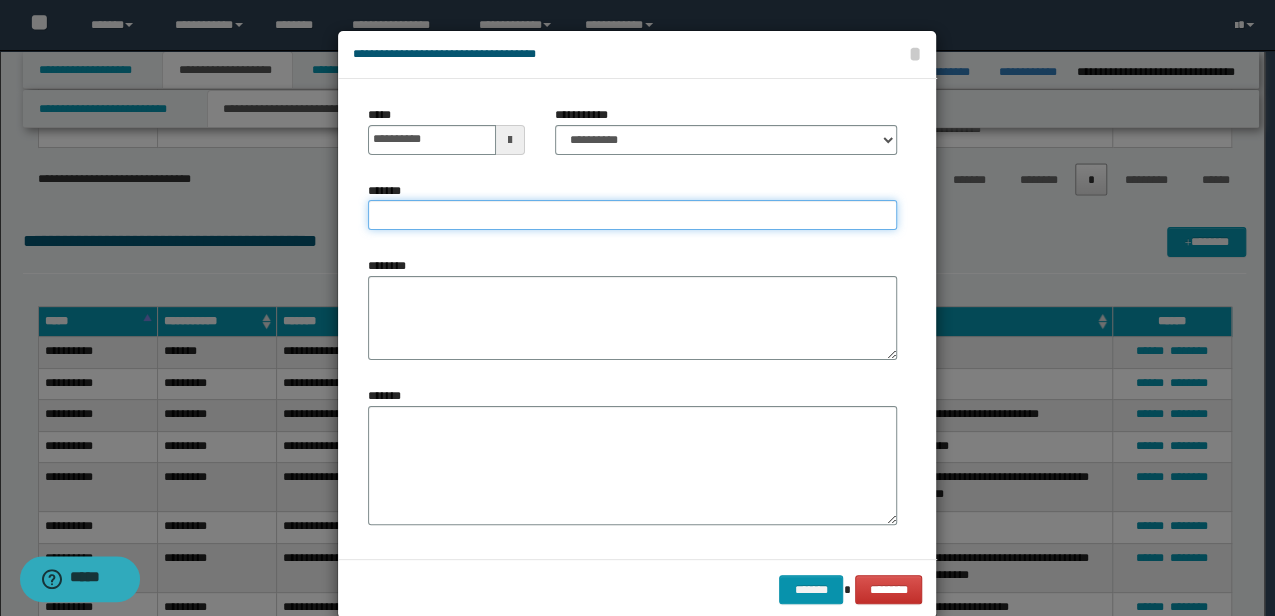 click on "*******" at bounding box center (632, 215) 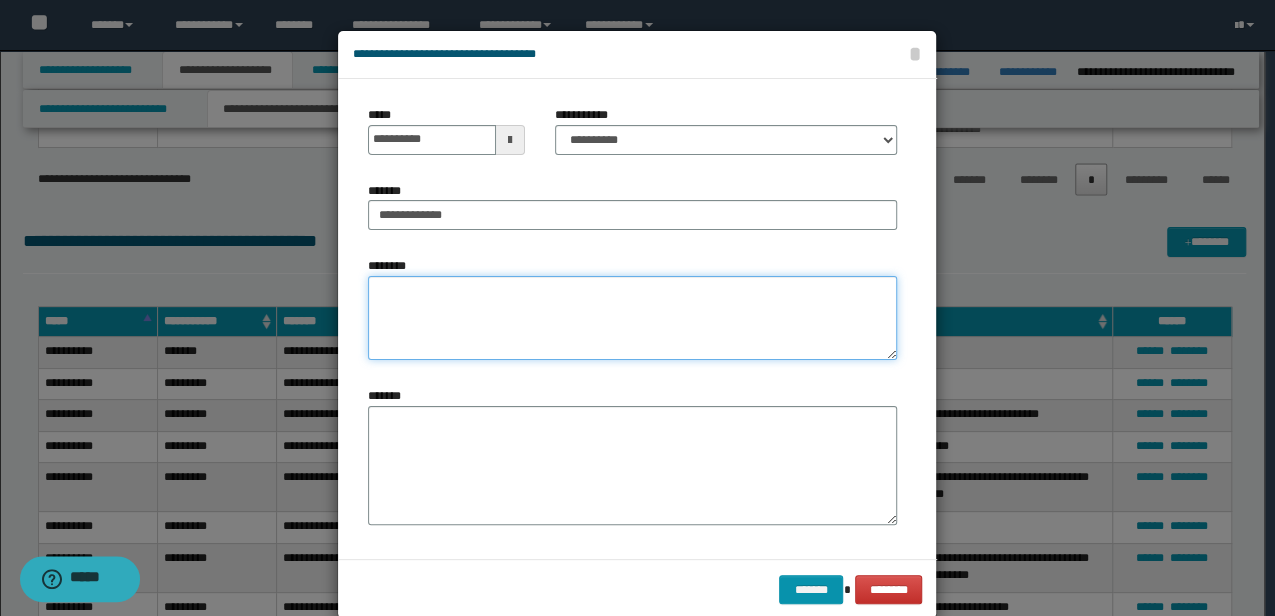 click on "********" at bounding box center (632, 318) 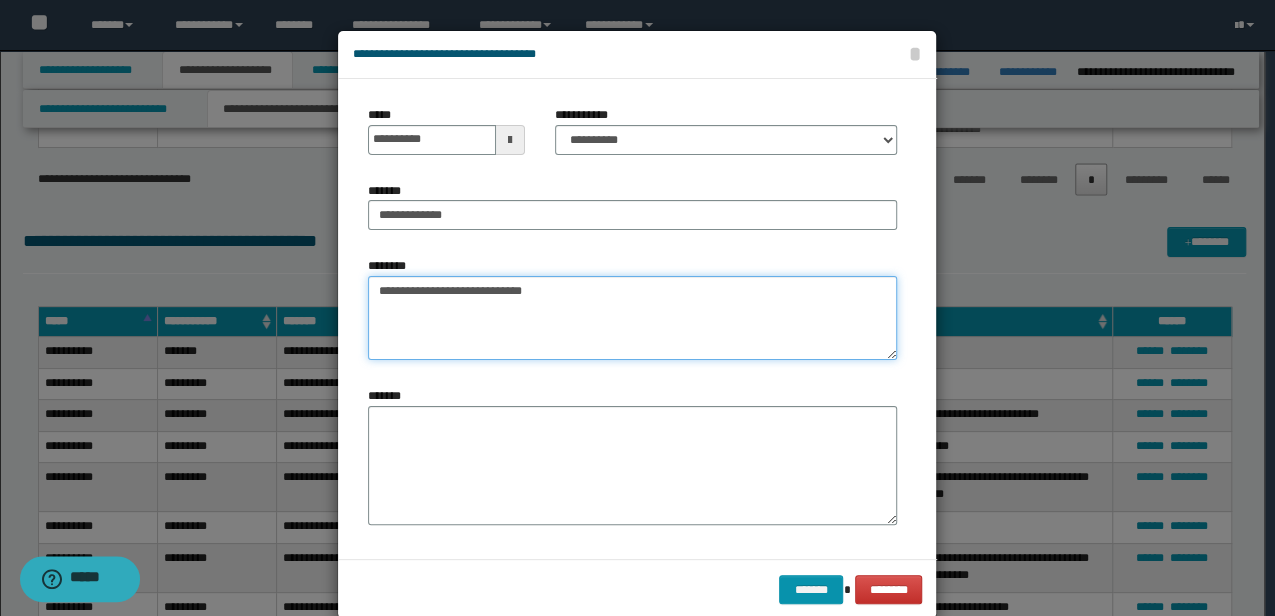 type on "**********" 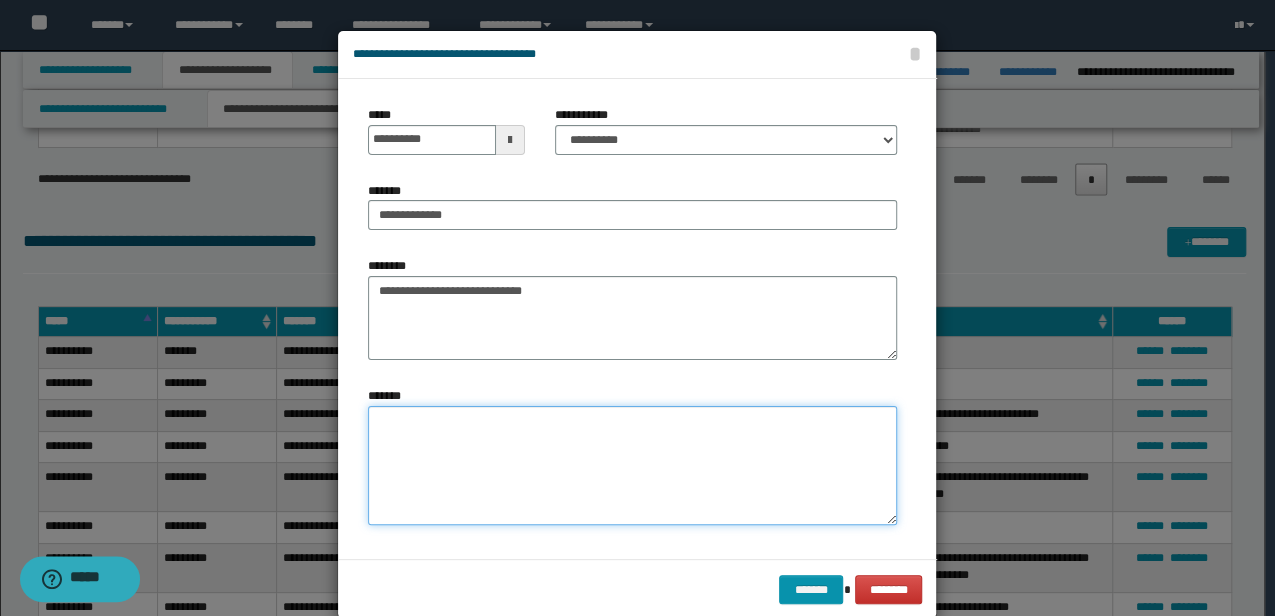 click on "*******" at bounding box center [632, 465] 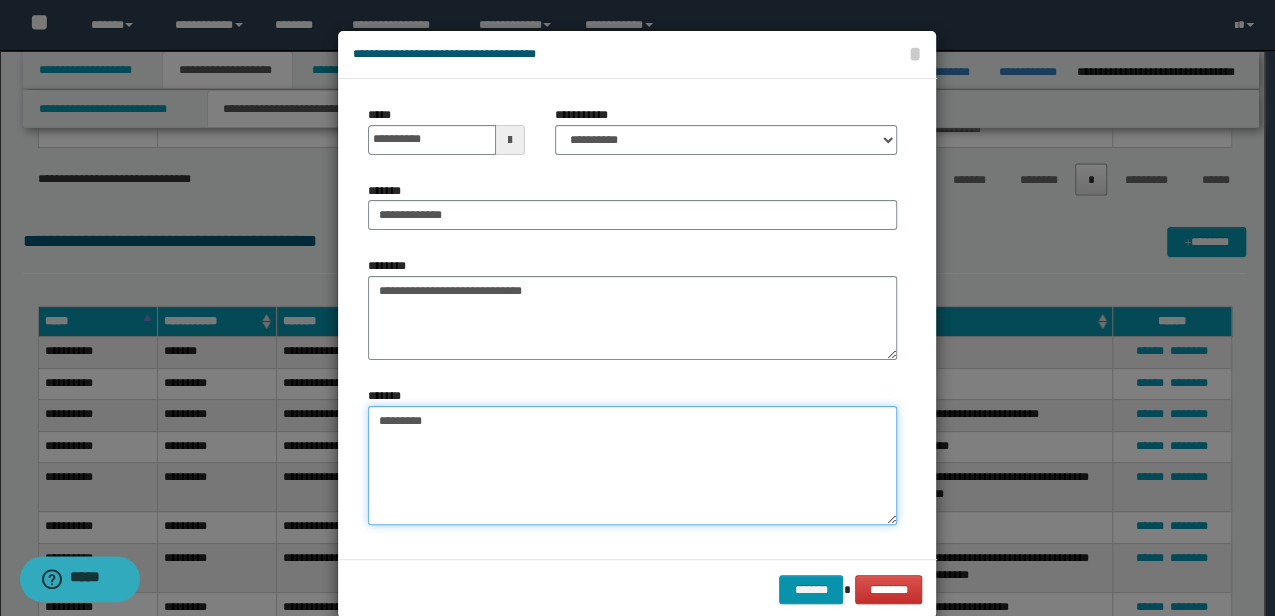 type on "*********" 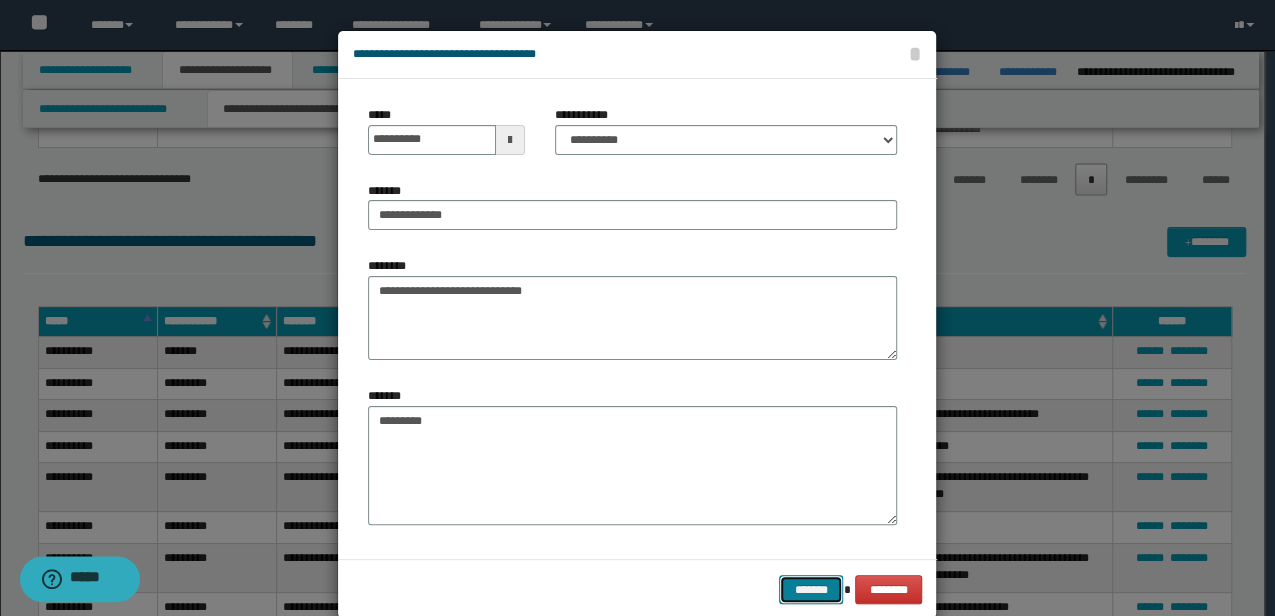 click on "*******" at bounding box center [811, 589] 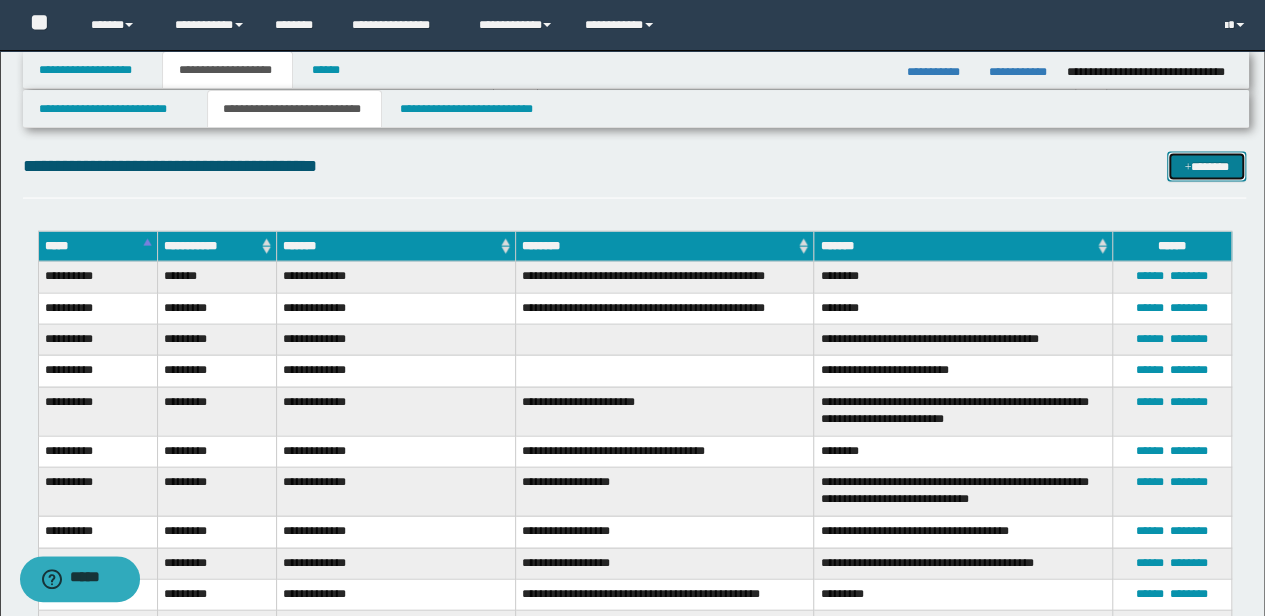 scroll, scrollTop: 1898, scrollLeft: 0, axis: vertical 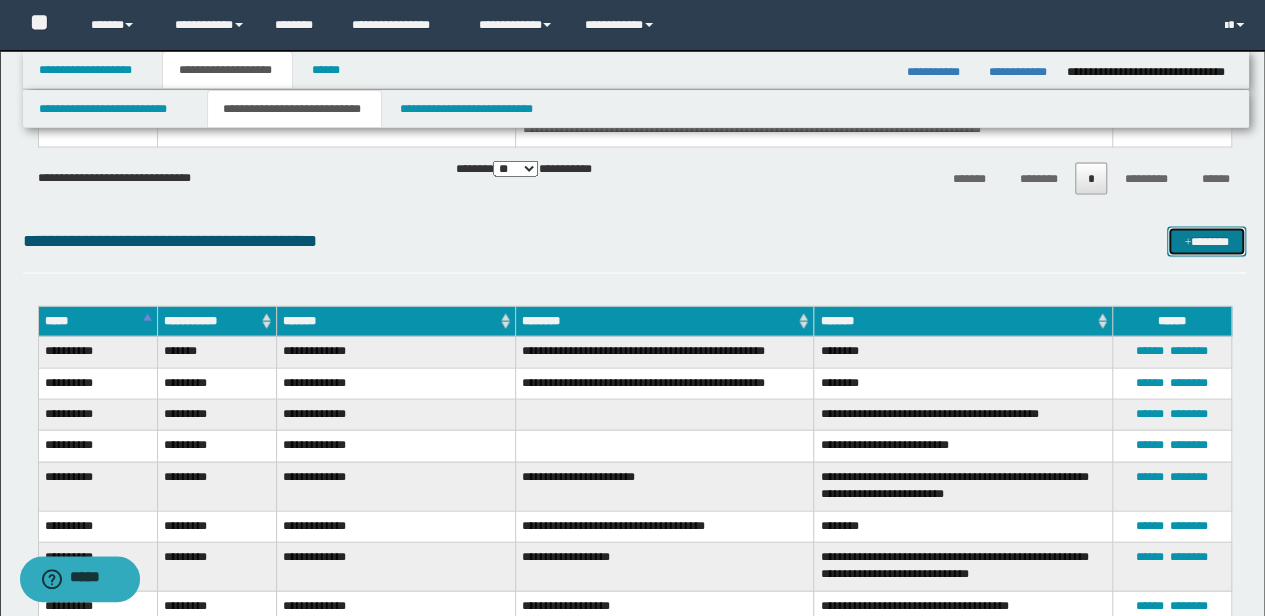 click on "*******" at bounding box center (1206, 241) 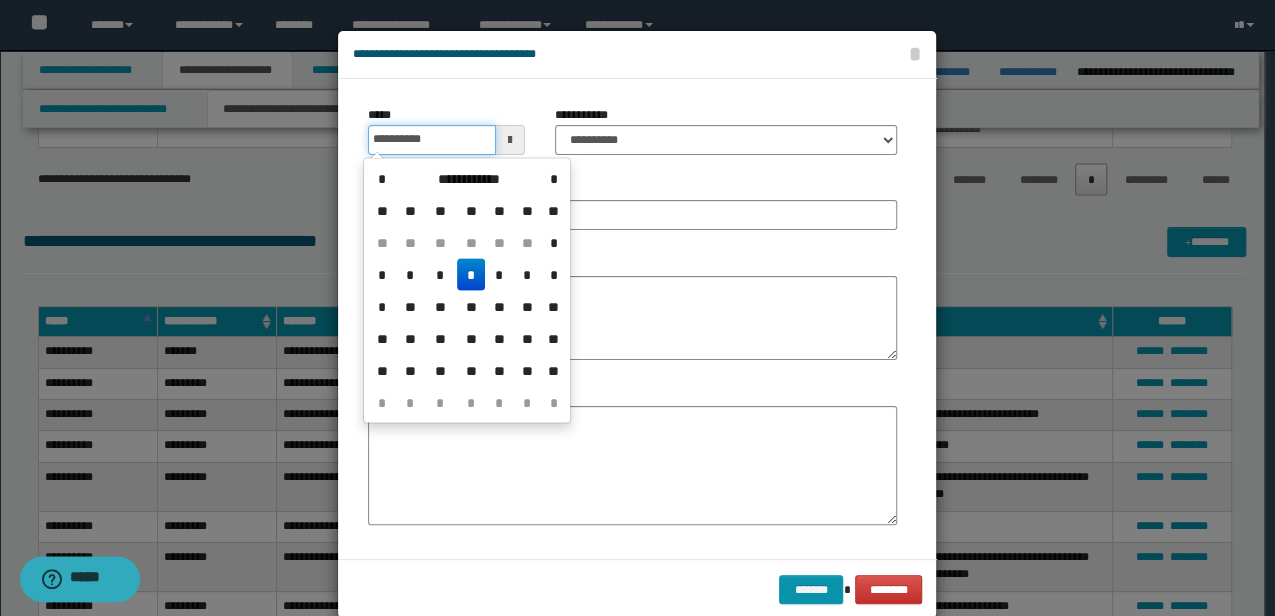 click on "**********" at bounding box center (431, 140) 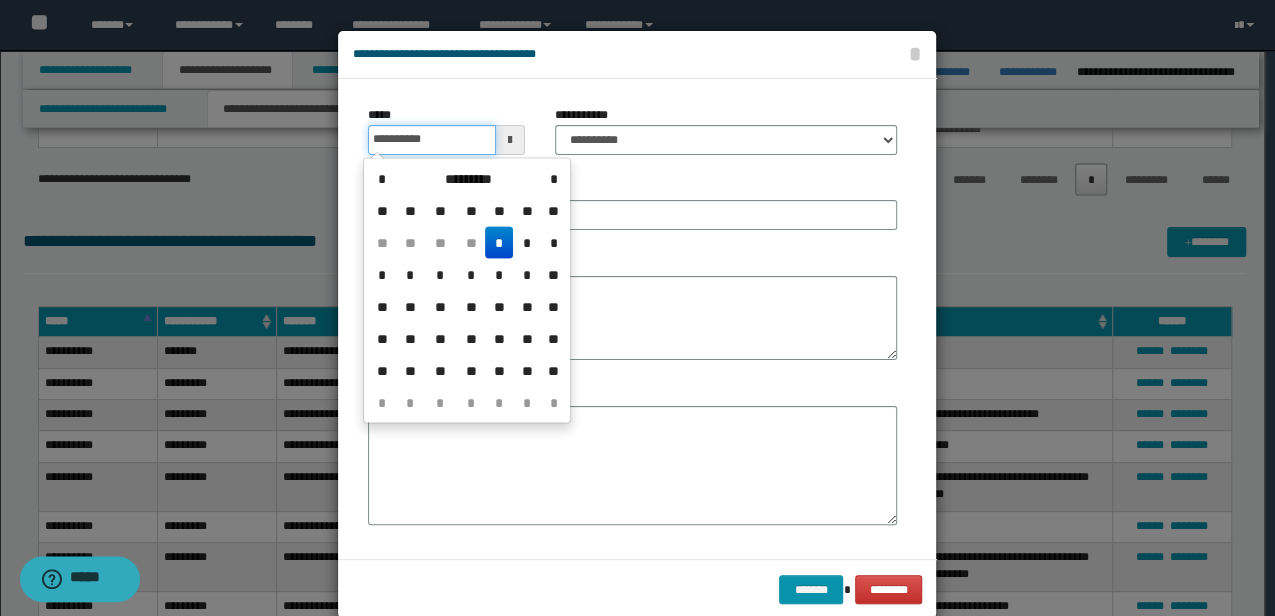 type on "**********" 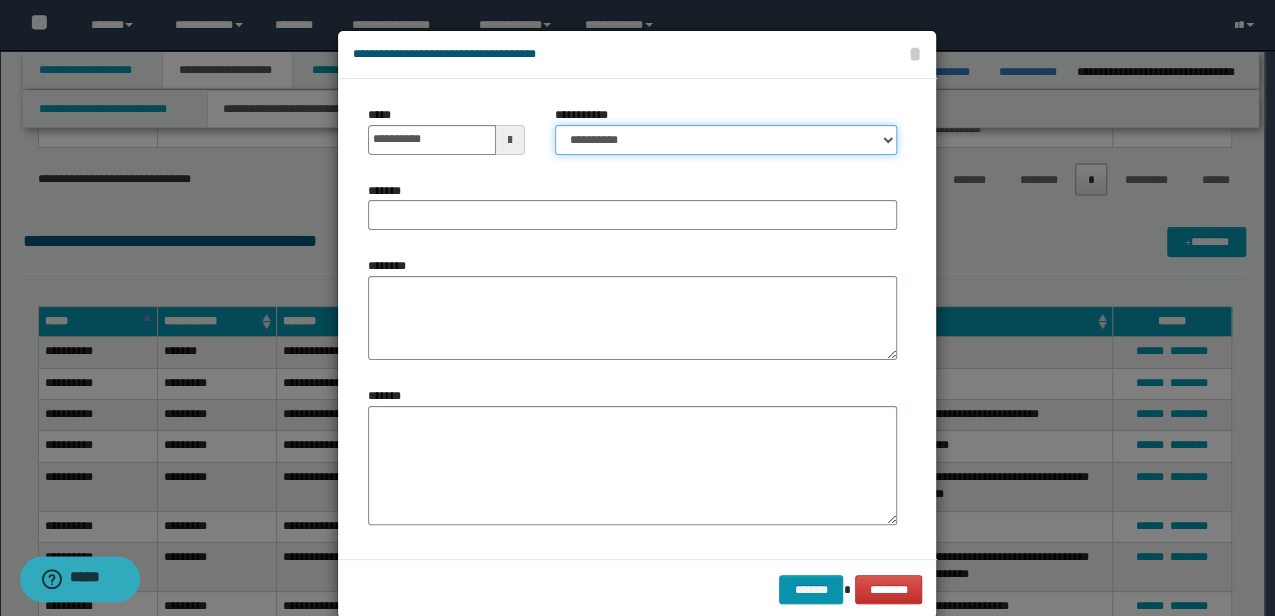 click on "**********" at bounding box center [726, 140] 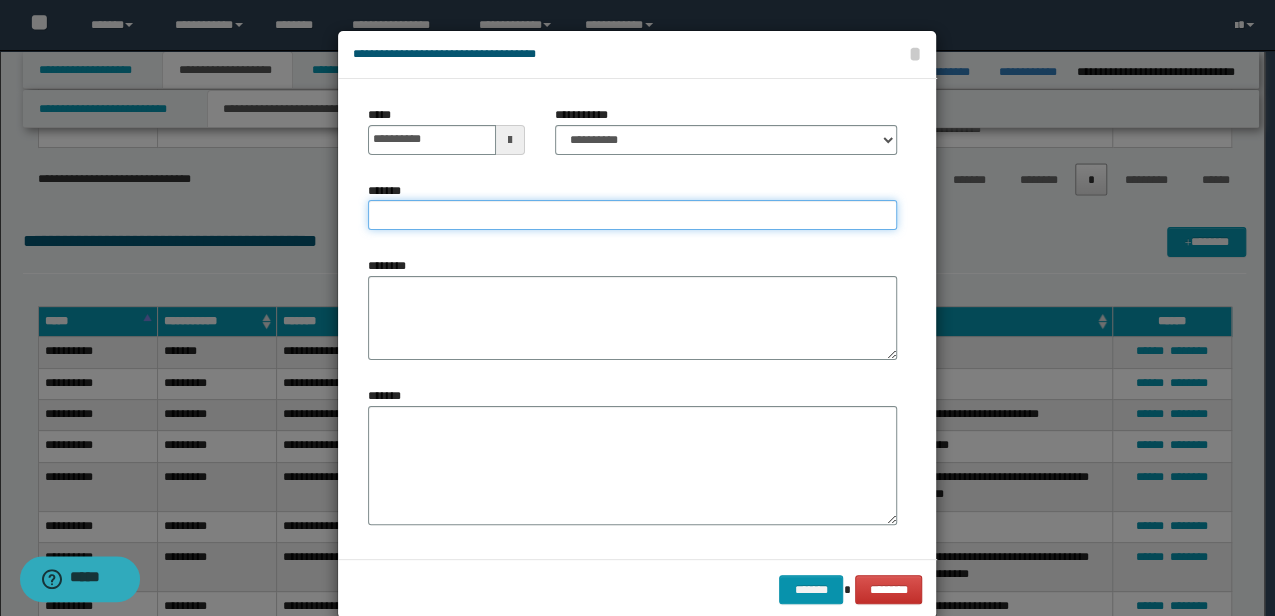 click on "*******" at bounding box center [632, 215] 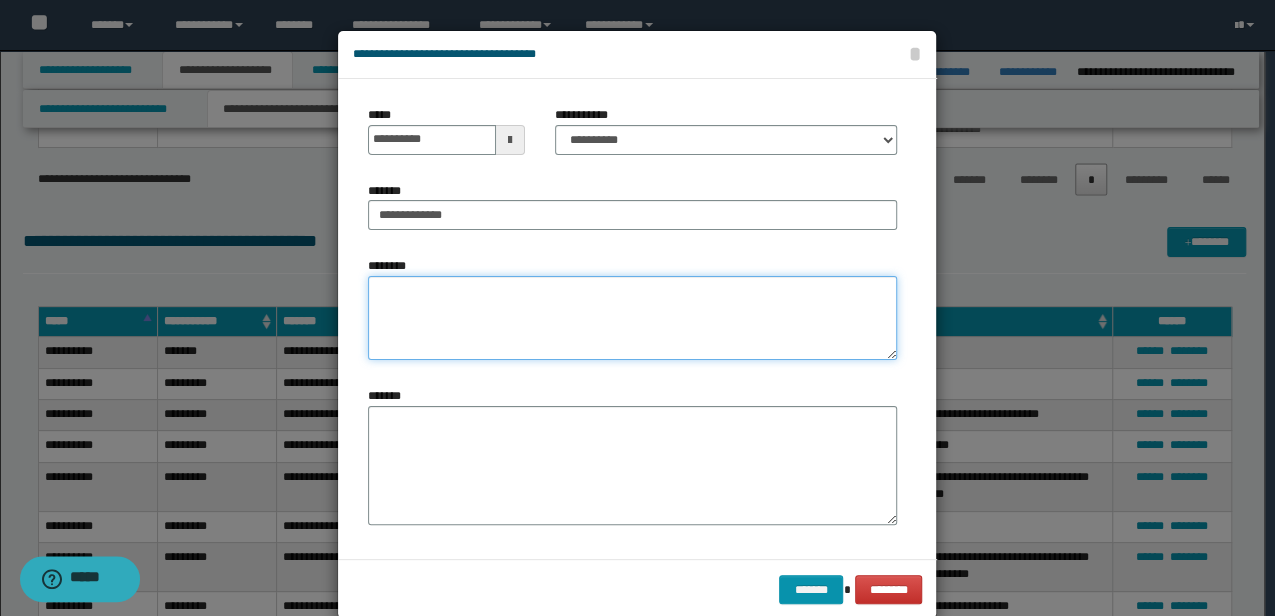 click on "********" at bounding box center (632, 318) 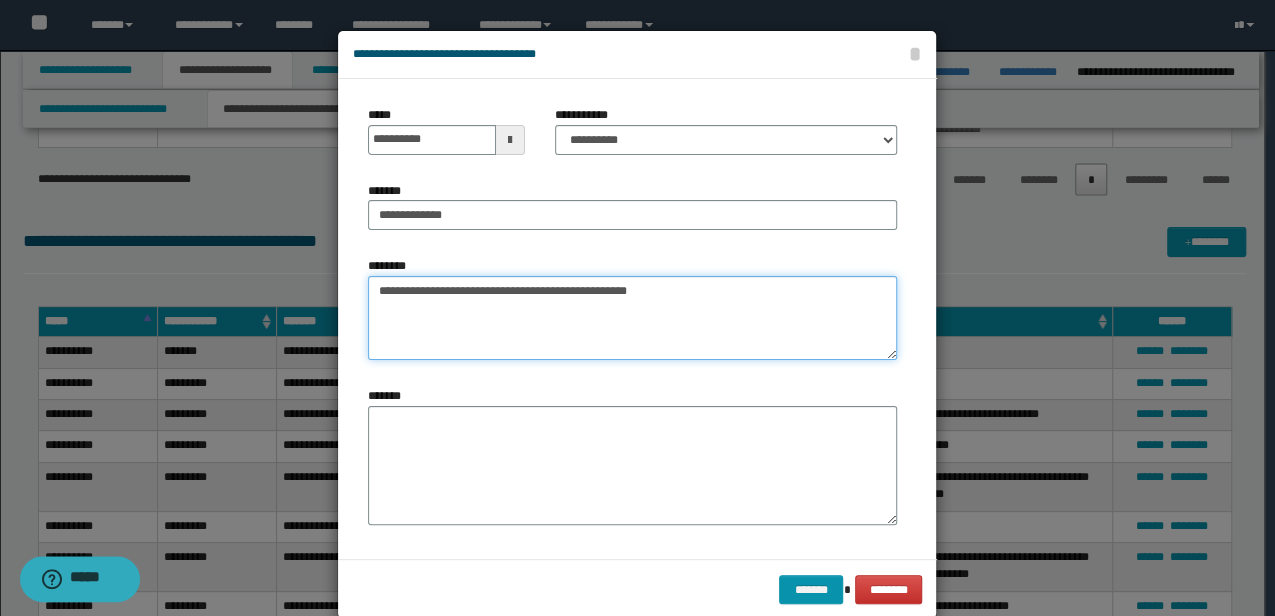 type on "**********" 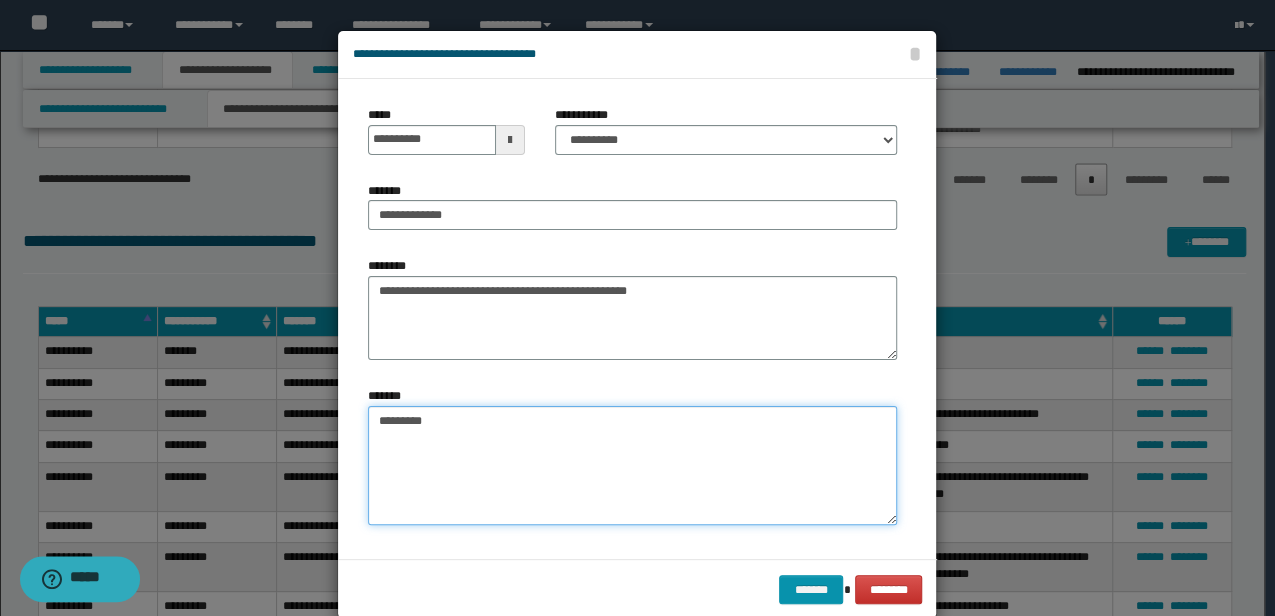 type on "*********" 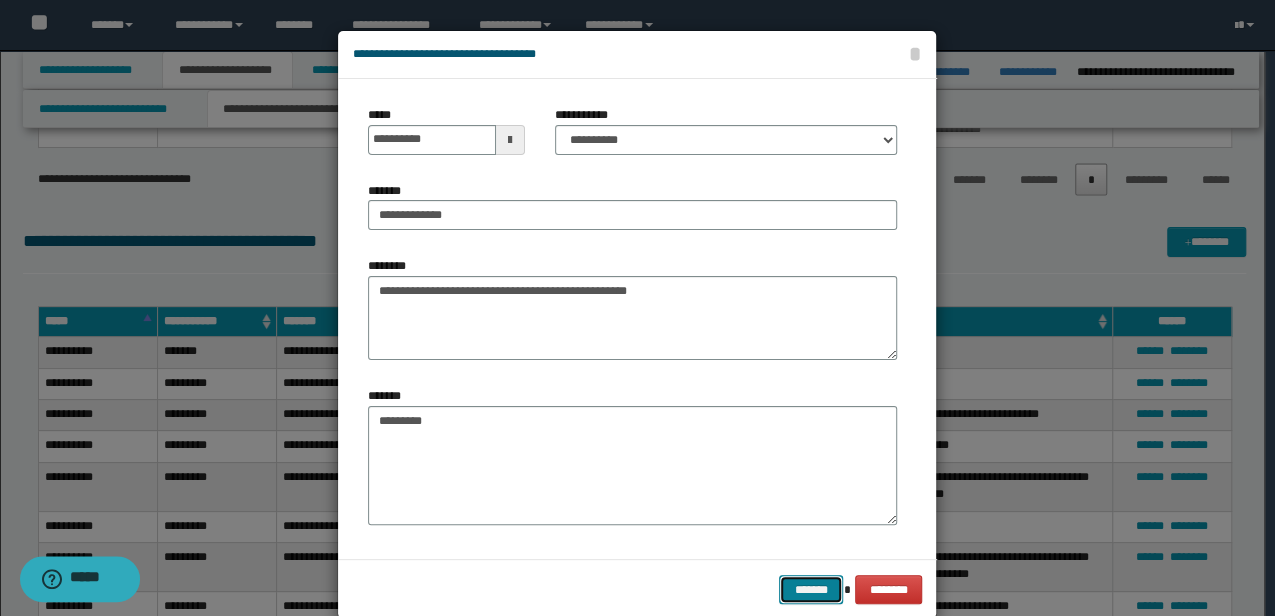 click on "*******" at bounding box center (811, 589) 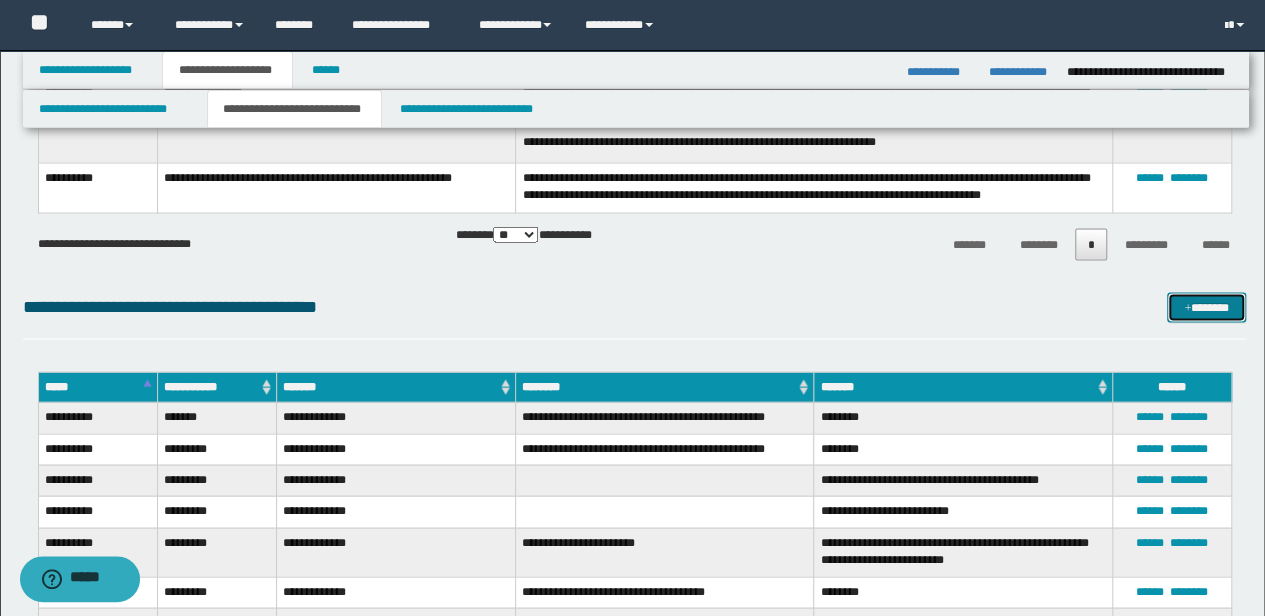 scroll, scrollTop: 1832, scrollLeft: 0, axis: vertical 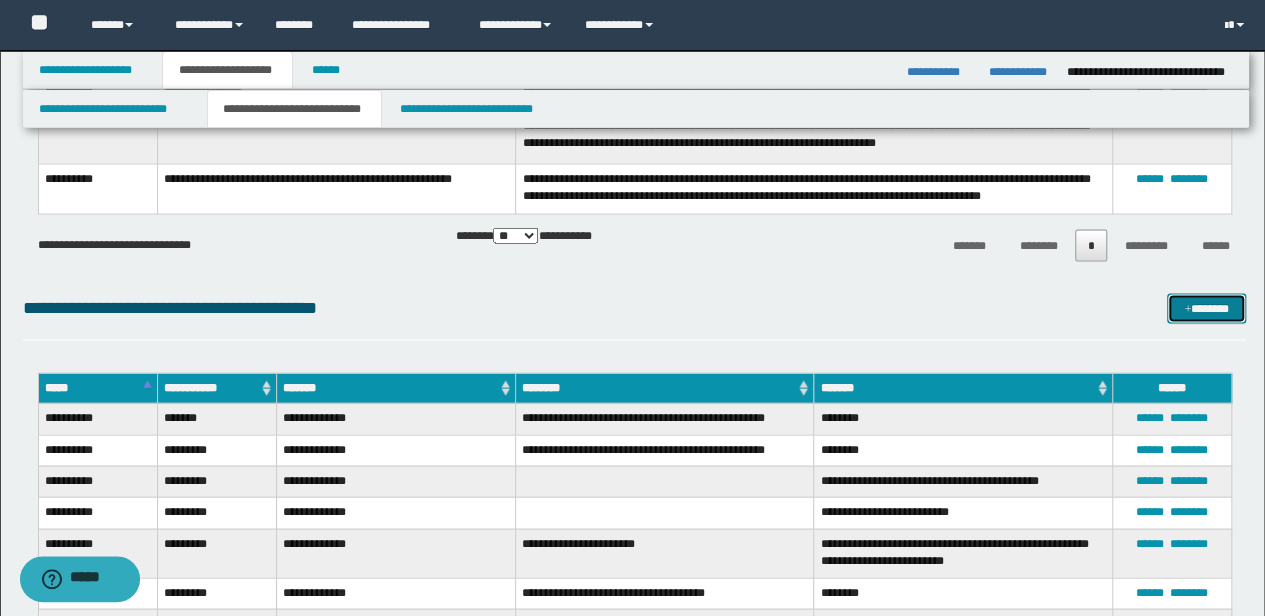 click on "*******" at bounding box center (1206, 307) 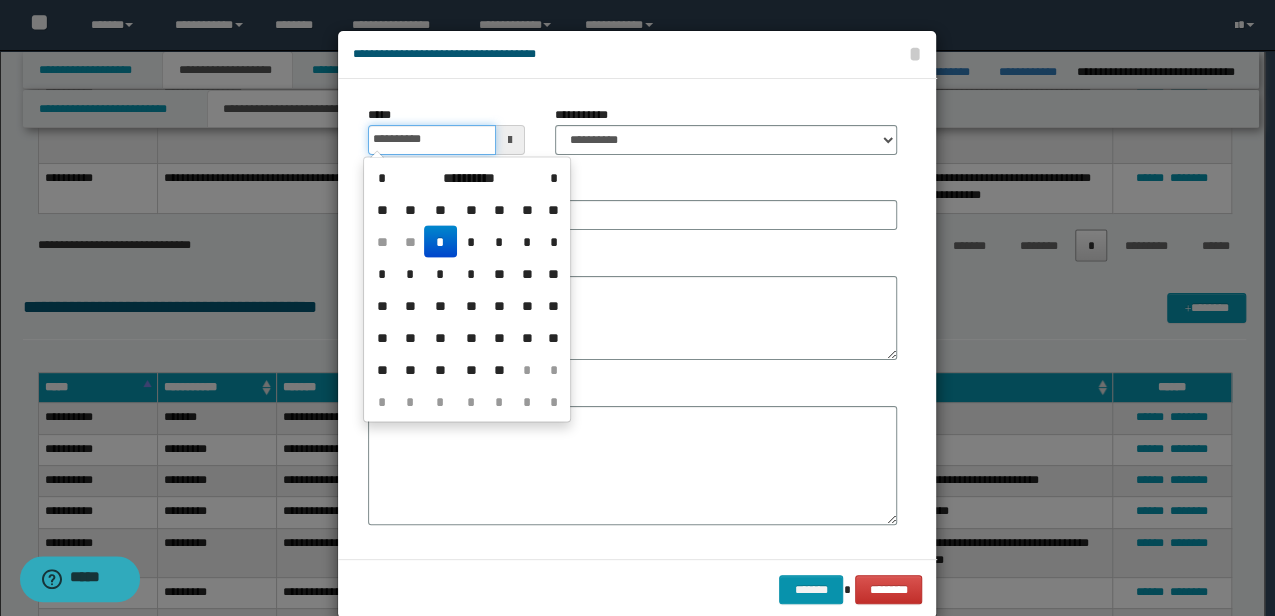 click on "**********" at bounding box center [431, 140] 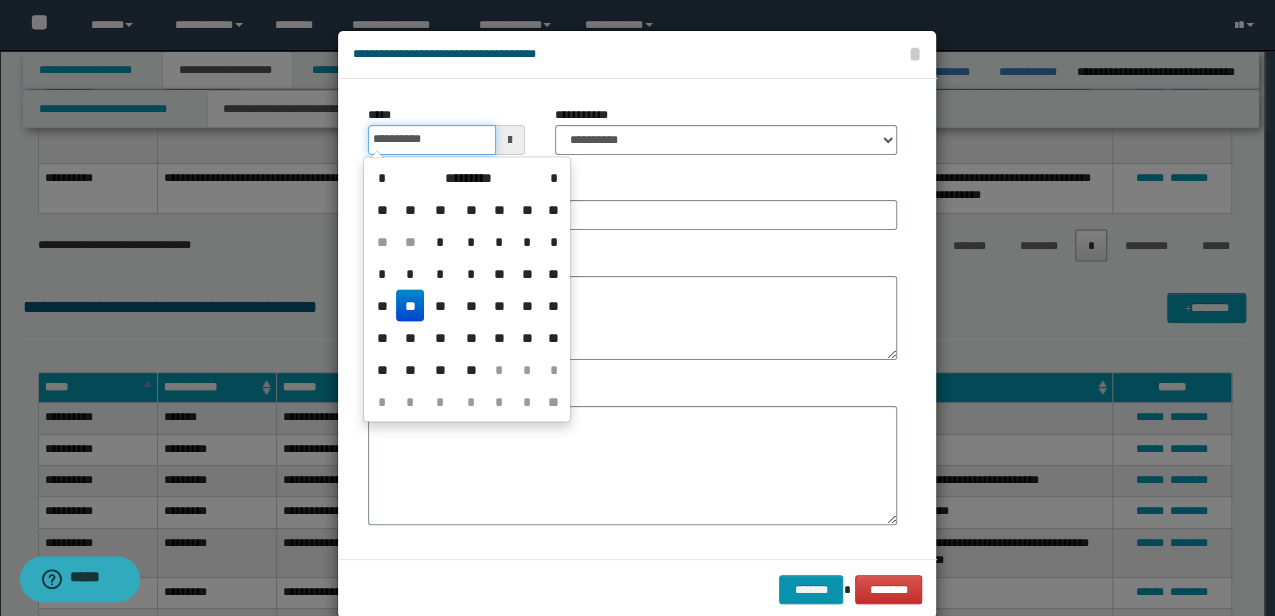 type on "**********" 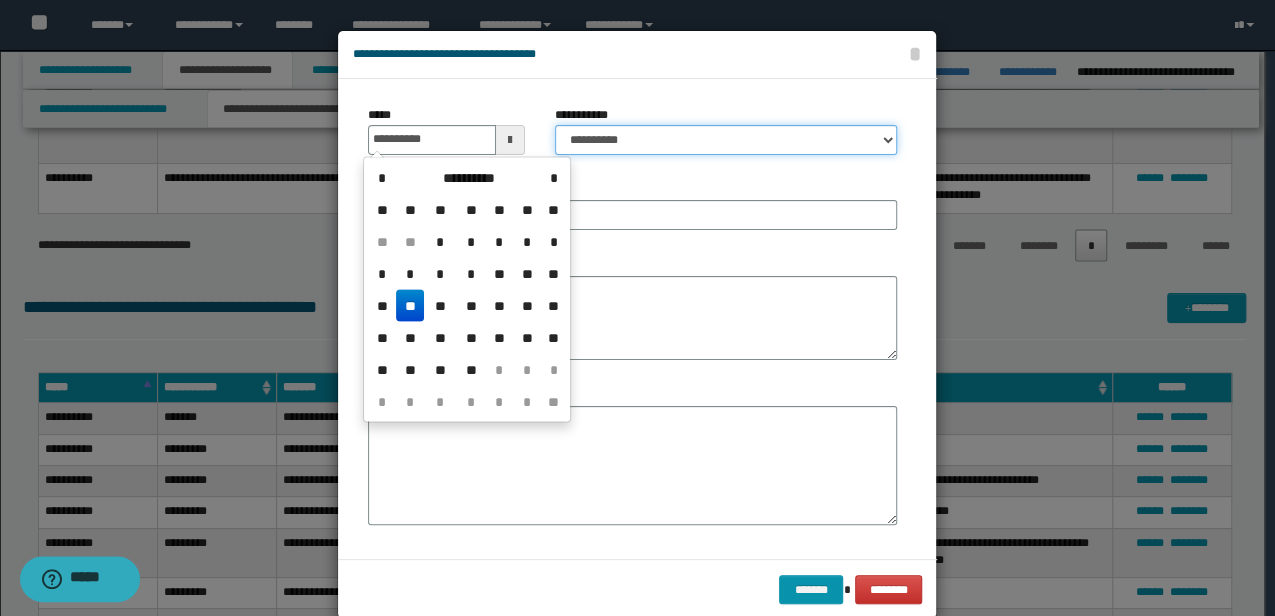 click on "**********" at bounding box center [726, 140] 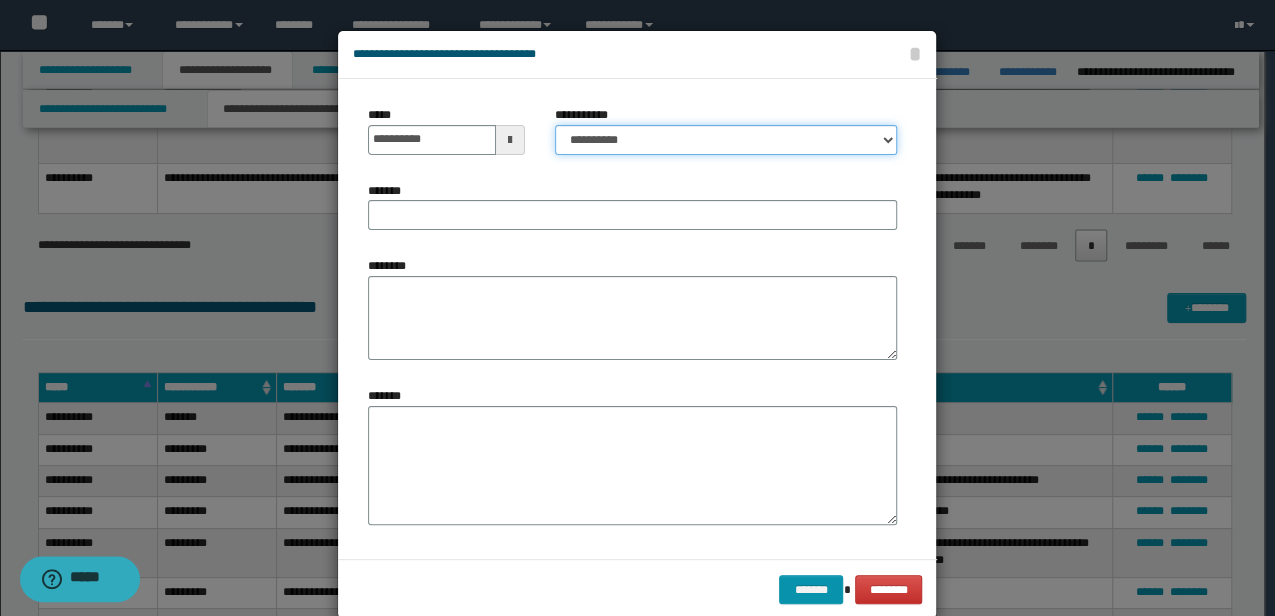 select on "*" 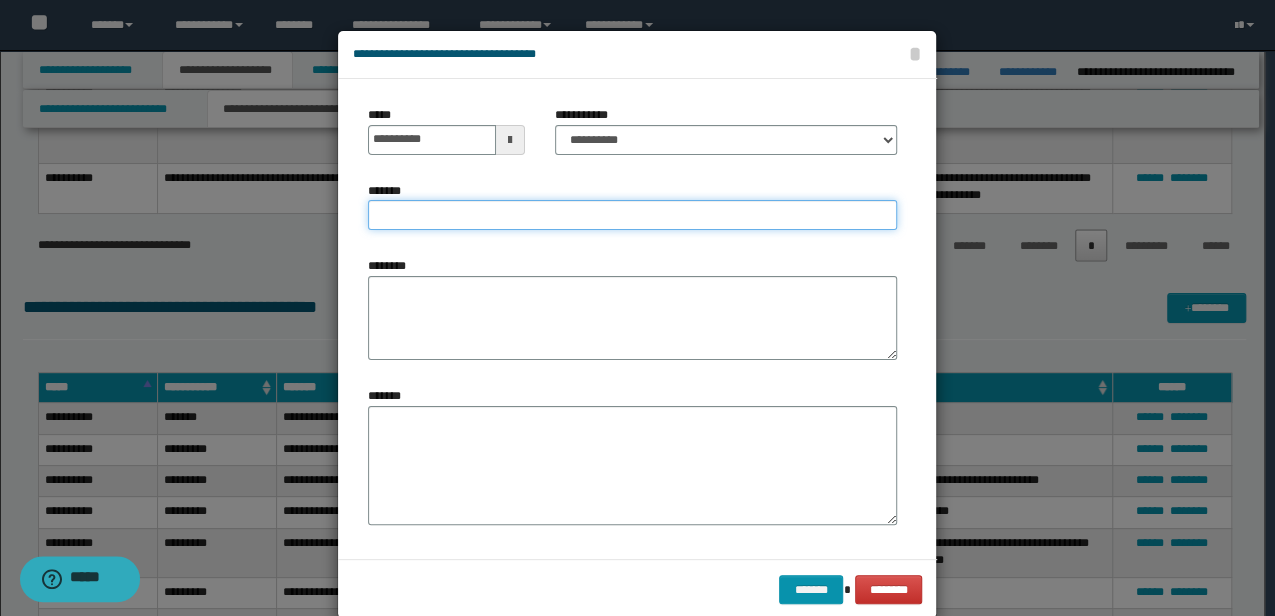 click on "*******" at bounding box center (632, 215) 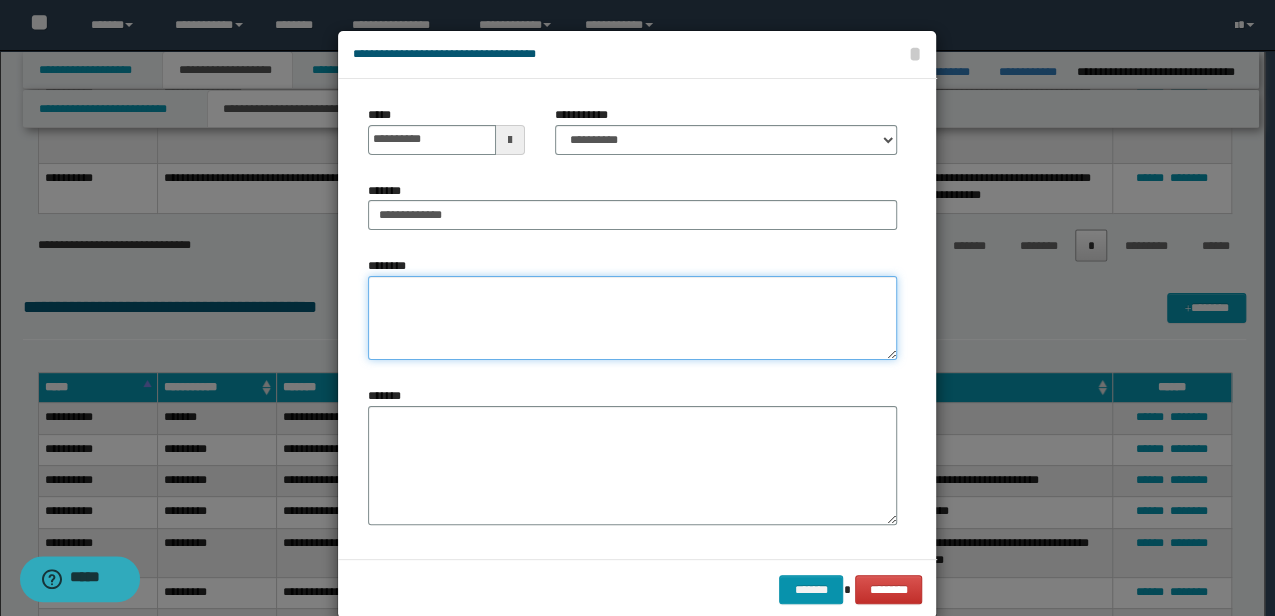 click on "********" at bounding box center [632, 318] 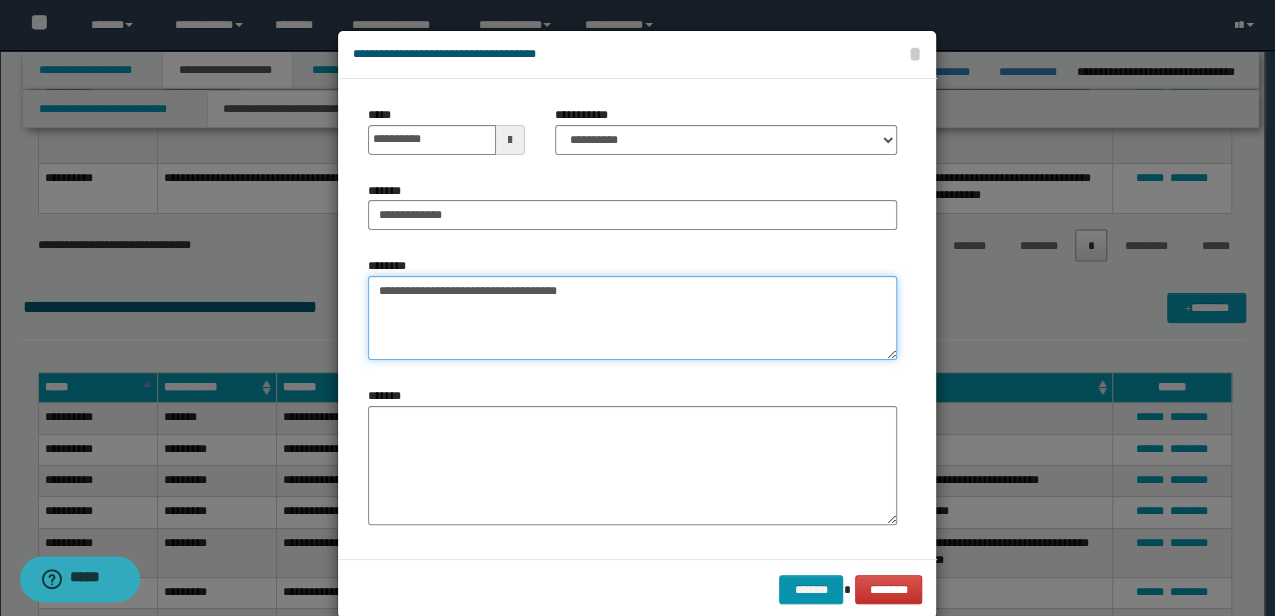 type on "**********" 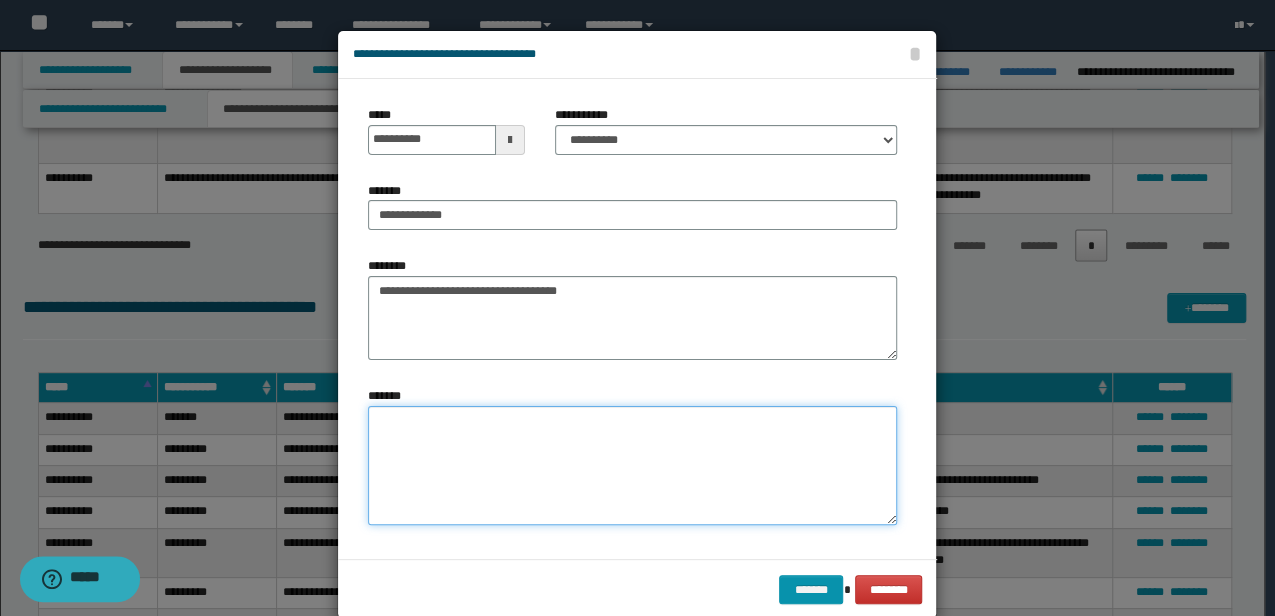 click on "*******" at bounding box center (632, 465) 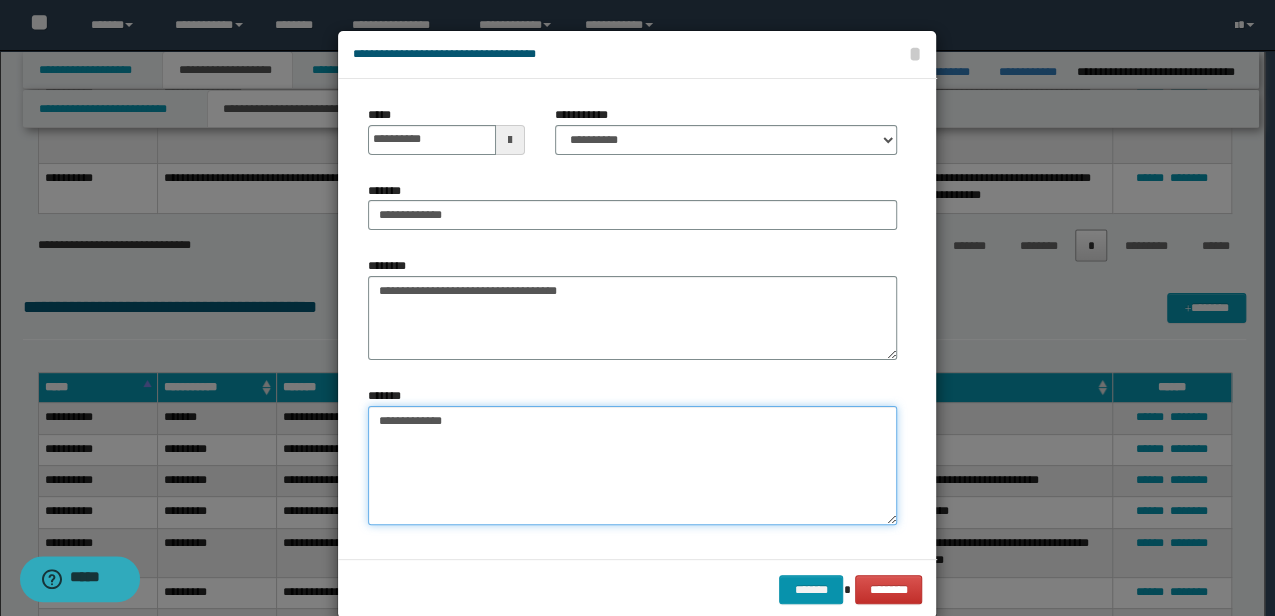 click on "**********" at bounding box center [632, 465] 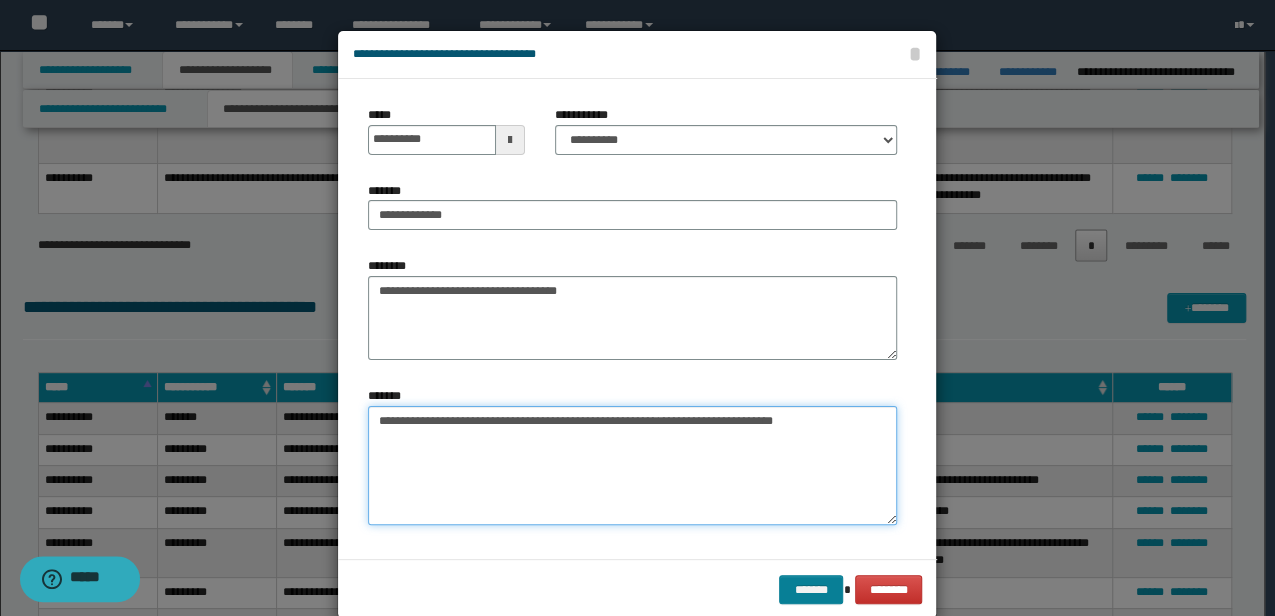 type on "**********" 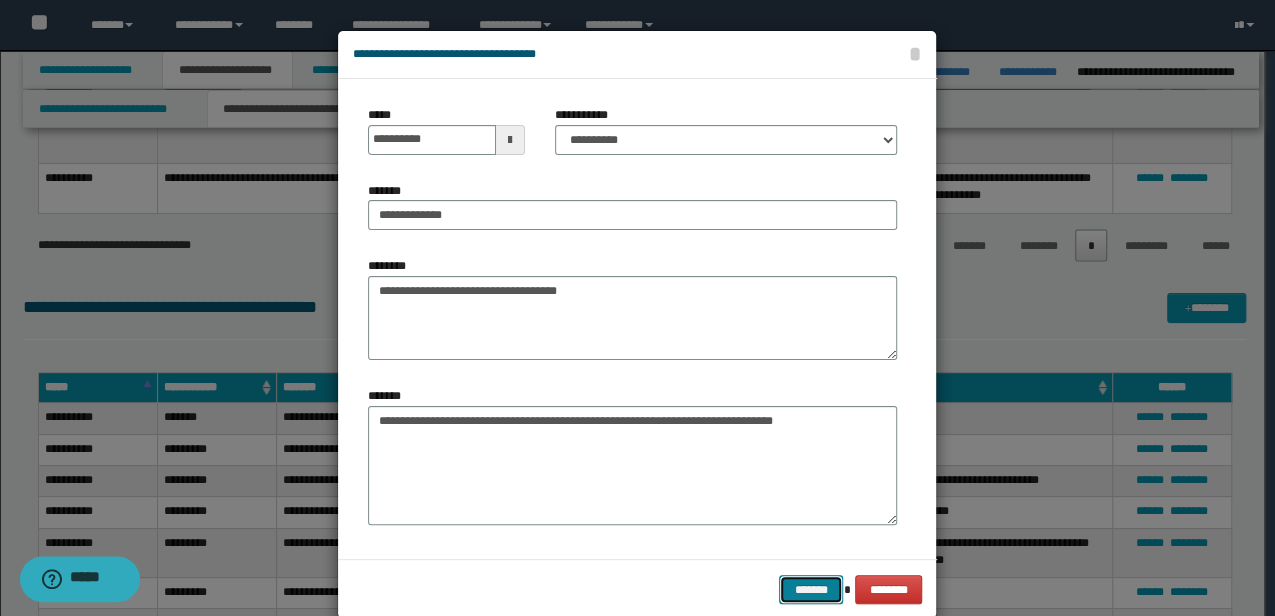 click on "*******" at bounding box center [811, 589] 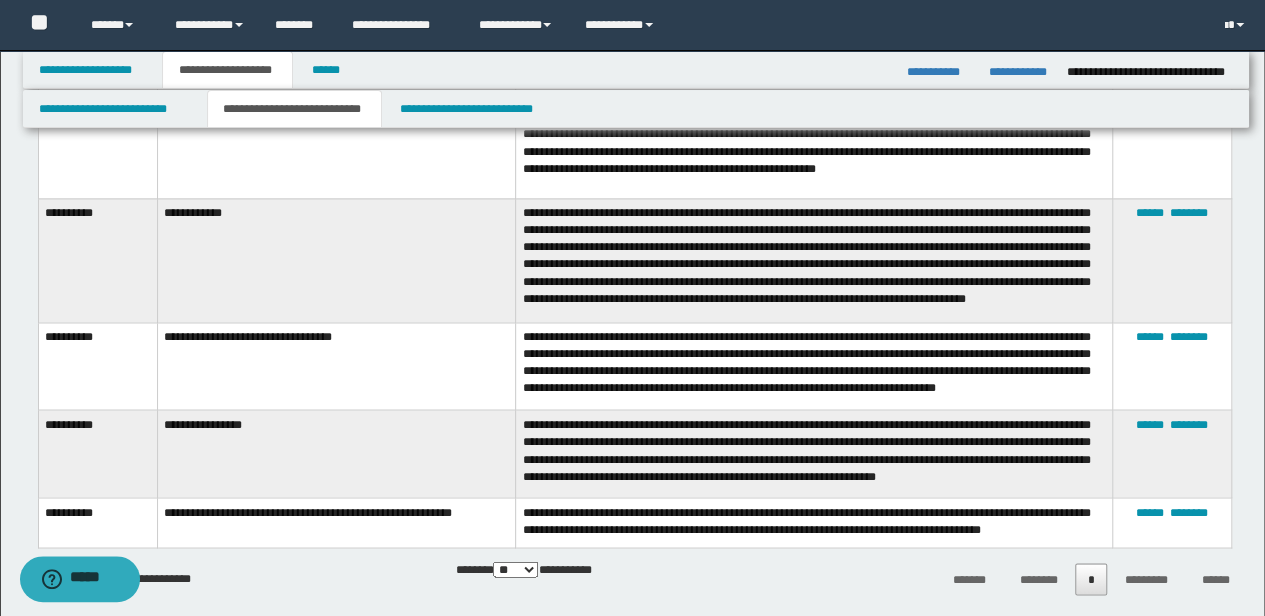 scroll, scrollTop: 665, scrollLeft: 0, axis: vertical 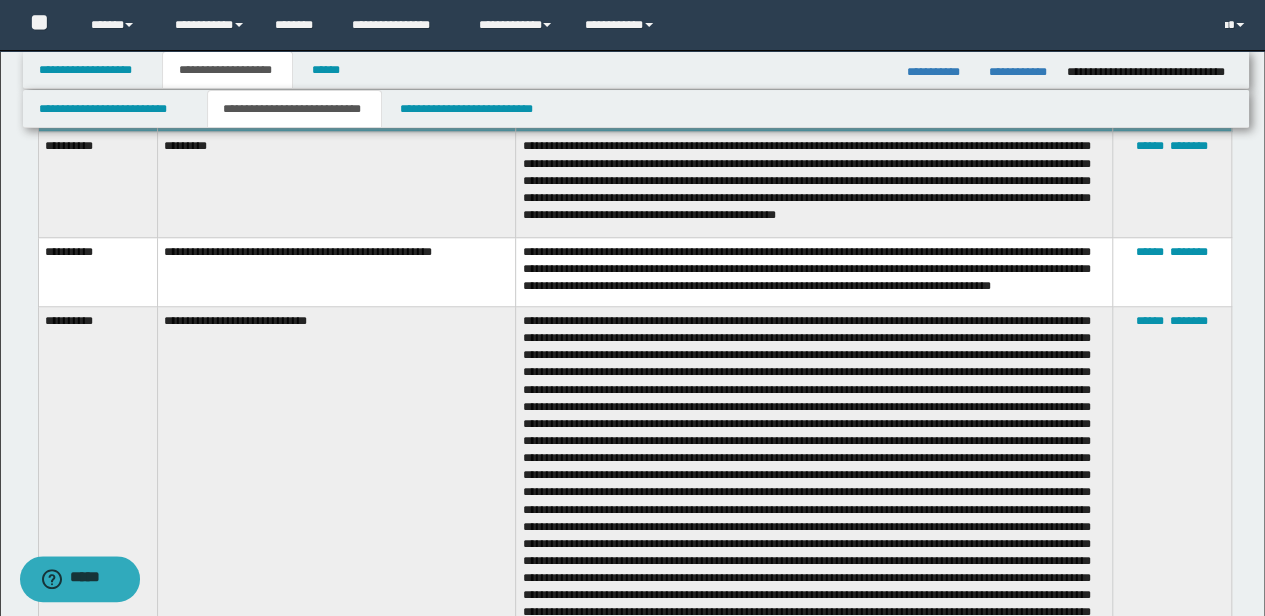 click on "**********" at bounding box center (336, 561) 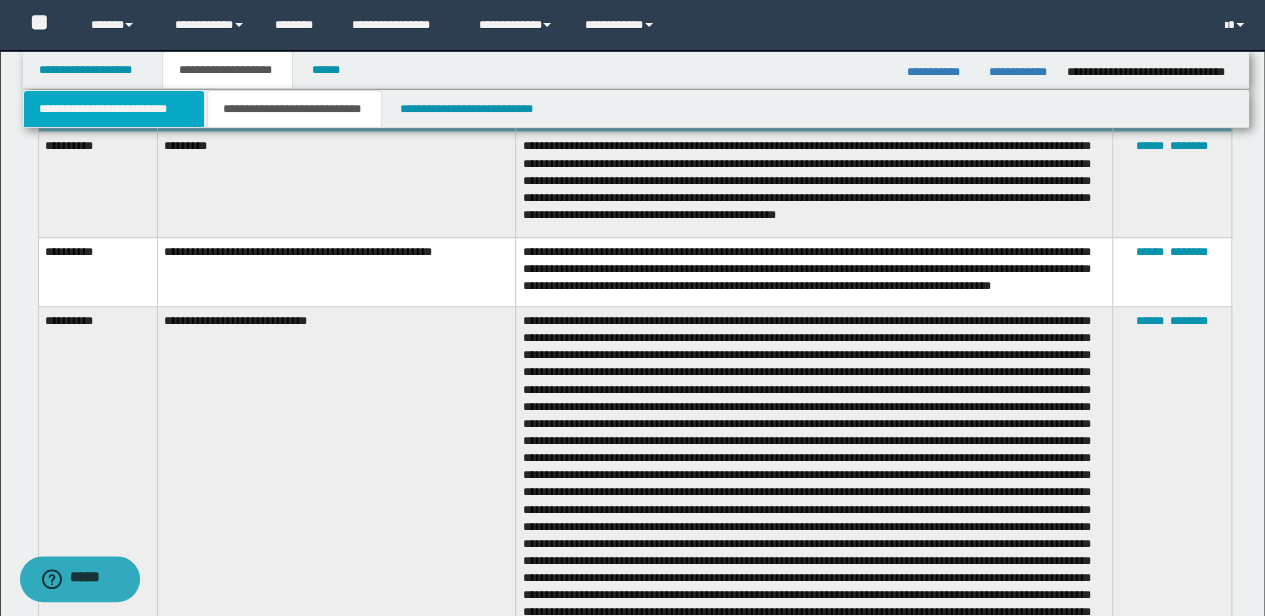 click on "**********" at bounding box center (114, 109) 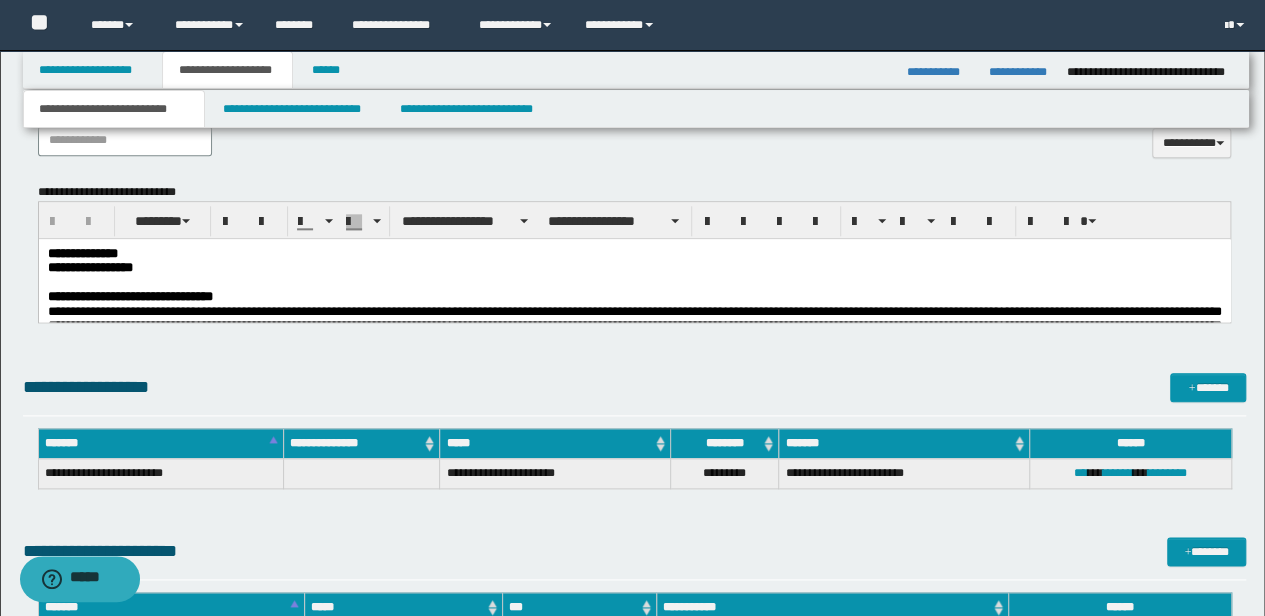 scroll, scrollTop: 1065, scrollLeft: 0, axis: vertical 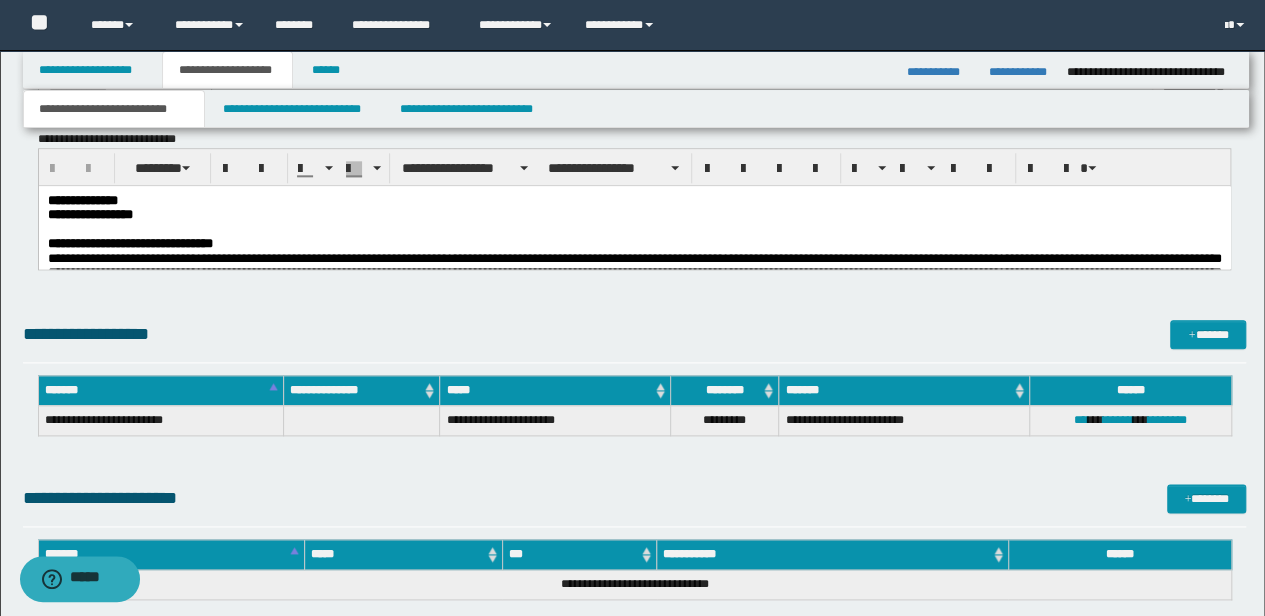 click on "**********" at bounding box center [129, 243] 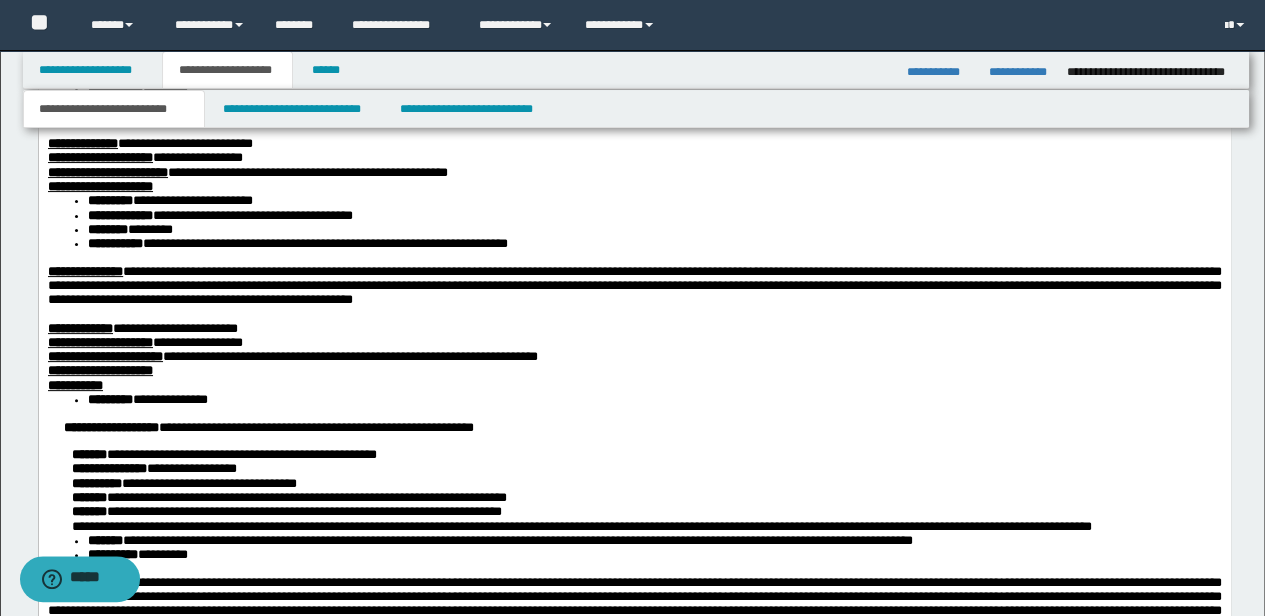 scroll, scrollTop: 3598, scrollLeft: 0, axis: vertical 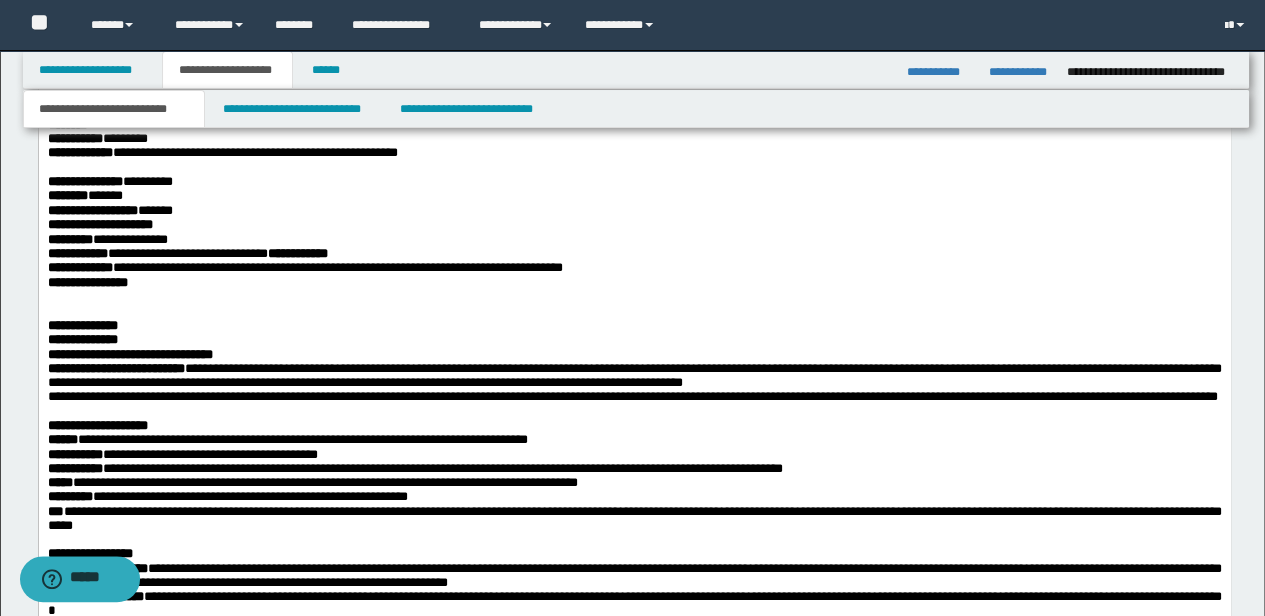 click on "**********" at bounding box center [634, 268] 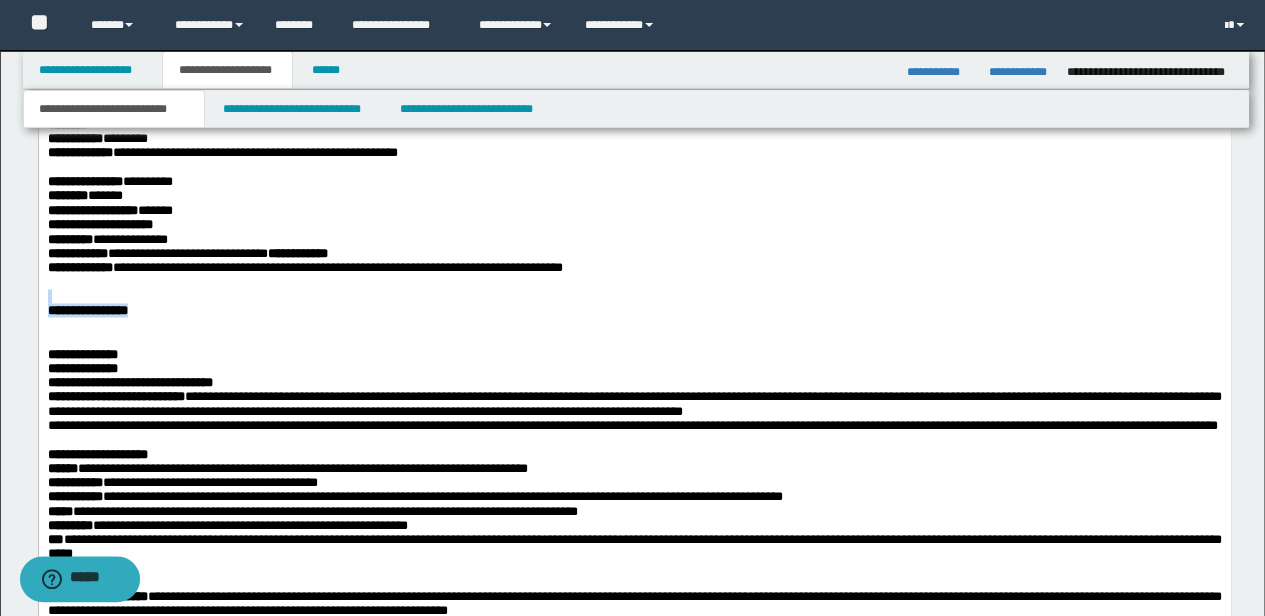 drag, startPoint x: 153, startPoint y: 404, endPoint x: 58, endPoint y: -32, distance: 446.22977 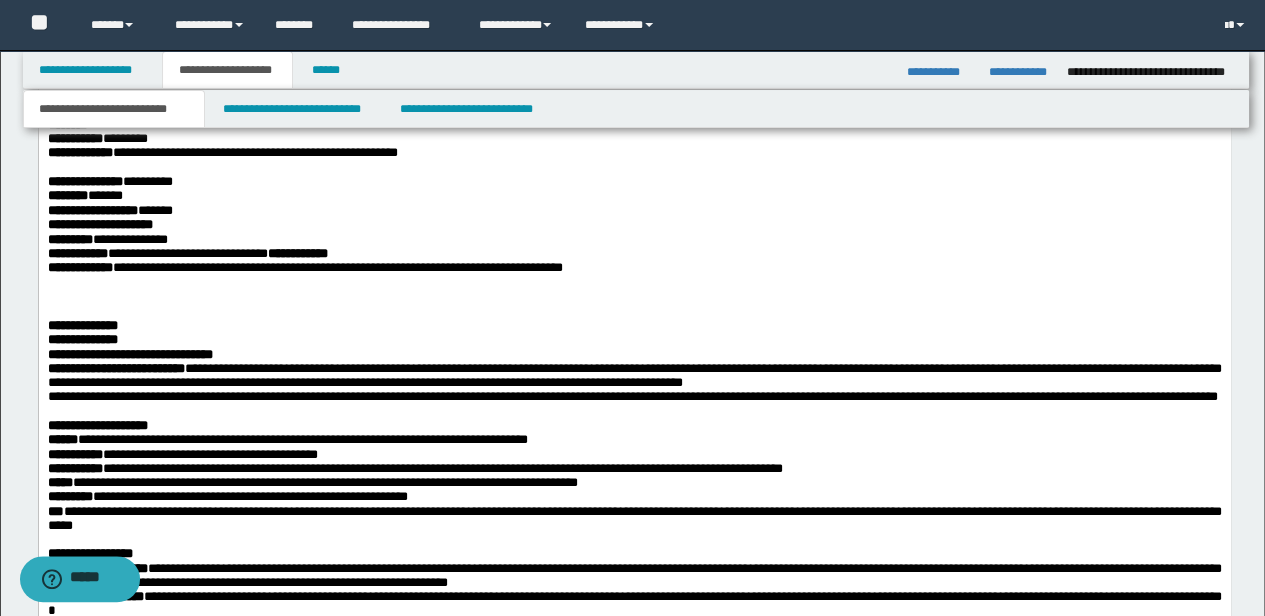 click at bounding box center (634, 283) 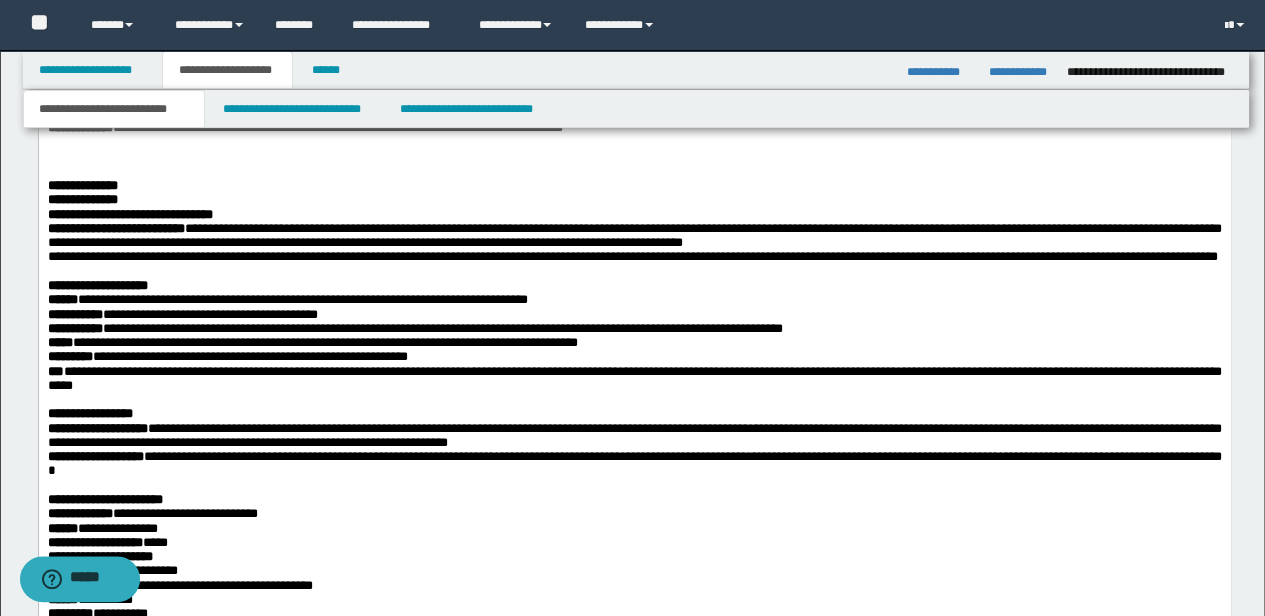 scroll, scrollTop: 1751, scrollLeft: 0, axis: vertical 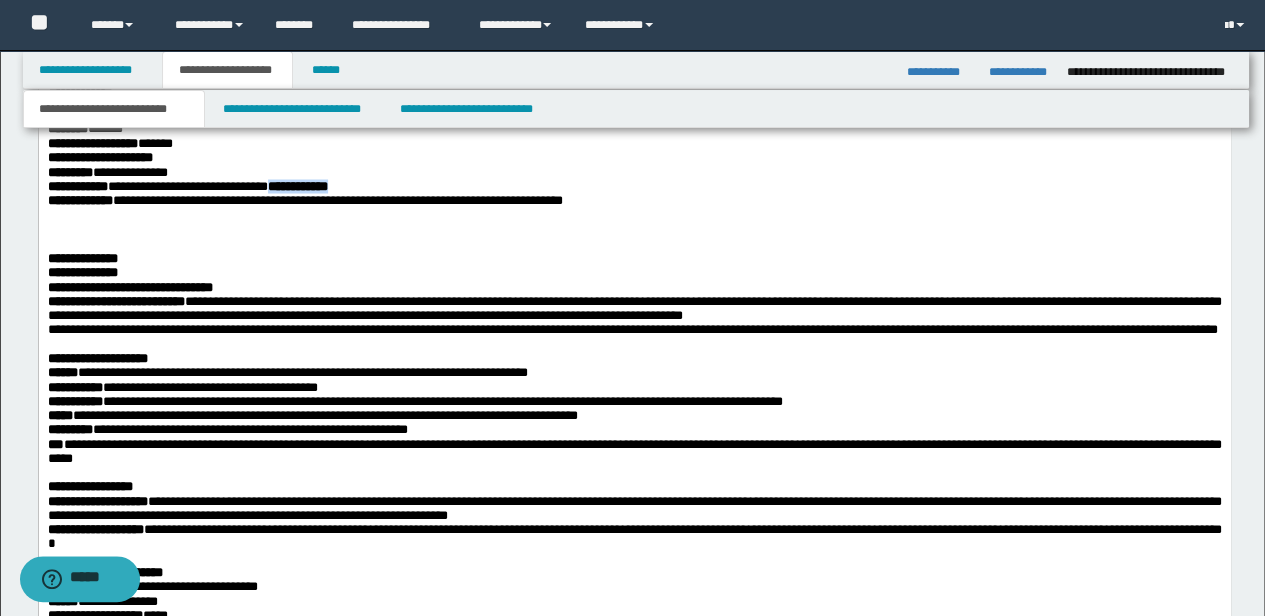 drag, startPoint x: 431, startPoint y: 279, endPoint x: 314, endPoint y: 279, distance: 117 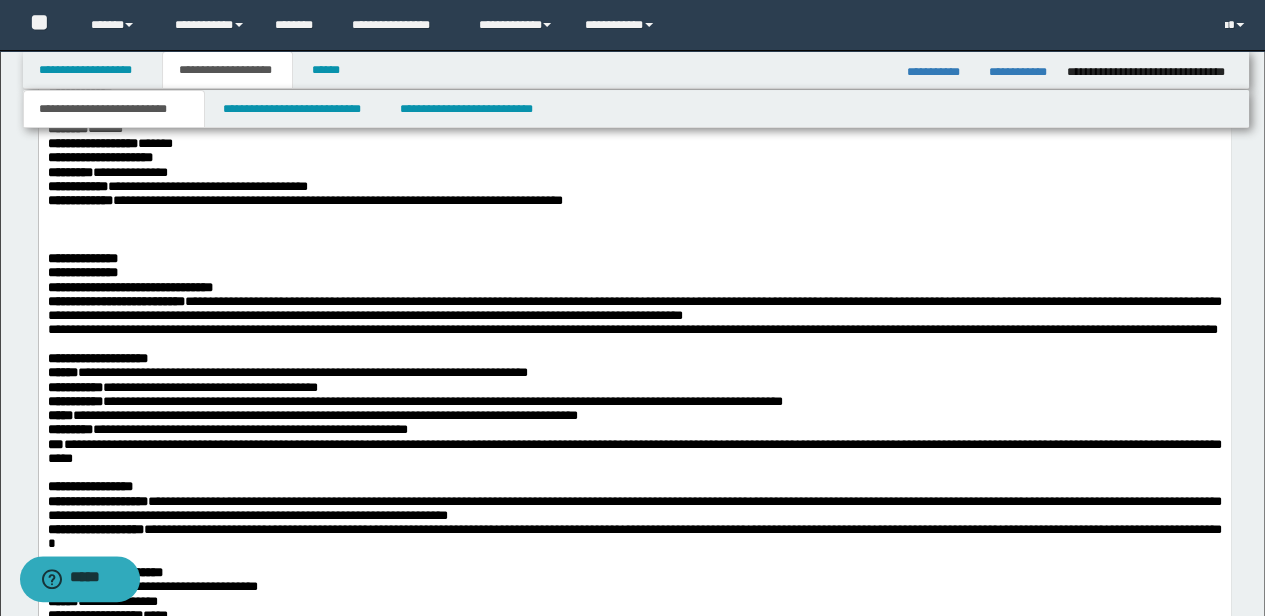 click on "**********" at bounding box center (634, 201) 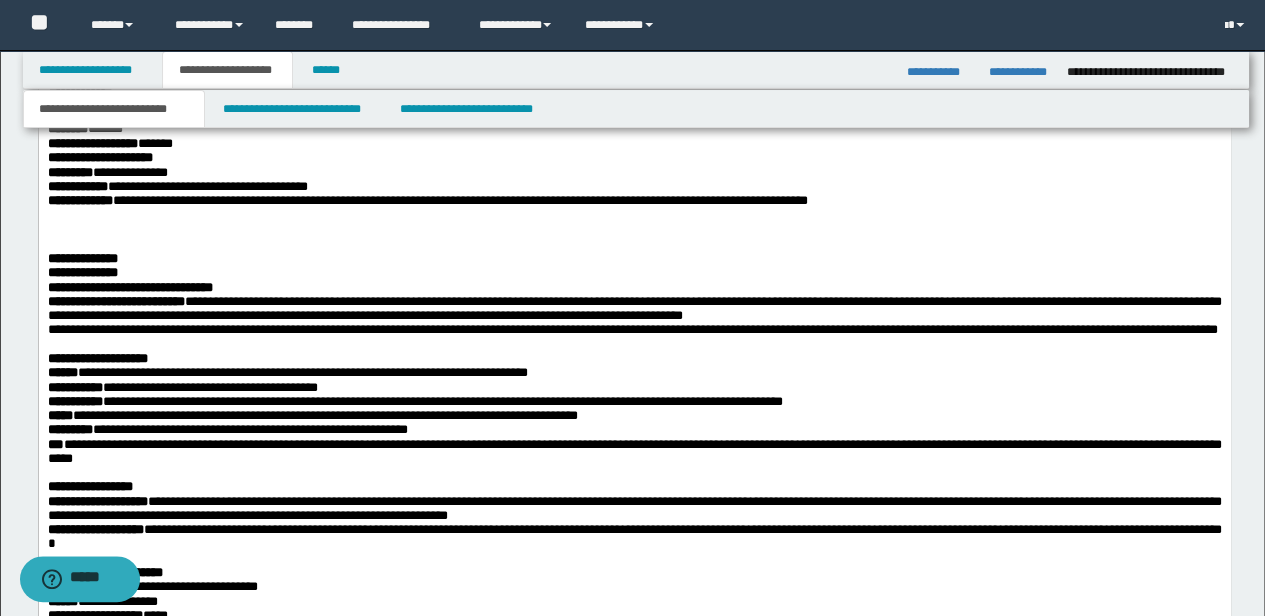 click on "**********" at bounding box center [634, 187] 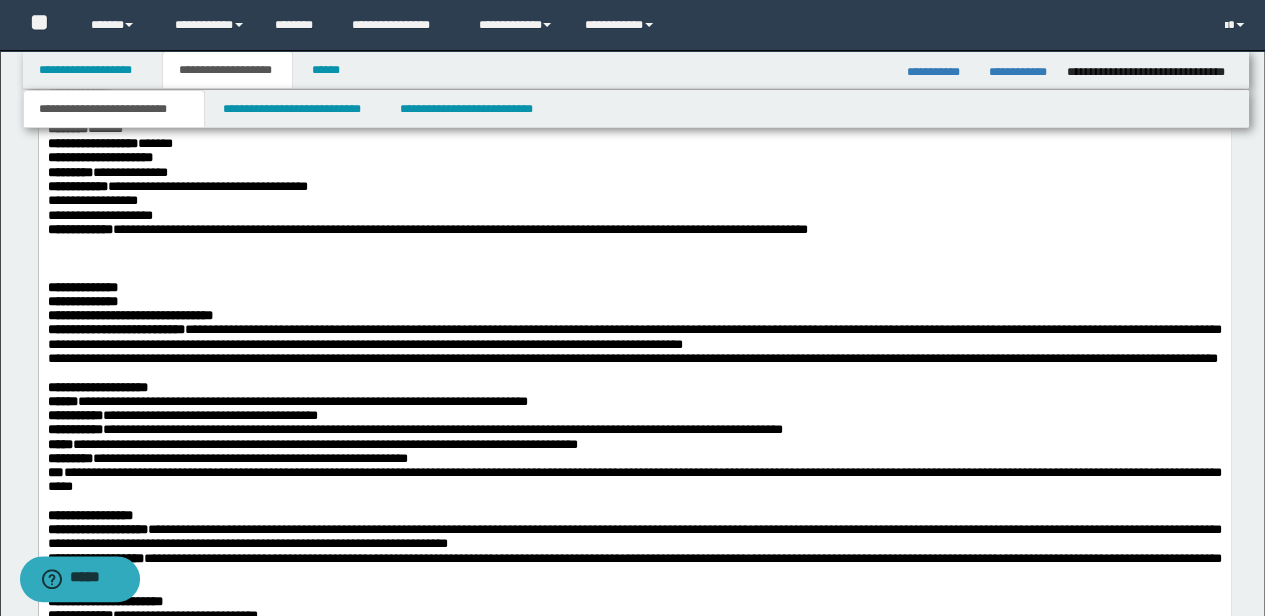 click on "**********" at bounding box center [99, 215] 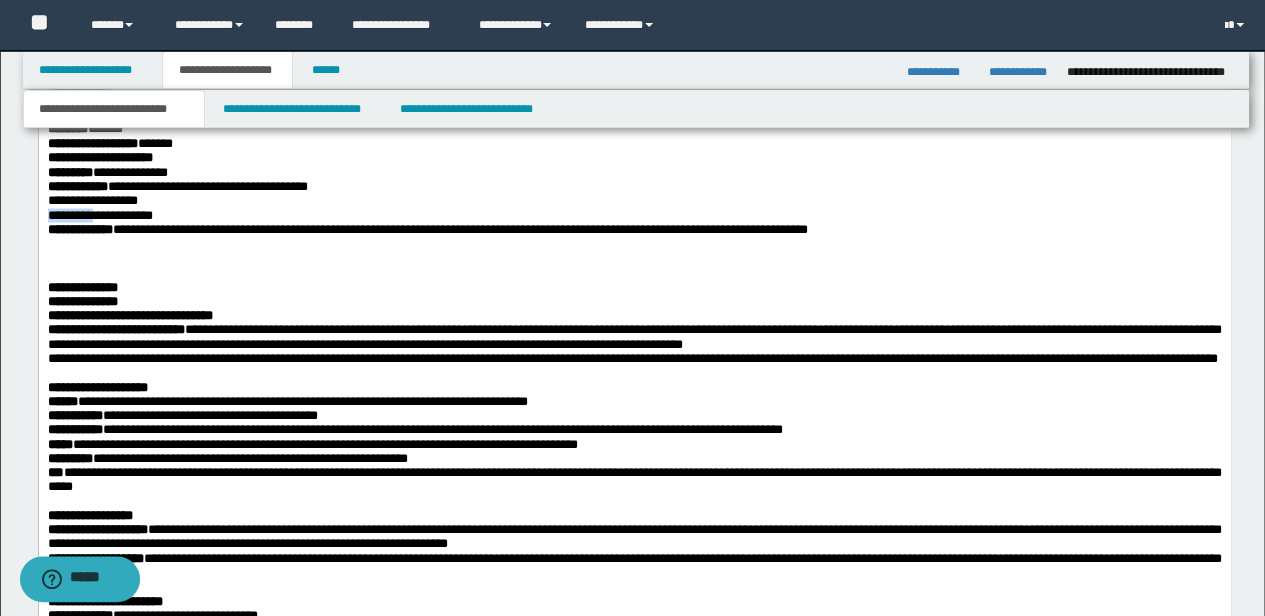 click on "**********" at bounding box center (99, 215) 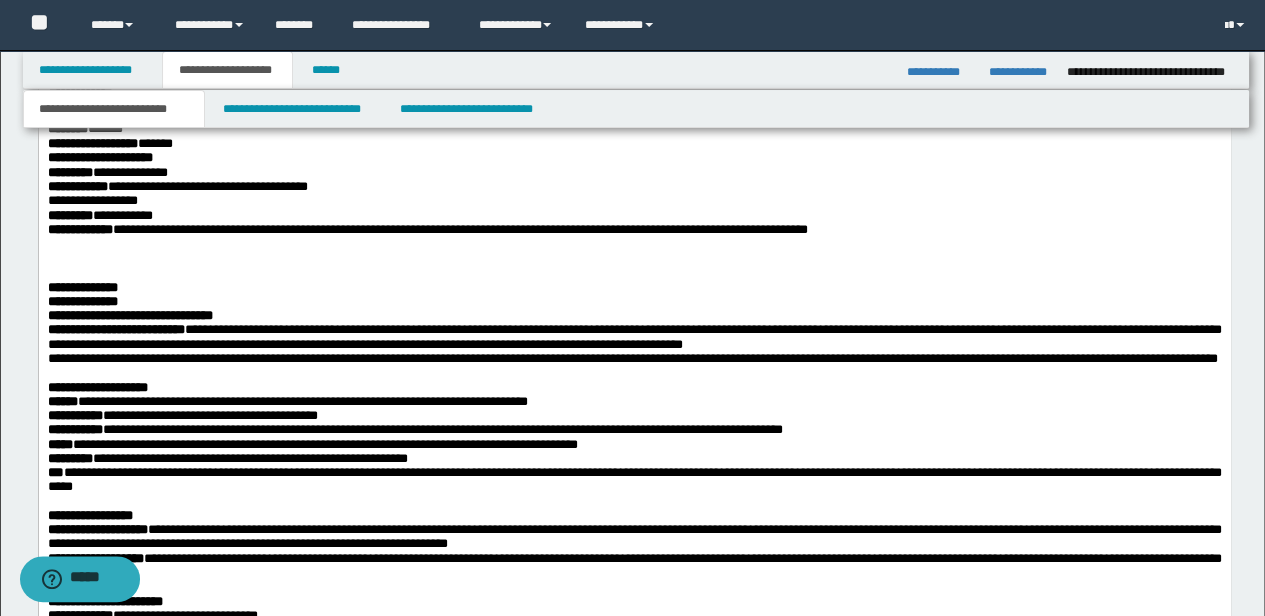 click on "**********" at bounding box center [92, 200] 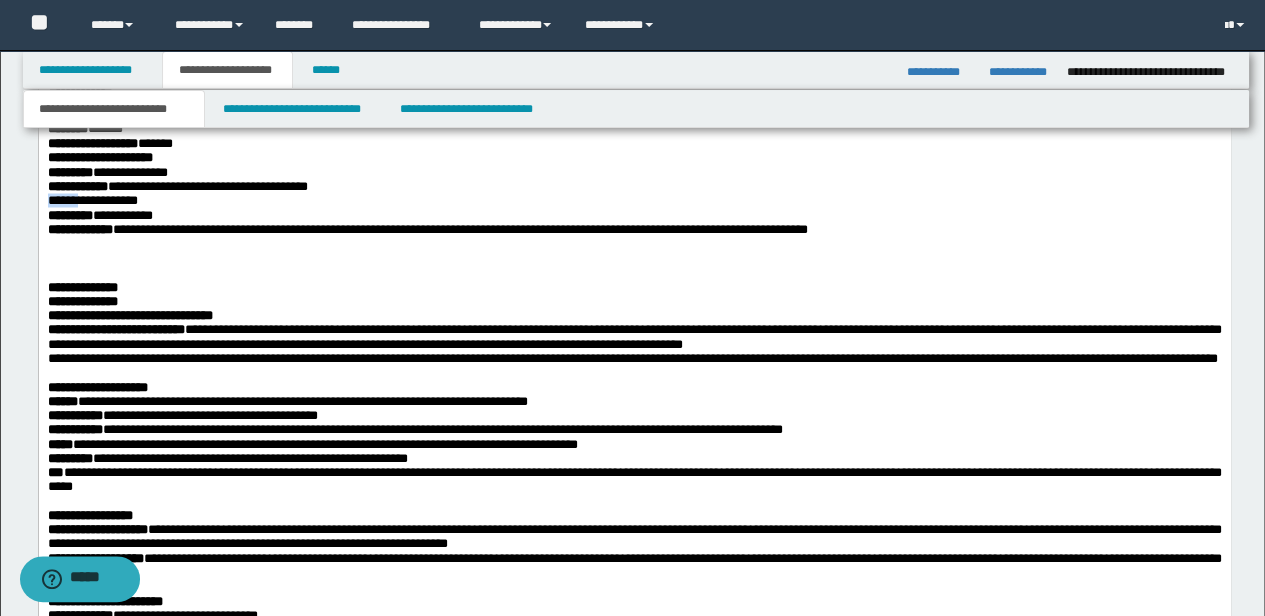click on "**********" at bounding box center (92, 200) 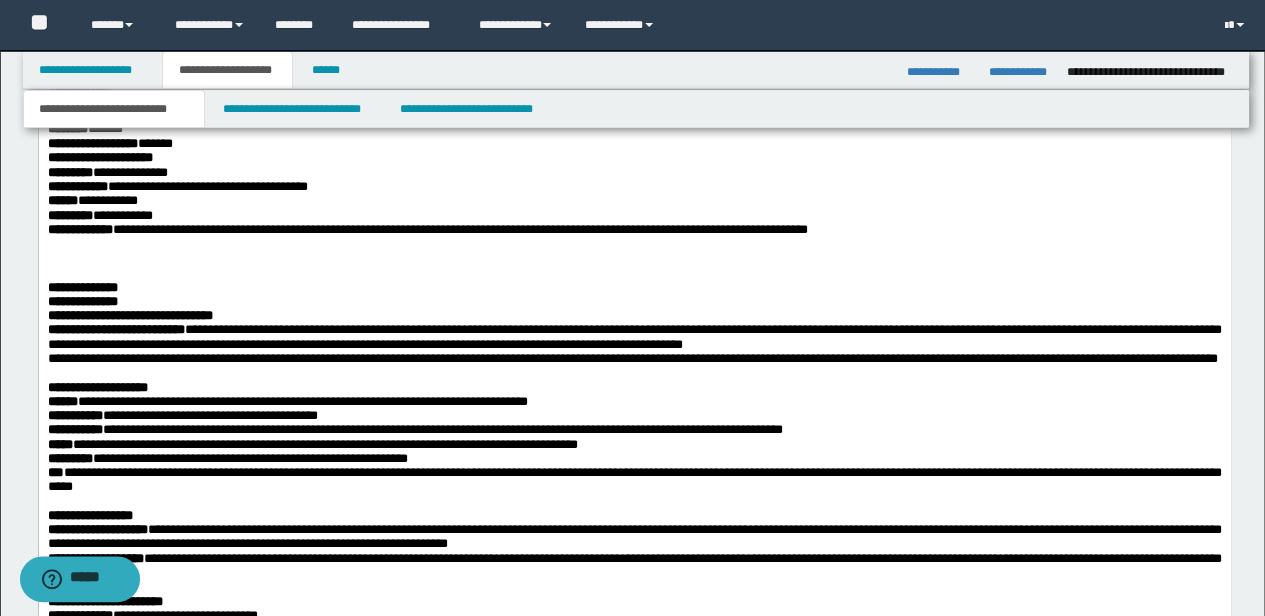 drag, startPoint x: 156, startPoint y: 331, endPoint x: 285, endPoint y: 317, distance: 129.75746 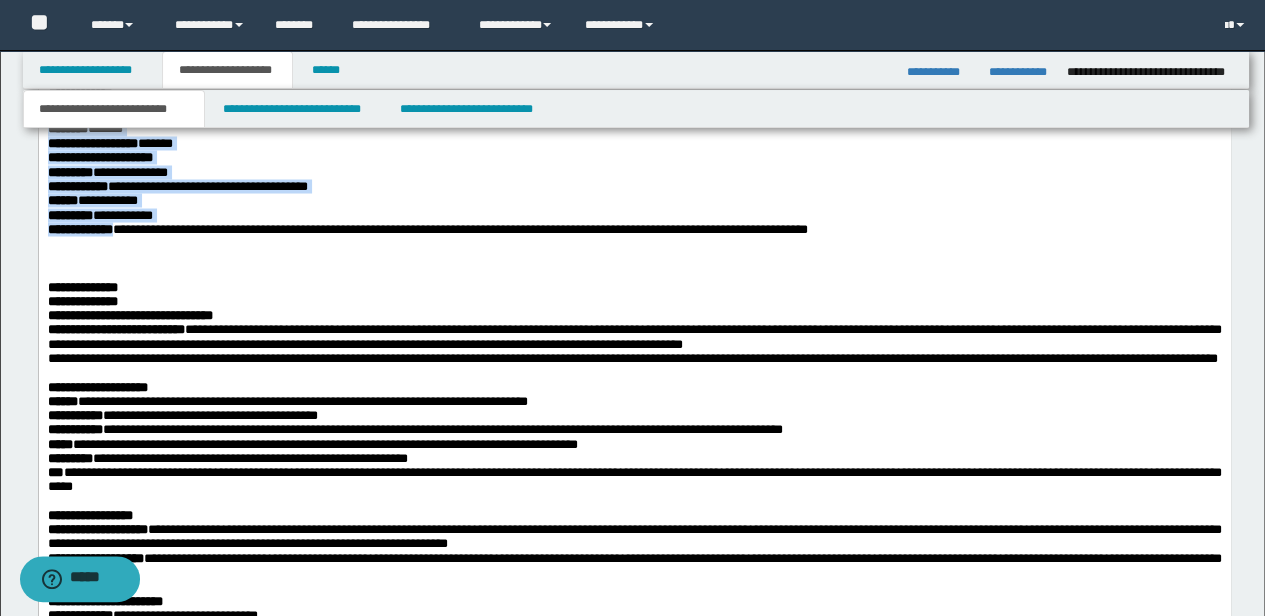 drag, startPoint x: 142, startPoint y: 329, endPoint x: 20, endPoint y: 209, distance: 171.12569 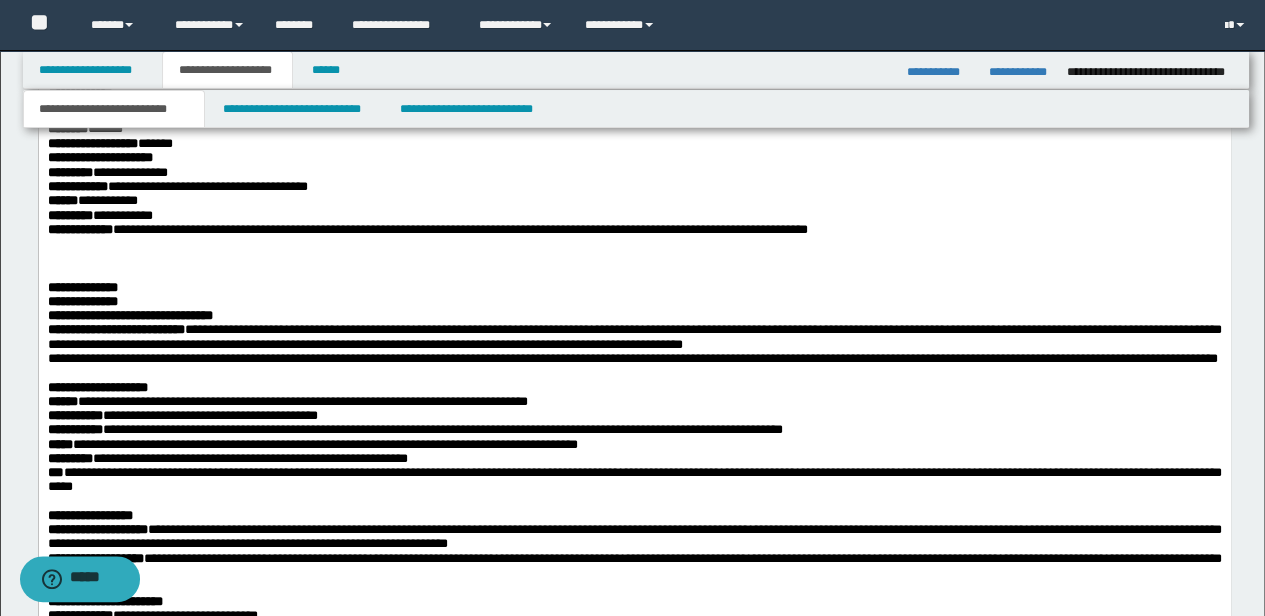 click on "**********" at bounding box center [634, 116] 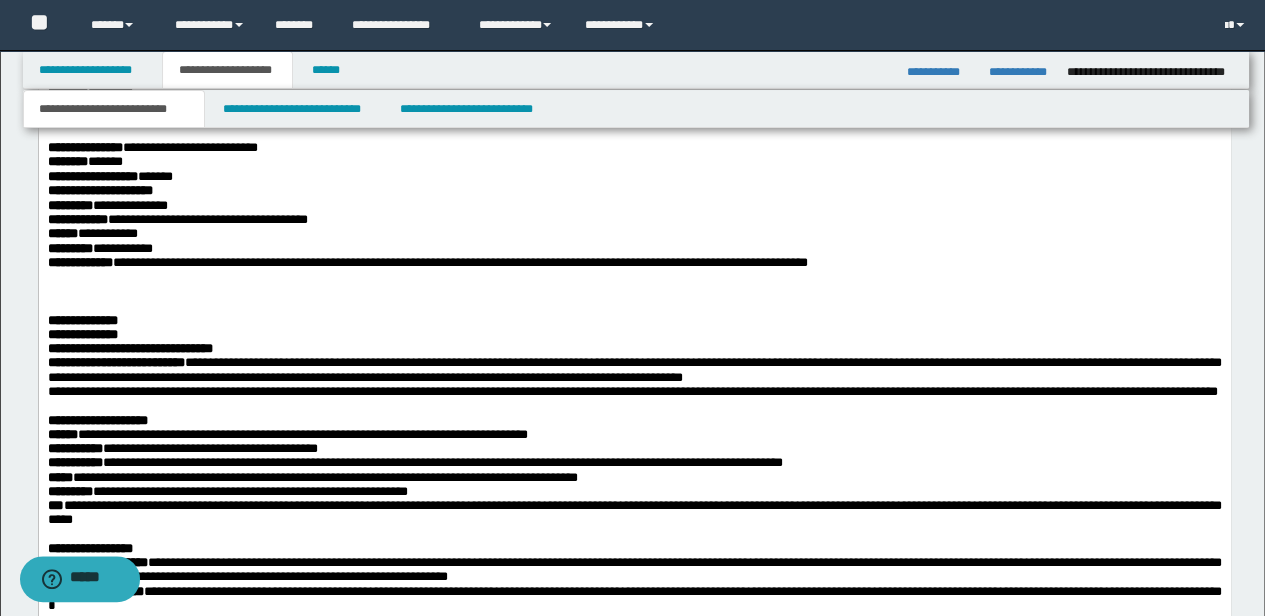scroll, scrollTop: 1684, scrollLeft: 0, axis: vertical 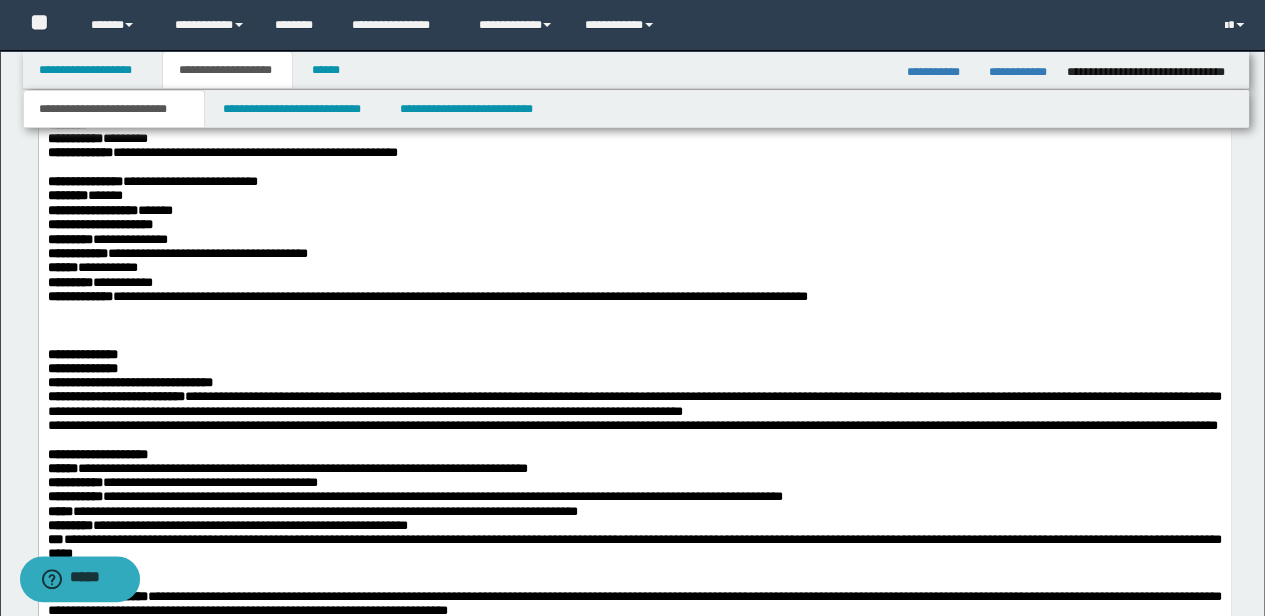 click on "**********" at bounding box center [634, 297] 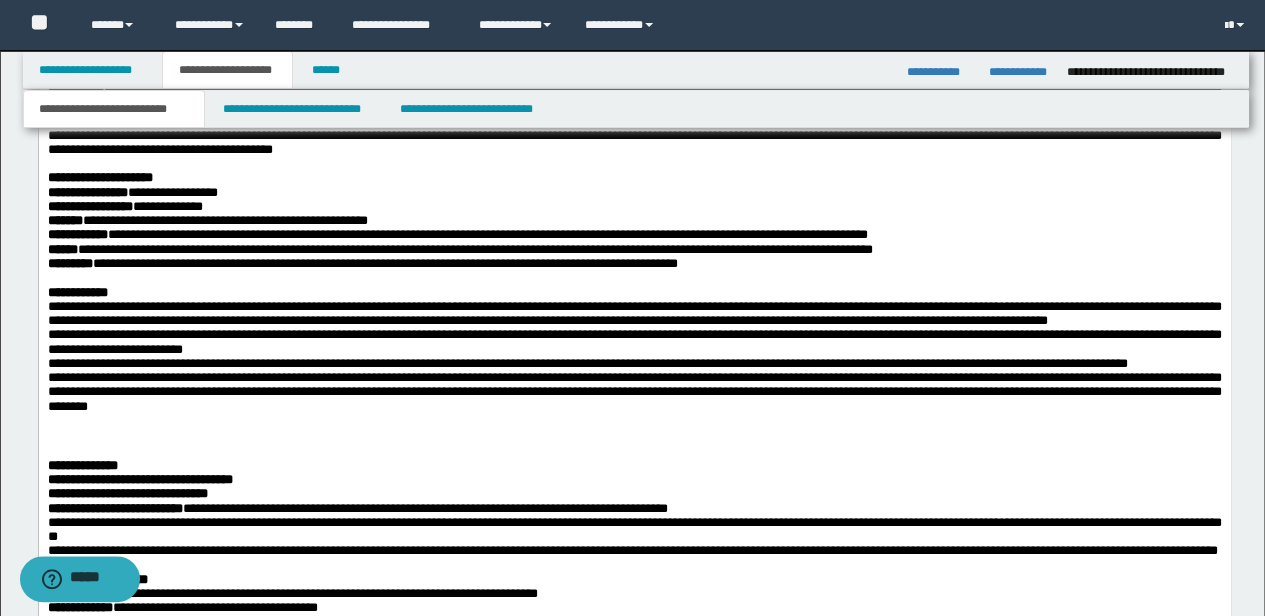 scroll, scrollTop: 3218, scrollLeft: 0, axis: vertical 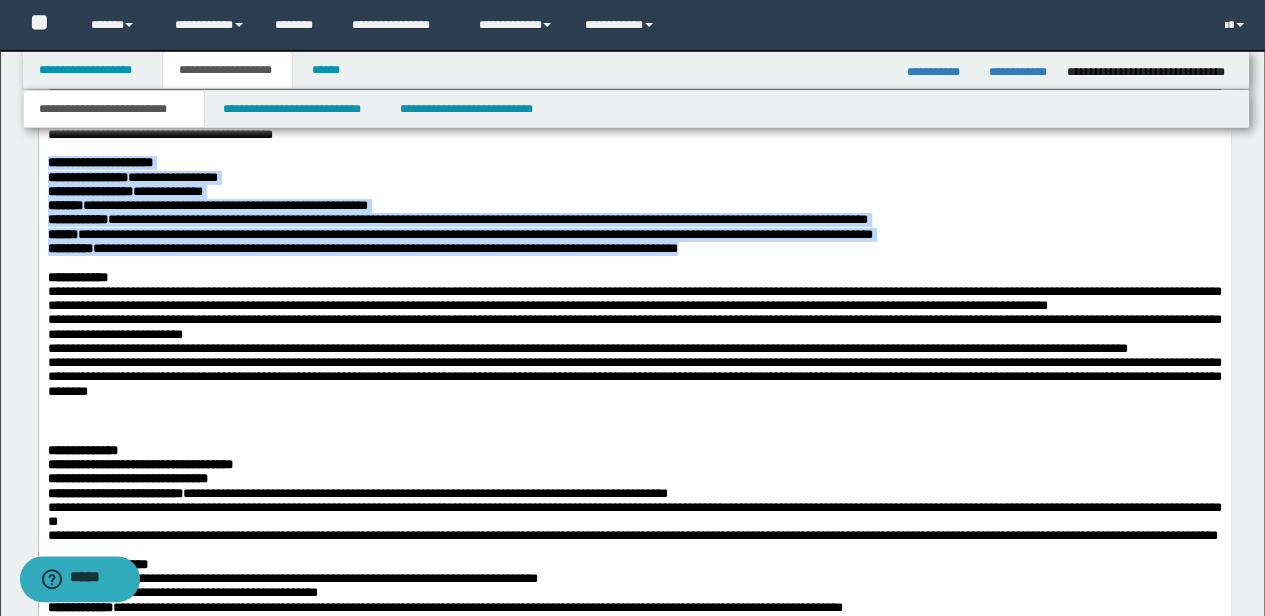 drag, startPoint x: 48, startPoint y: 404, endPoint x: 842, endPoint y: 500, distance: 799.7825 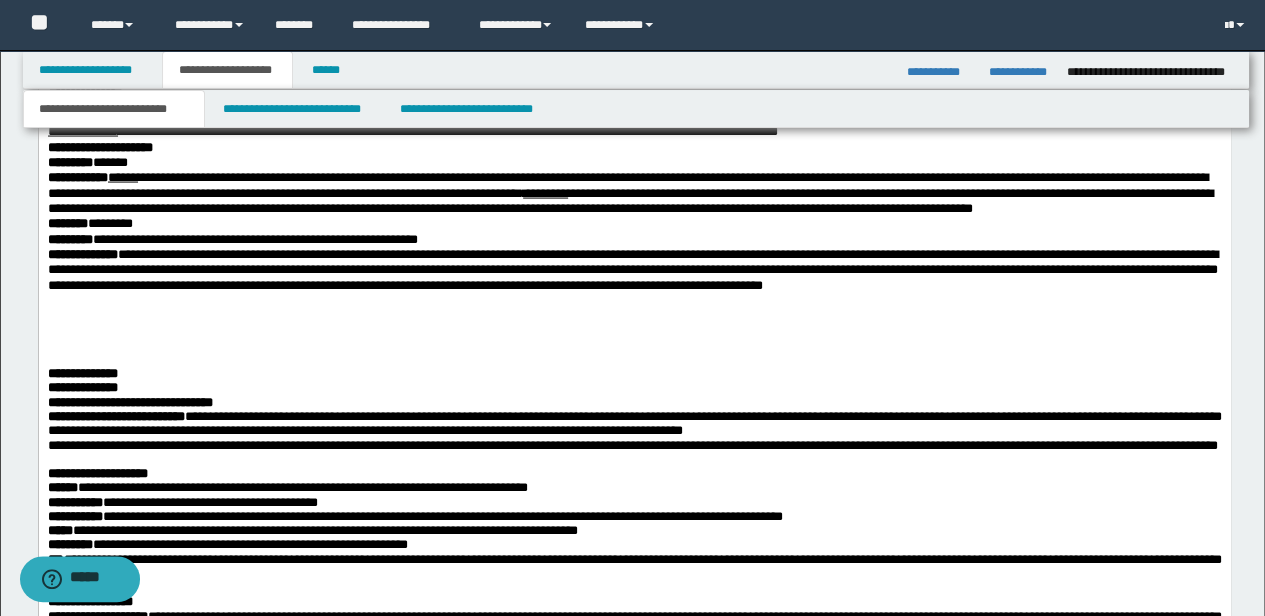 scroll, scrollTop: 1884, scrollLeft: 0, axis: vertical 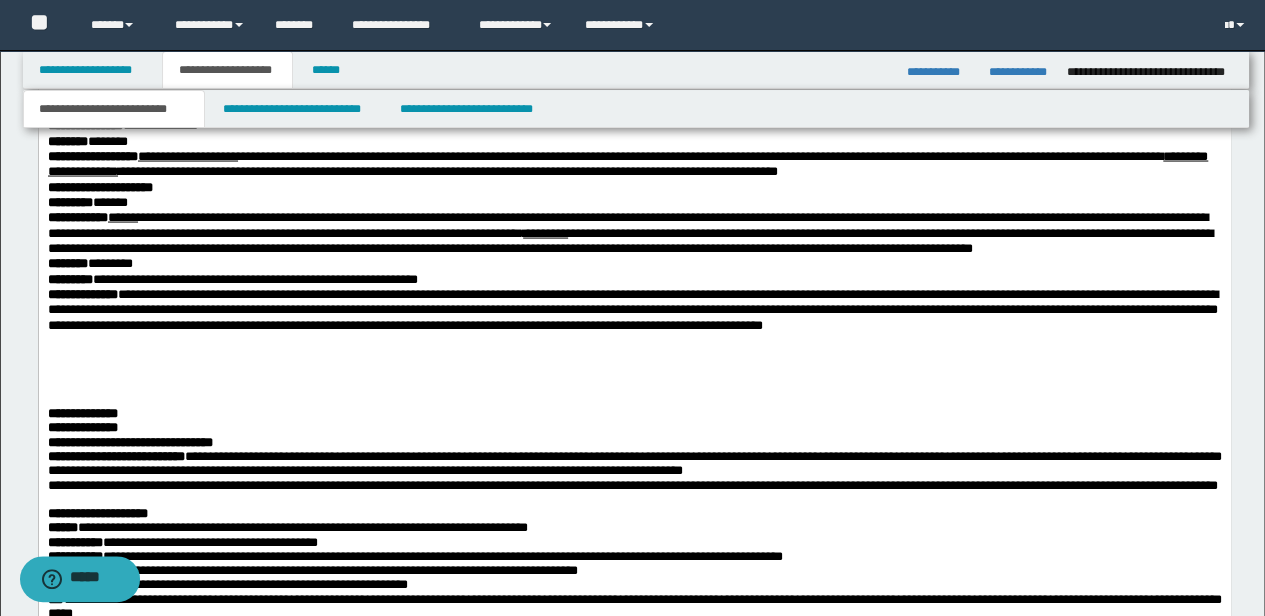 click on "**********" at bounding box center [634, 310] 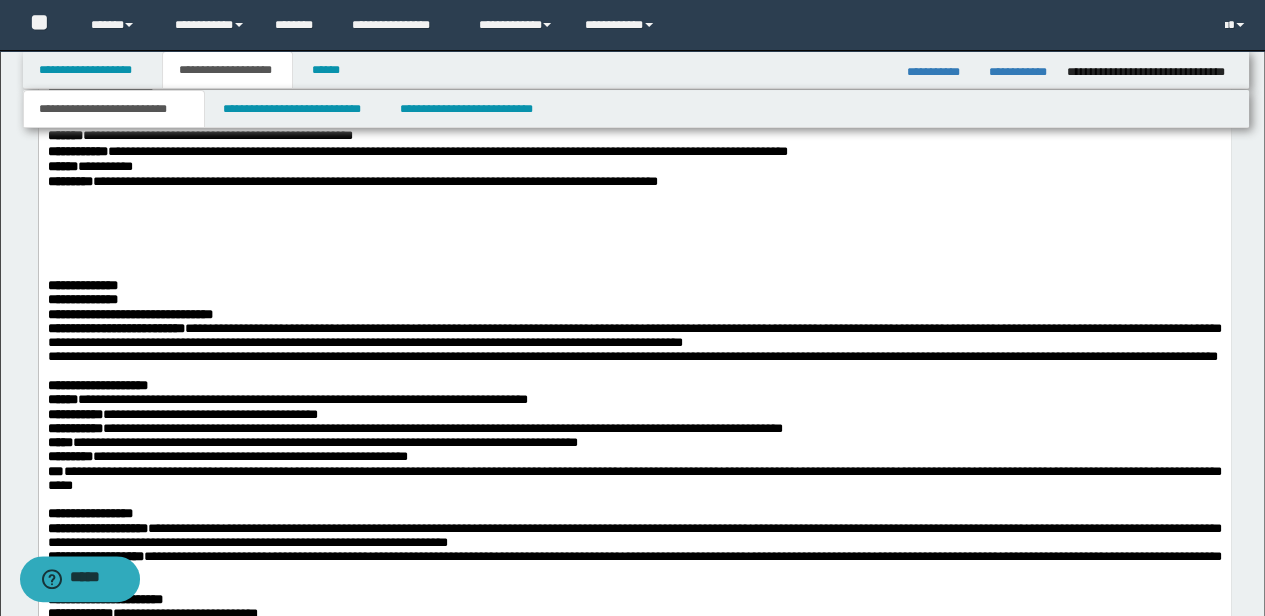 scroll, scrollTop: 2151, scrollLeft: 0, axis: vertical 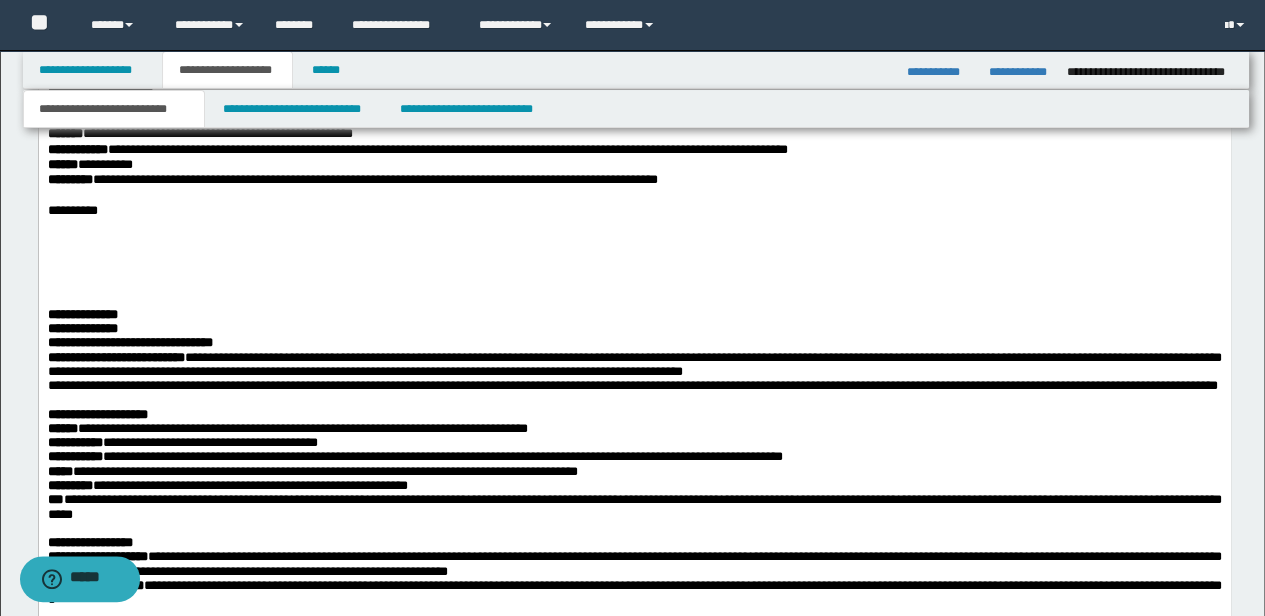 click at bounding box center [634, 226] 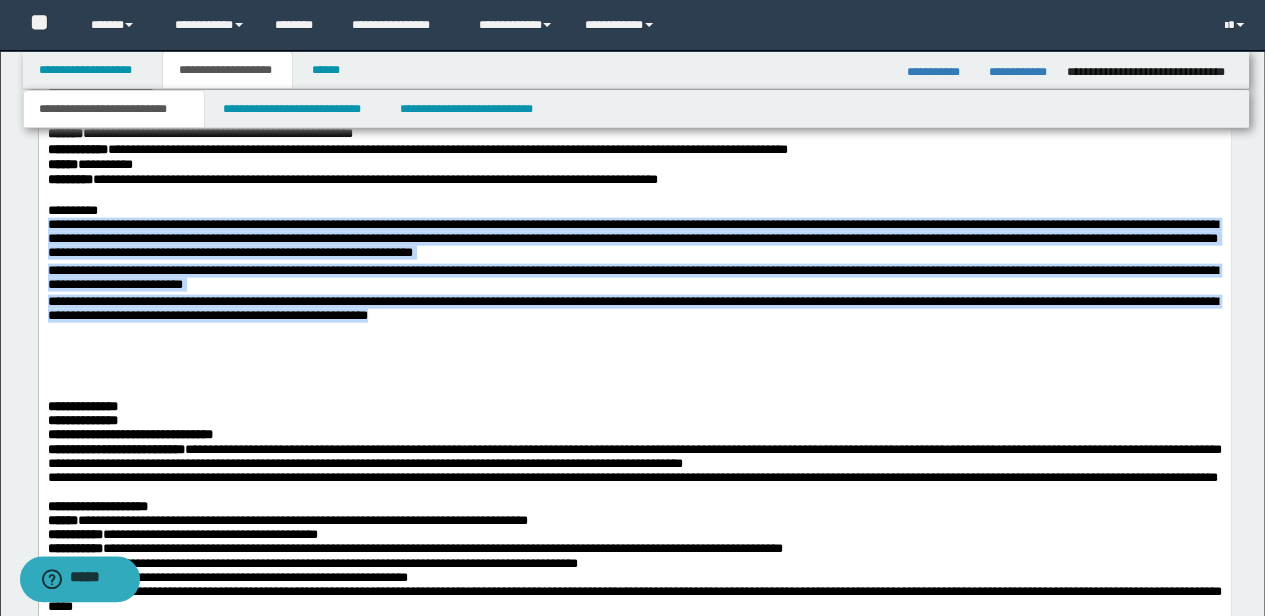 drag, startPoint x: 554, startPoint y: 457, endPoint x: 31, endPoint y: 360, distance: 531.9192 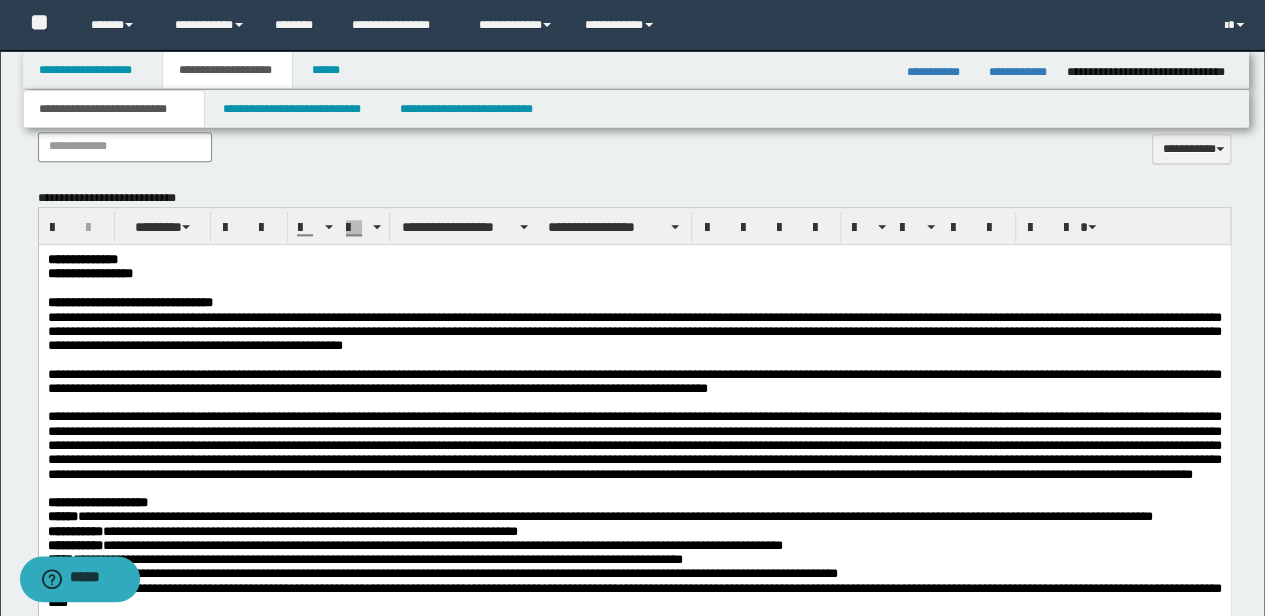 scroll, scrollTop: 818, scrollLeft: 0, axis: vertical 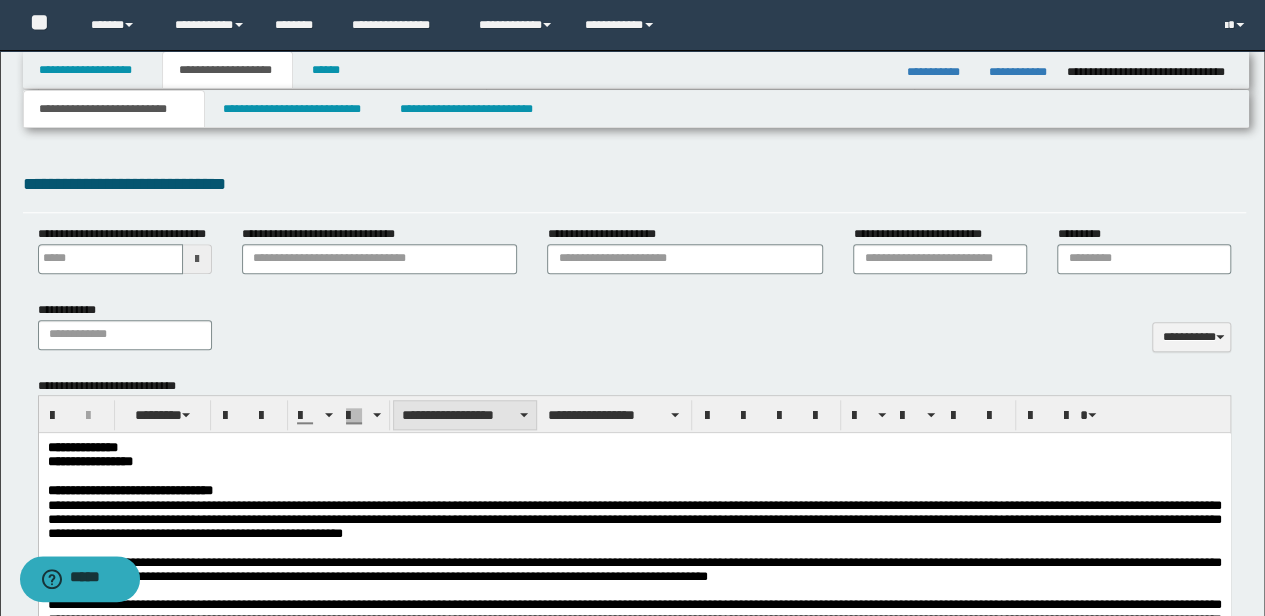 click on "**********" at bounding box center (465, 415) 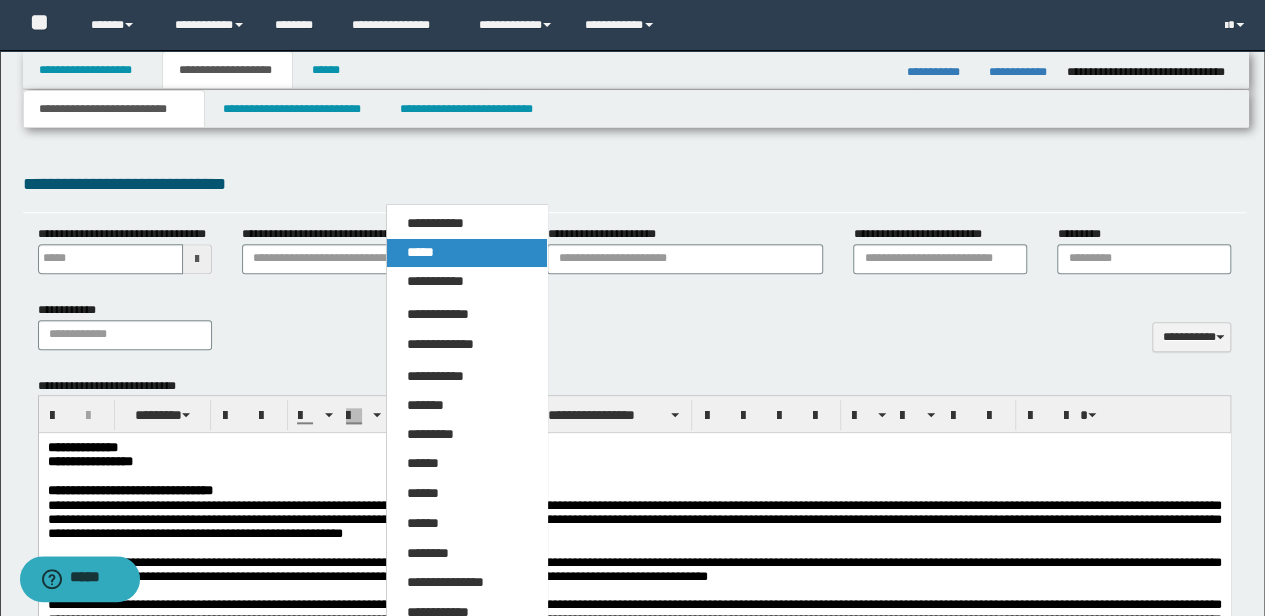 click on "*****" at bounding box center [466, 253] 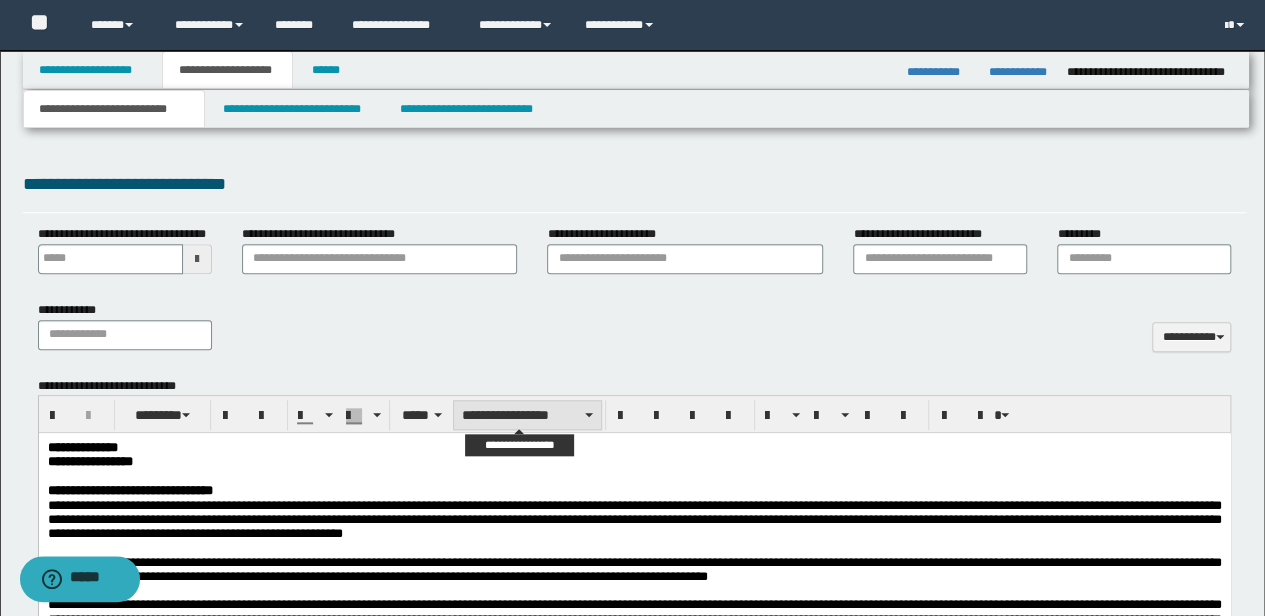 click on "**********" at bounding box center (527, 415) 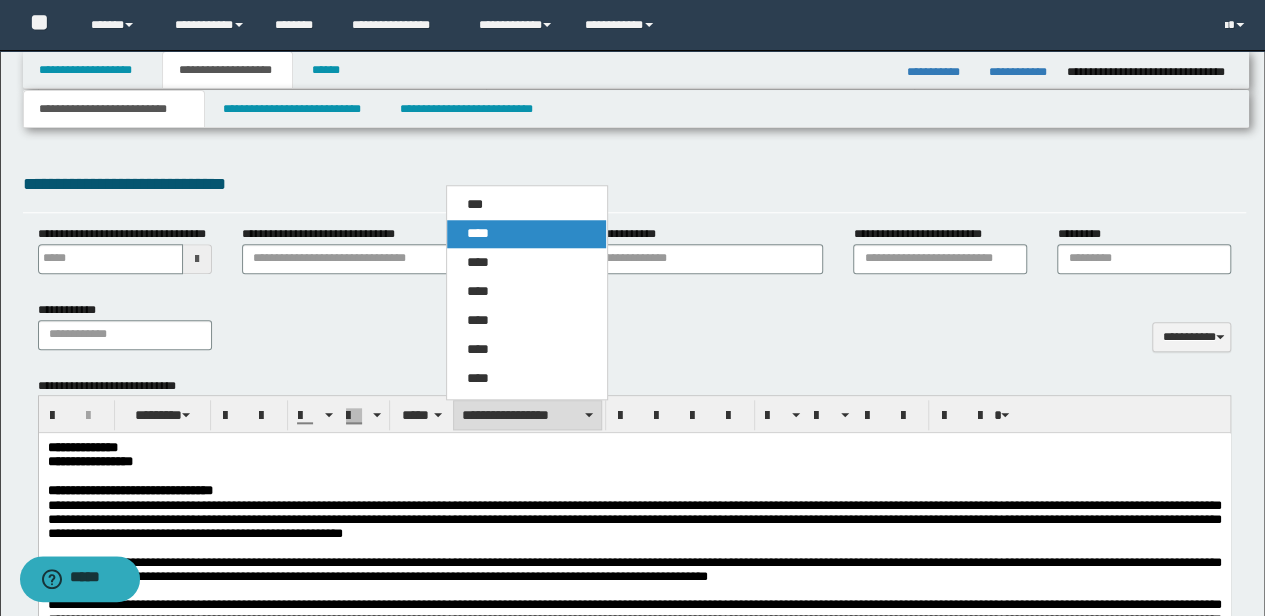click on "****" at bounding box center (526, 234) 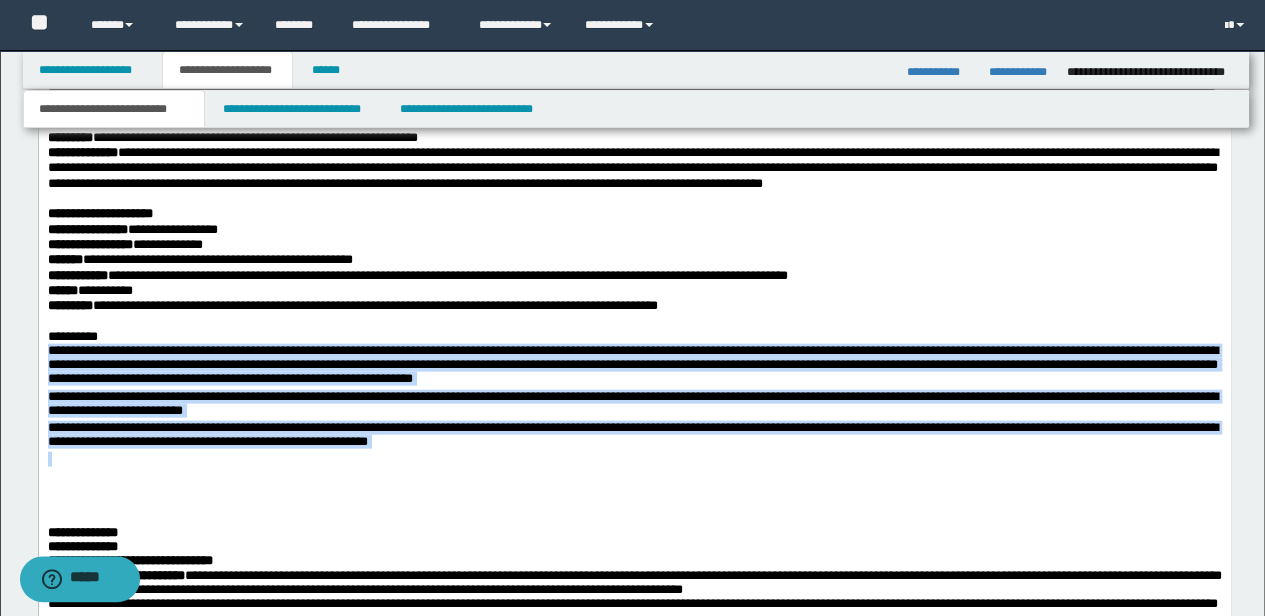 scroll, scrollTop: 2151, scrollLeft: 0, axis: vertical 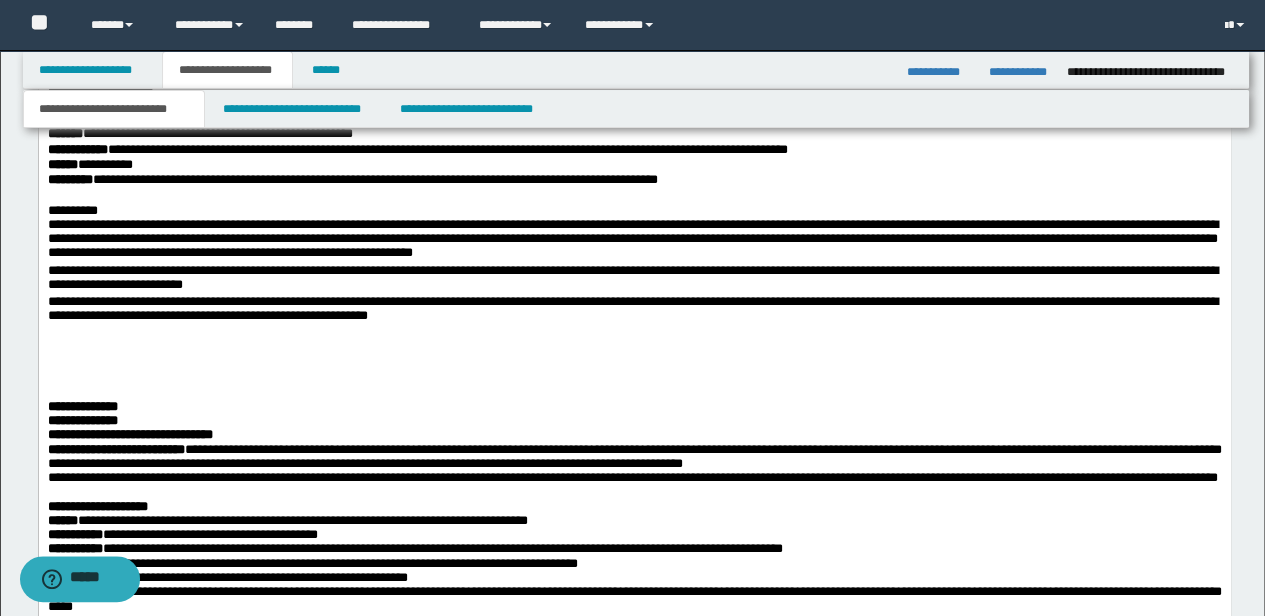 drag, startPoint x: 102, startPoint y: 339, endPoint x: 105, endPoint y: 349, distance: 10.440307 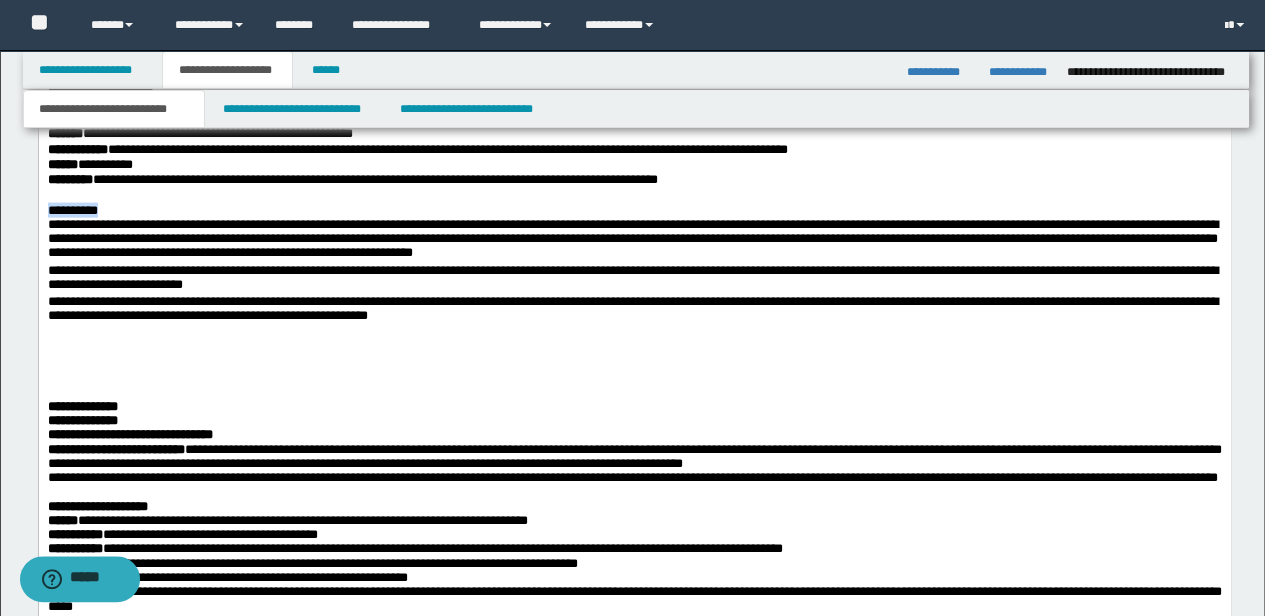 click on "**********" at bounding box center [72, 211] 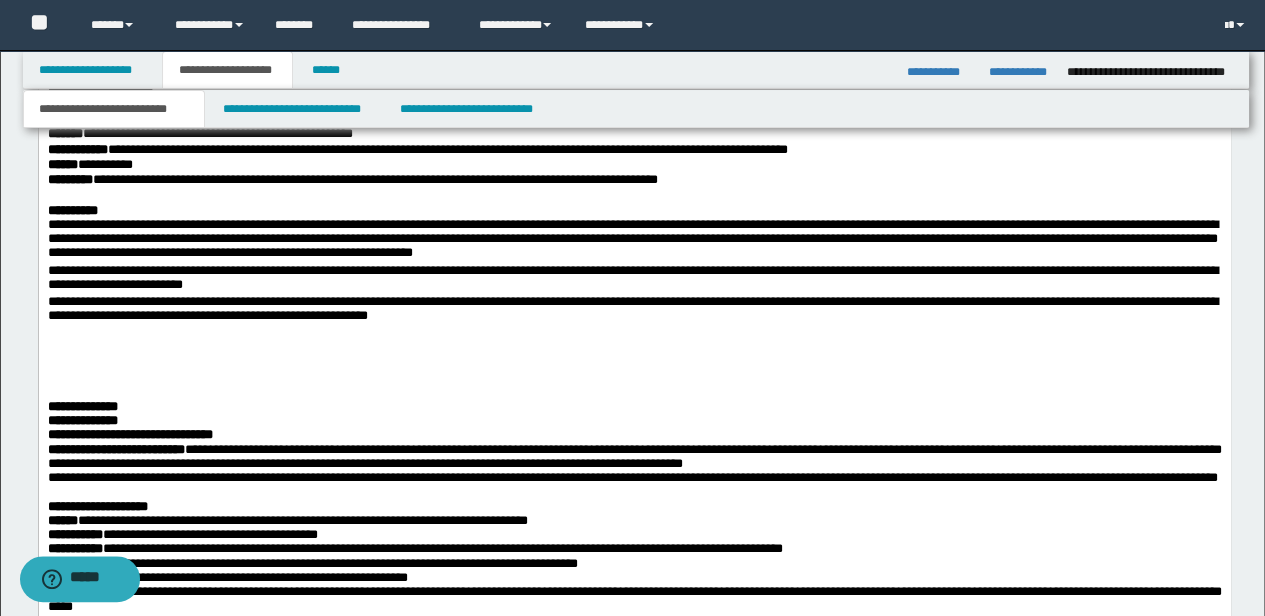 drag, startPoint x: 258, startPoint y: 401, endPoint x: 279, endPoint y: 404, distance: 21.213203 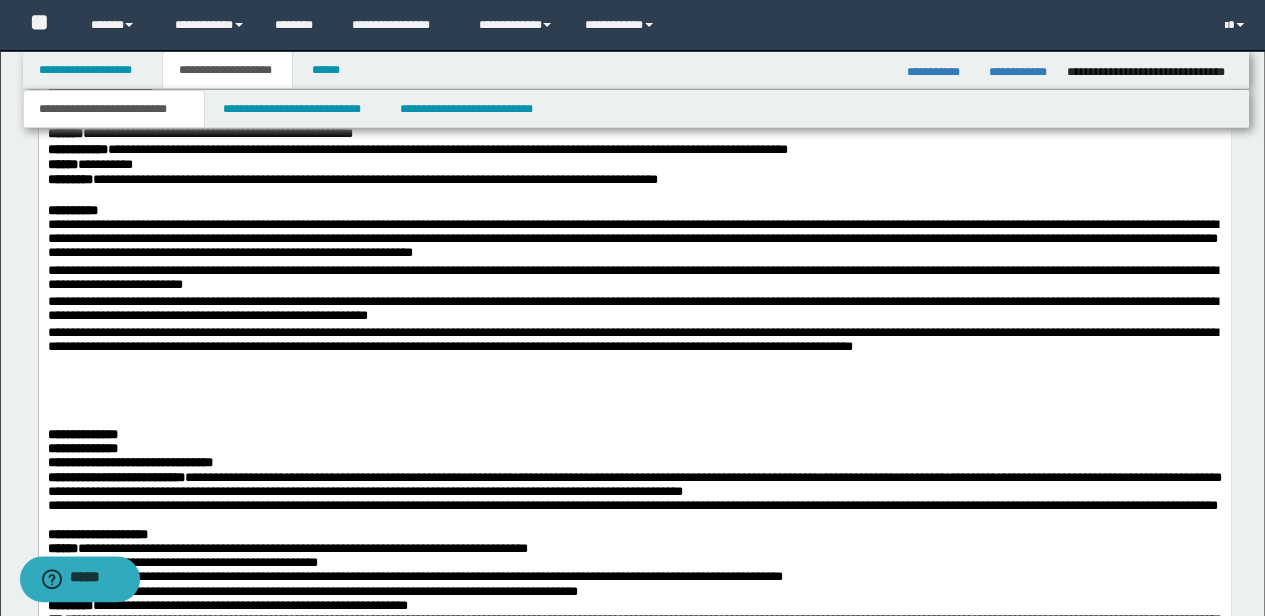 drag, startPoint x: 474, startPoint y: 481, endPoint x: 450, endPoint y: 461, distance: 31.241 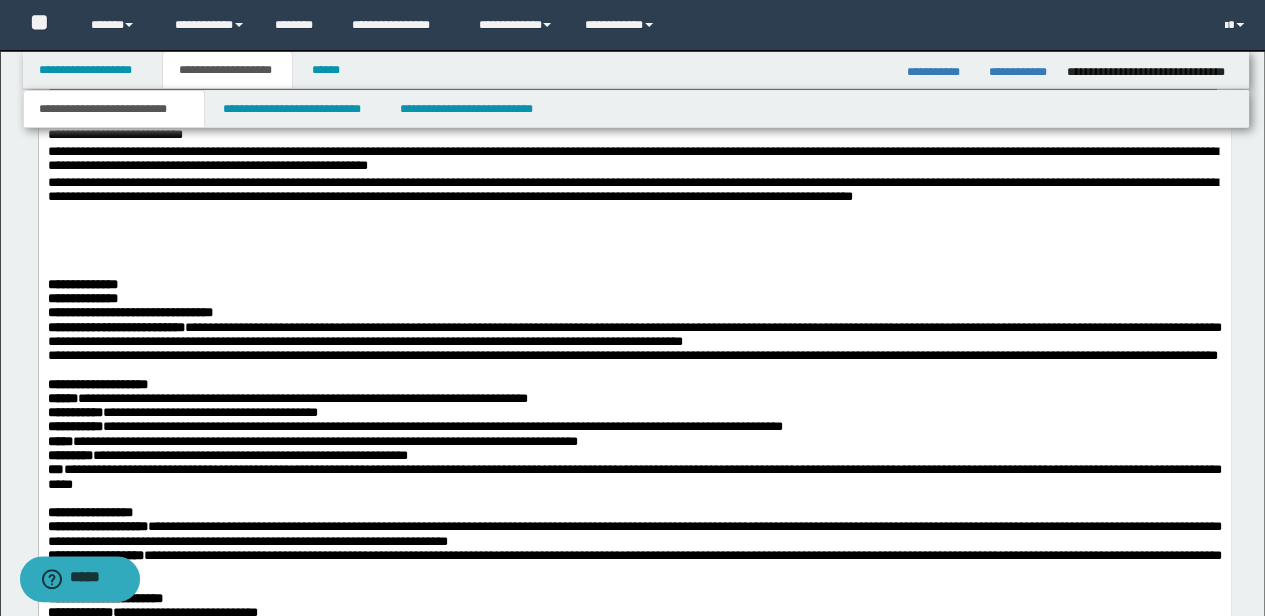 scroll, scrollTop: 2351, scrollLeft: 0, axis: vertical 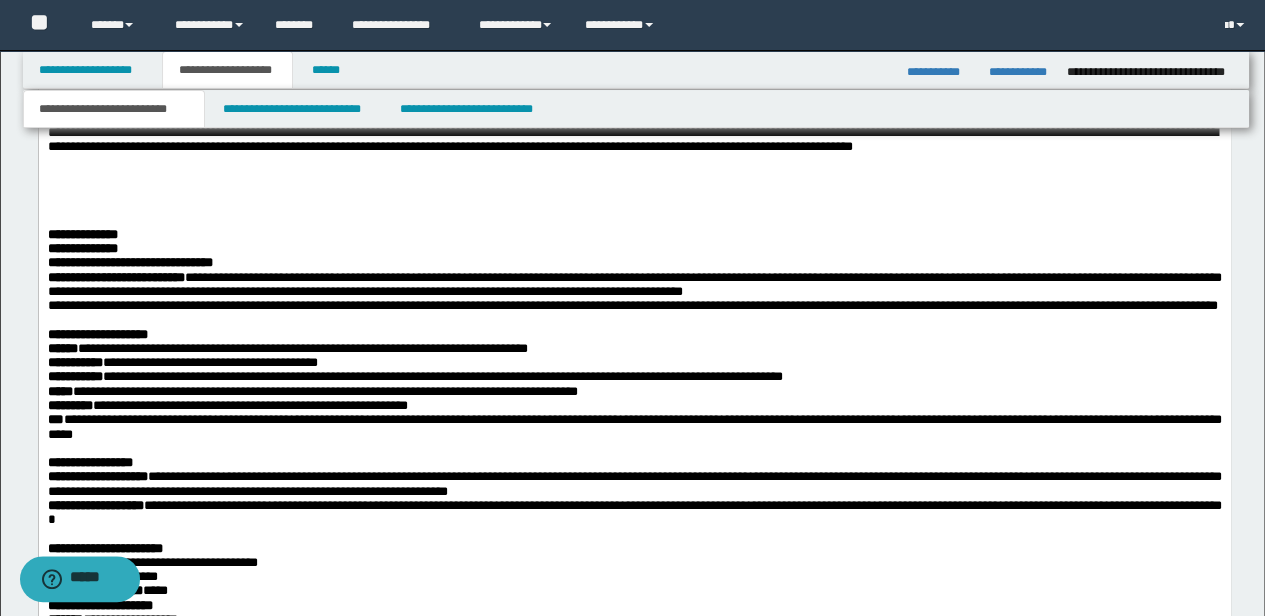 click at bounding box center (634, 162) 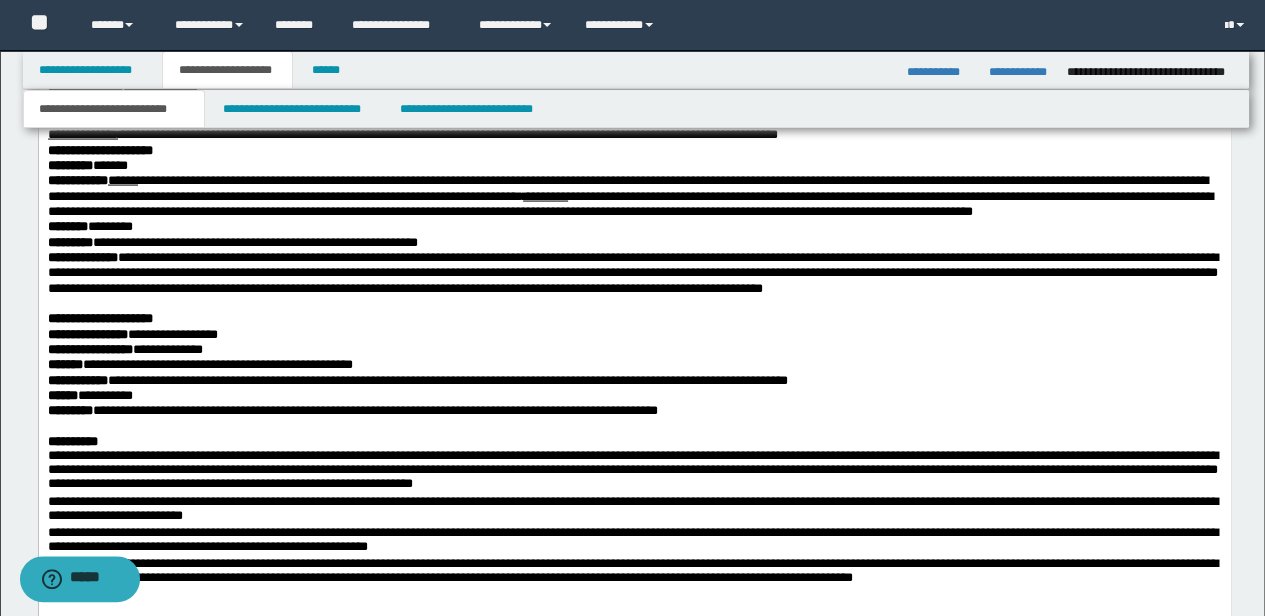 scroll, scrollTop: 1951, scrollLeft: 0, axis: vertical 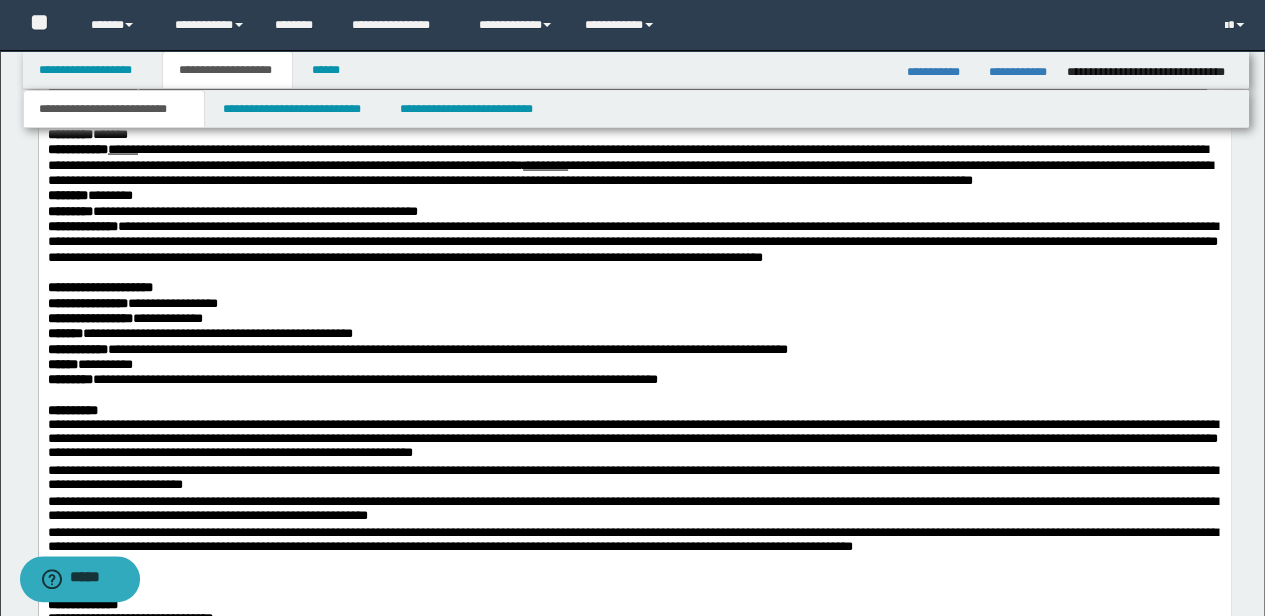 click on "**********" at bounding box center (629, 166) 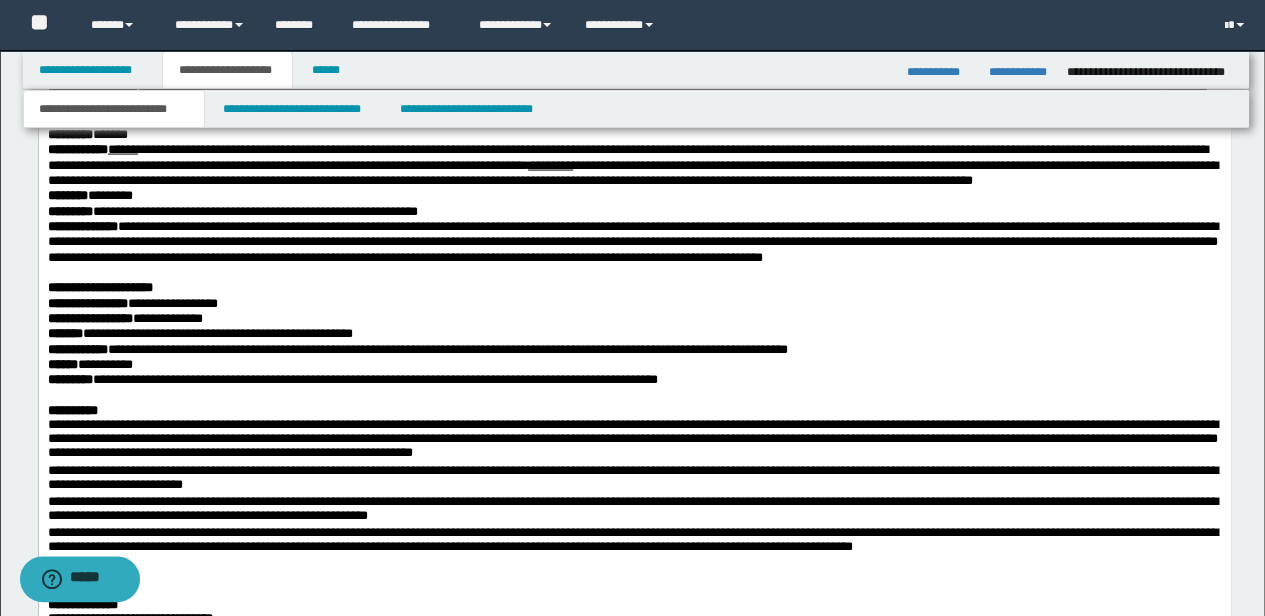 click on "**********" at bounding box center (632, 166) 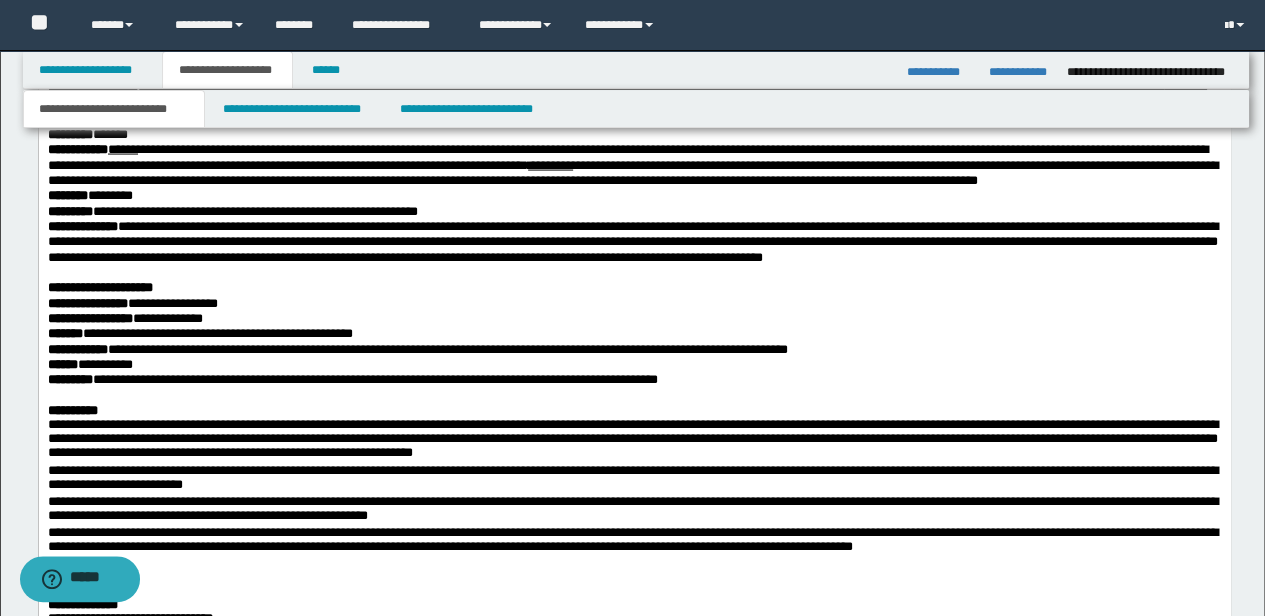 click on "**********" at bounding box center [632, 166] 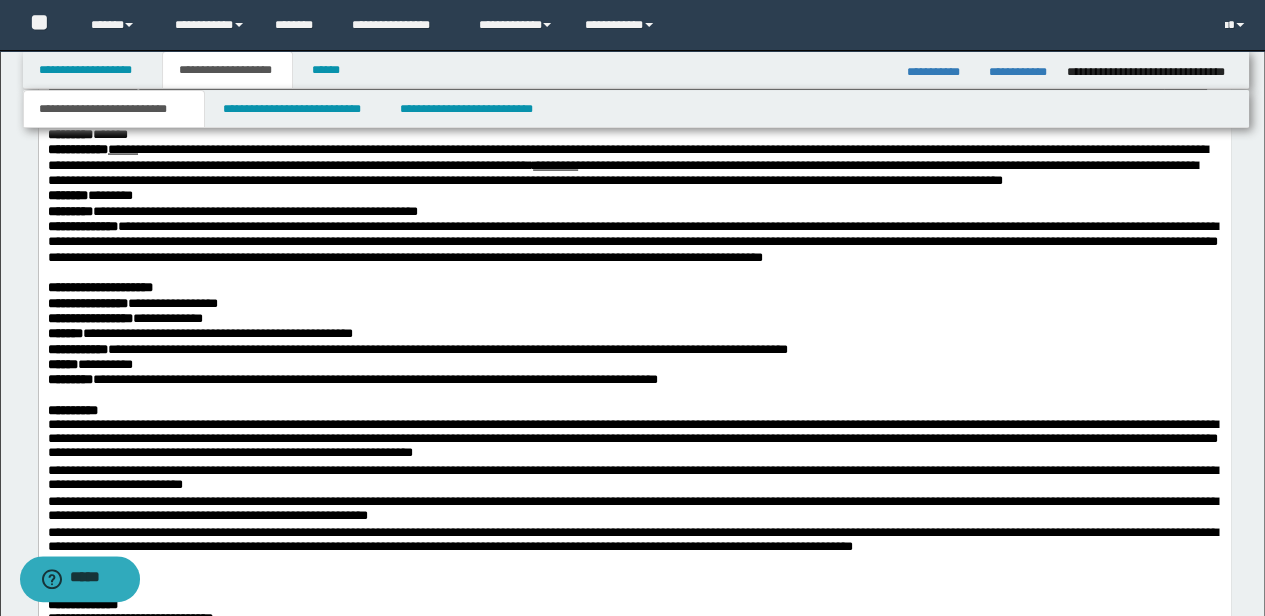 click on "**********" at bounding box center [632, 243] 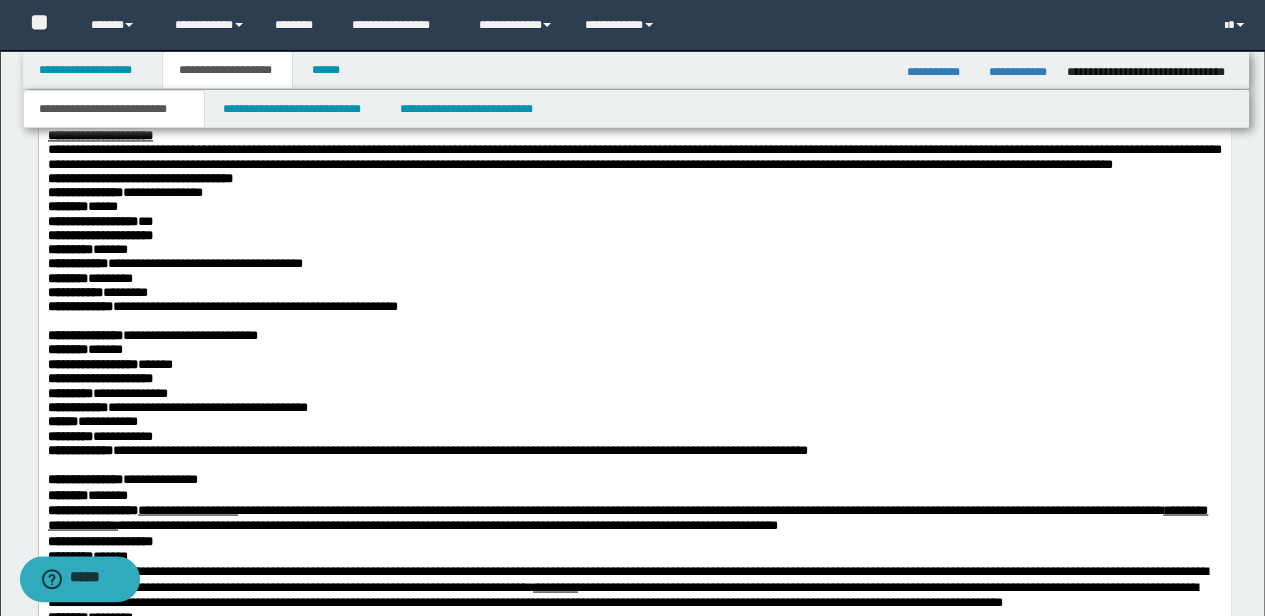 scroll, scrollTop: 1484, scrollLeft: 0, axis: vertical 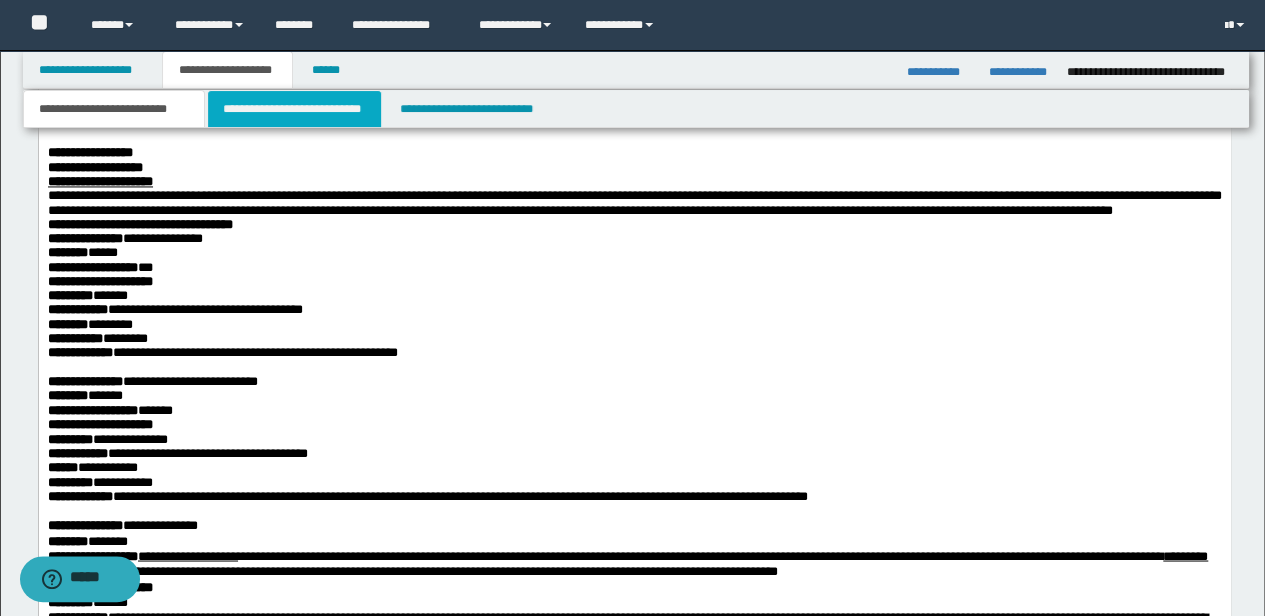 drag, startPoint x: 273, startPoint y: 364, endPoint x: 306, endPoint y: 122, distance: 244.23964 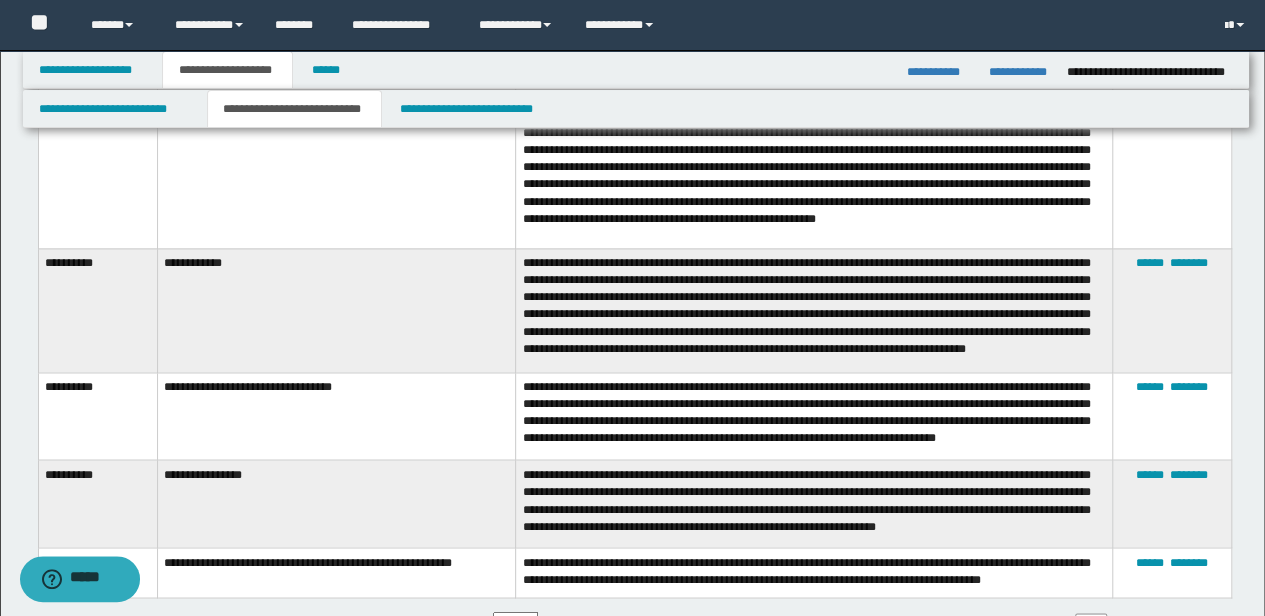 scroll, scrollTop: 1284, scrollLeft: 0, axis: vertical 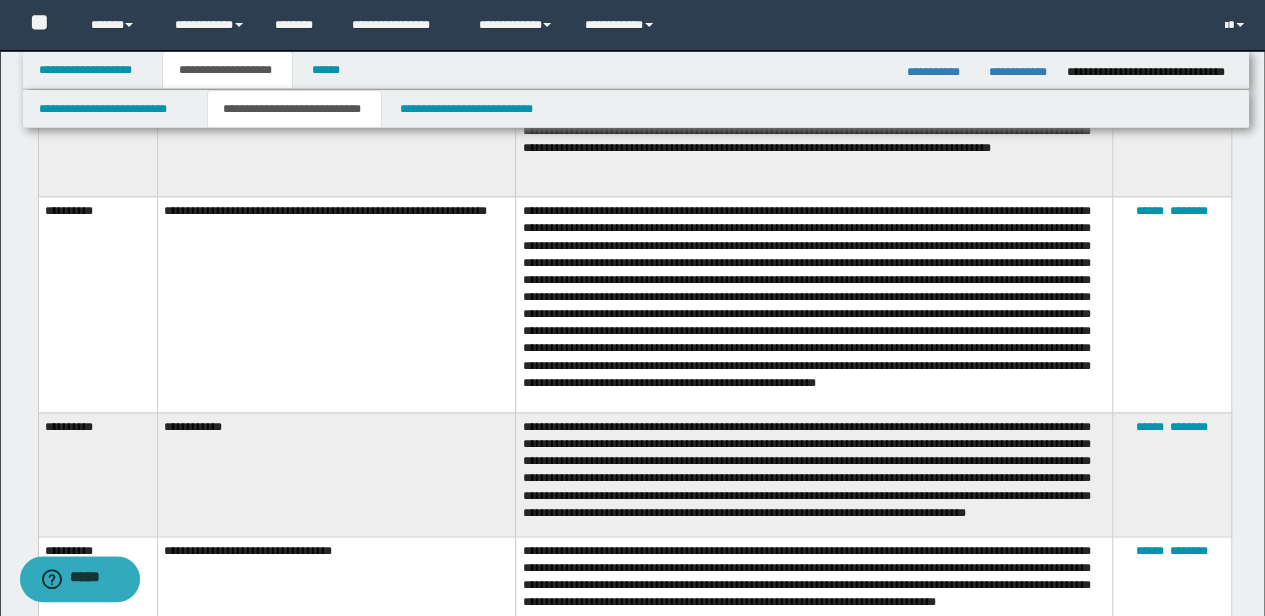 click at bounding box center (814, 305) 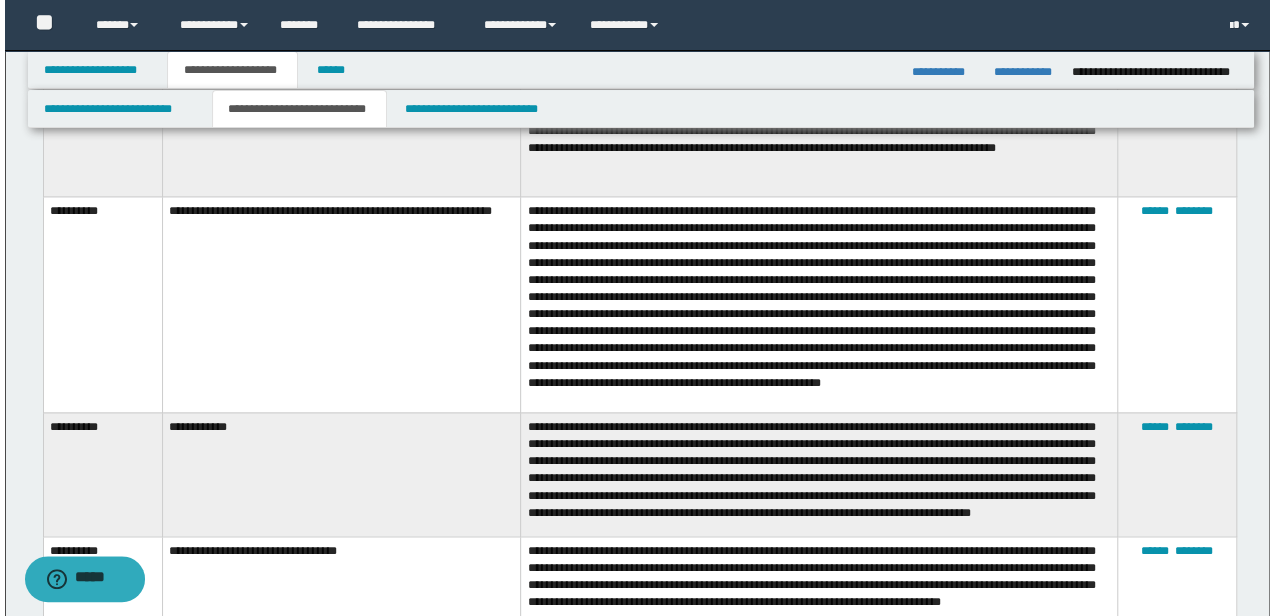 scroll, scrollTop: 2918, scrollLeft: 0, axis: vertical 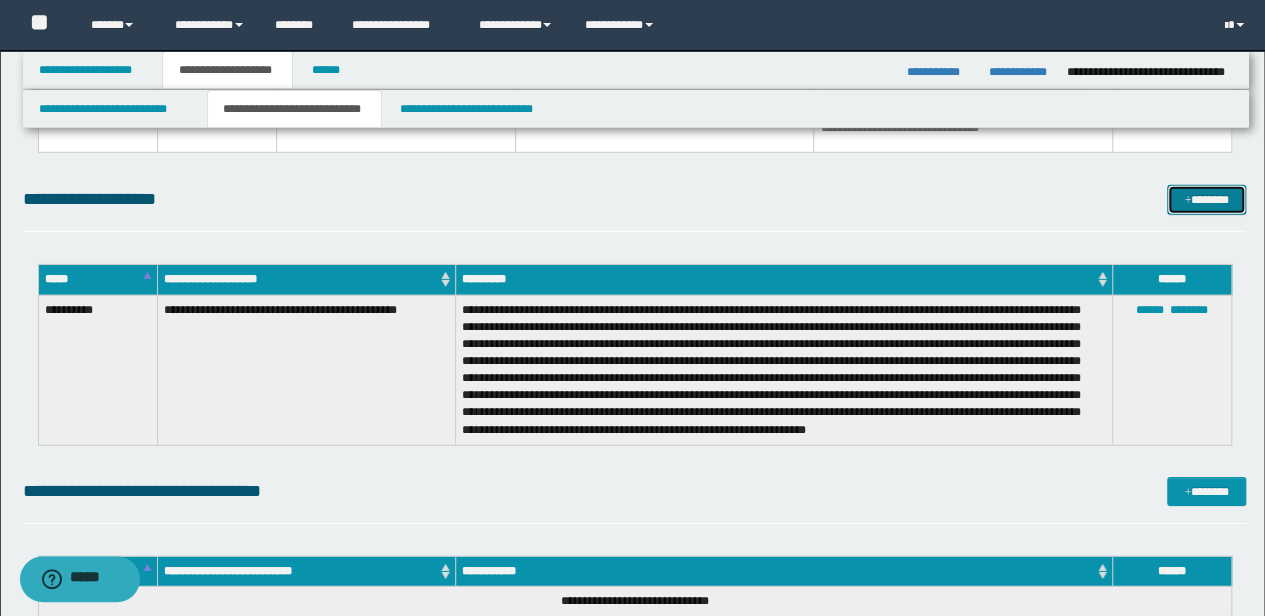 click at bounding box center [1187, 201] 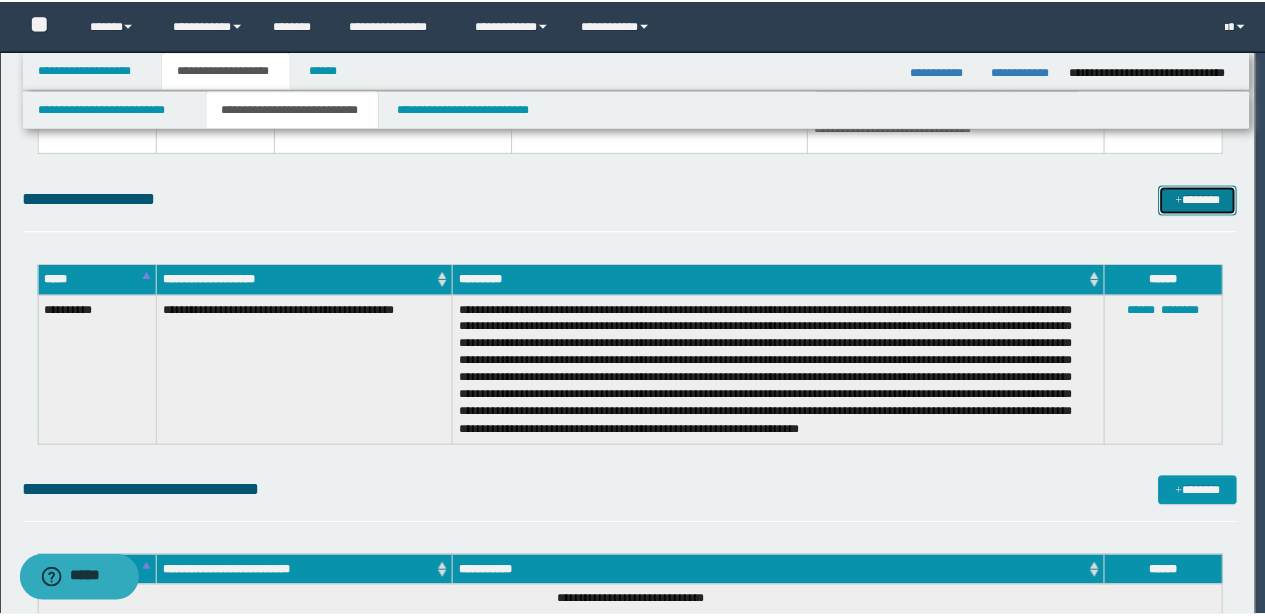 scroll, scrollTop: 0, scrollLeft: 0, axis: both 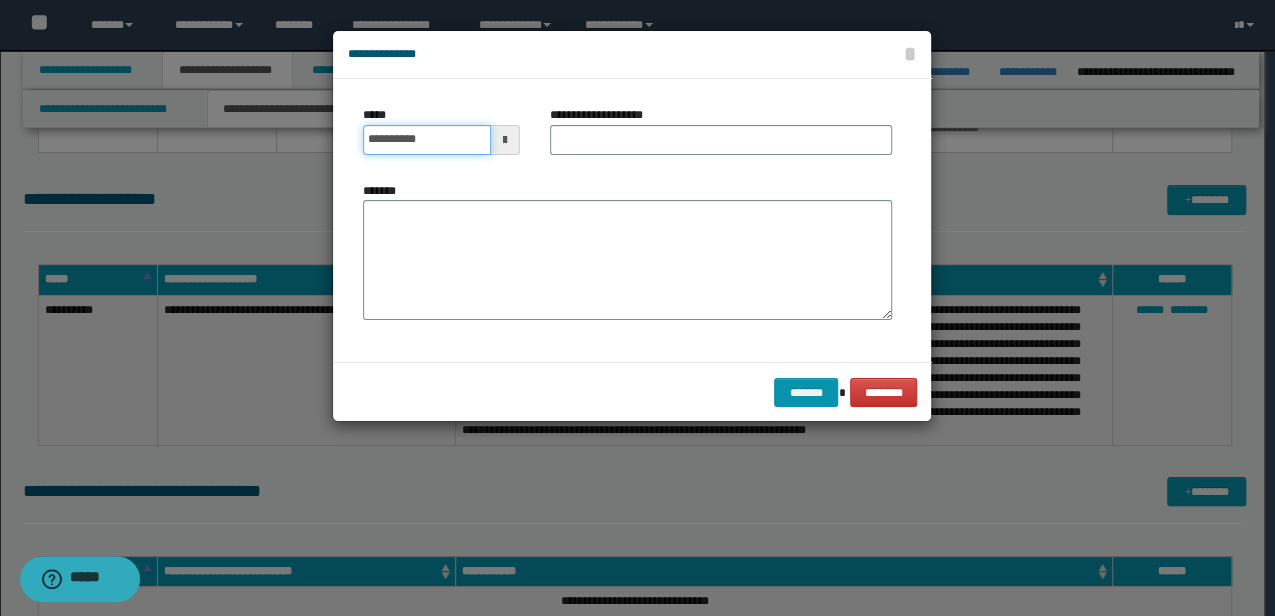 click on "**********" at bounding box center [426, 140] 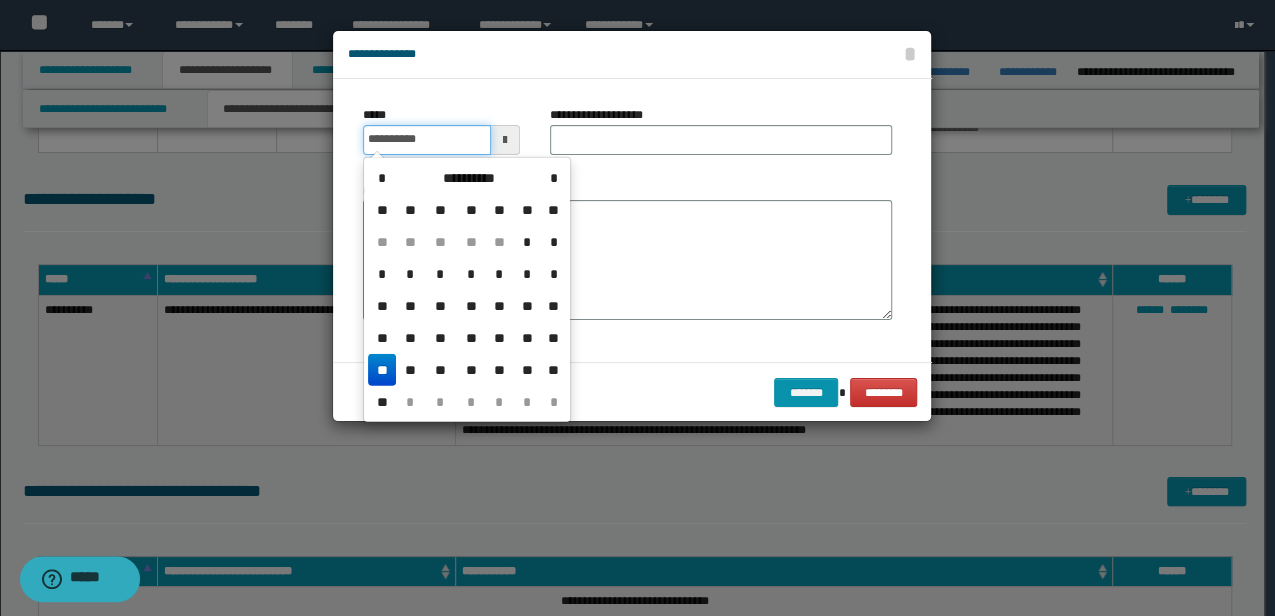 type on "**********" 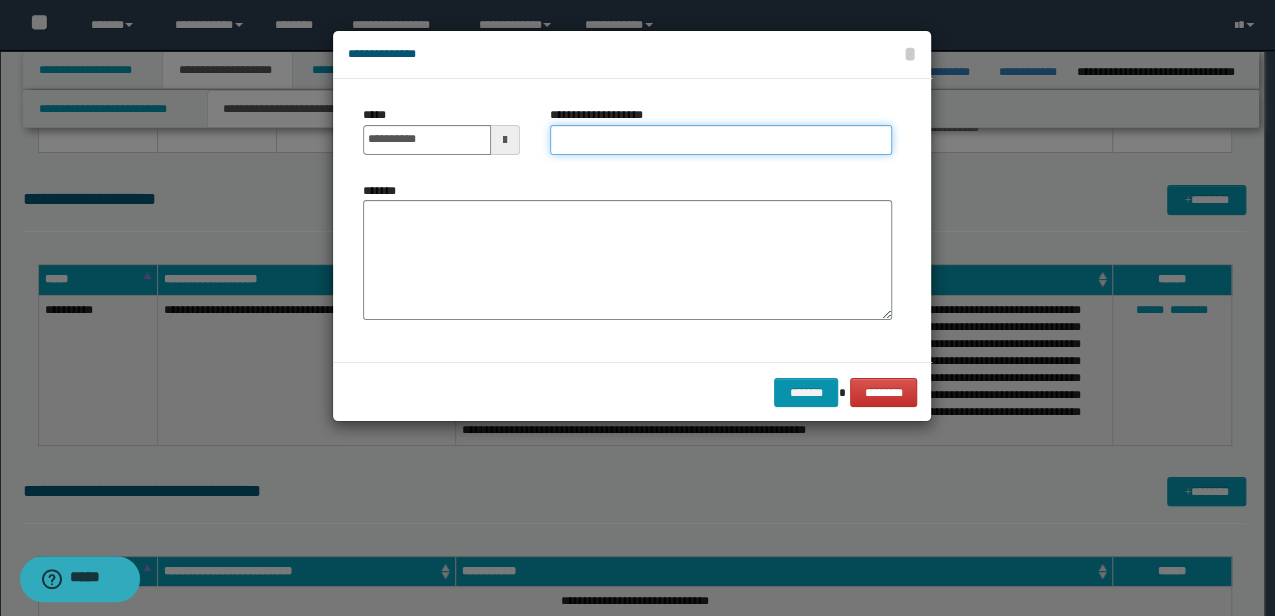 click on "**********" at bounding box center (721, 140) 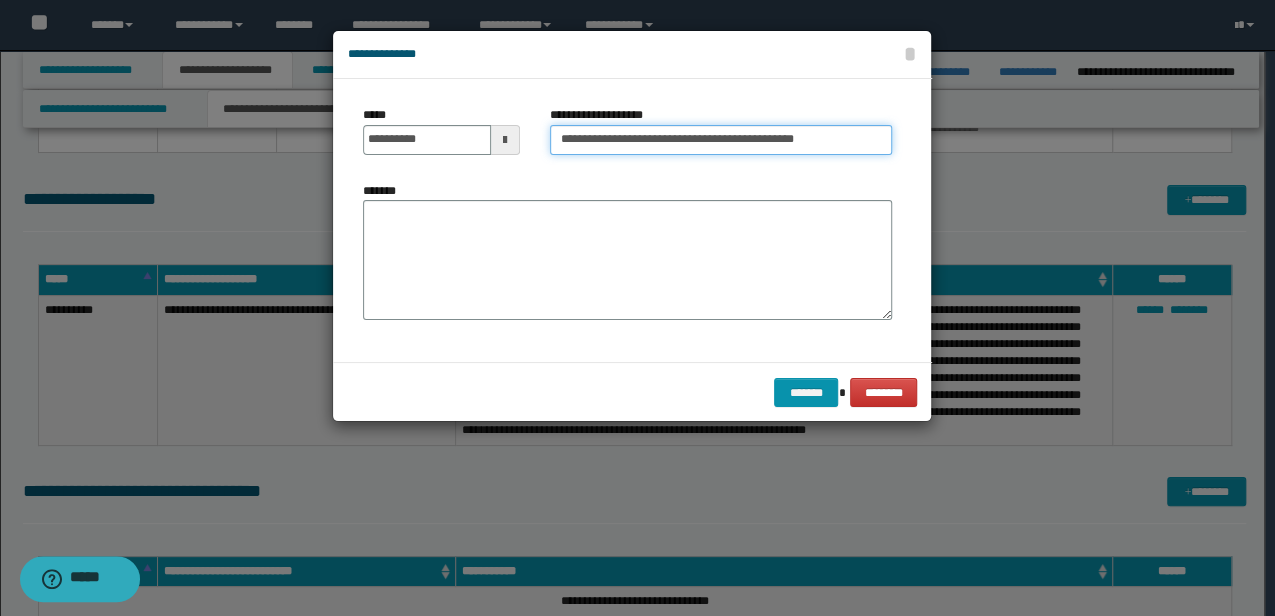 click on "**********" at bounding box center (721, 140) 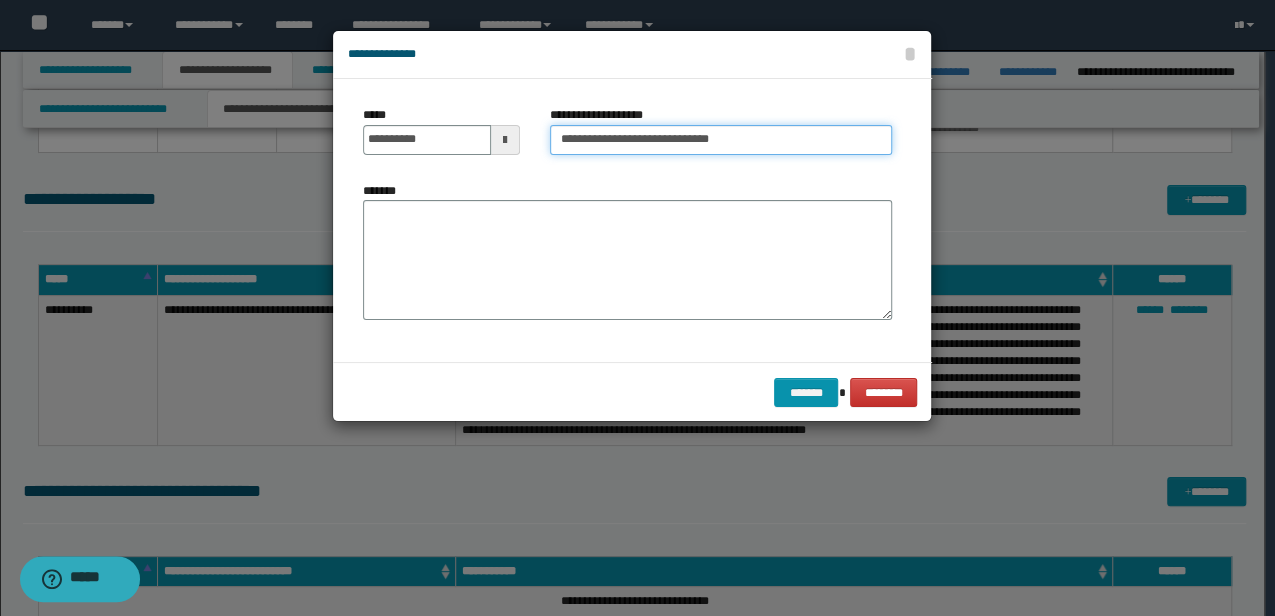 click on "**********" at bounding box center (721, 140) 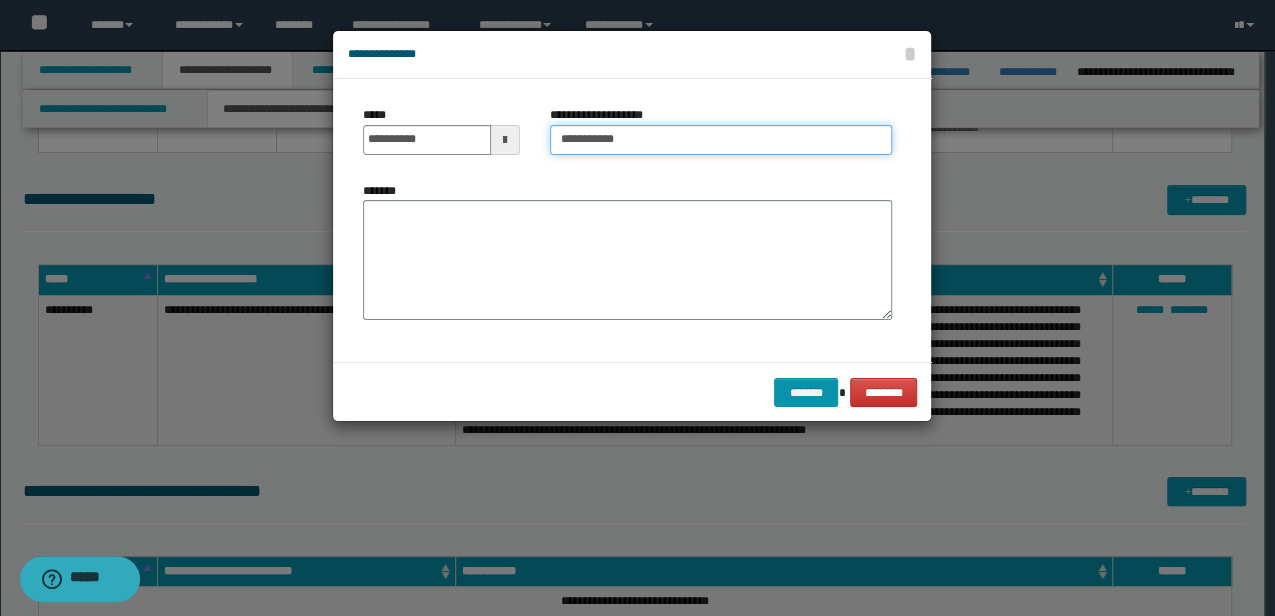 type on "**********" 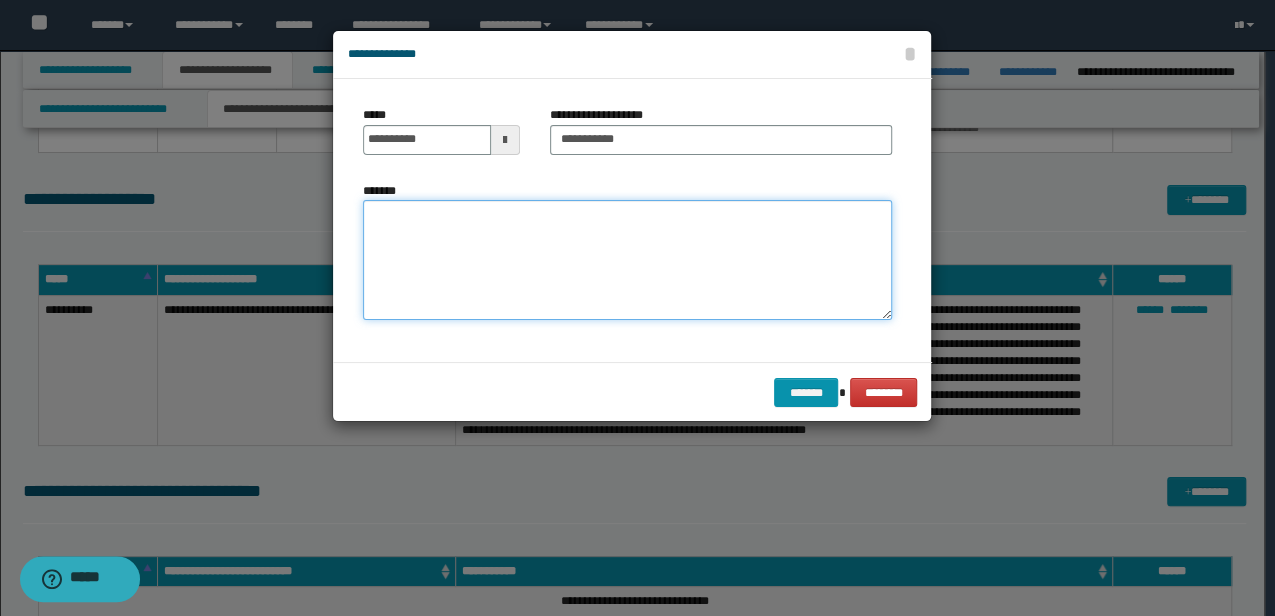 click on "*******" at bounding box center (627, 259) 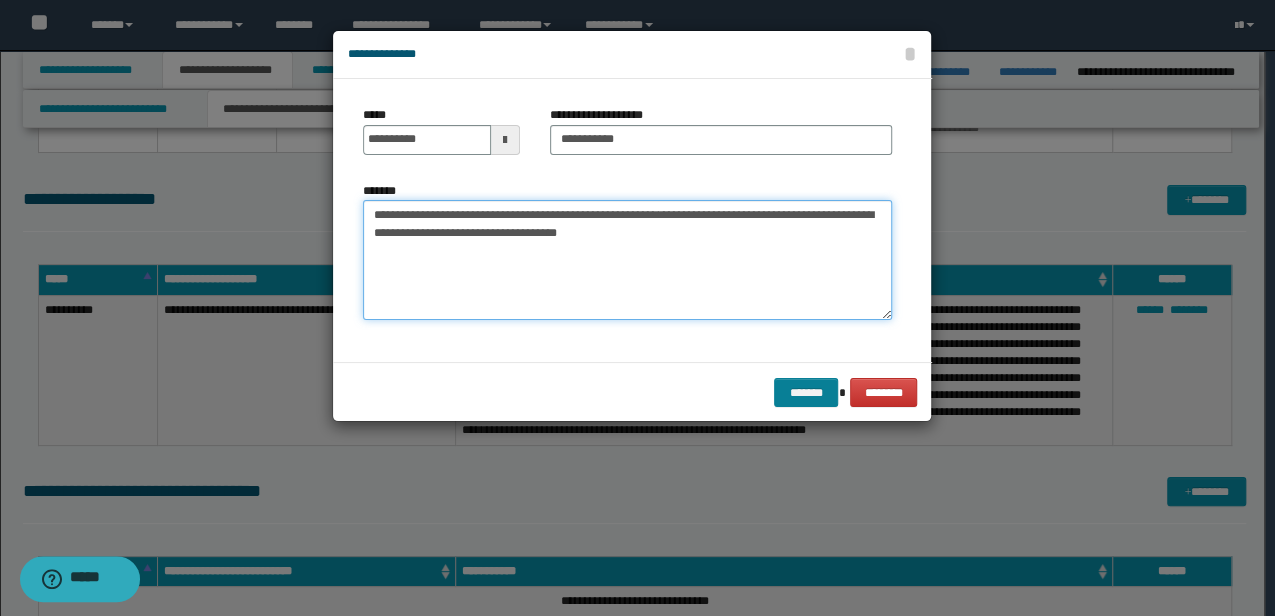 type on "**********" 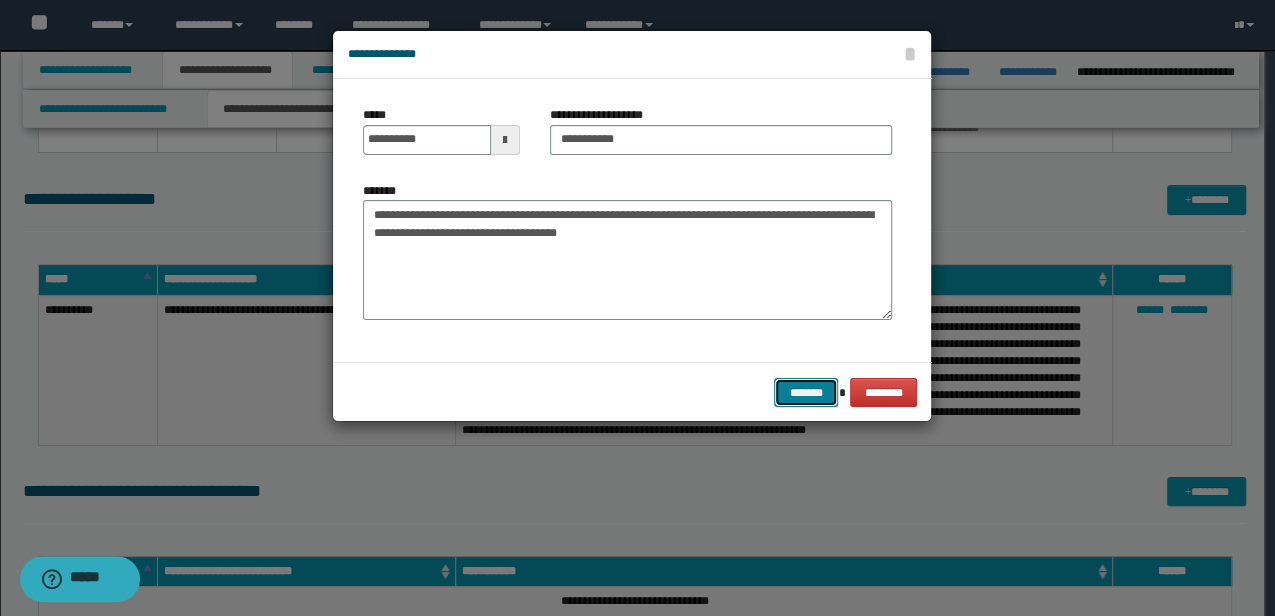 click on "*******" at bounding box center [806, 392] 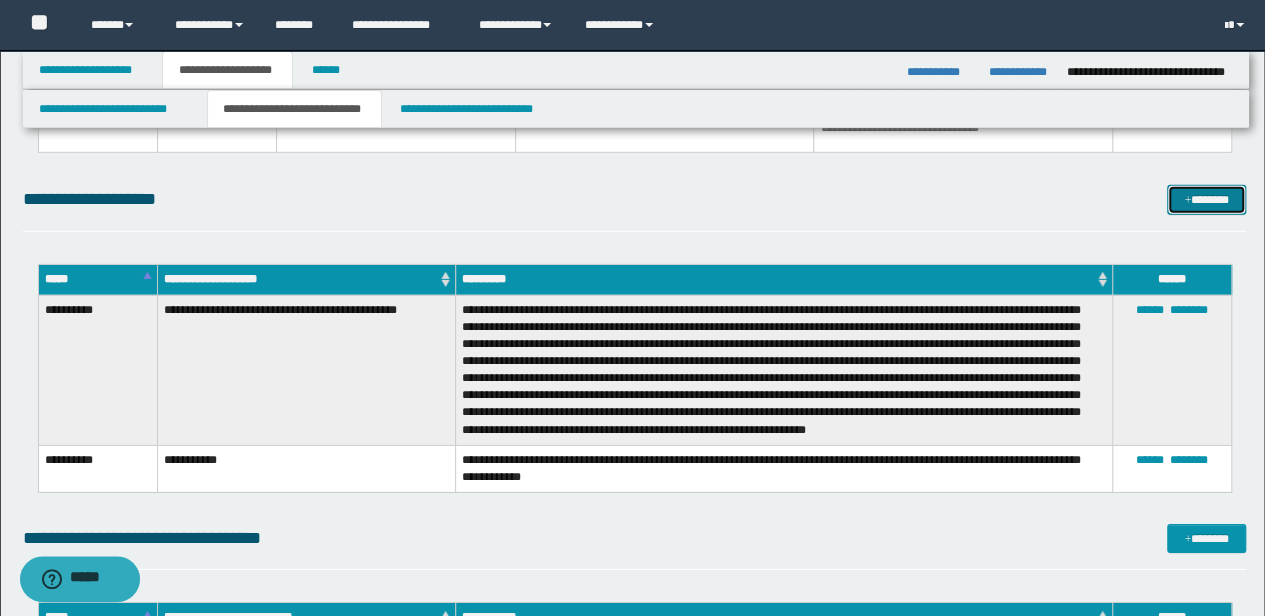 click on "*******" at bounding box center (1206, 199) 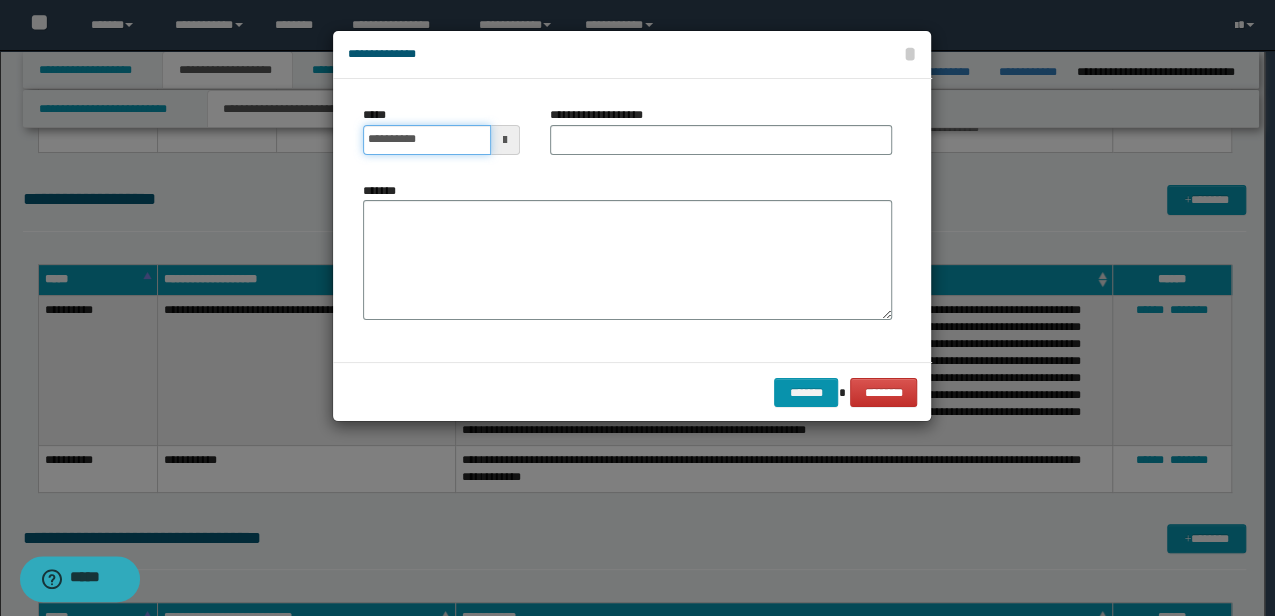 click on "**********" at bounding box center (426, 140) 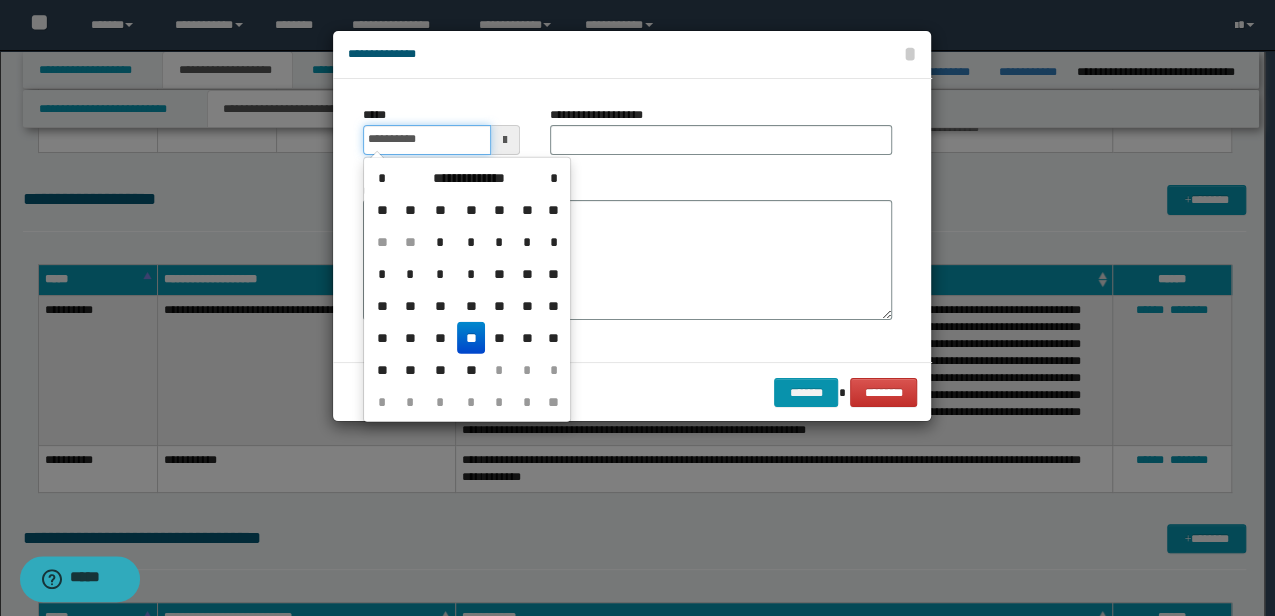 type on "**********" 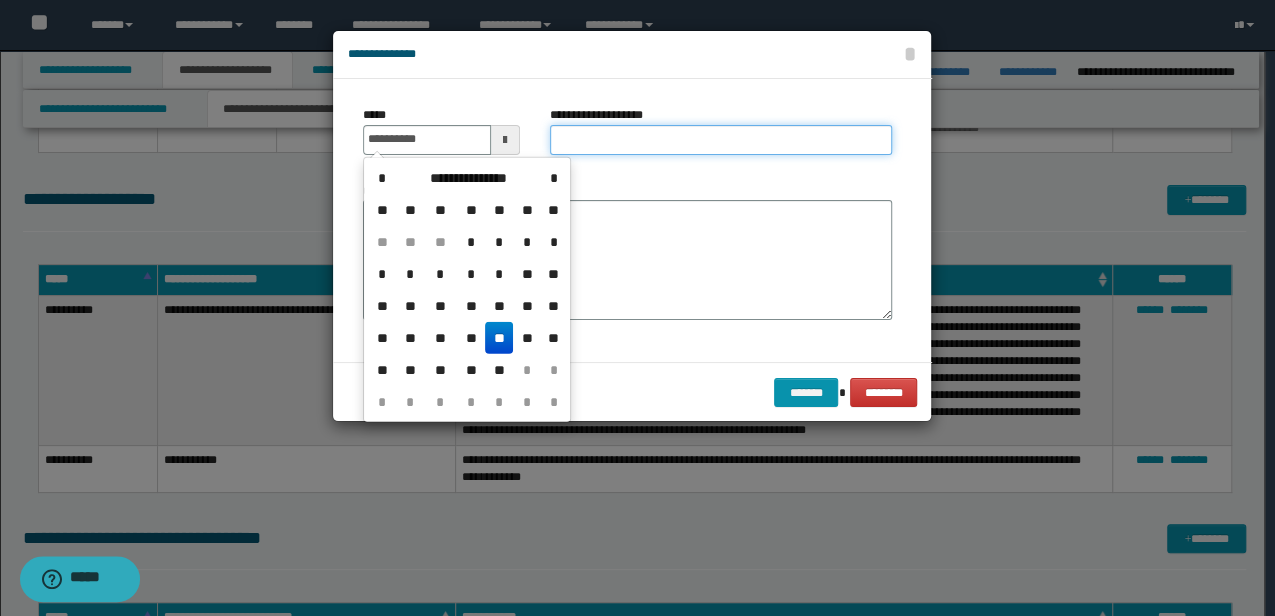 click on "**********" at bounding box center (721, 140) 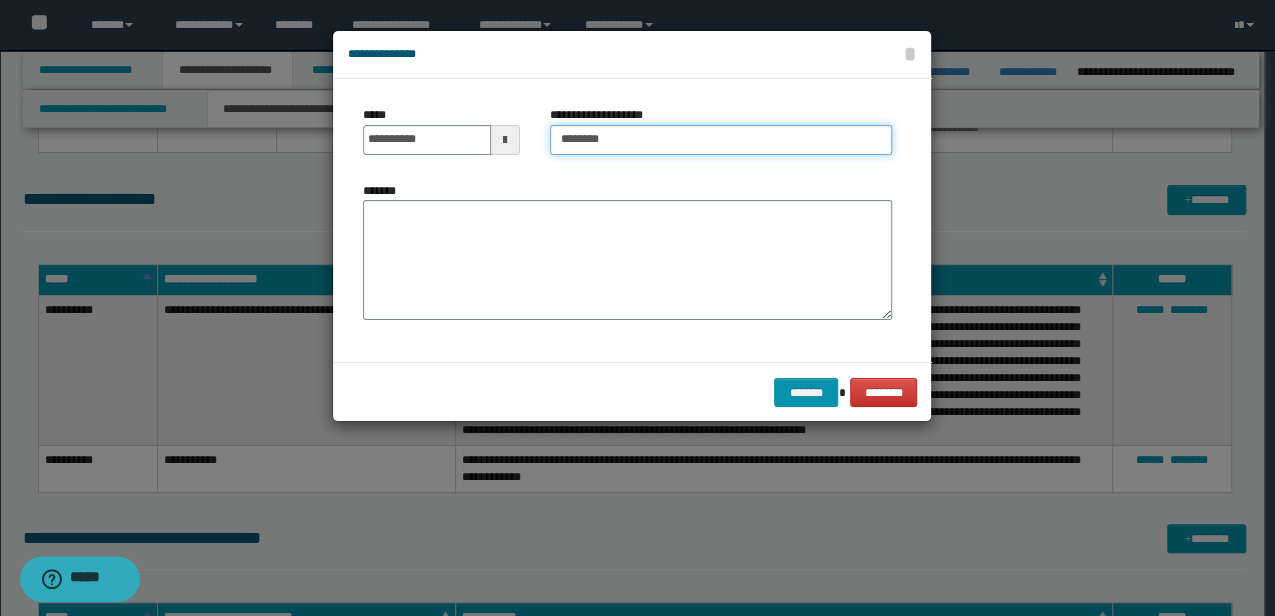 type on "********" 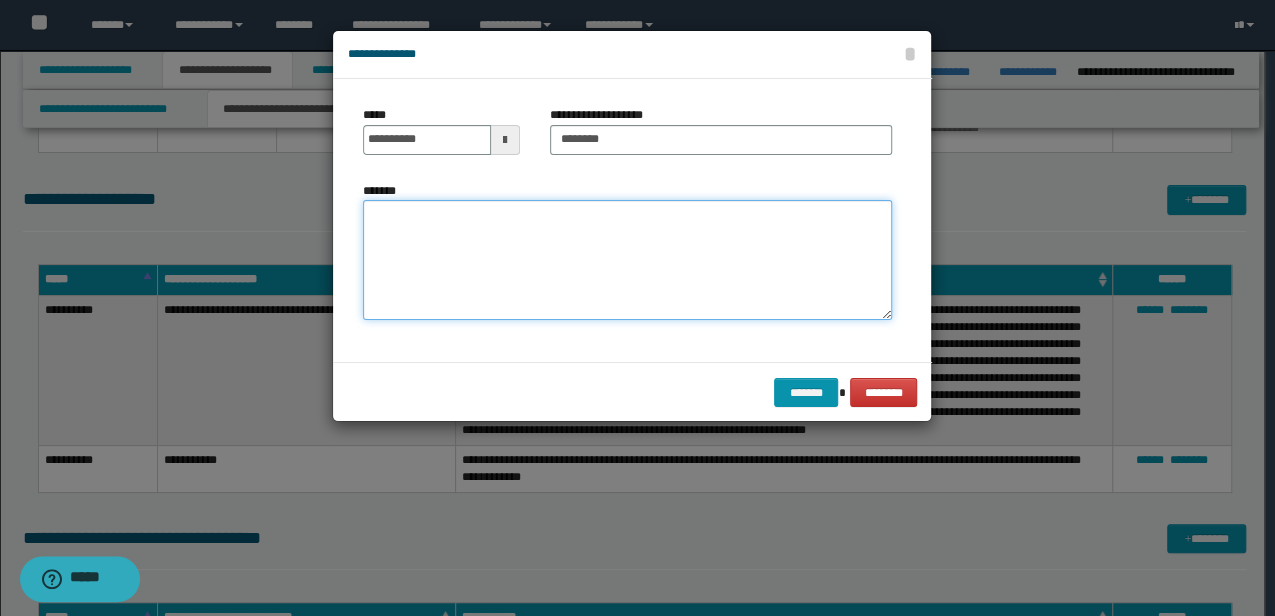 click on "*******" at bounding box center [627, 259] 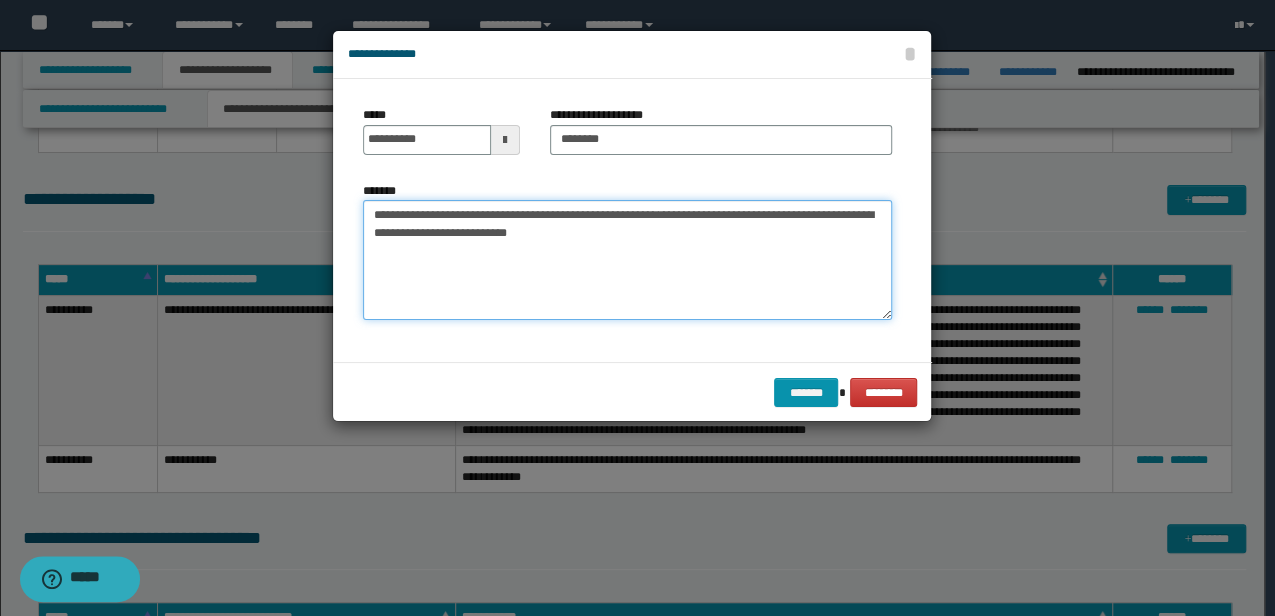 click on "**********" at bounding box center (627, 259) 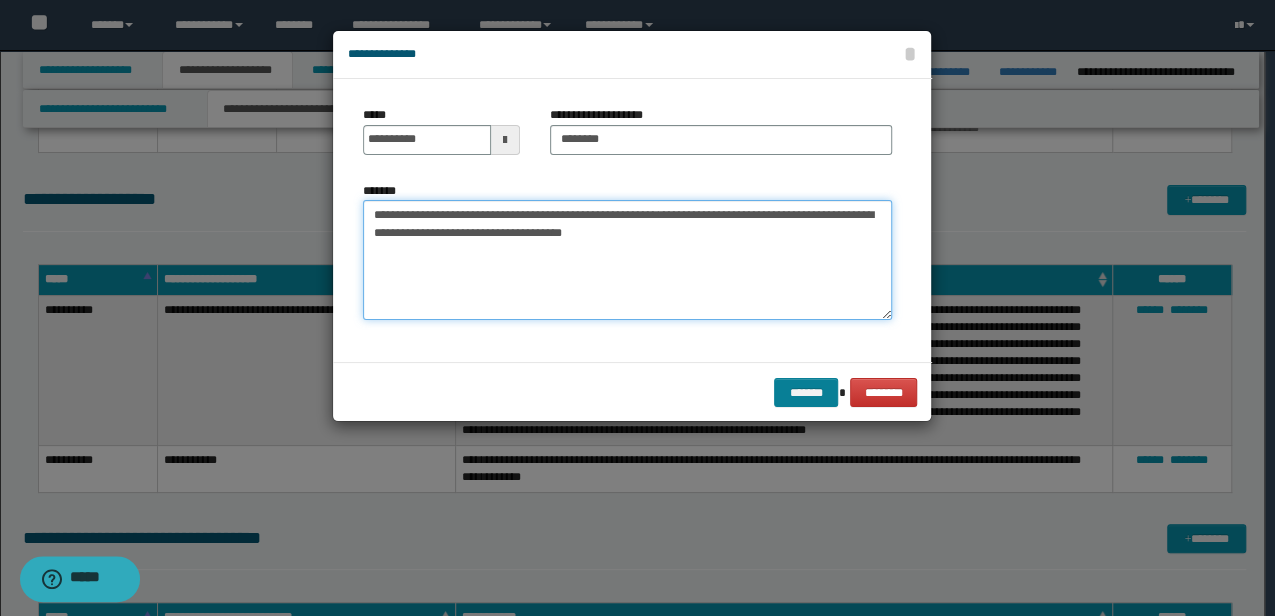 type on "**********" 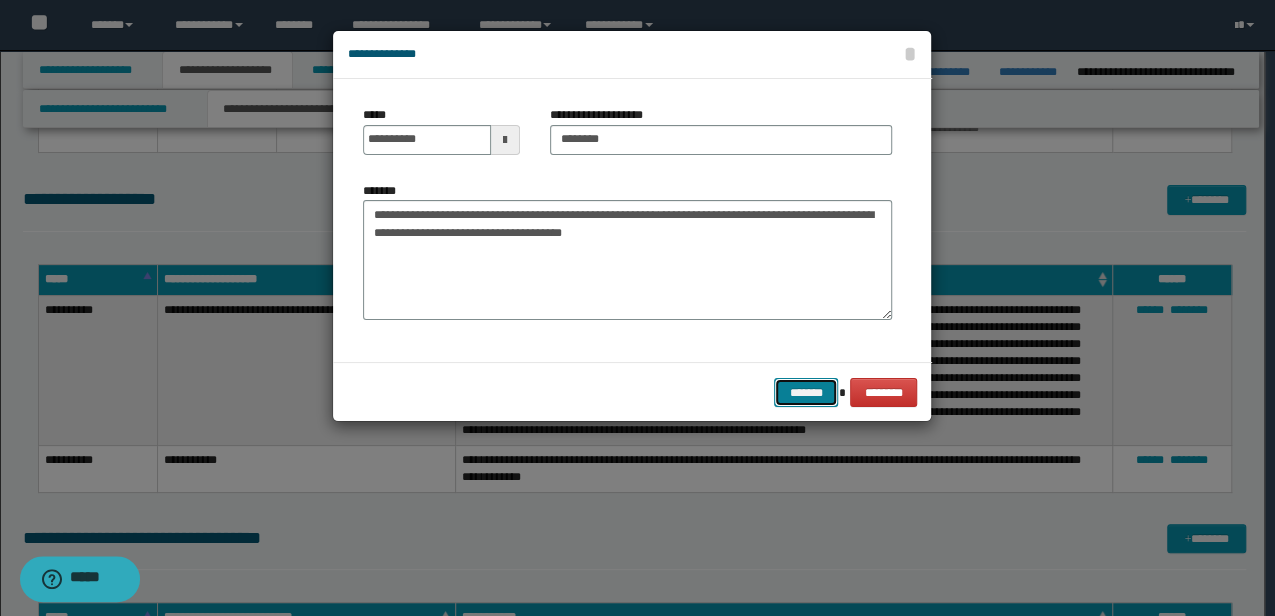 click on "*******" at bounding box center [806, 392] 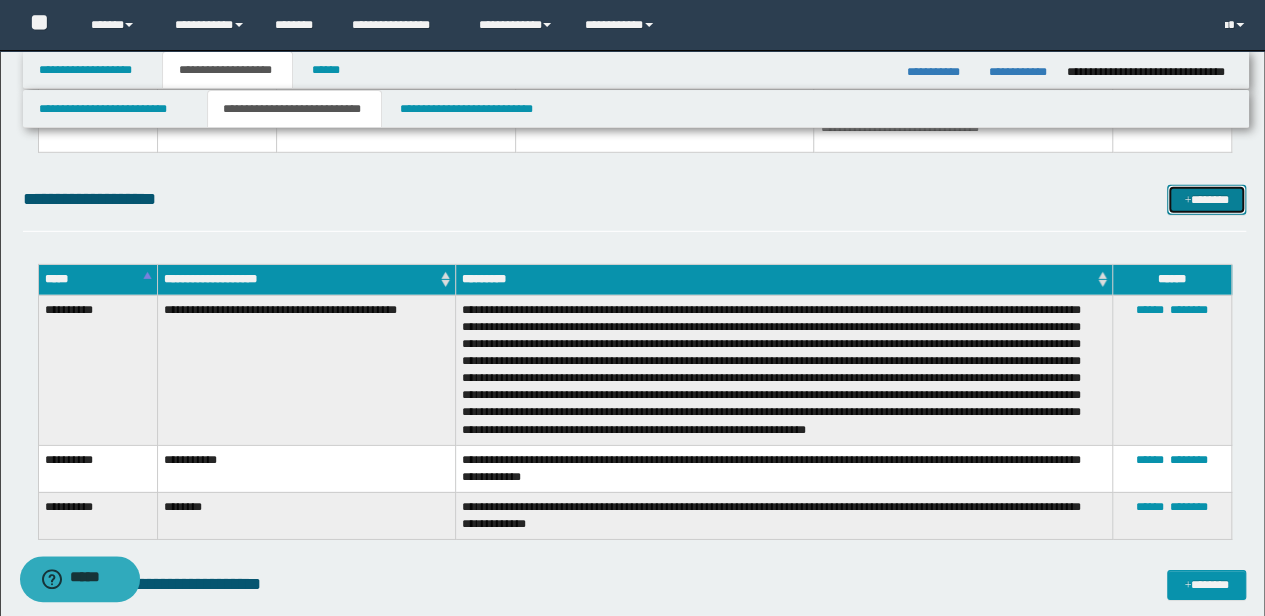 click on "*******" at bounding box center [1206, 199] 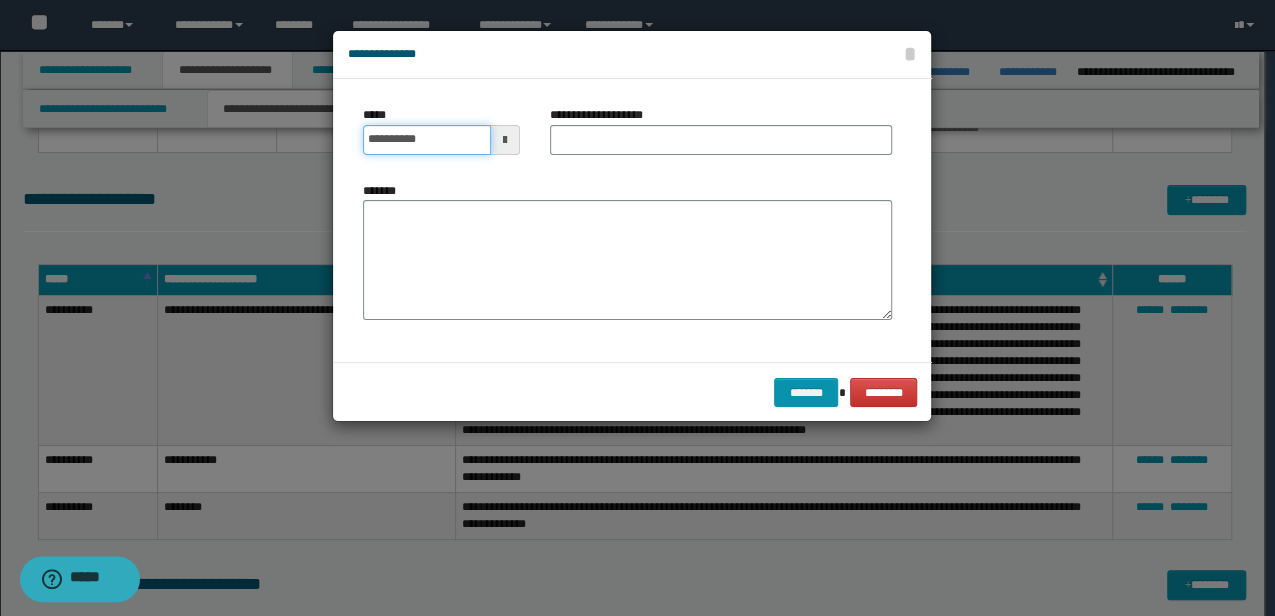 click on "**********" at bounding box center (426, 140) 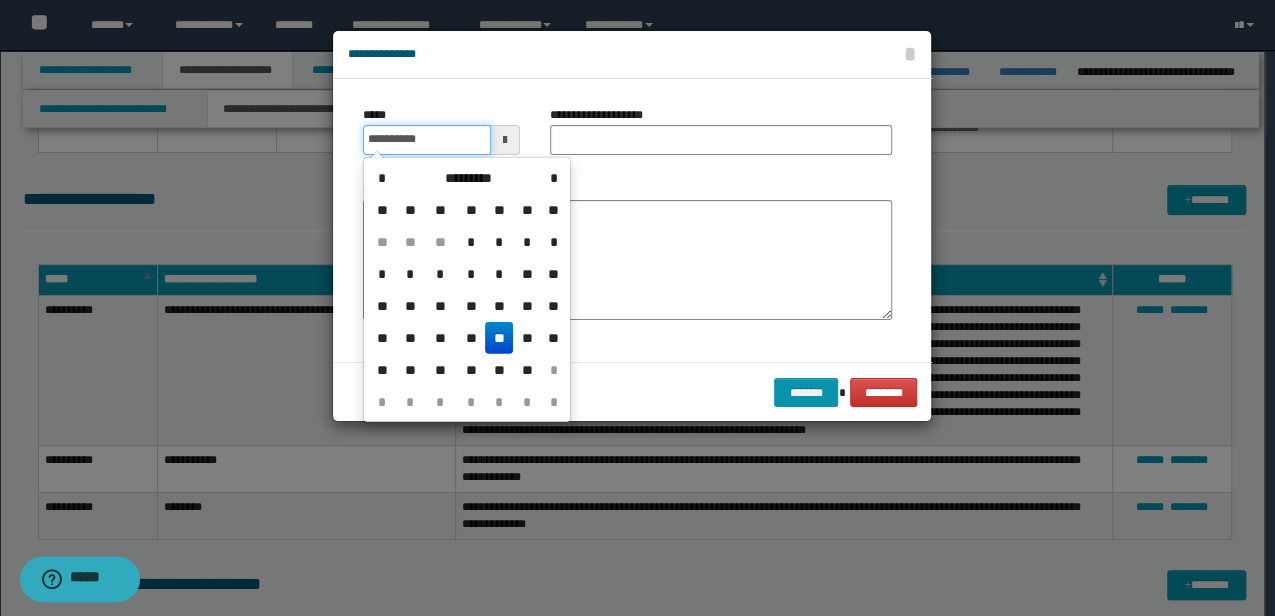 type on "**********" 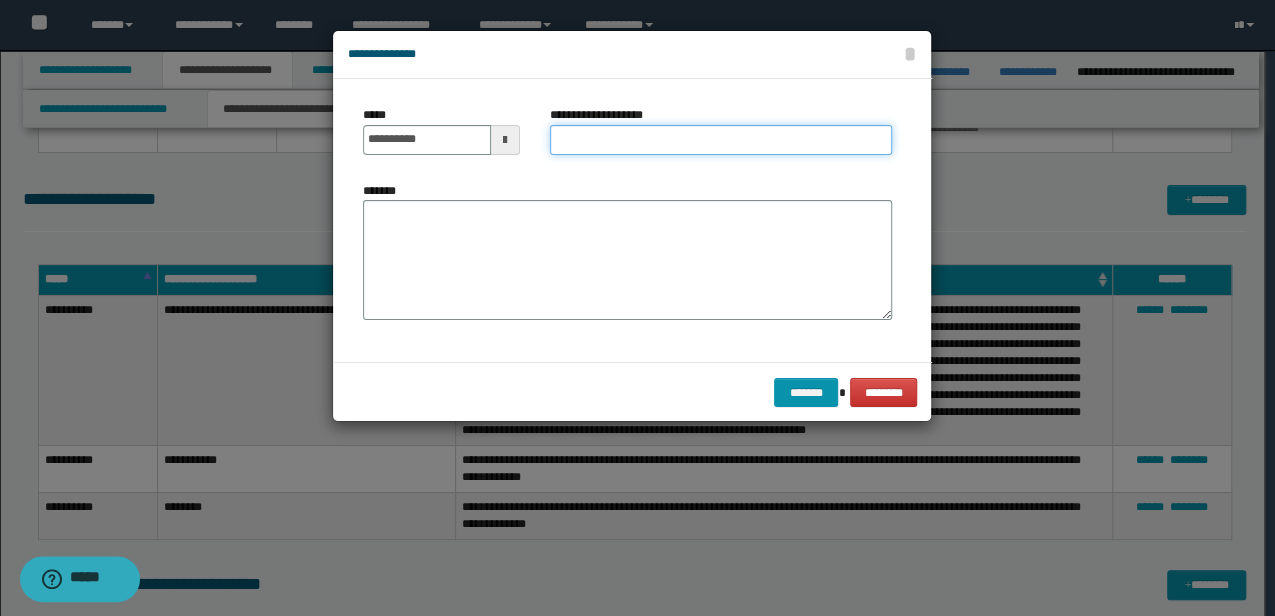 click on "**********" at bounding box center [721, 140] 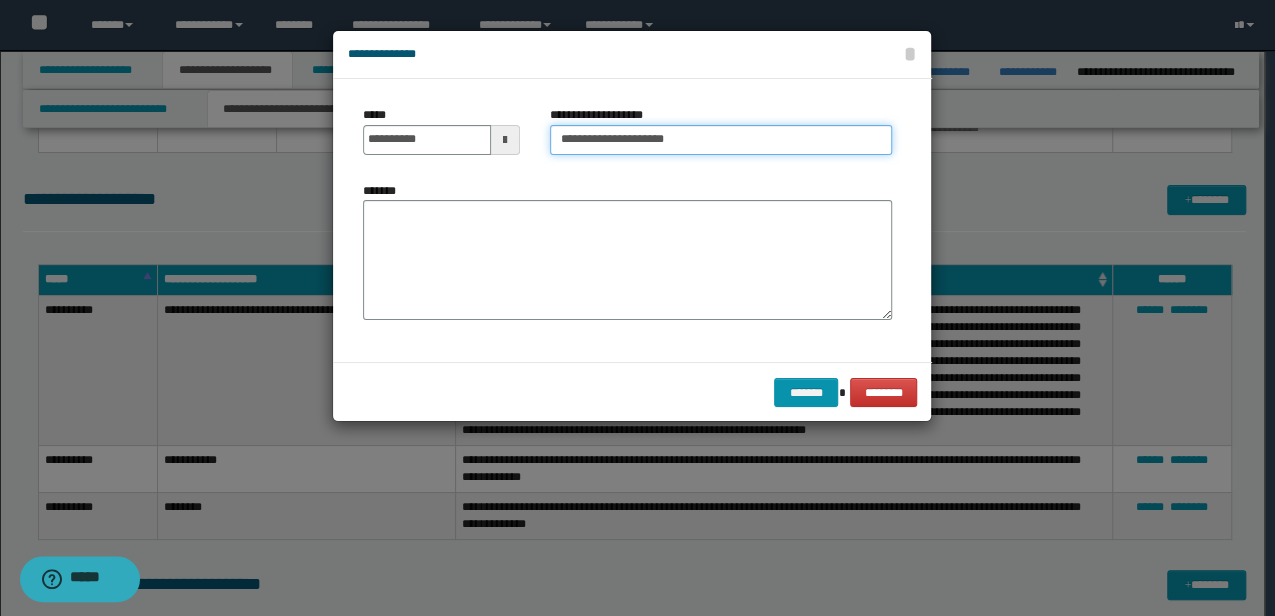 type on "**********" 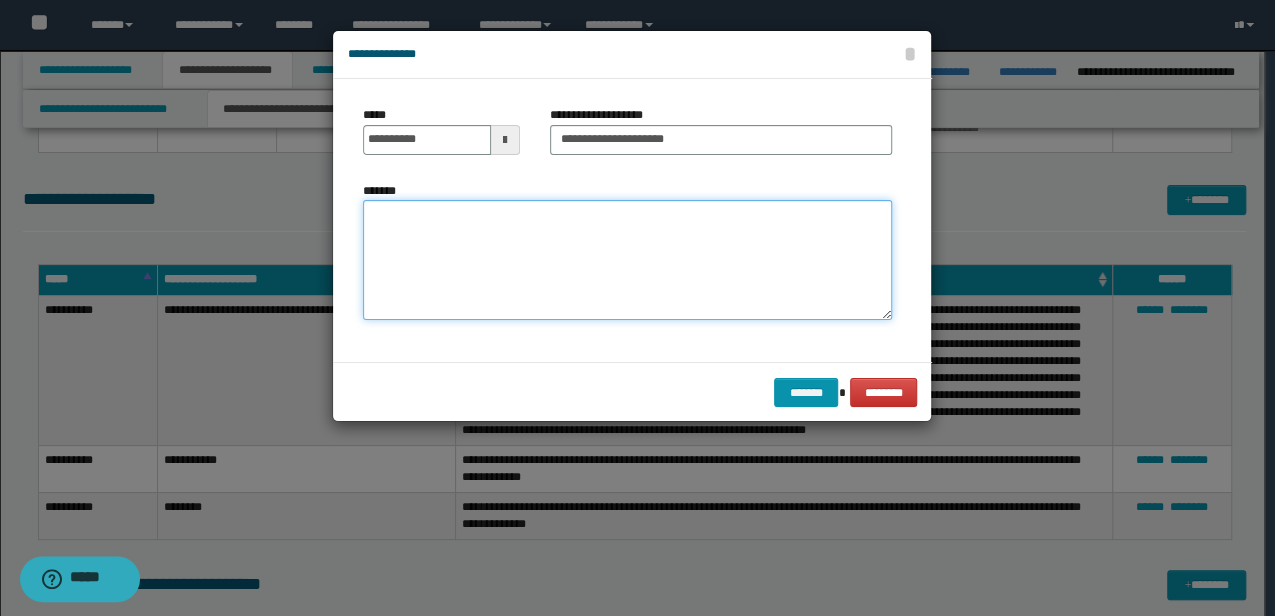 click on "*******" at bounding box center (627, 259) 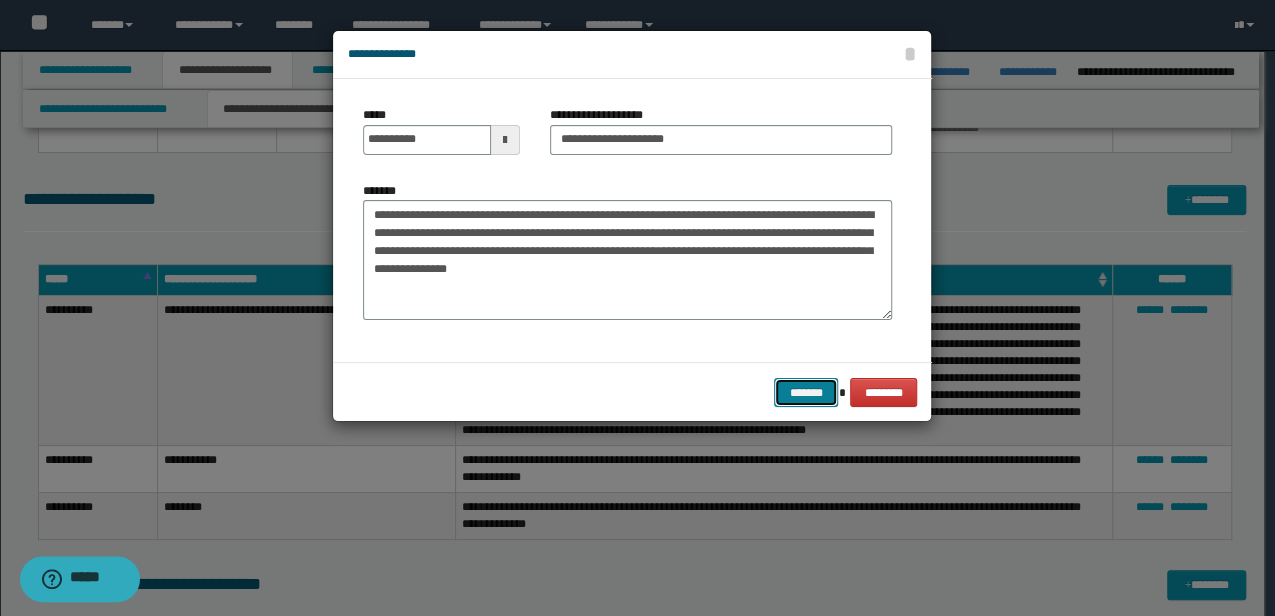 click on "*******" at bounding box center (806, 392) 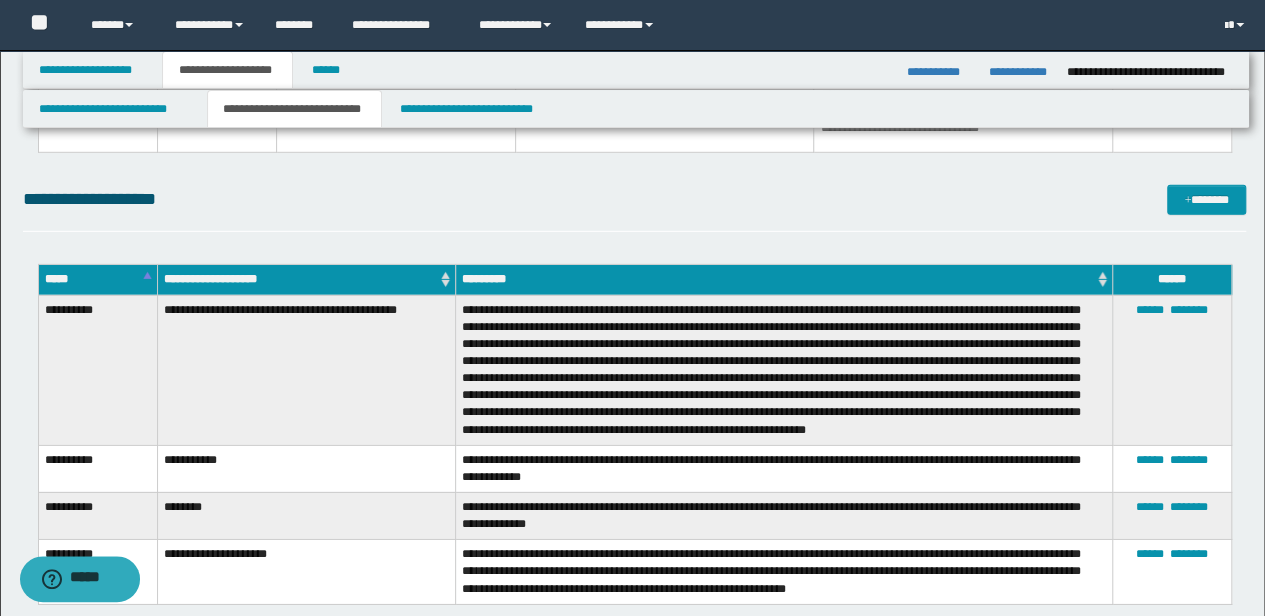 click on "**********" at bounding box center [784, 468] 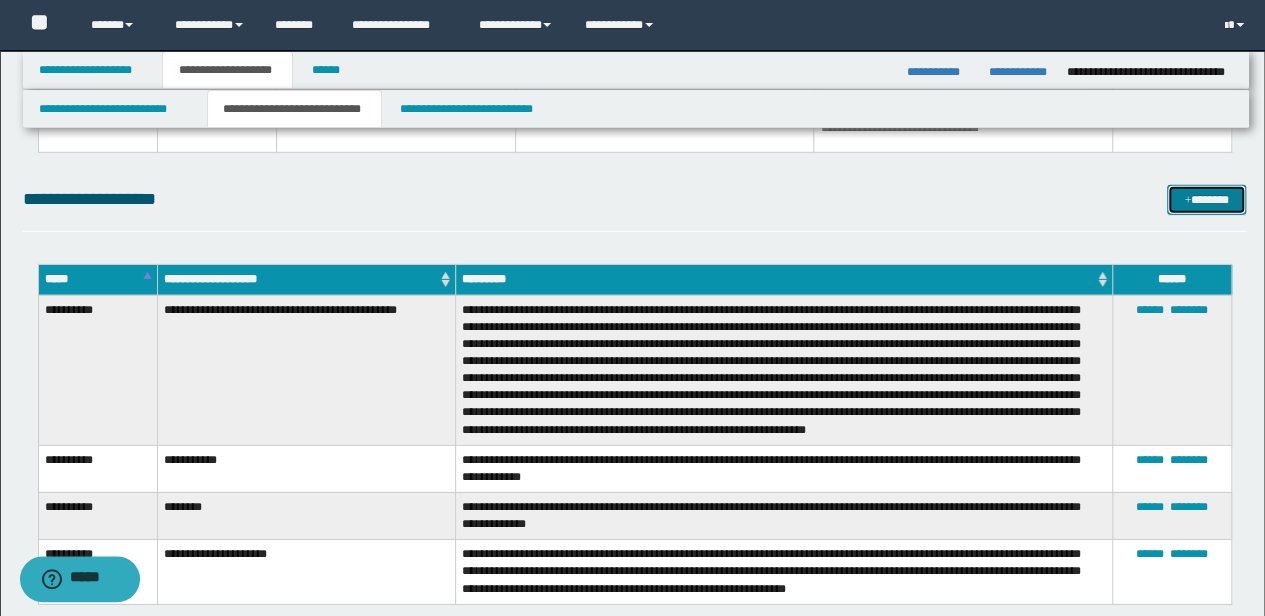 click on "*******" at bounding box center [1206, 199] 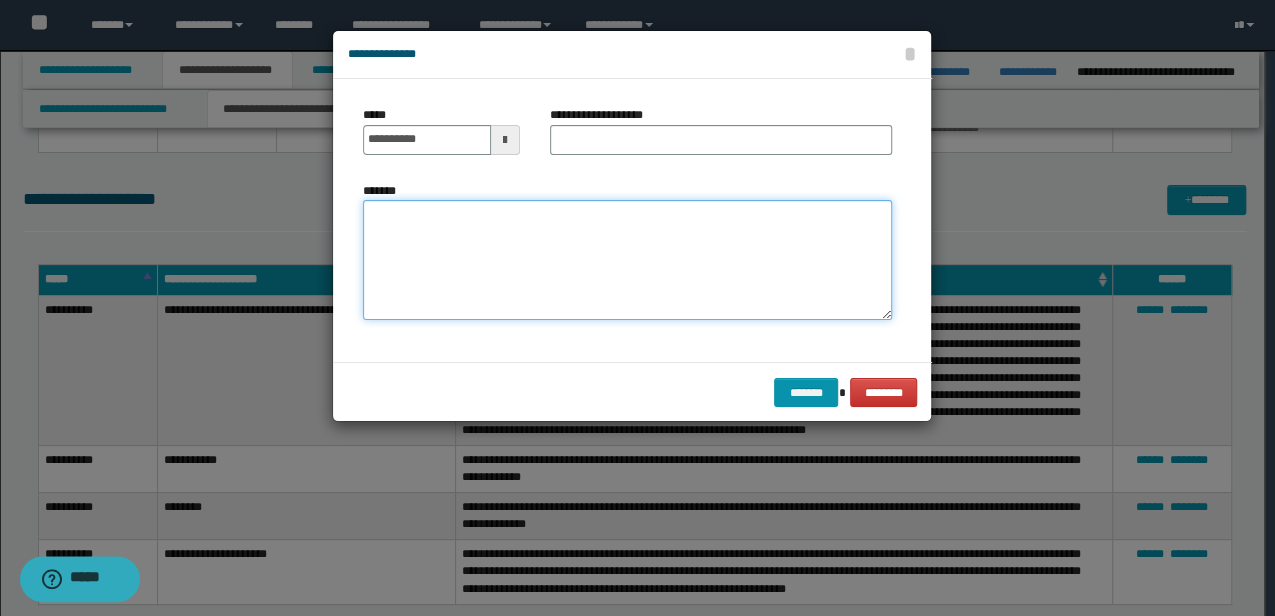 click on "*******" at bounding box center [627, 259] 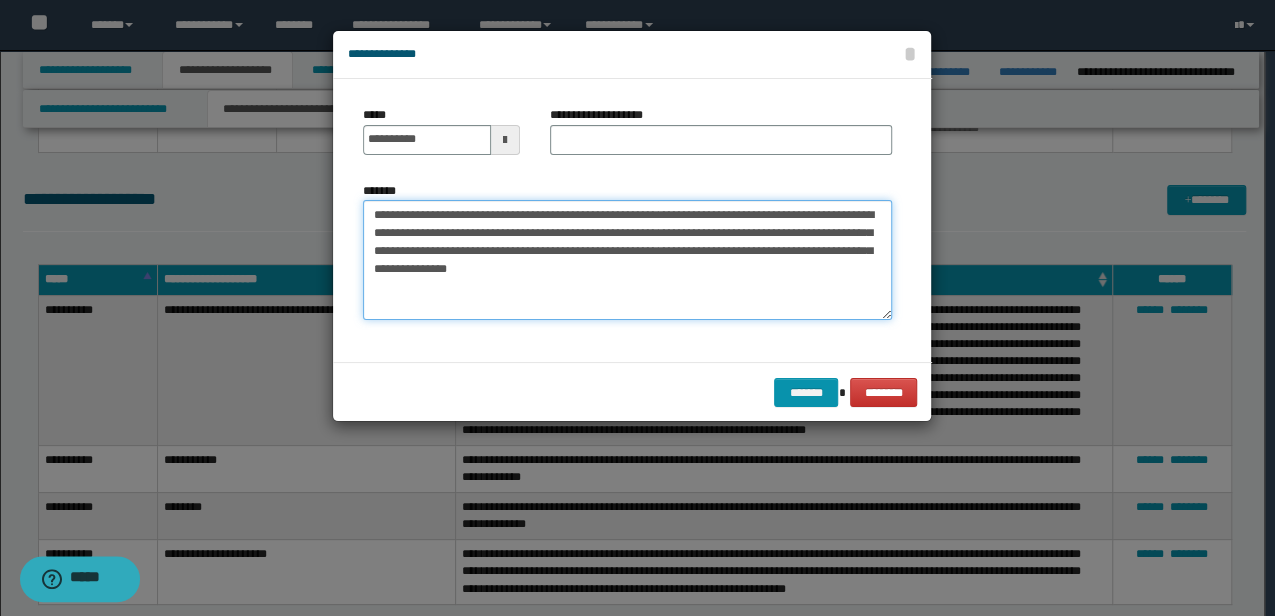 type on "**********" 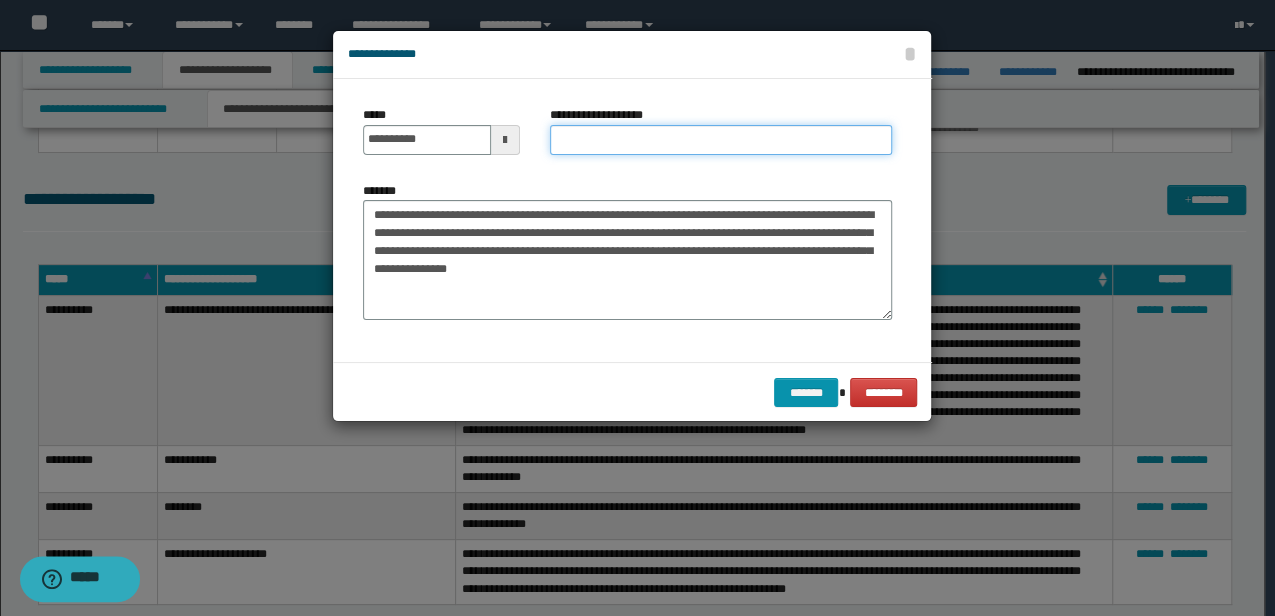 click on "**********" at bounding box center (721, 140) 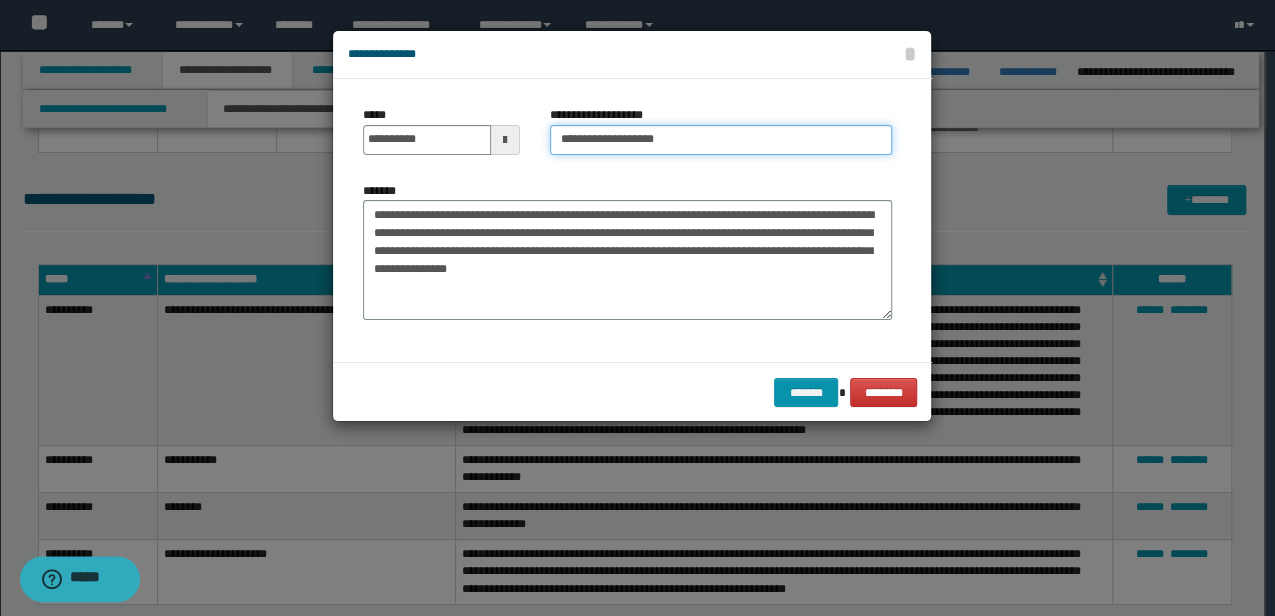 click on "**********" at bounding box center (721, 140) 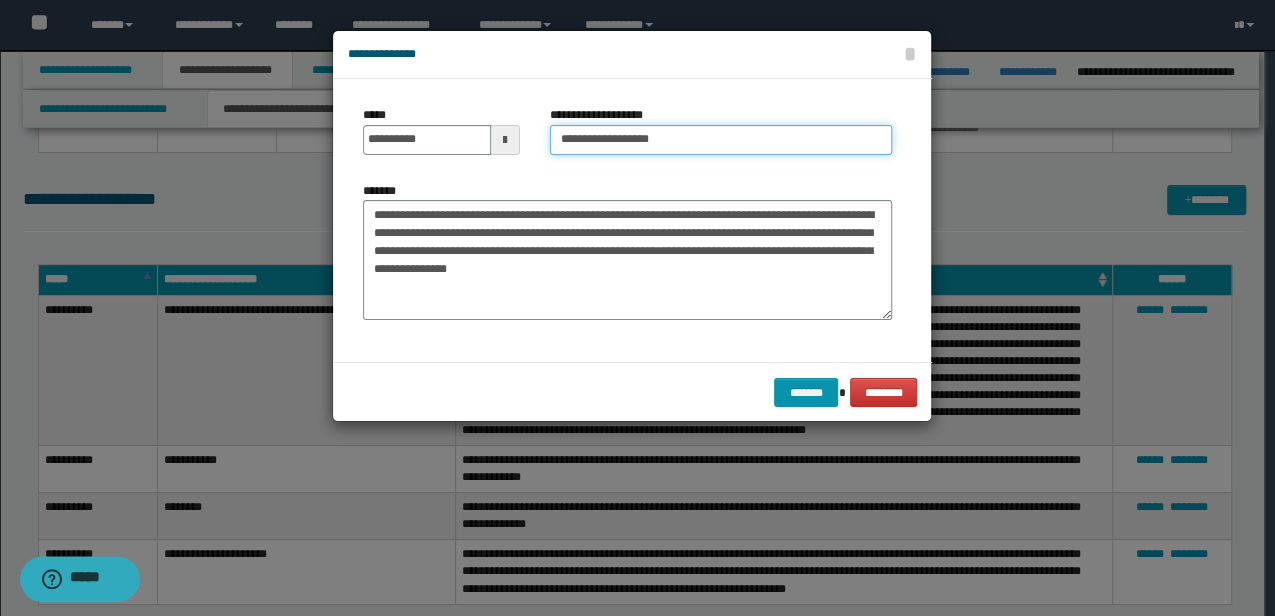 click on "**********" at bounding box center [721, 140] 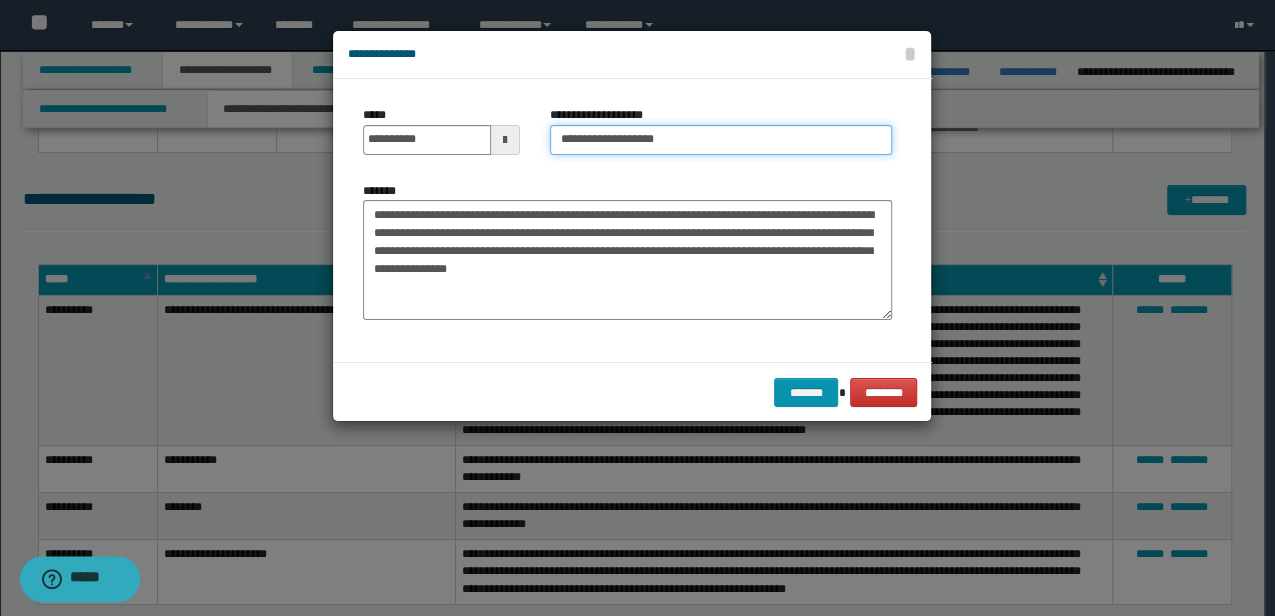 click on "**********" at bounding box center [721, 140] 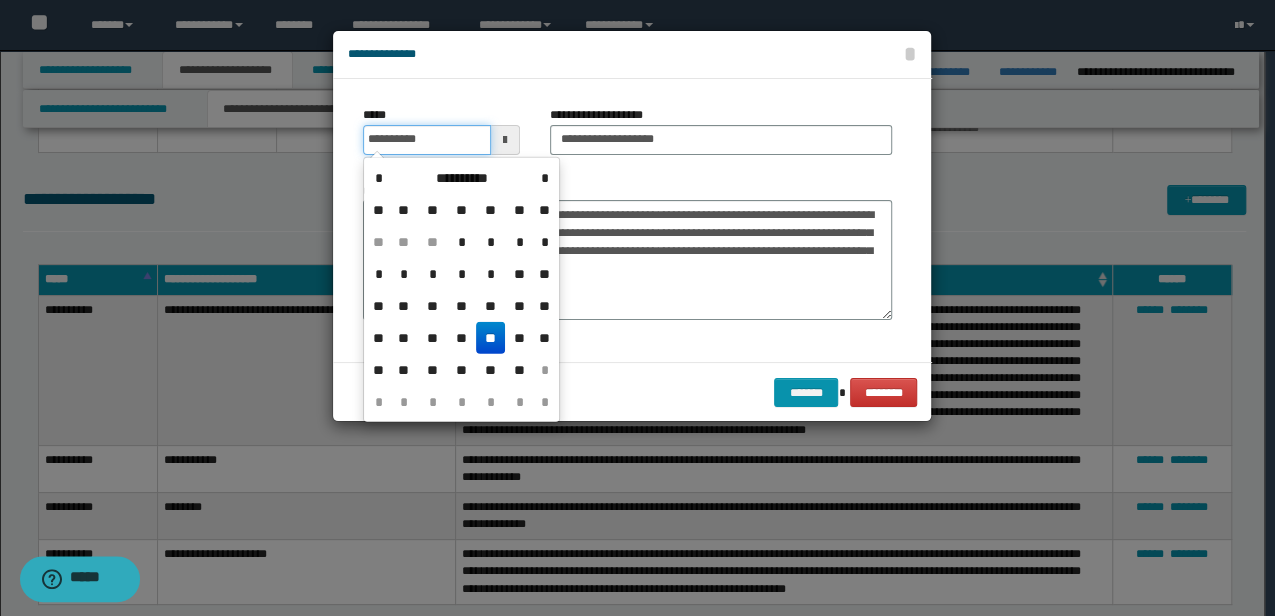 click on "**********" at bounding box center (426, 140) 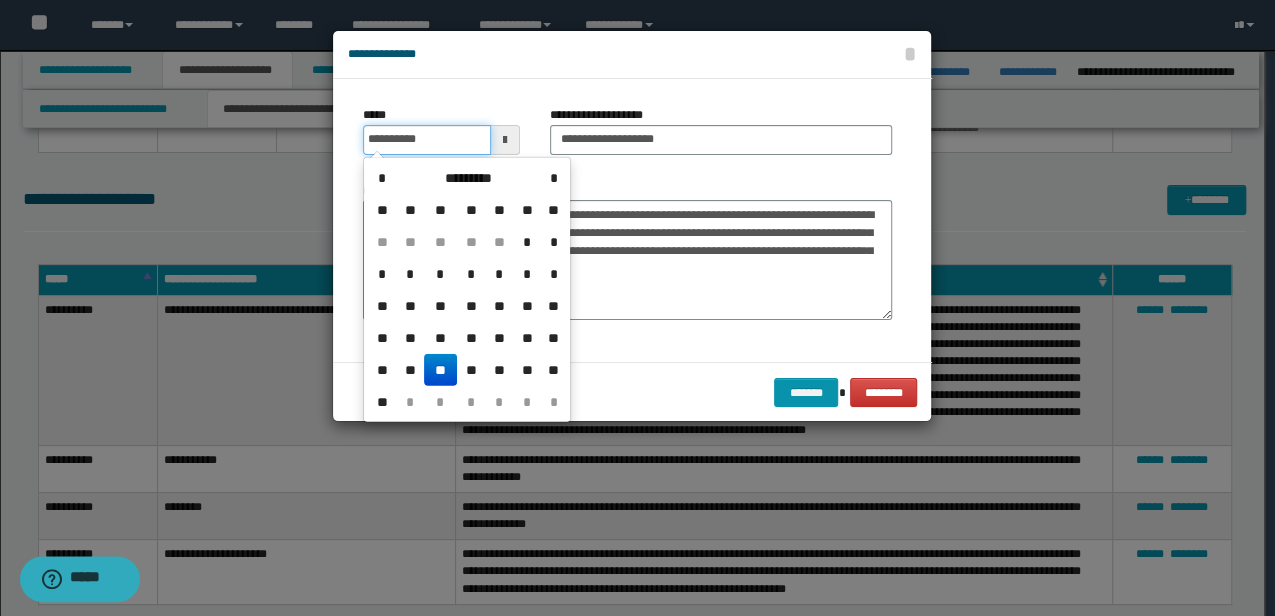 type on "**********" 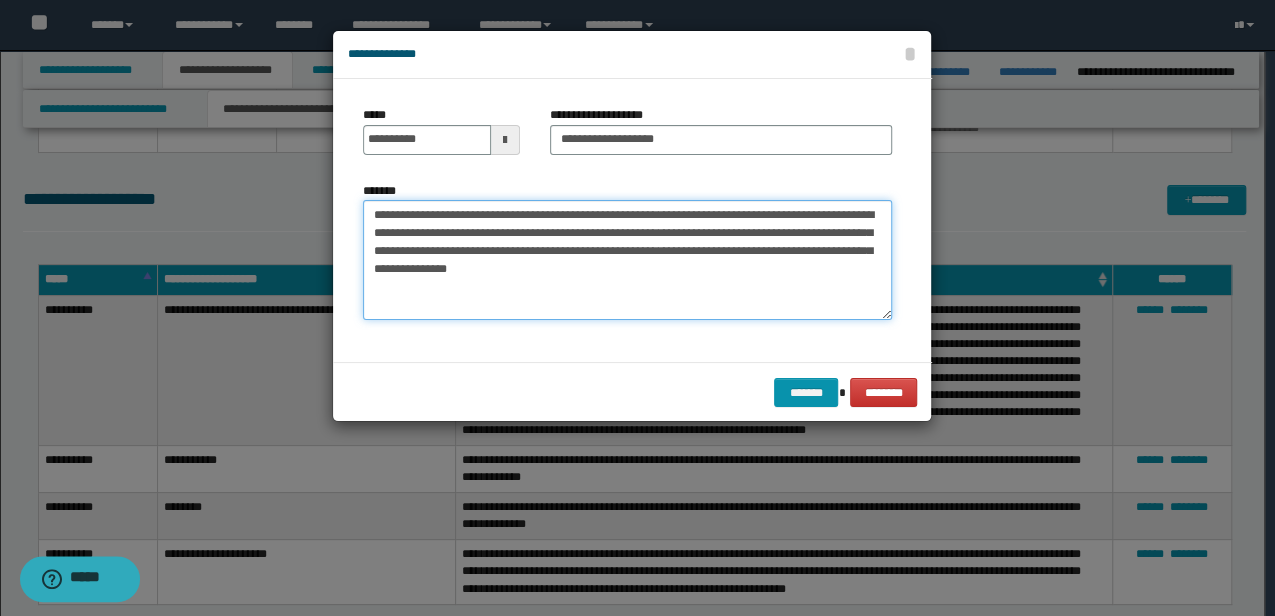 click on "**********" at bounding box center (627, 259) 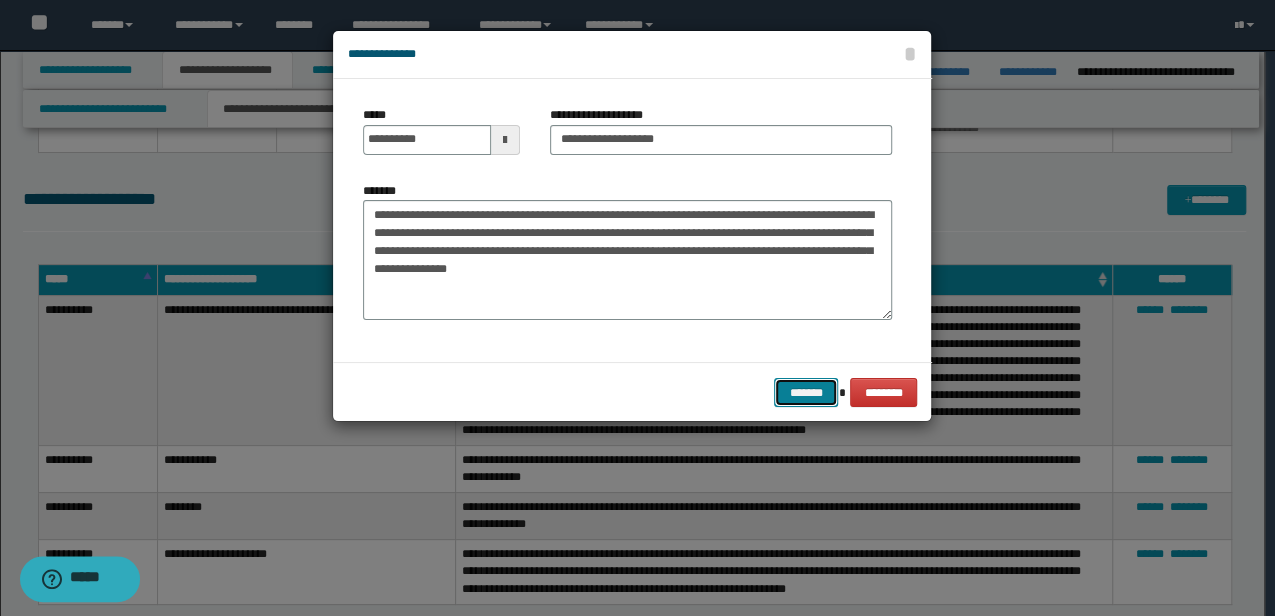 click on "*******" at bounding box center [806, 392] 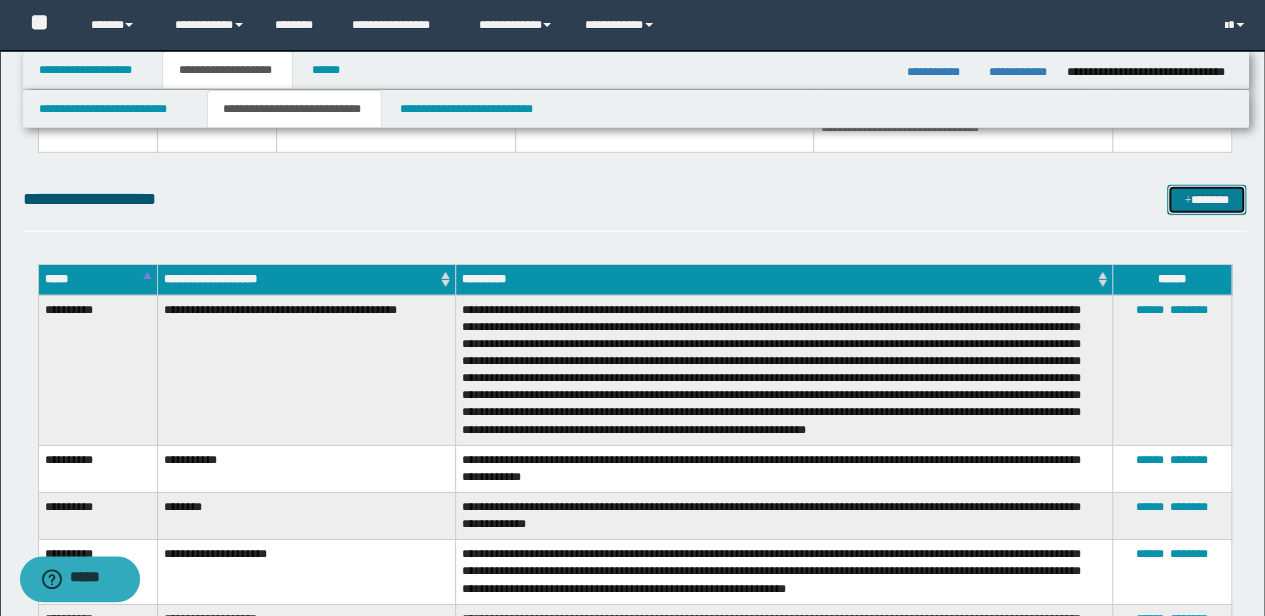 click on "*******" at bounding box center [1206, 199] 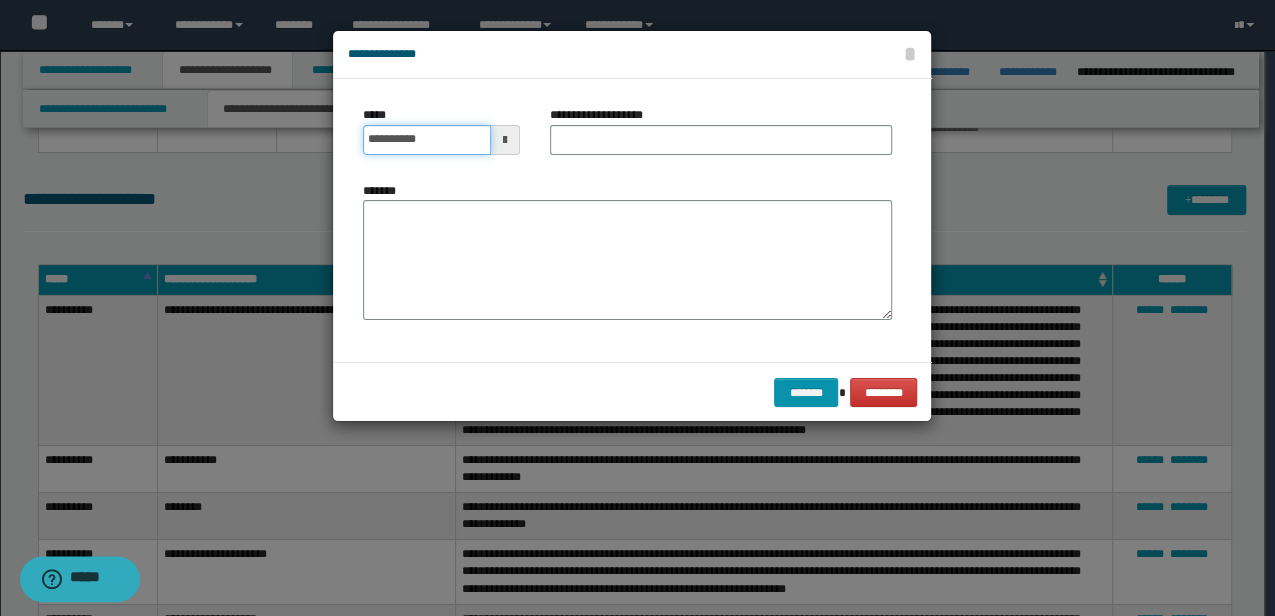 click on "**********" at bounding box center [426, 140] 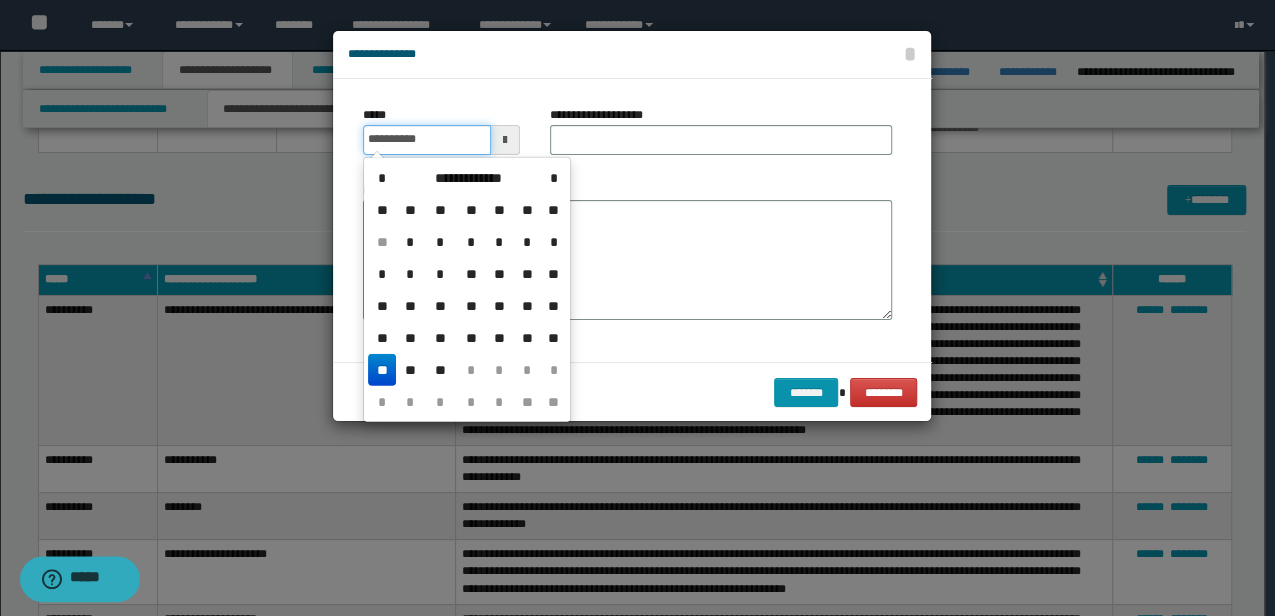 type on "**********" 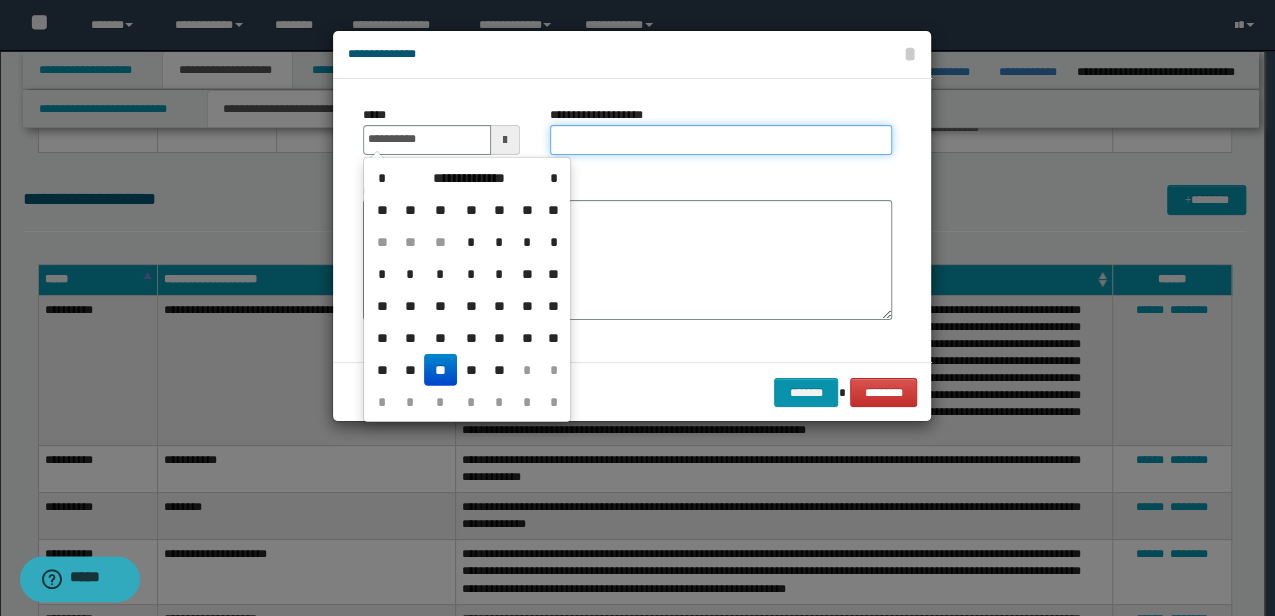 click on "**********" at bounding box center (721, 140) 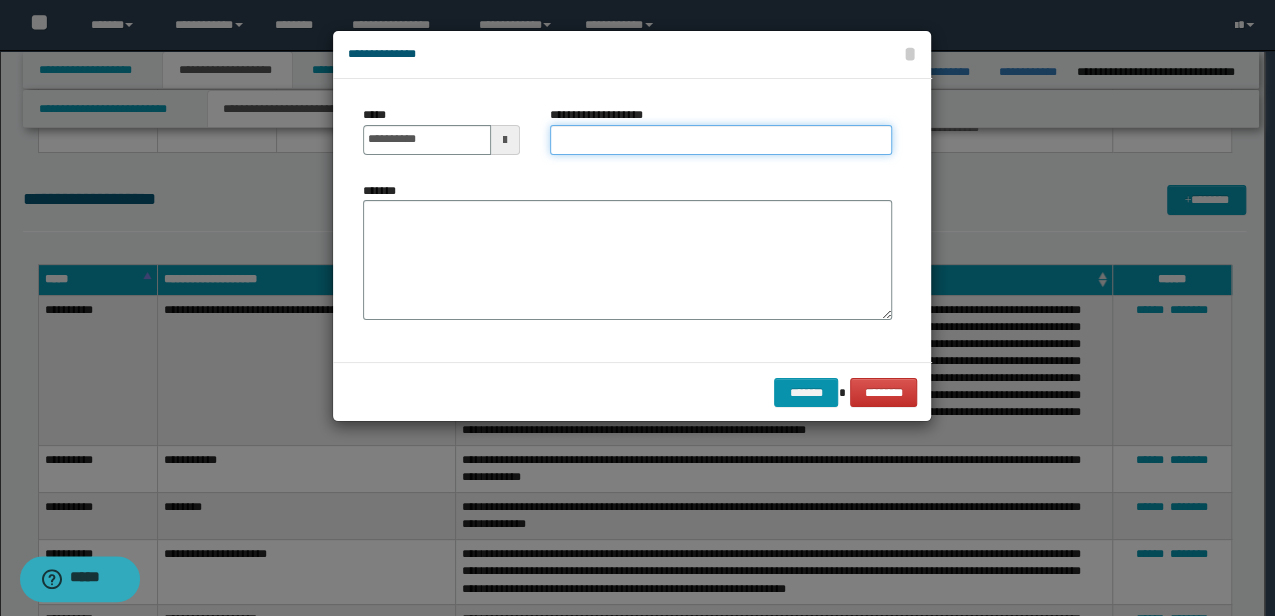 click on "**********" at bounding box center (721, 140) 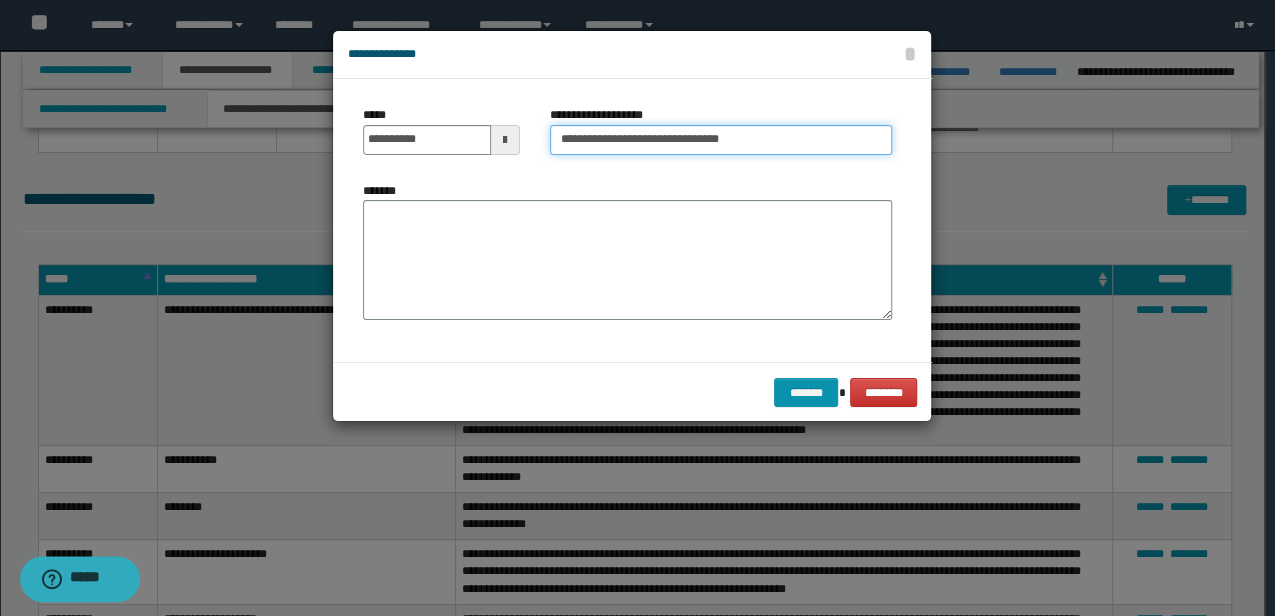 type on "**********" 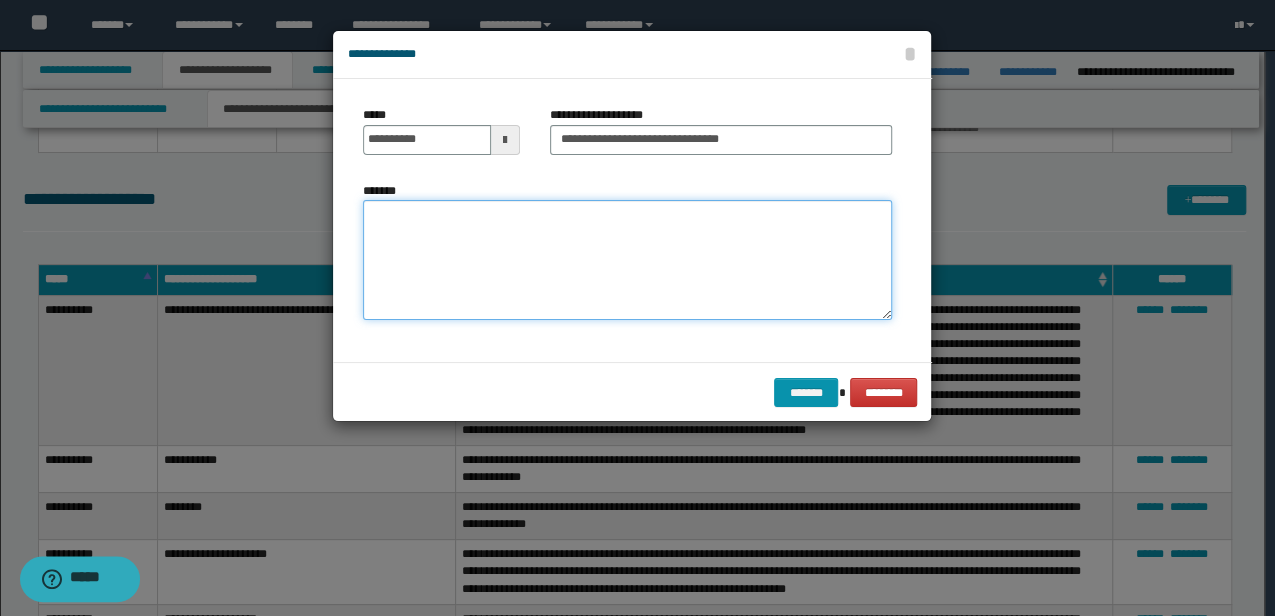 click on "*******" at bounding box center (627, 259) 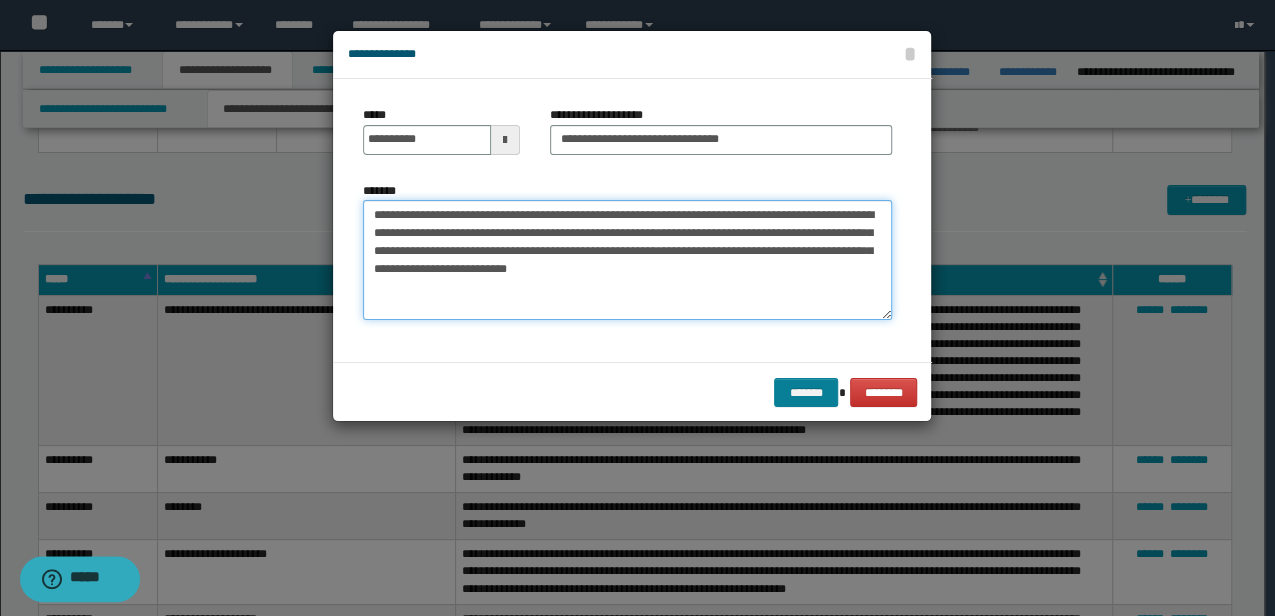 type on "**********" 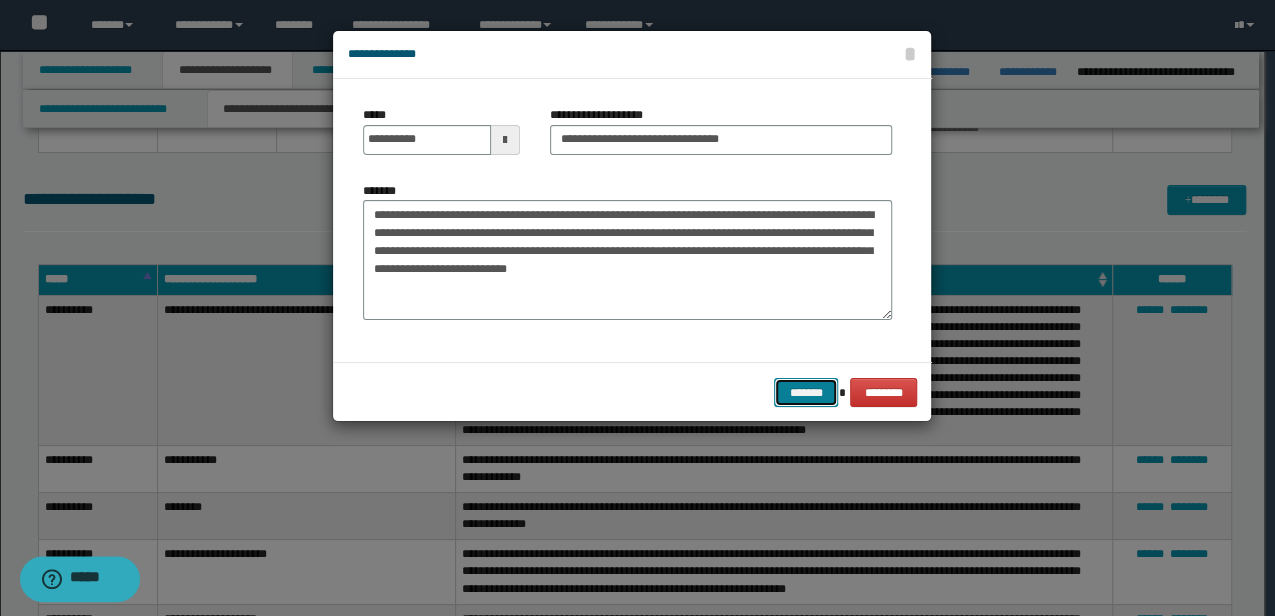 click on "*******" at bounding box center (806, 392) 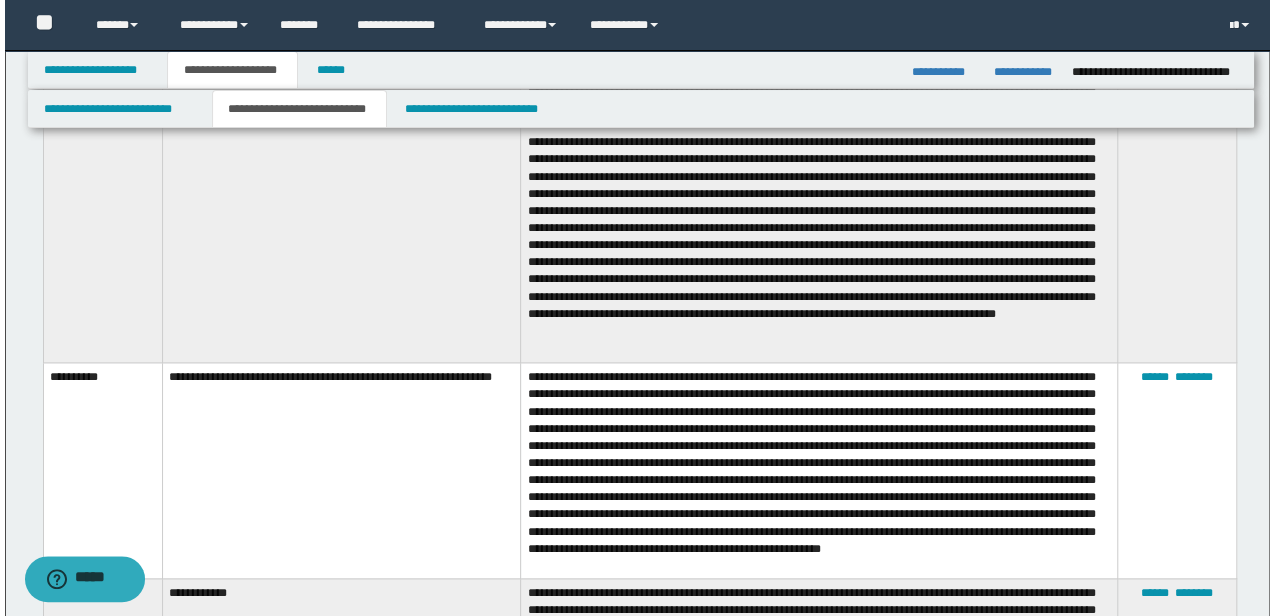 scroll, scrollTop: 1705, scrollLeft: 0, axis: vertical 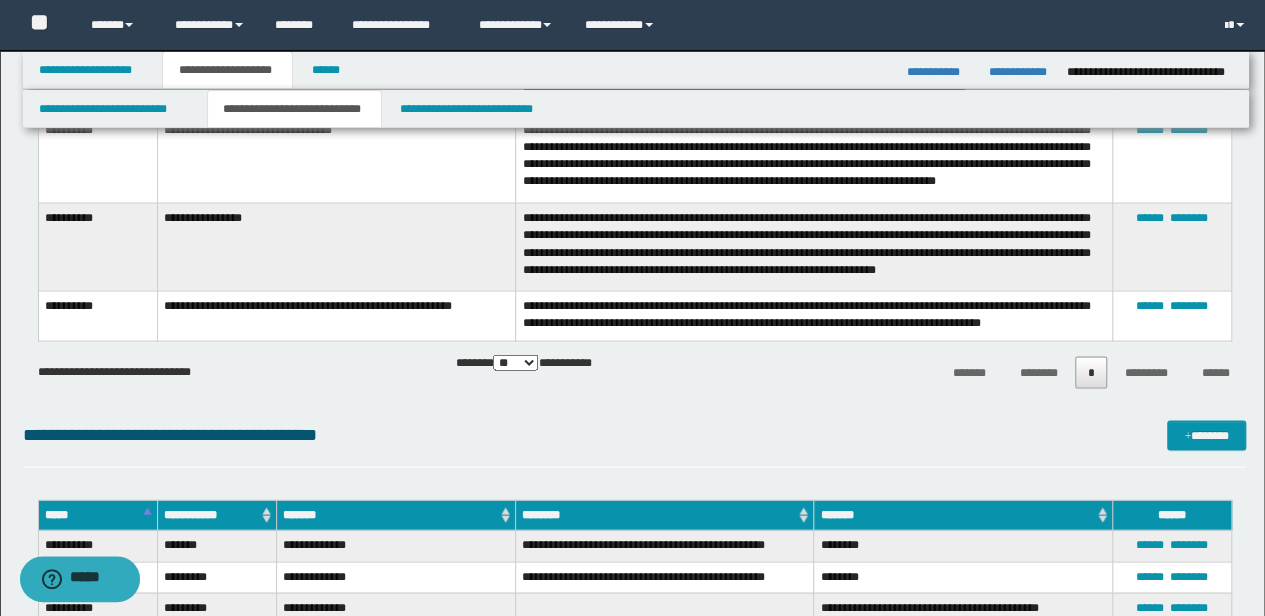 click on "**********" at bounding box center [814, 315] 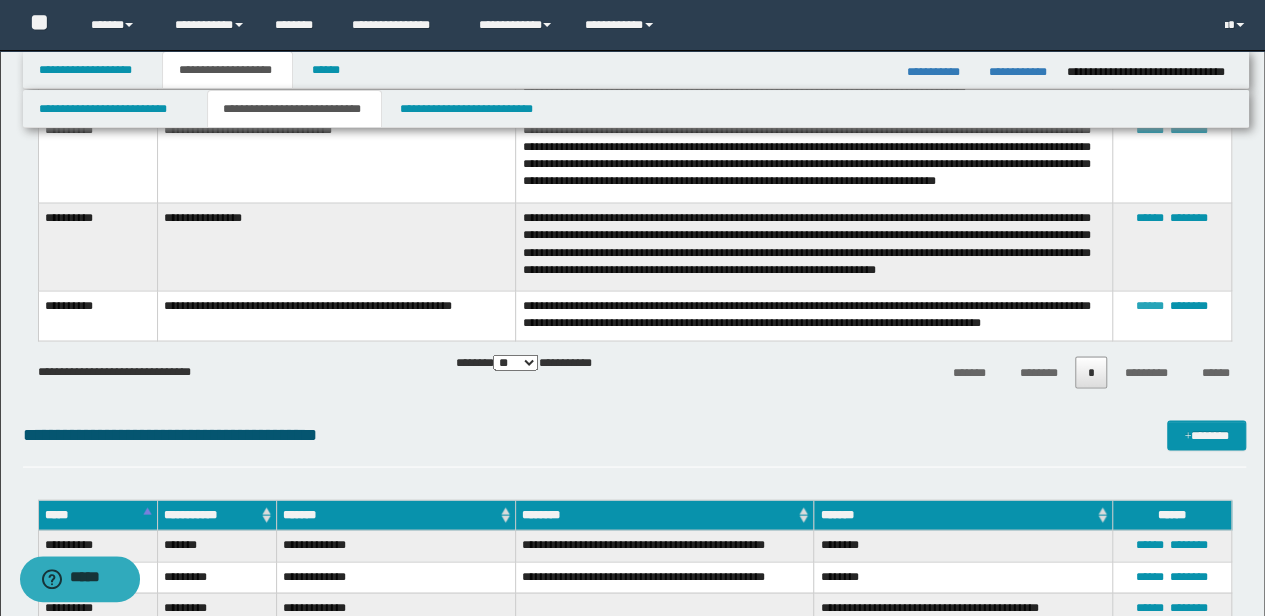 click on "******" at bounding box center (1150, 305) 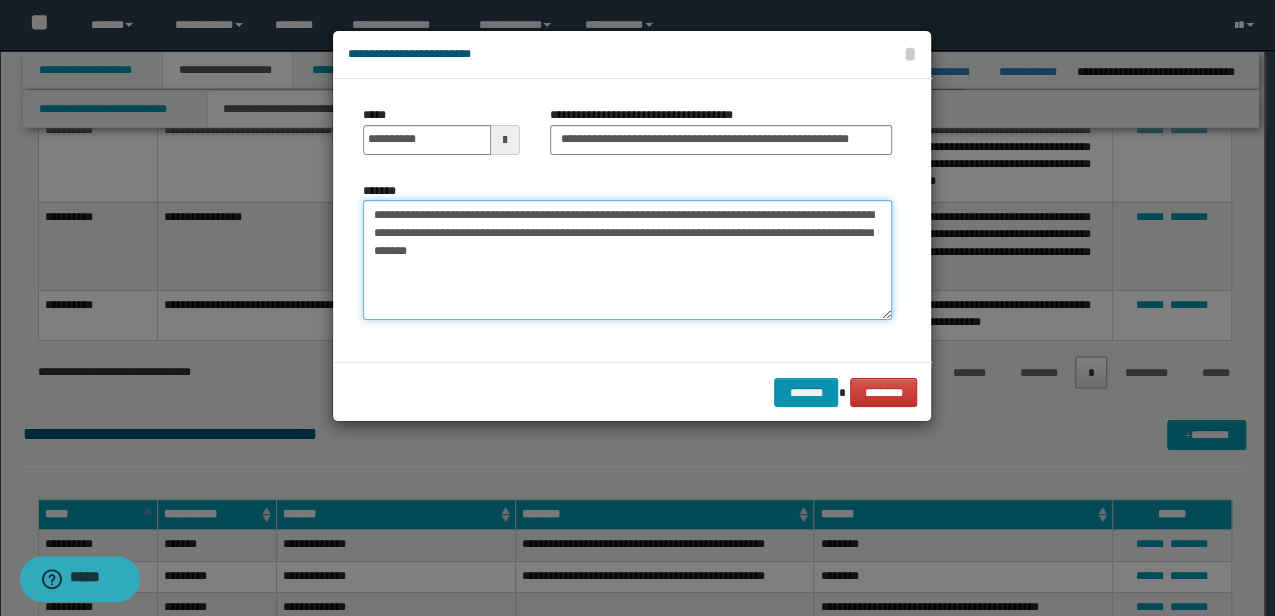 click on "**********" at bounding box center (627, 259) 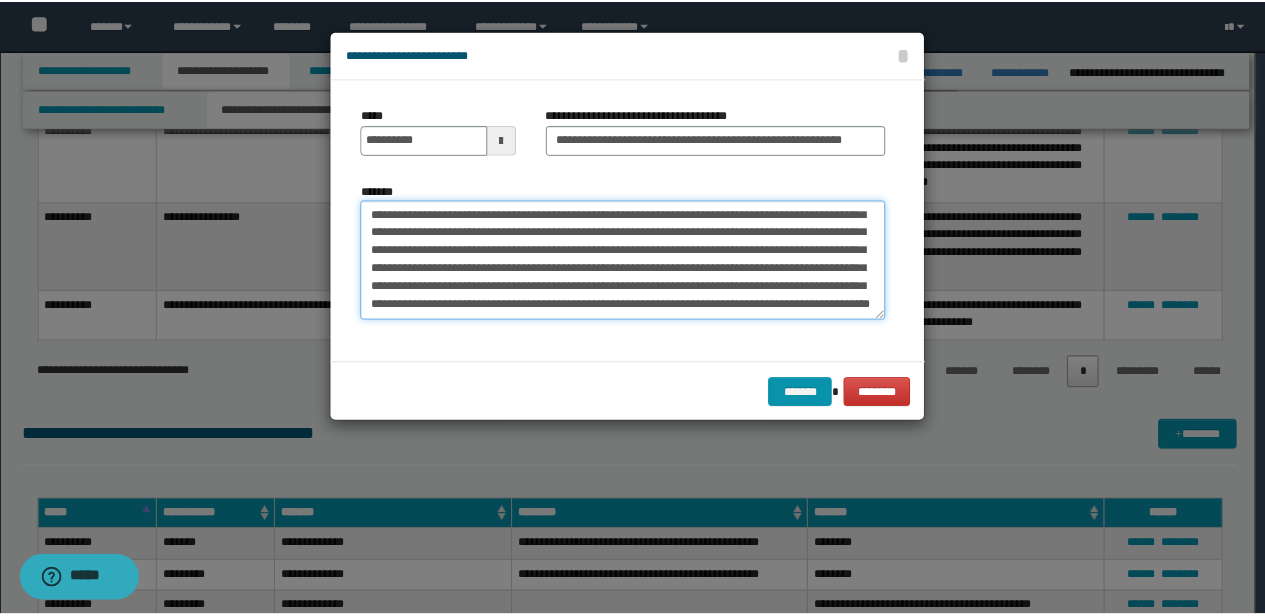 scroll, scrollTop: 54, scrollLeft: 0, axis: vertical 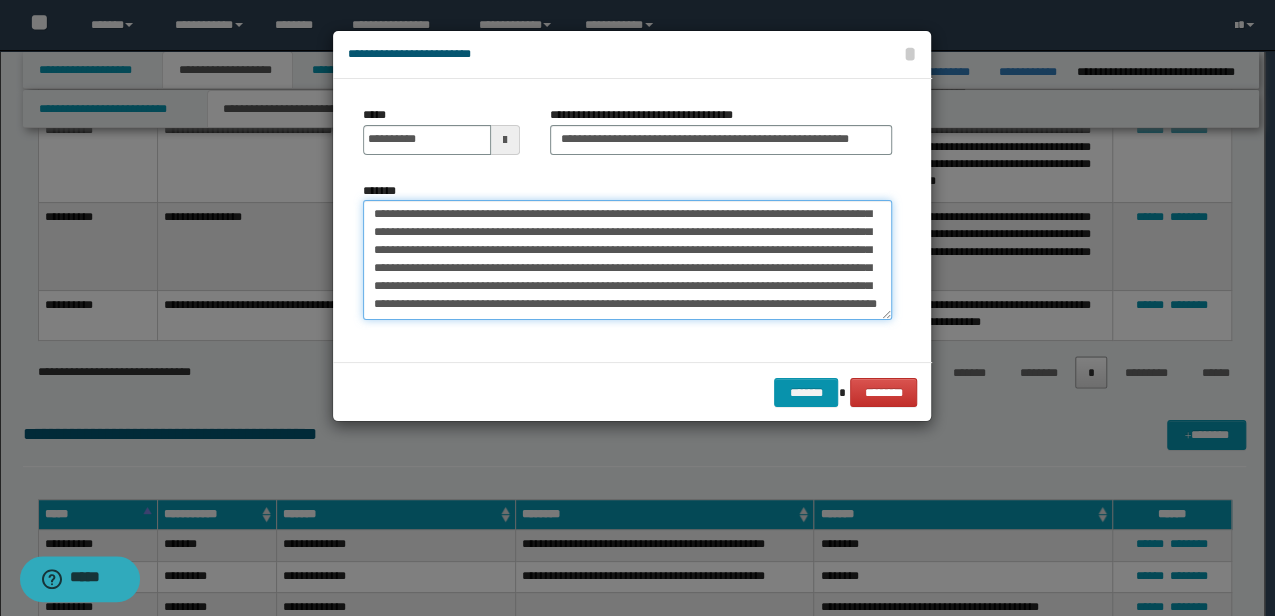 drag, startPoint x: 710, startPoint y: 264, endPoint x: 665, endPoint y: 267, distance: 45.099888 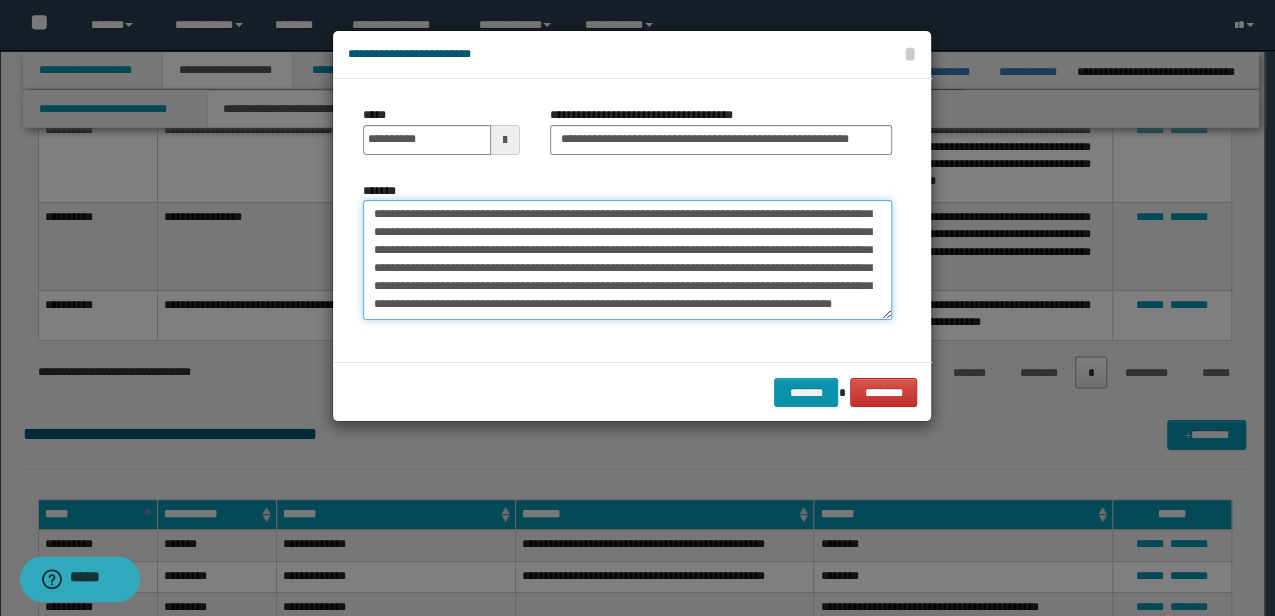 click on "**********" at bounding box center [627, 259] 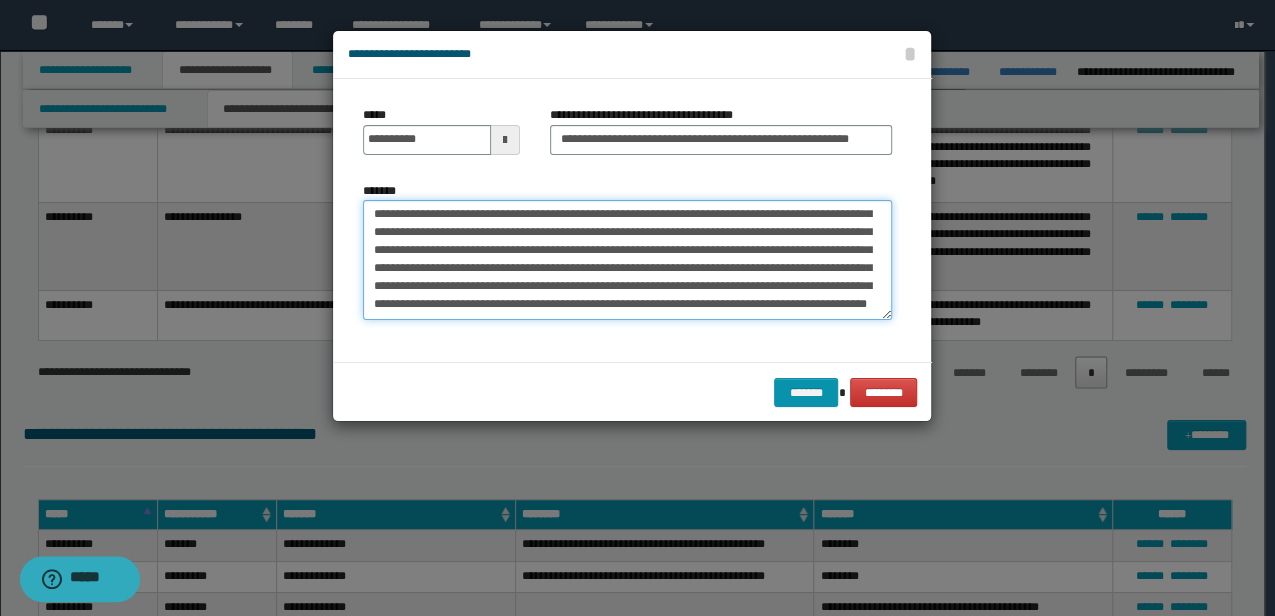 click on "**********" at bounding box center (627, 259) 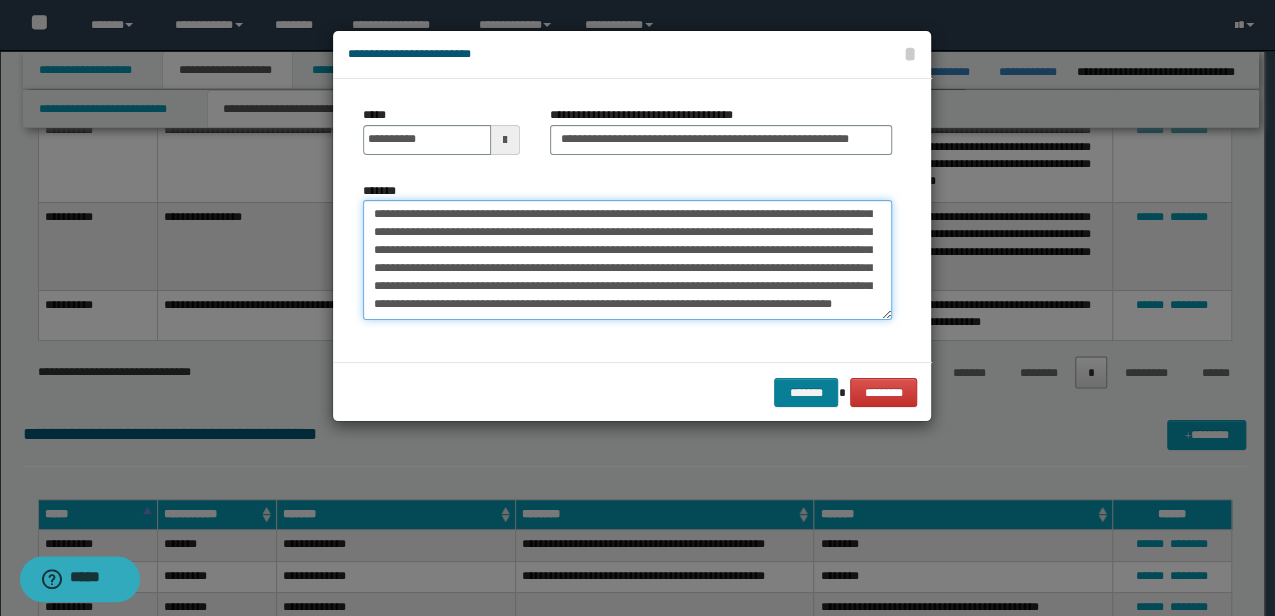 type on "**********" 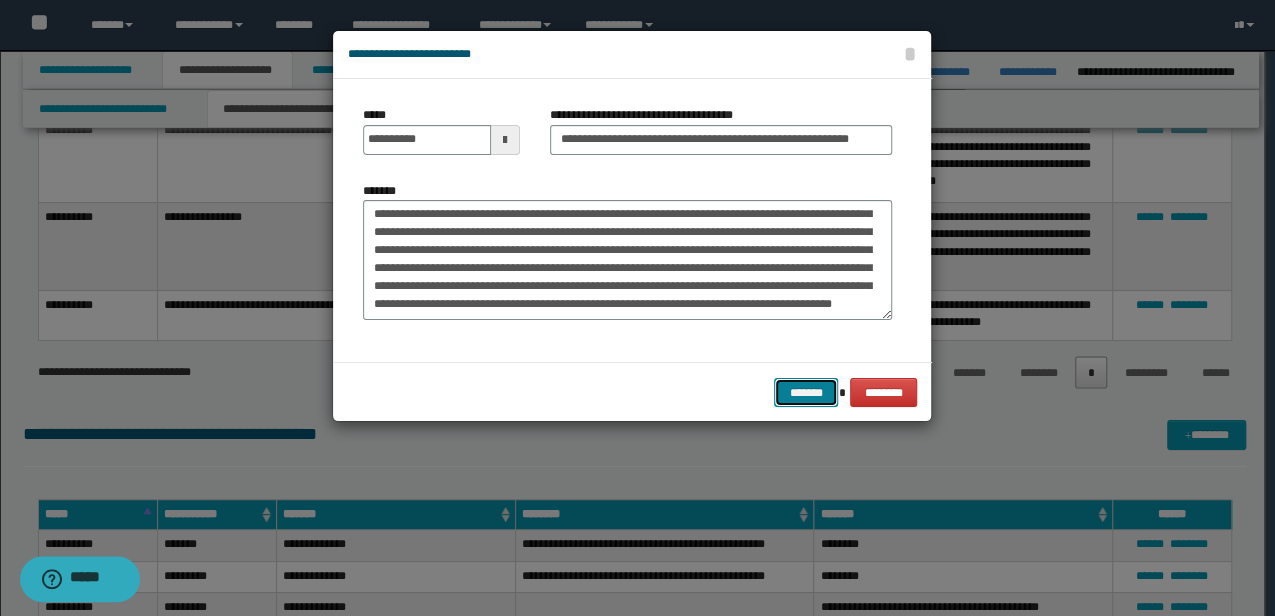 click on "*******" at bounding box center [806, 392] 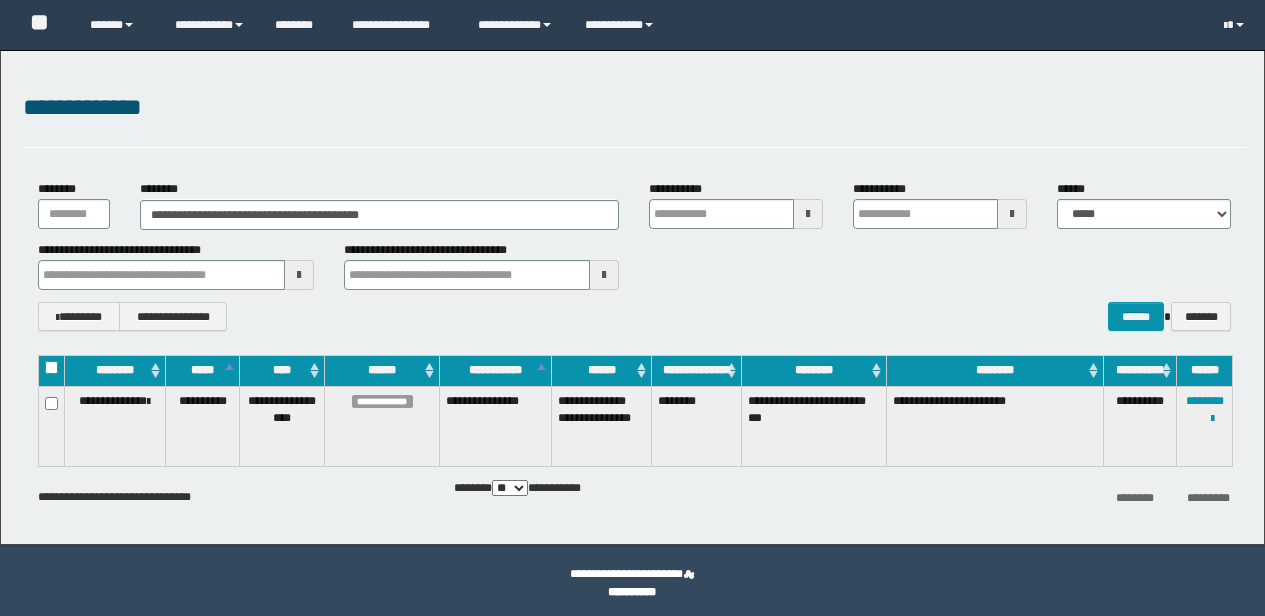 scroll, scrollTop: 0, scrollLeft: 0, axis: both 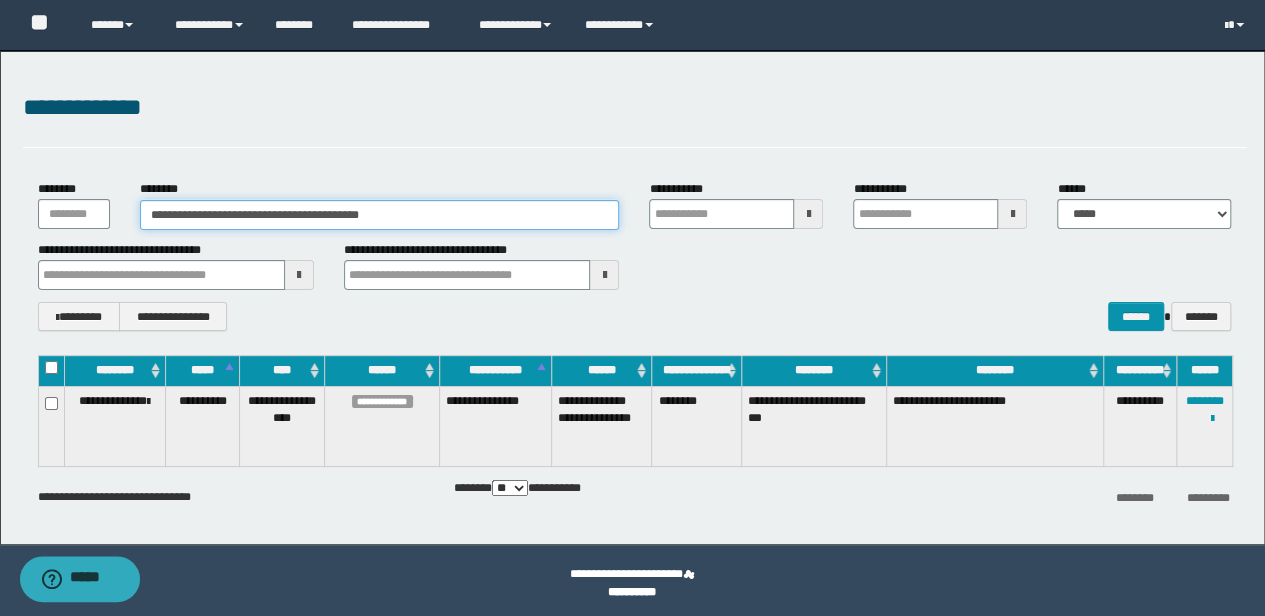 drag, startPoint x: 255, startPoint y: 216, endPoint x: -3, endPoint y: 216, distance: 258 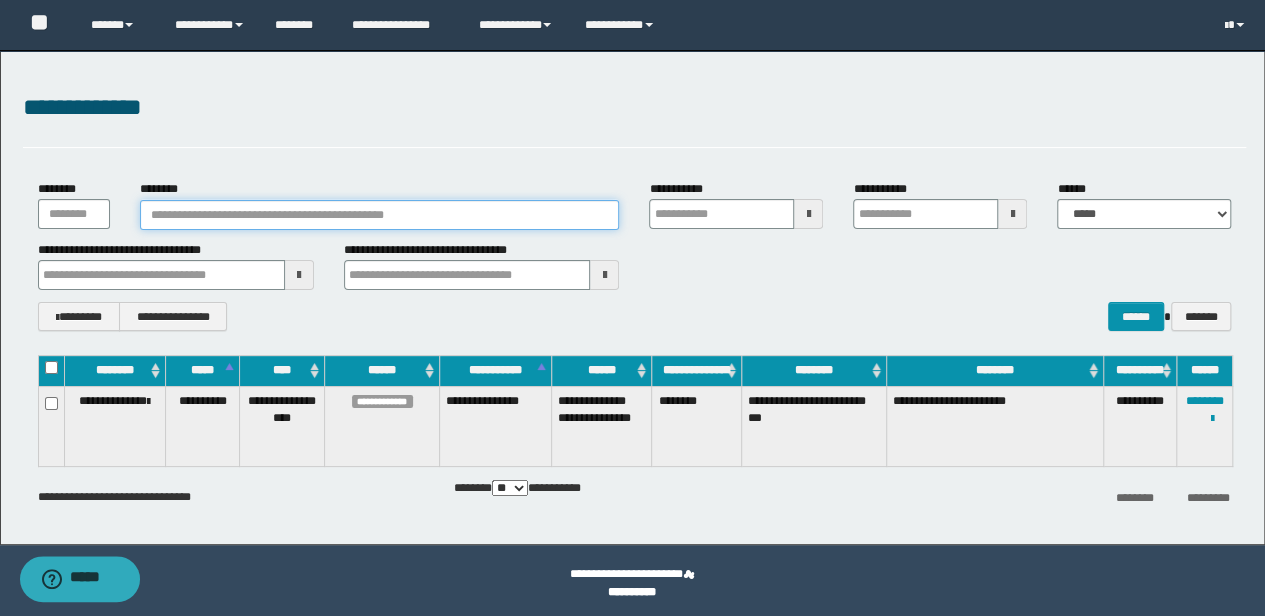 type 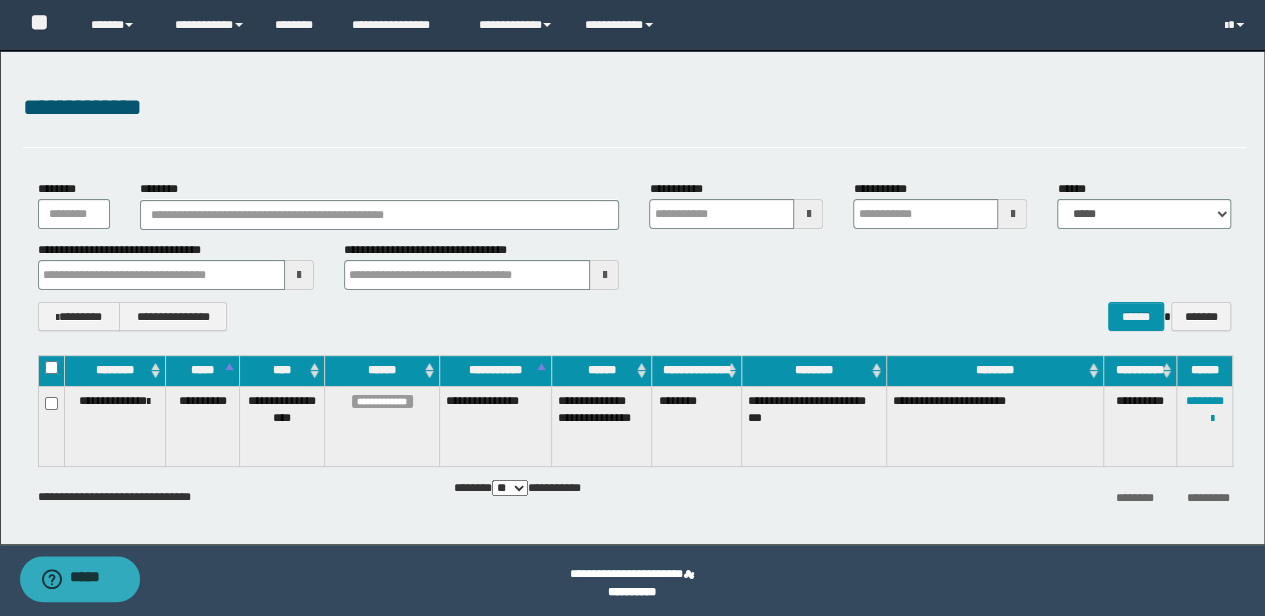 click at bounding box center [299, 275] 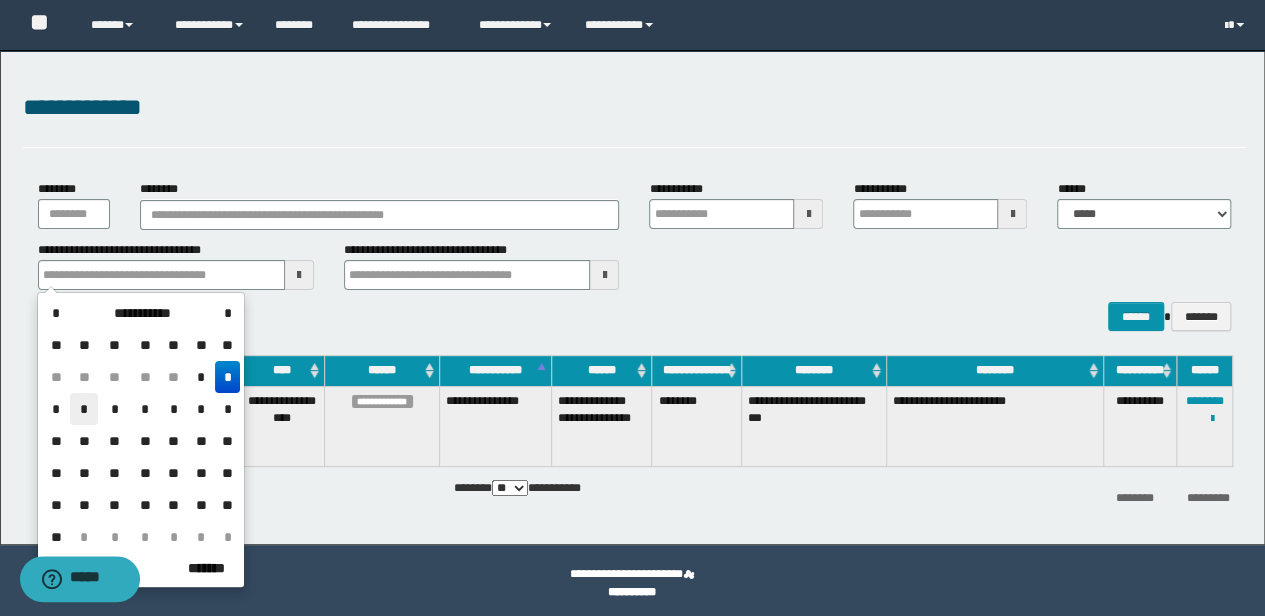 click on "*" at bounding box center [84, 409] 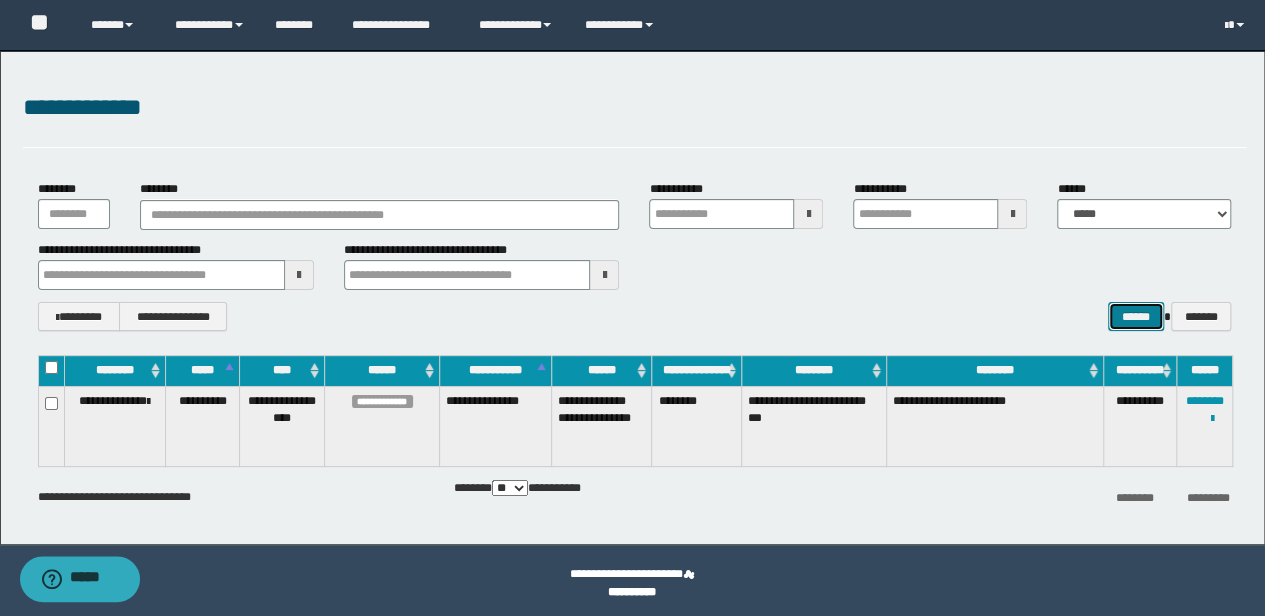click on "******" at bounding box center (1136, 316) 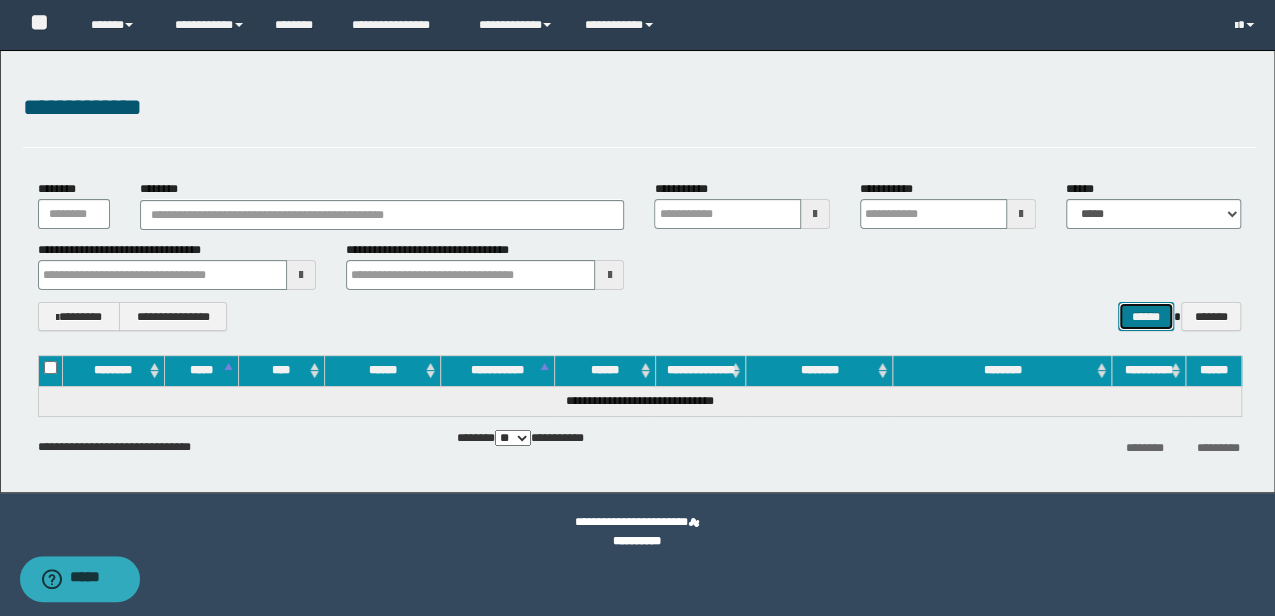 click on "******" at bounding box center [1146, 316] 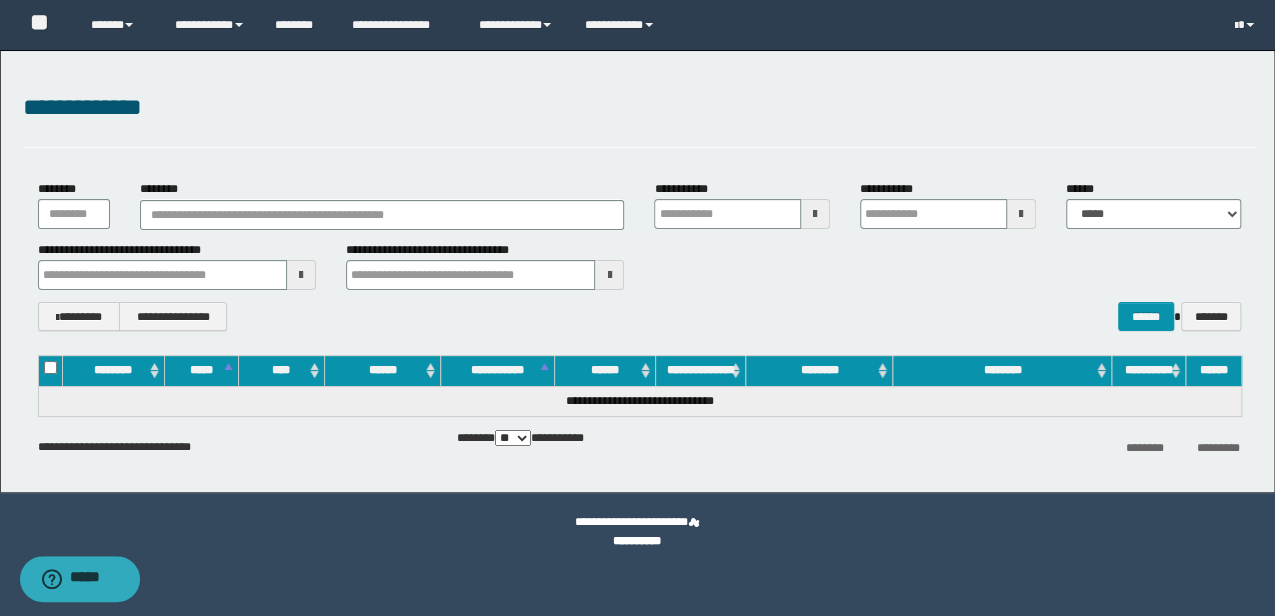 click at bounding box center [609, 275] 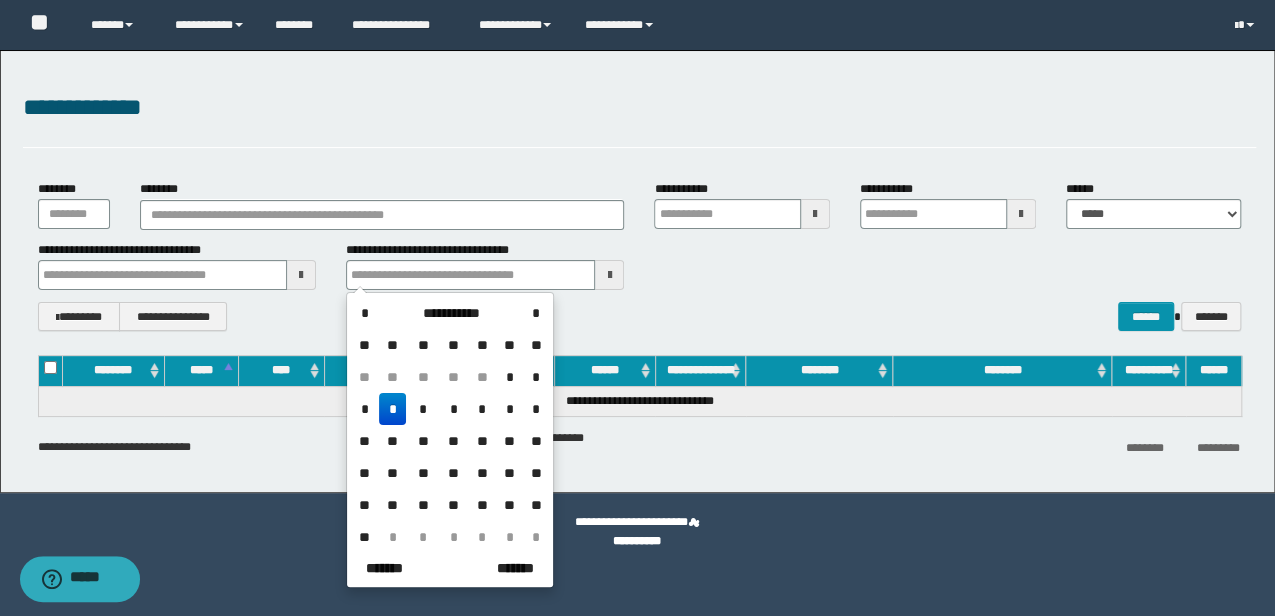 drag, startPoint x: 412, startPoint y: 416, endPoint x: 410, endPoint y: 393, distance: 23.086792 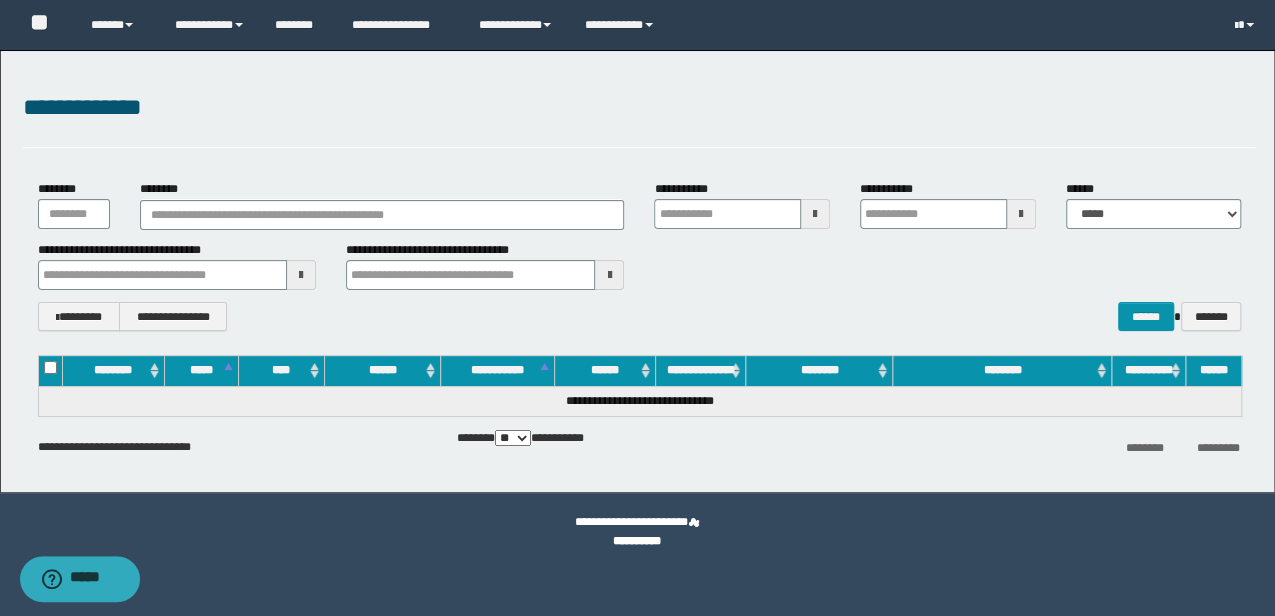 click at bounding box center (301, 275) 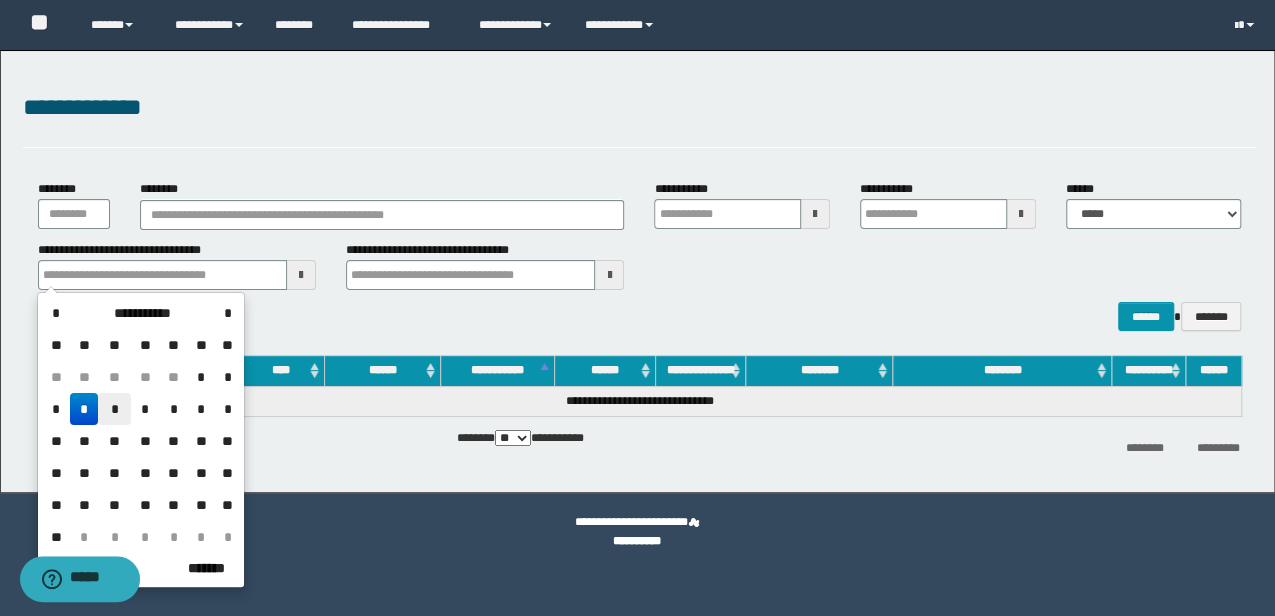 click on "*" at bounding box center [114, 409] 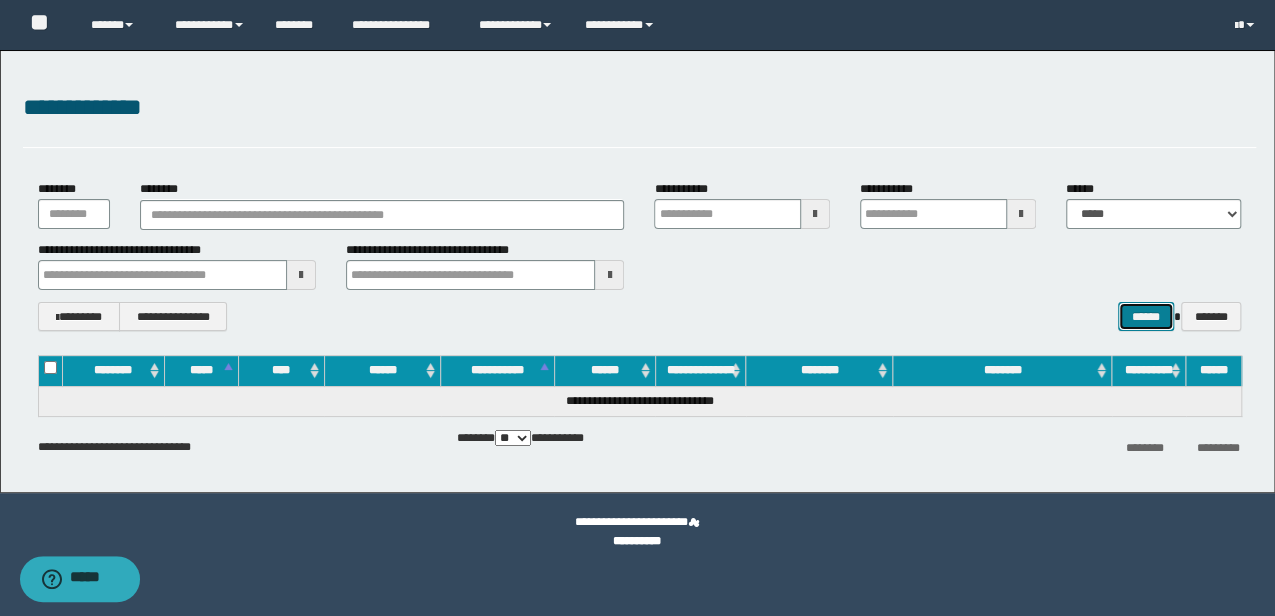 click on "******" at bounding box center [1146, 316] 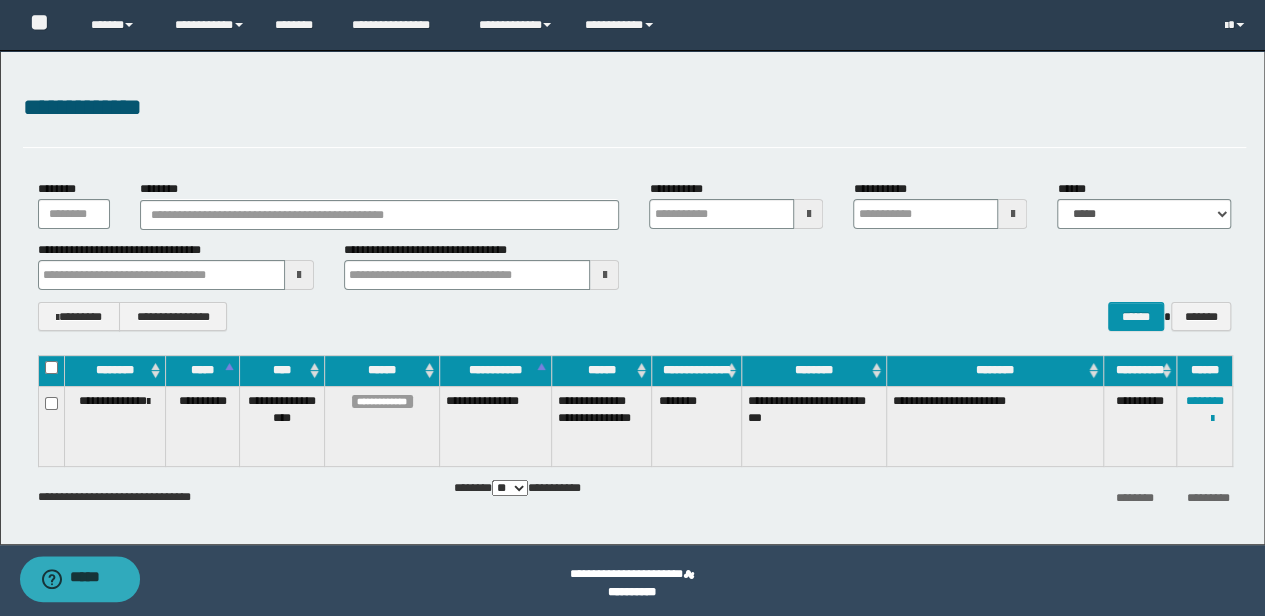 click on "**********" at bounding box center (496, 426) 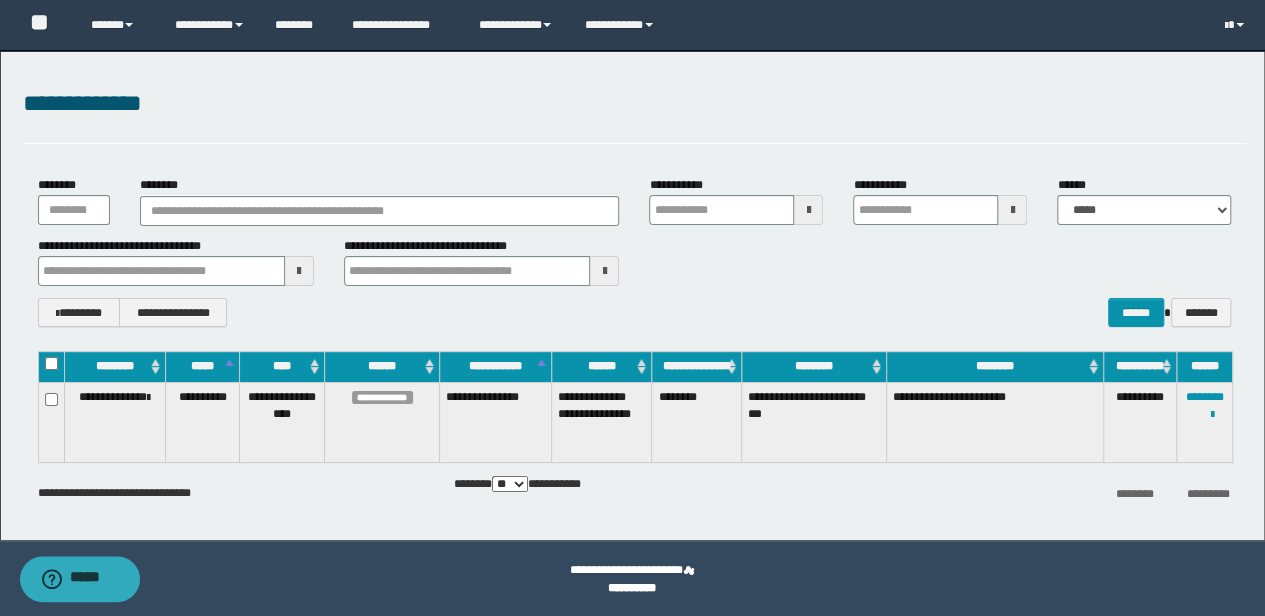 scroll, scrollTop: 6, scrollLeft: 0, axis: vertical 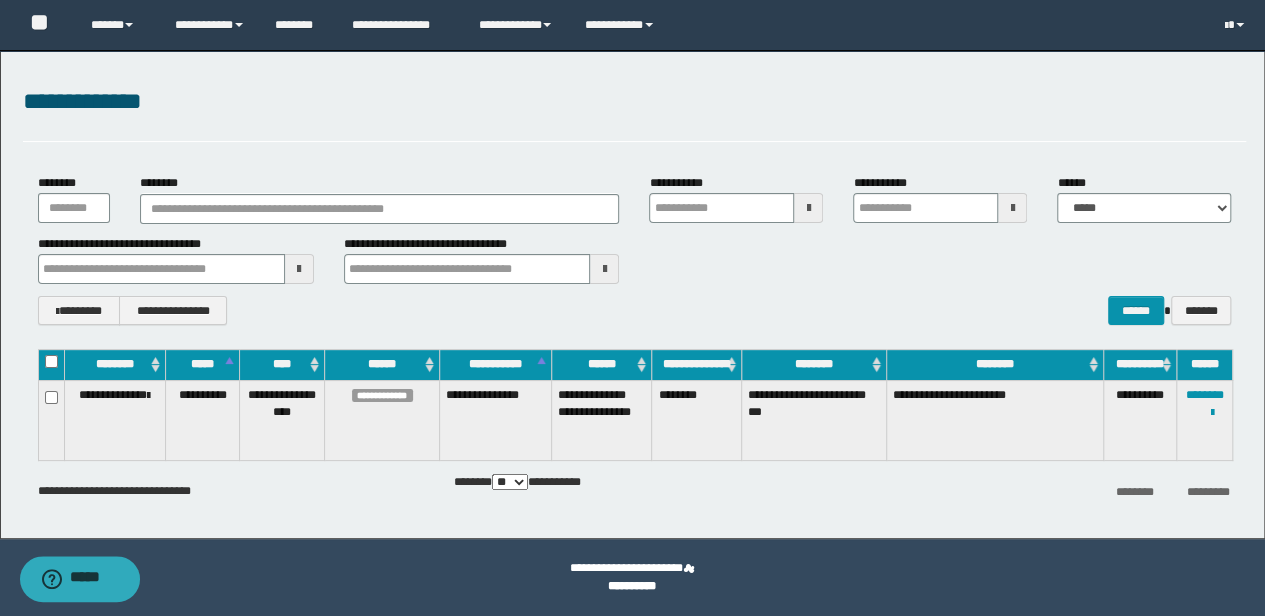 click on "**********" at bounding box center (496, 420) 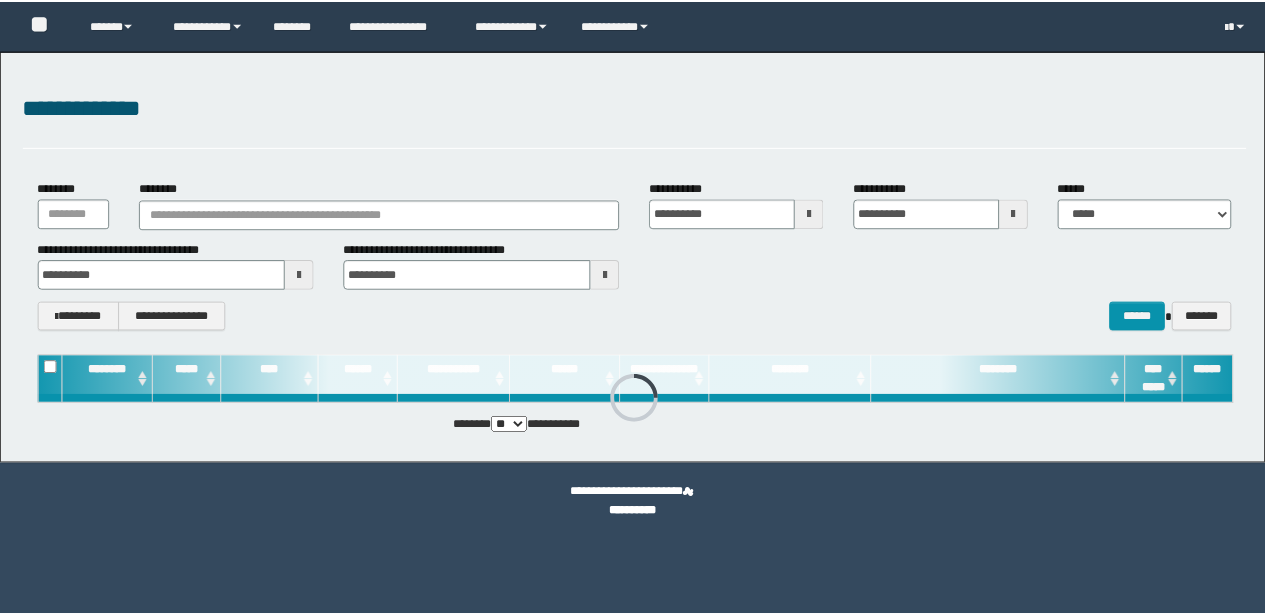 scroll, scrollTop: 0, scrollLeft: 0, axis: both 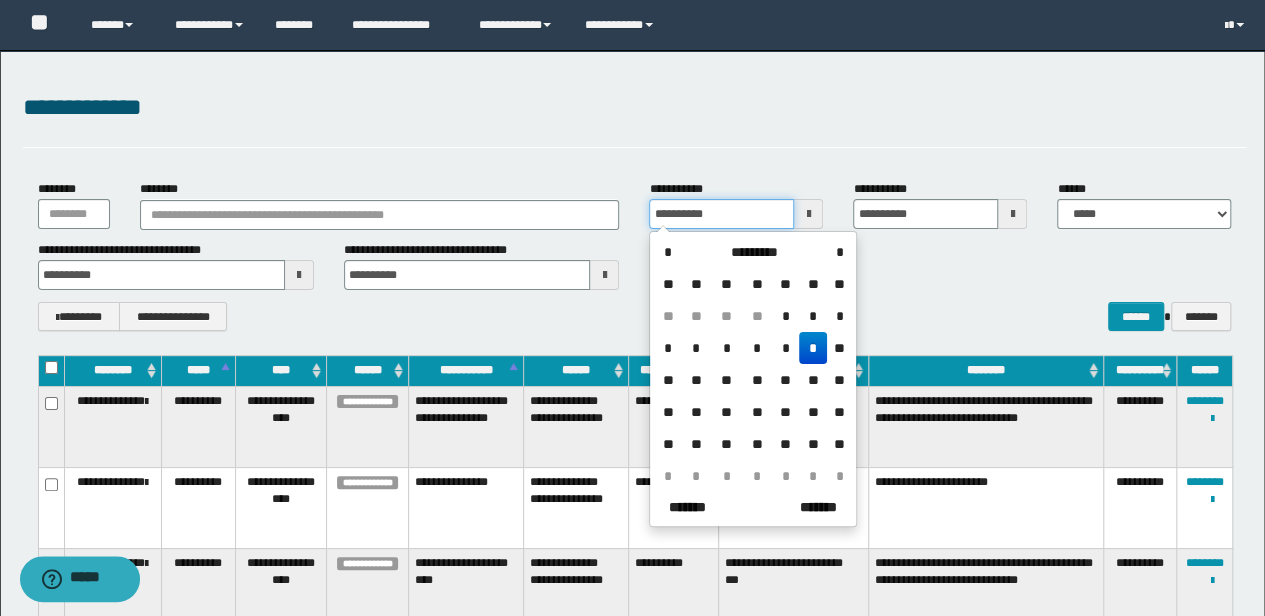 drag, startPoint x: 734, startPoint y: 219, endPoint x: 579, endPoint y: 238, distance: 156.16017 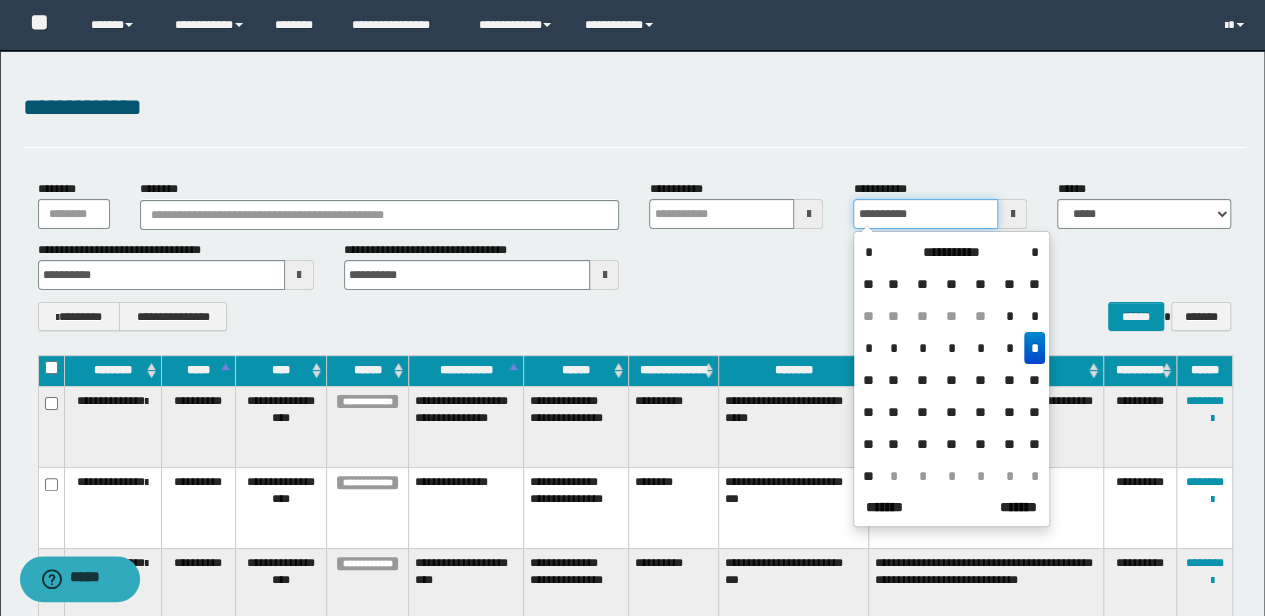 drag, startPoint x: 744, startPoint y: 220, endPoint x: 696, endPoint y: 215, distance: 48.259712 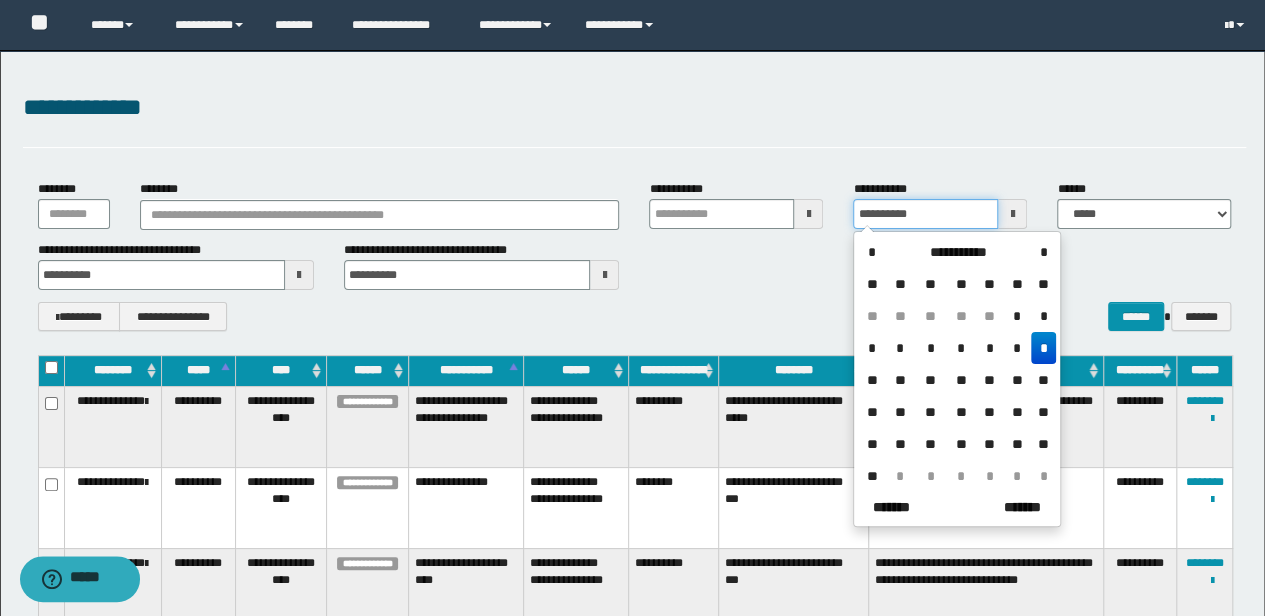 type 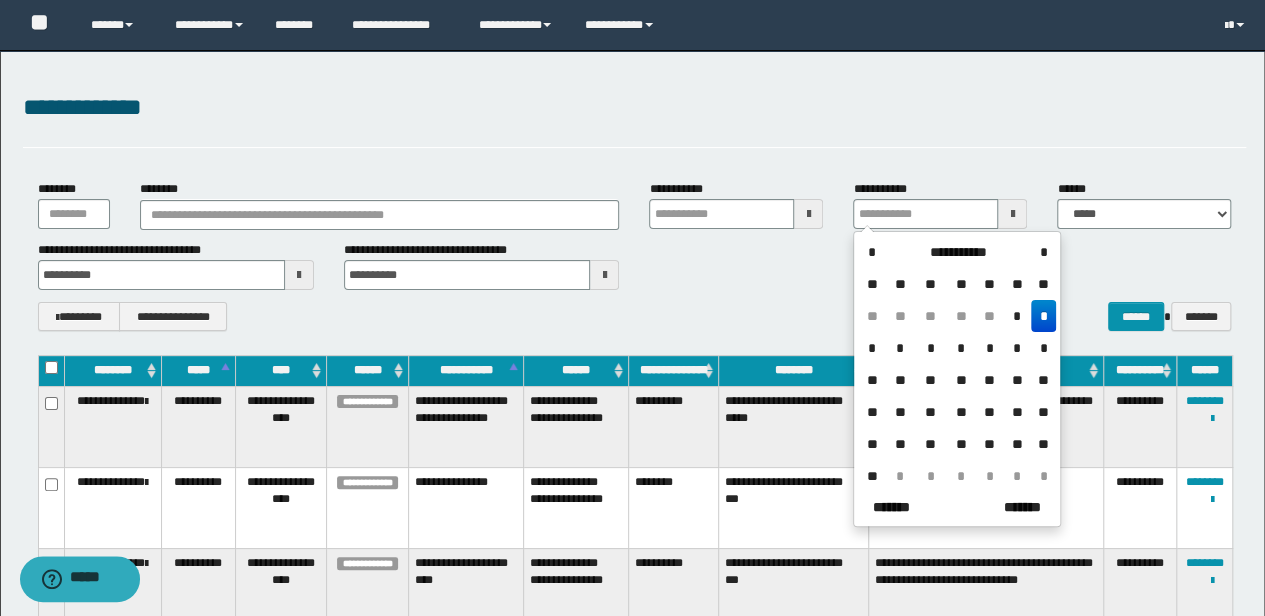 click at bounding box center (299, 275) 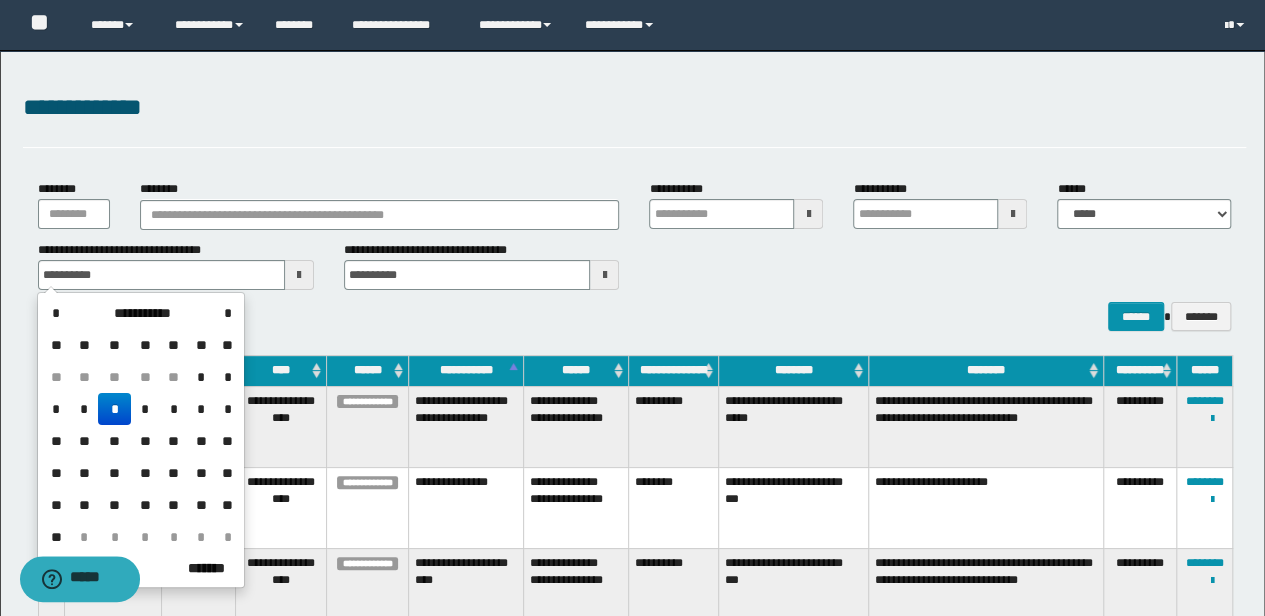 click on "*" at bounding box center [114, 409] 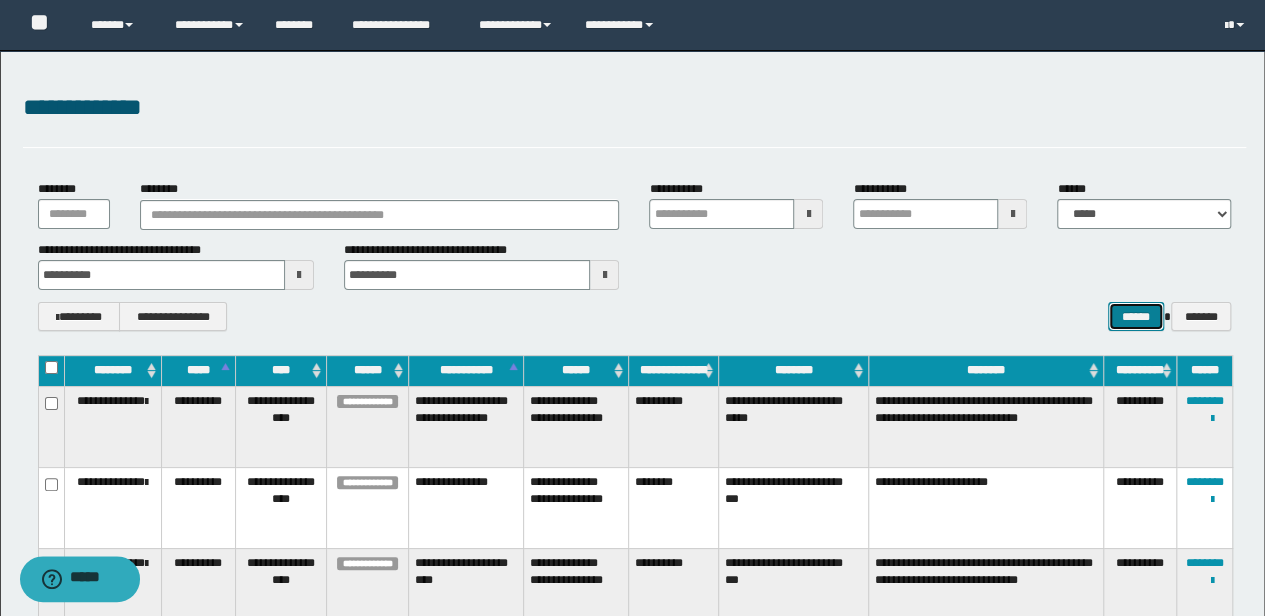 click on "******" at bounding box center (1136, 316) 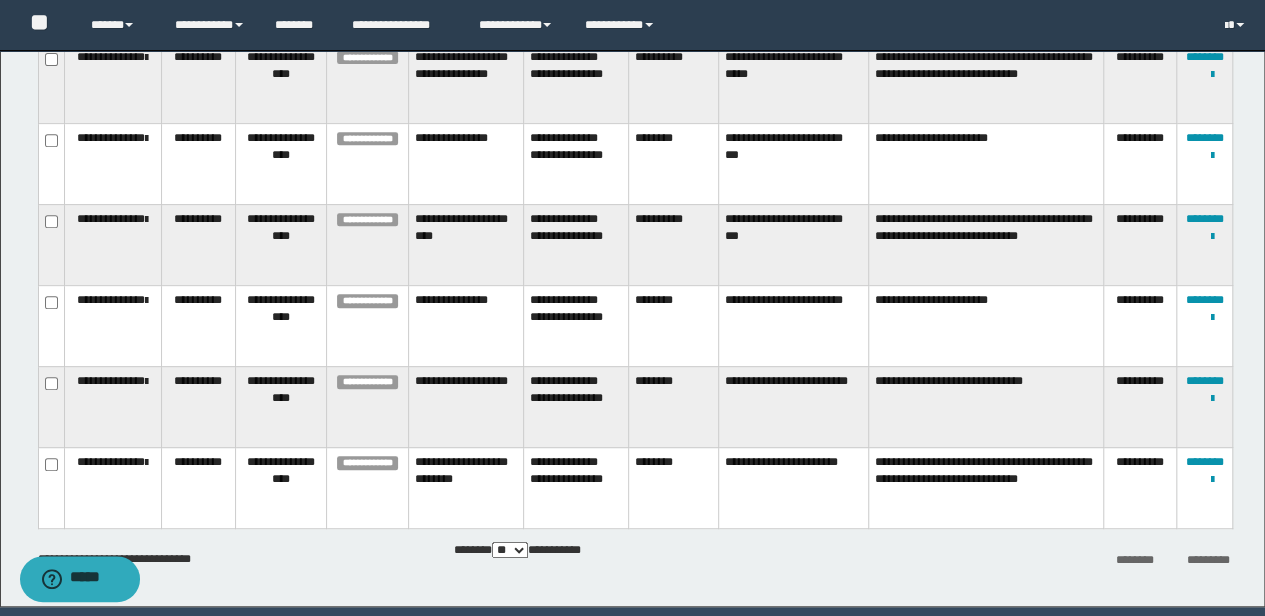 scroll, scrollTop: 279, scrollLeft: 0, axis: vertical 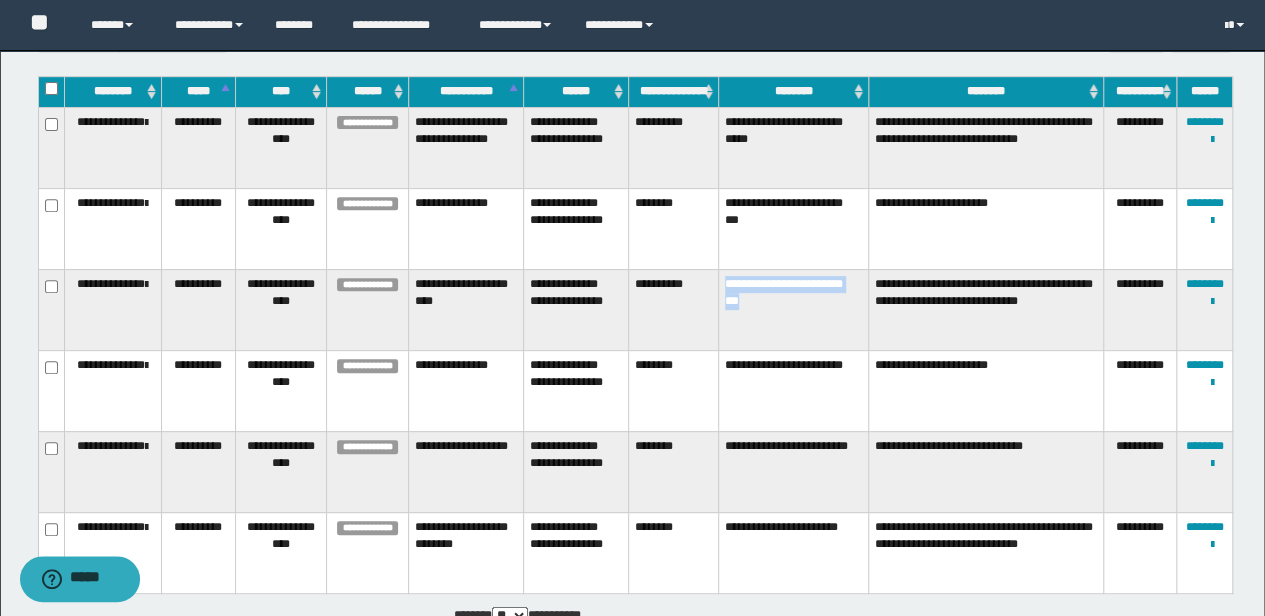 drag, startPoint x: 723, startPoint y: 280, endPoint x: 811, endPoint y: 307, distance: 92.0489 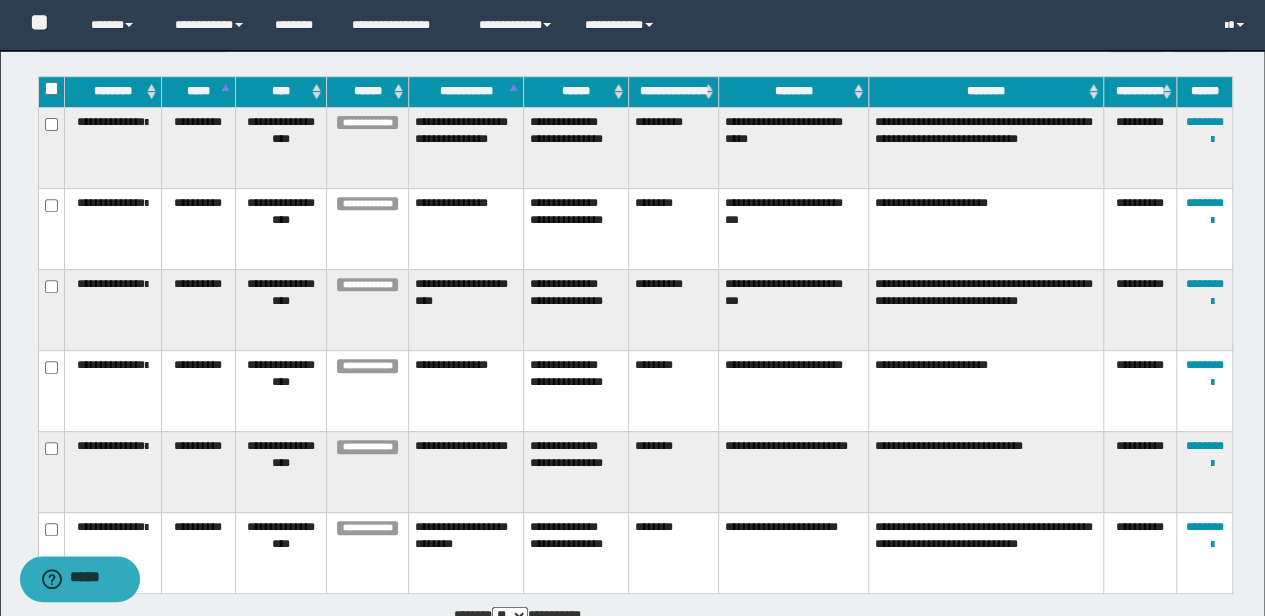 click on "**********" at bounding box center [793, 390] 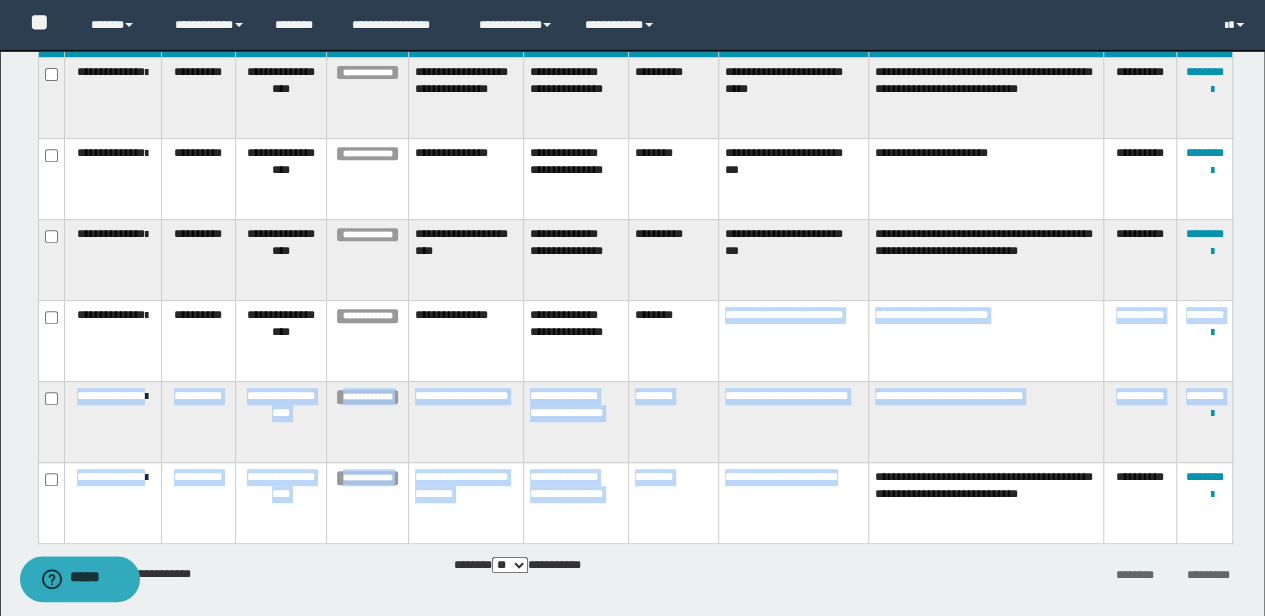 scroll, scrollTop: 412, scrollLeft: 0, axis: vertical 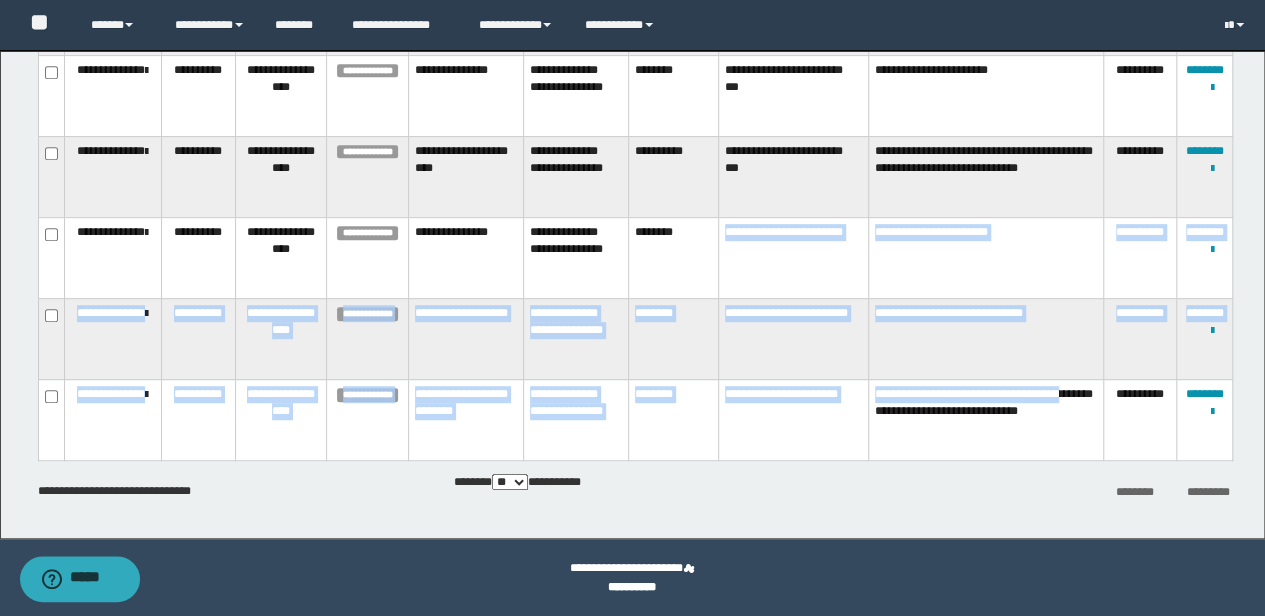 drag, startPoint x: 724, startPoint y: 365, endPoint x: 872, endPoint y: 426, distance: 160.07811 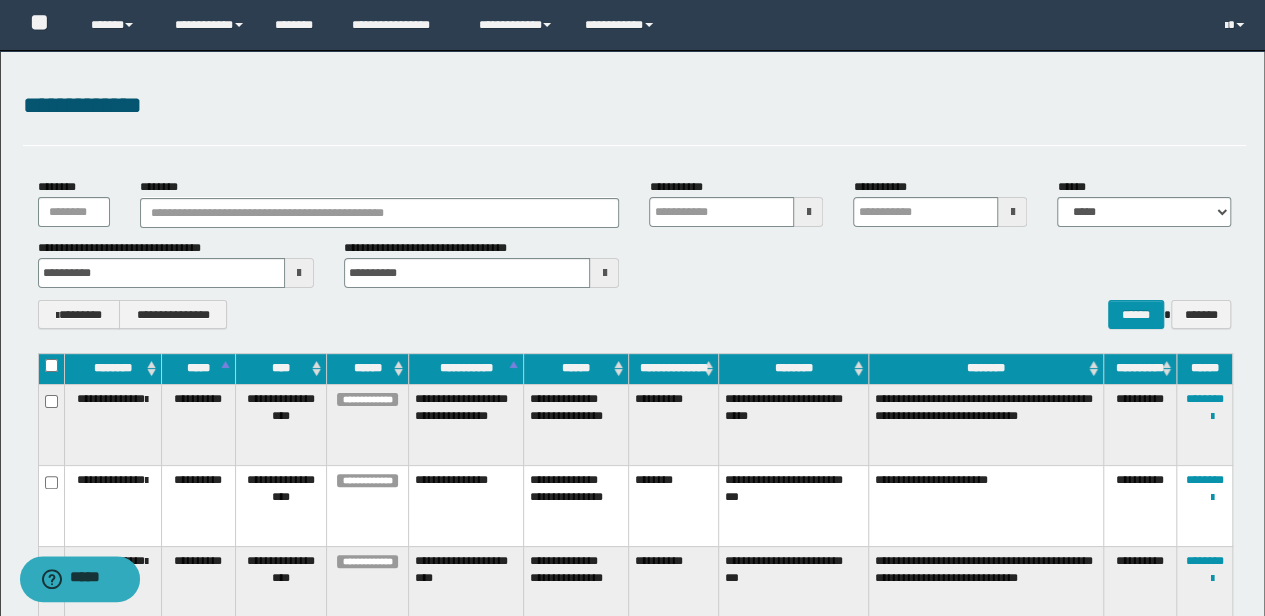 scroll, scrollTop: 0, scrollLeft: 0, axis: both 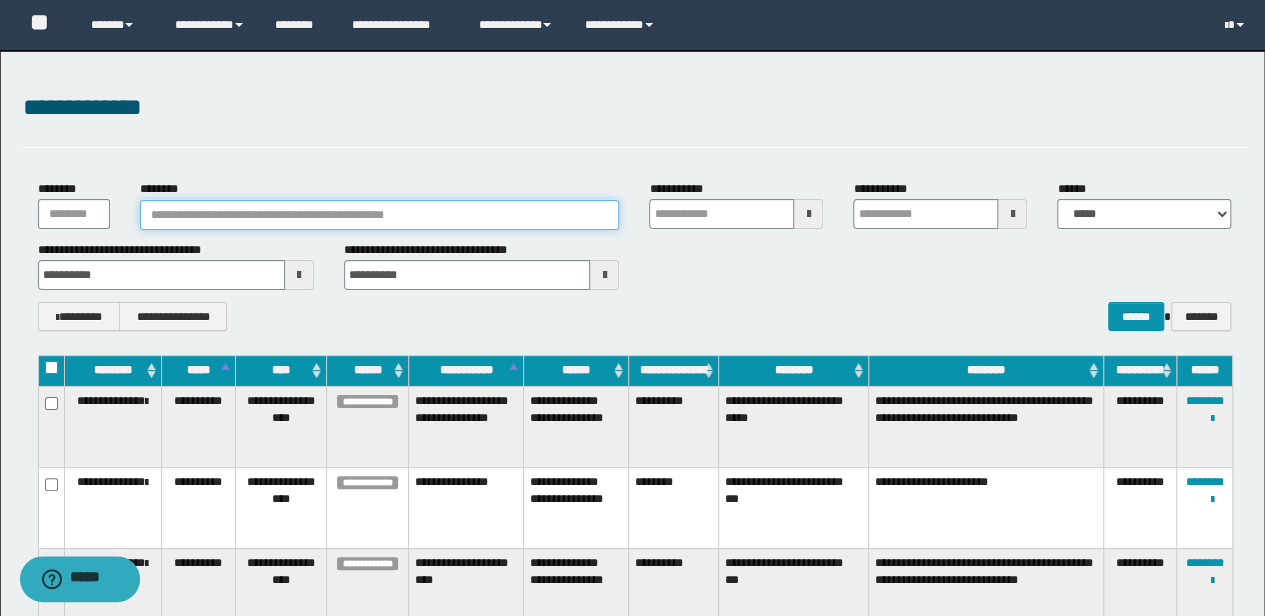 click on "********" at bounding box center [380, 215] 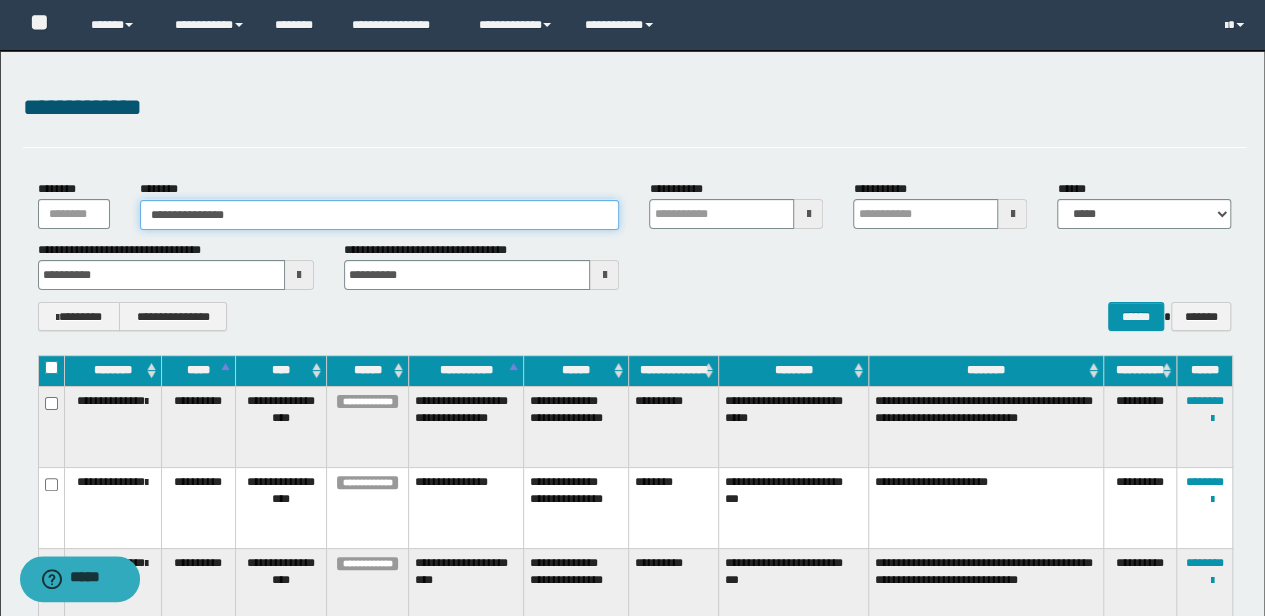 drag, startPoint x: 266, startPoint y: 210, endPoint x: 85, endPoint y: 215, distance: 181.06905 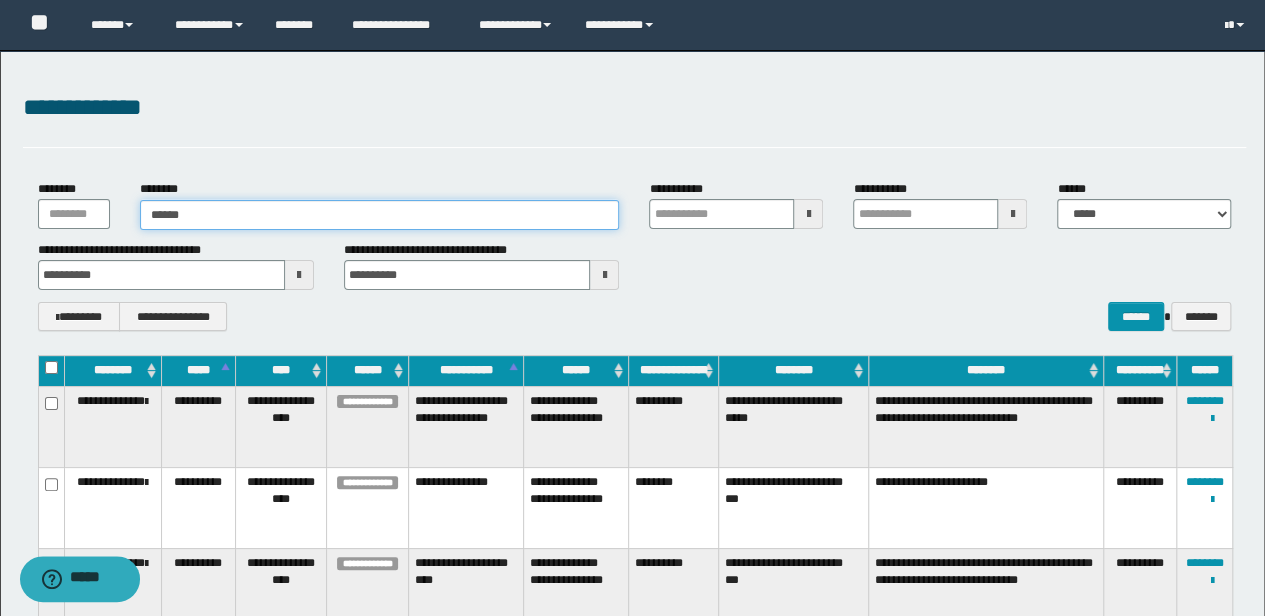 type on "******" 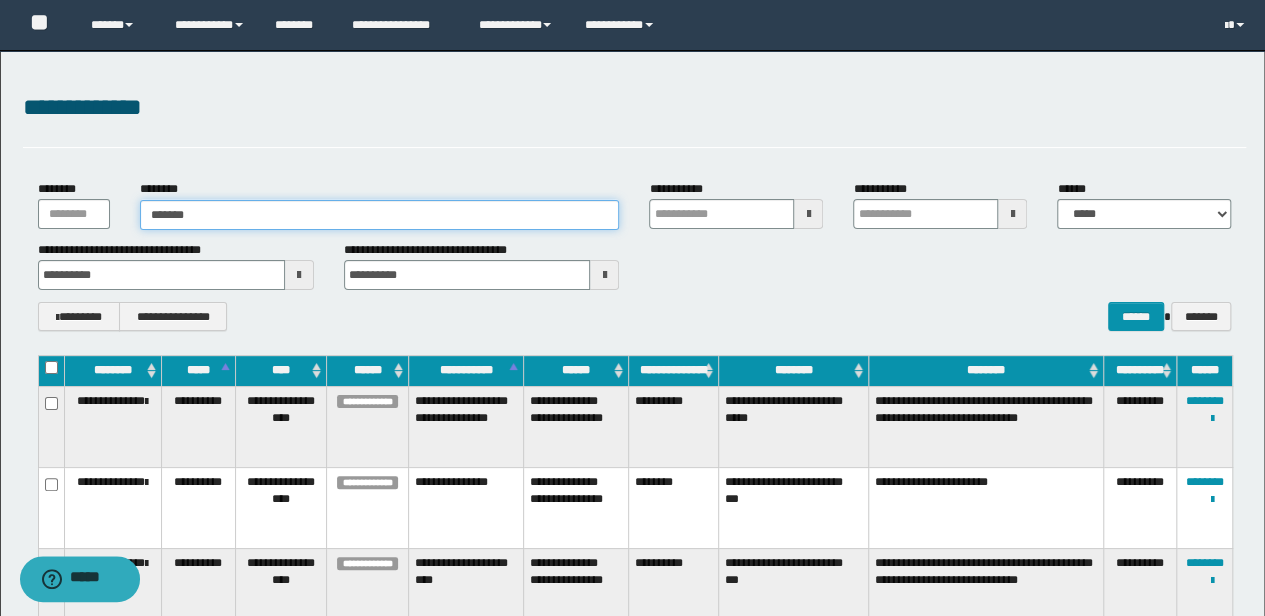 type on "******" 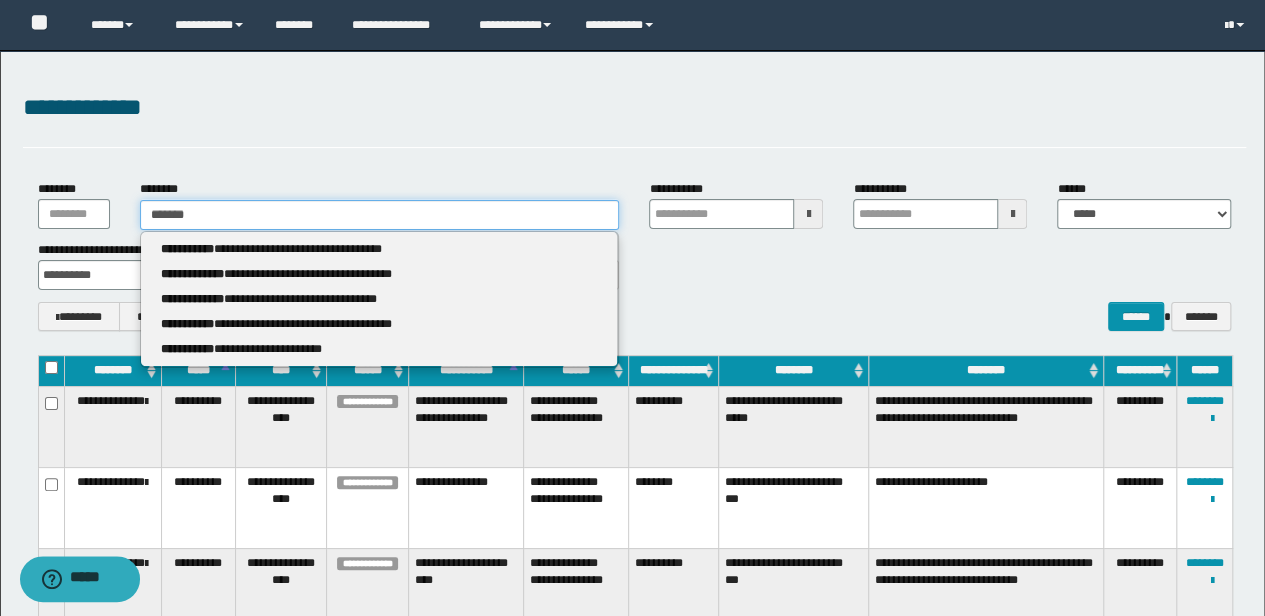type 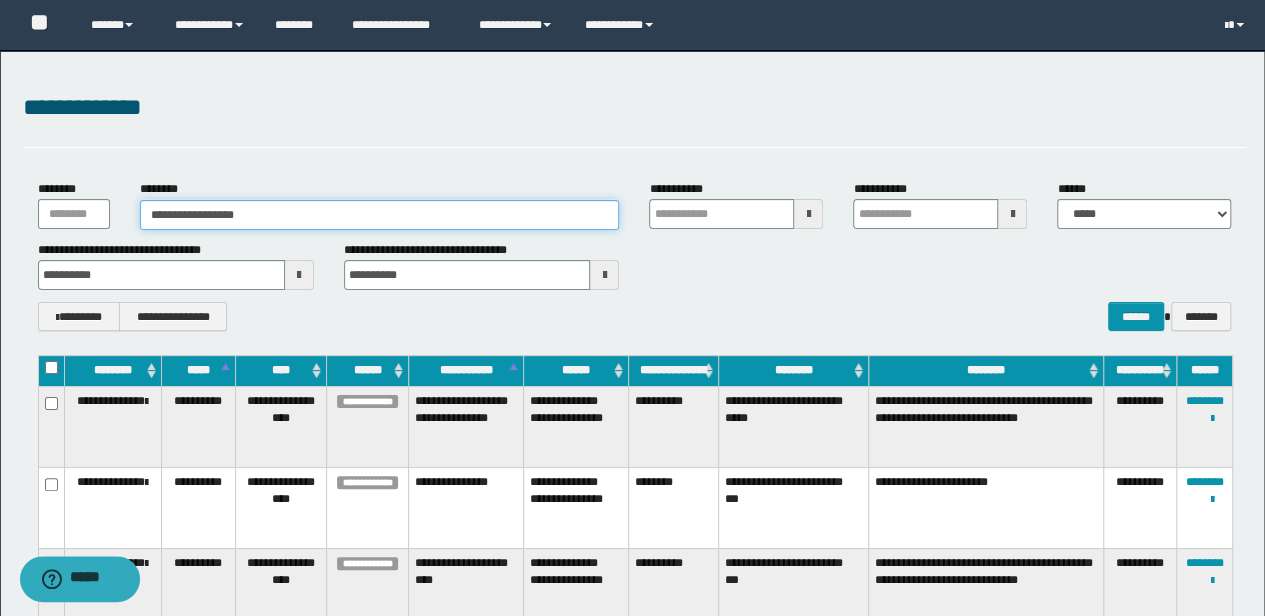 drag, startPoint x: 183, startPoint y: 214, endPoint x: -3, endPoint y: 214, distance: 186 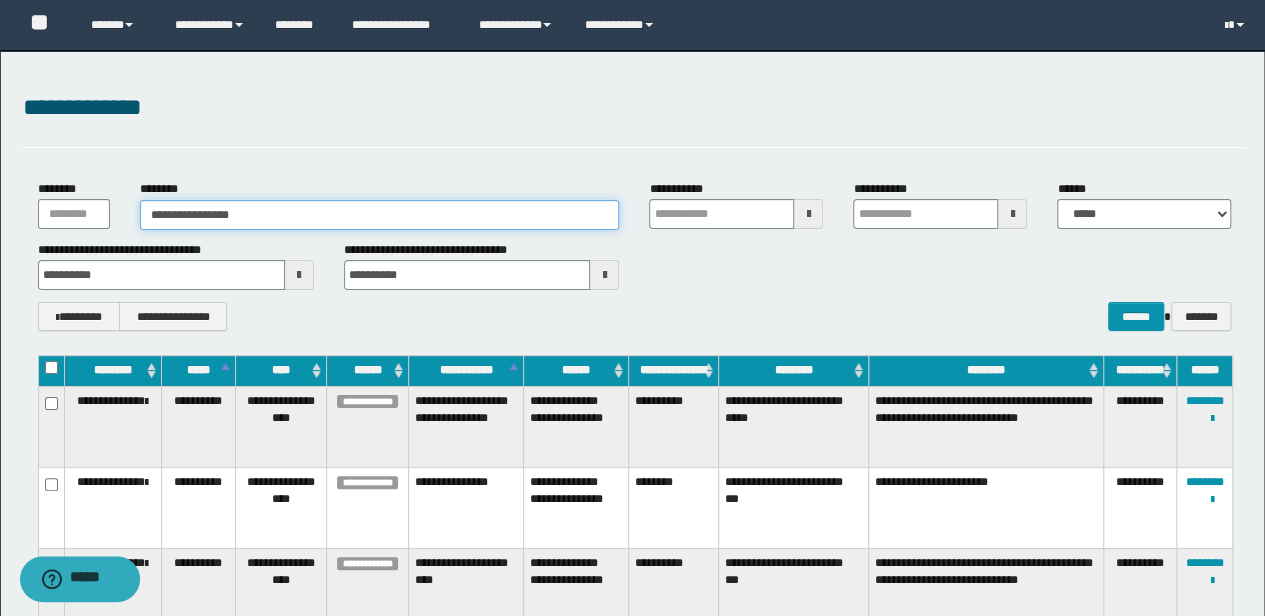 type on "**********" 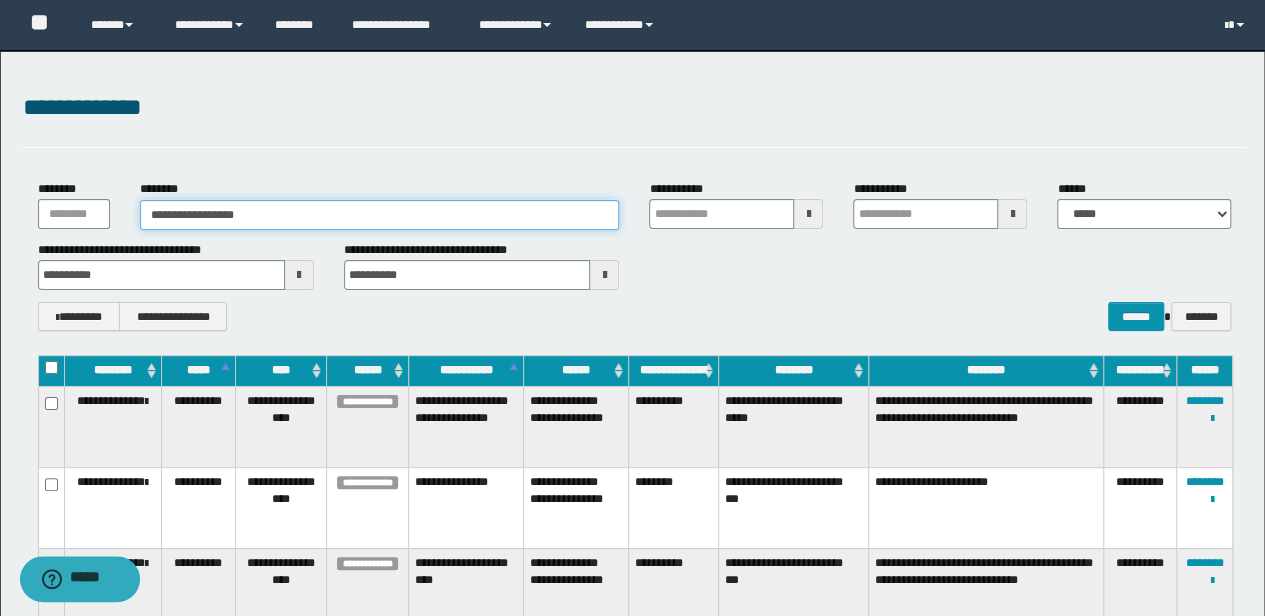 type on "**********" 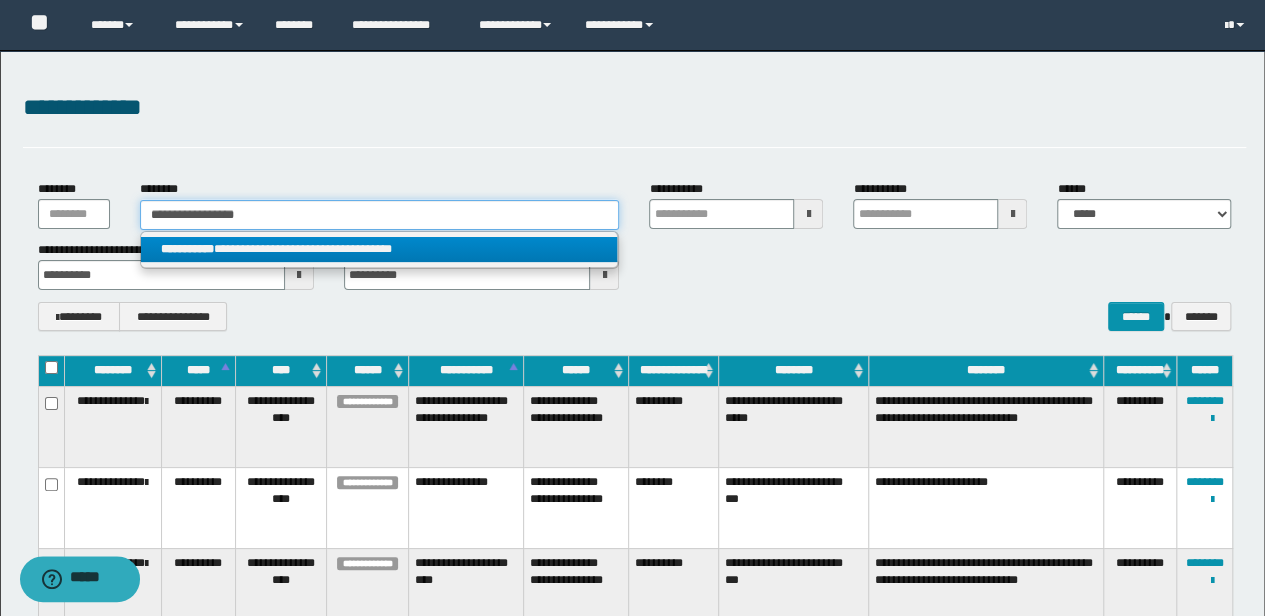 type on "**********" 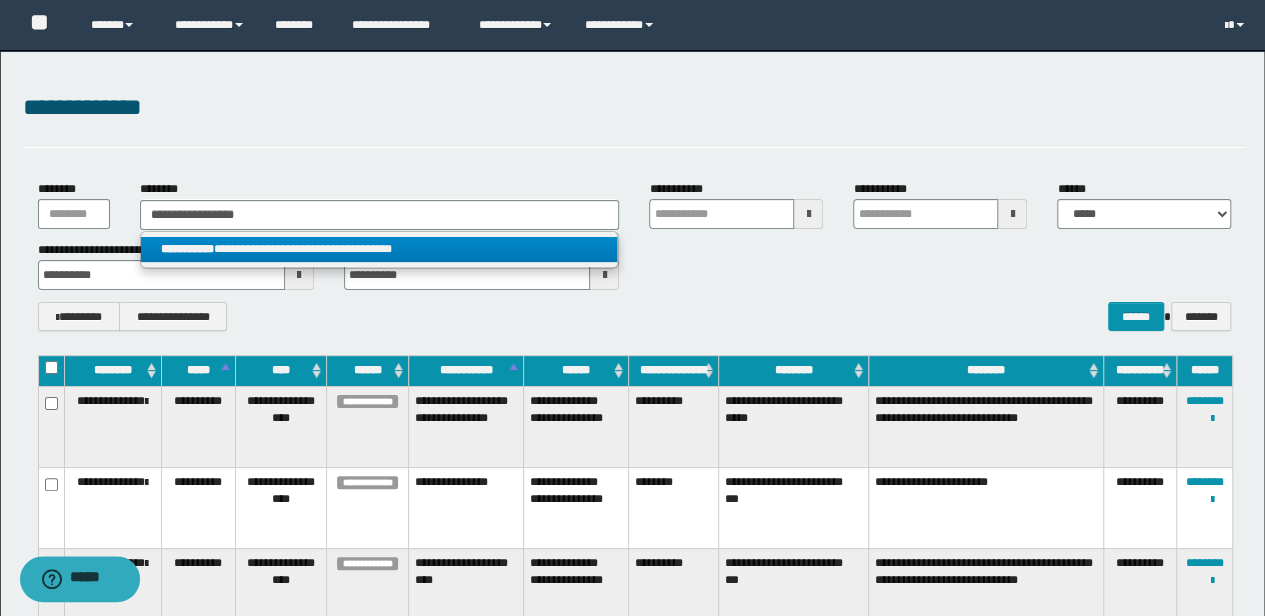 click on "**********" at bounding box center [379, 249] 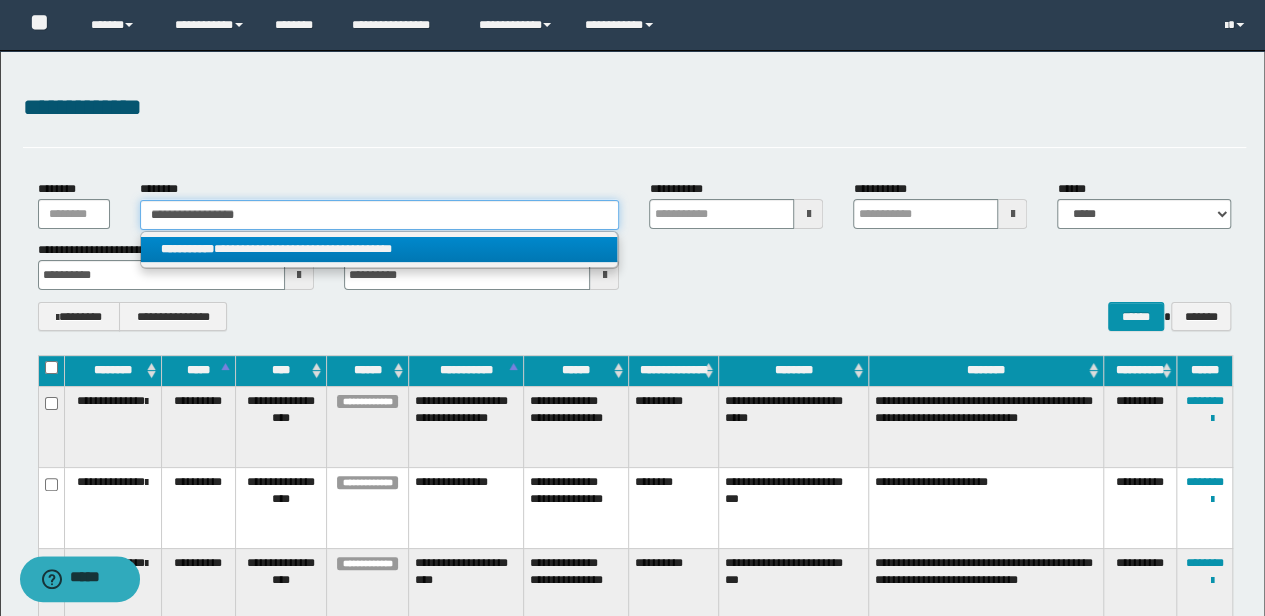 type 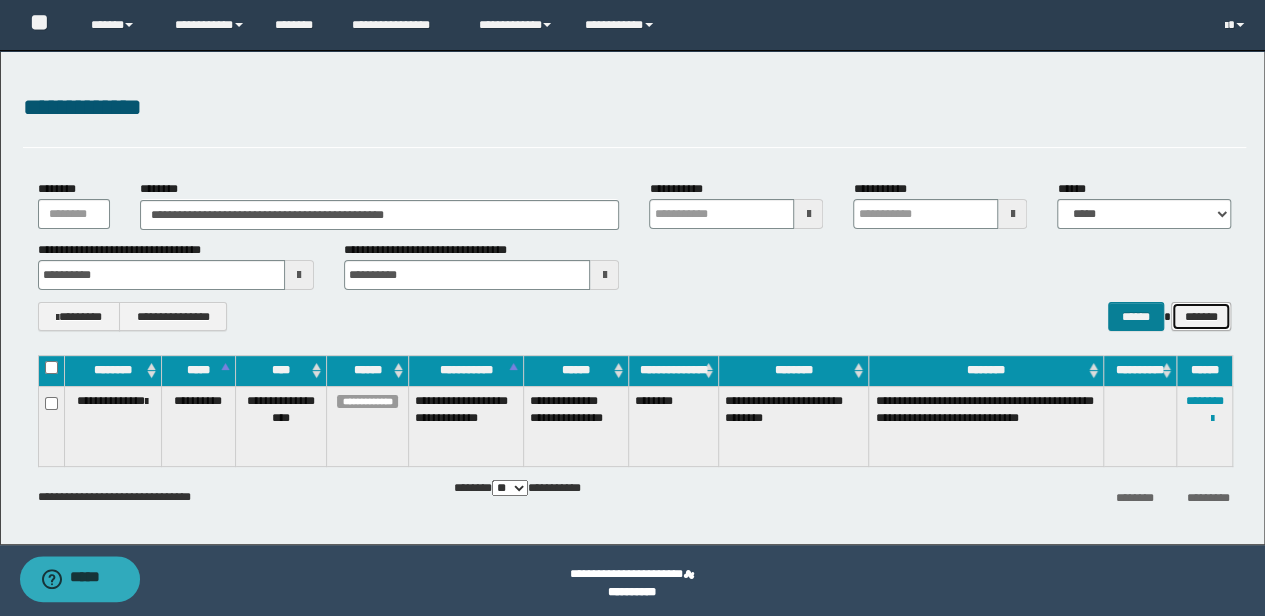 drag, startPoint x: 1194, startPoint y: 316, endPoint x: 1151, endPoint y: 303, distance: 44.922153 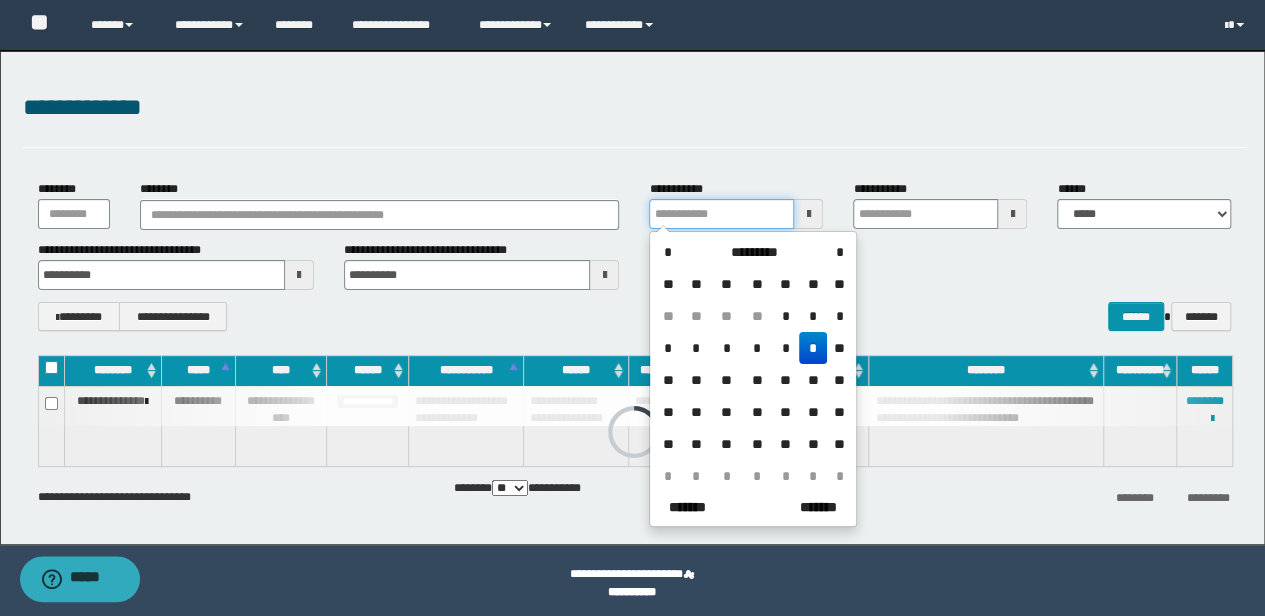 drag, startPoint x: 732, startPoint y: 208, endPoint x: 554, endPoint y: 228, distance: 179.12007 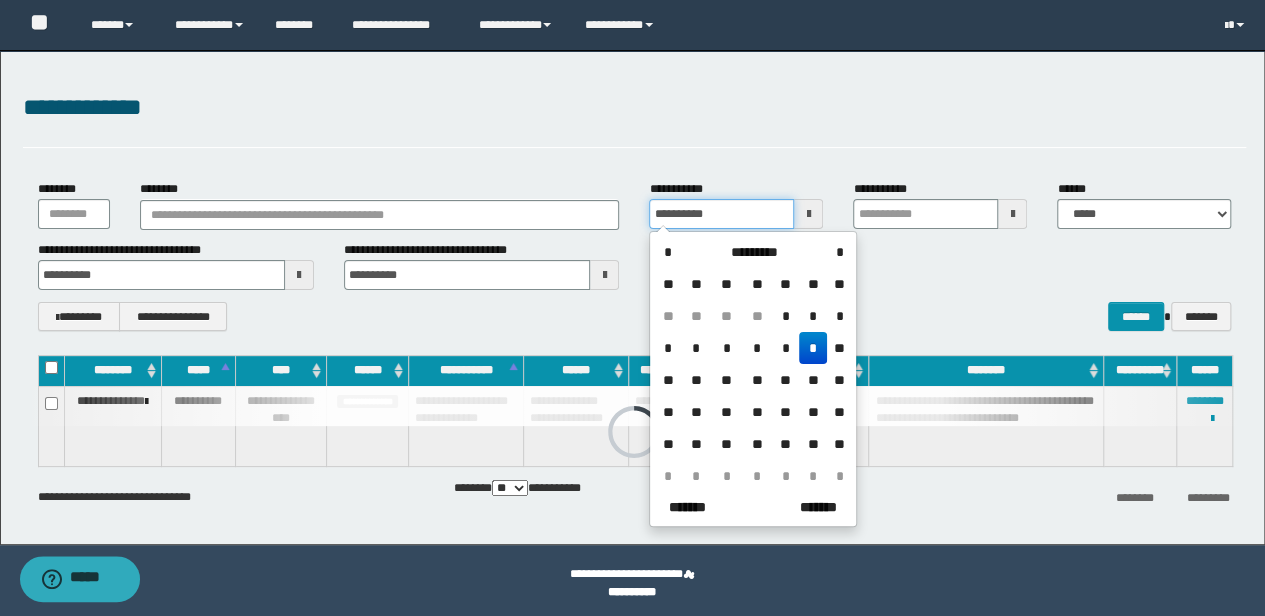type 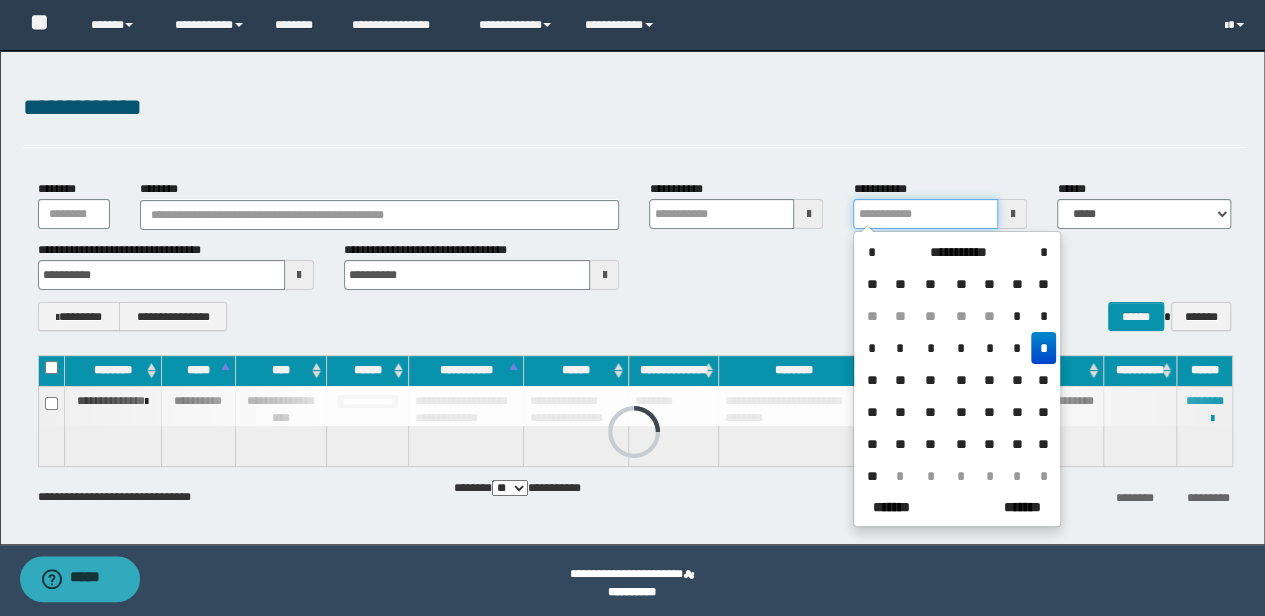 drag, startPoint x: 912, startPoint y: 207, endPoint x: 820, endPoint y: 207, distance: 92 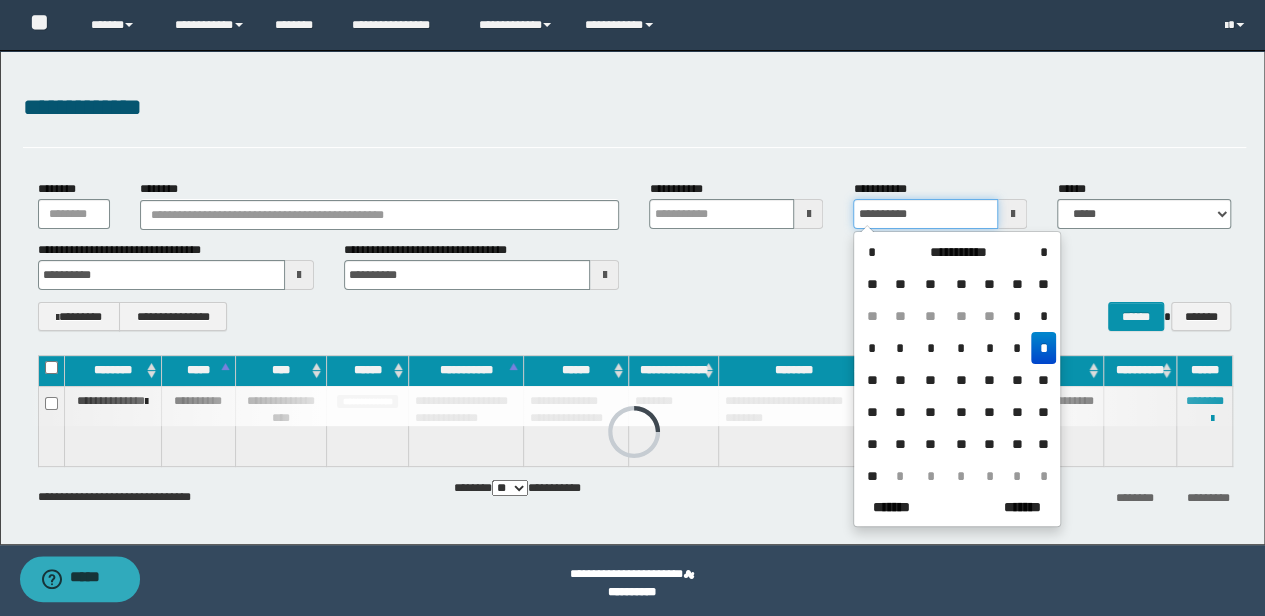 type 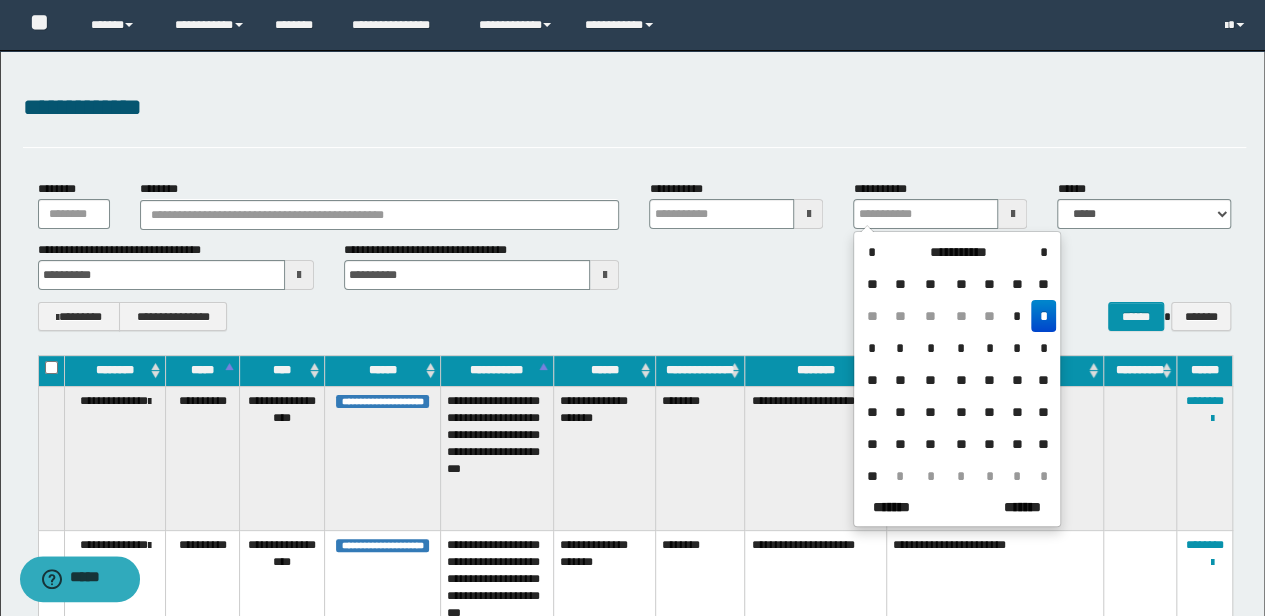 click at bounding box center [299, 275] 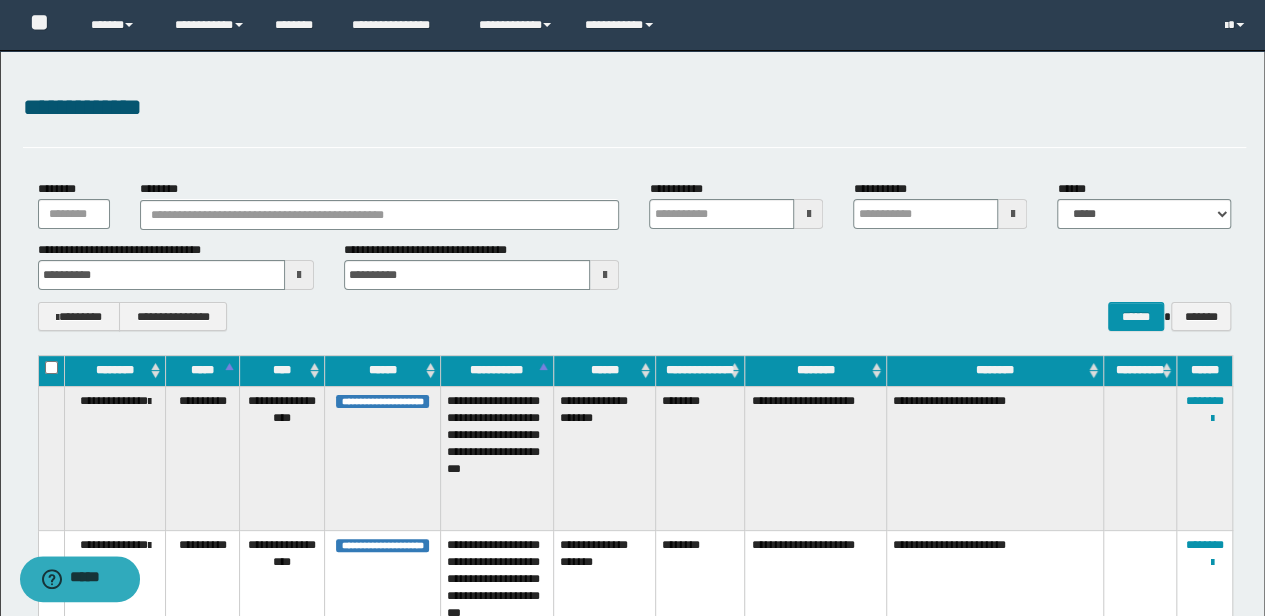 click at bounding box center [299, 275] 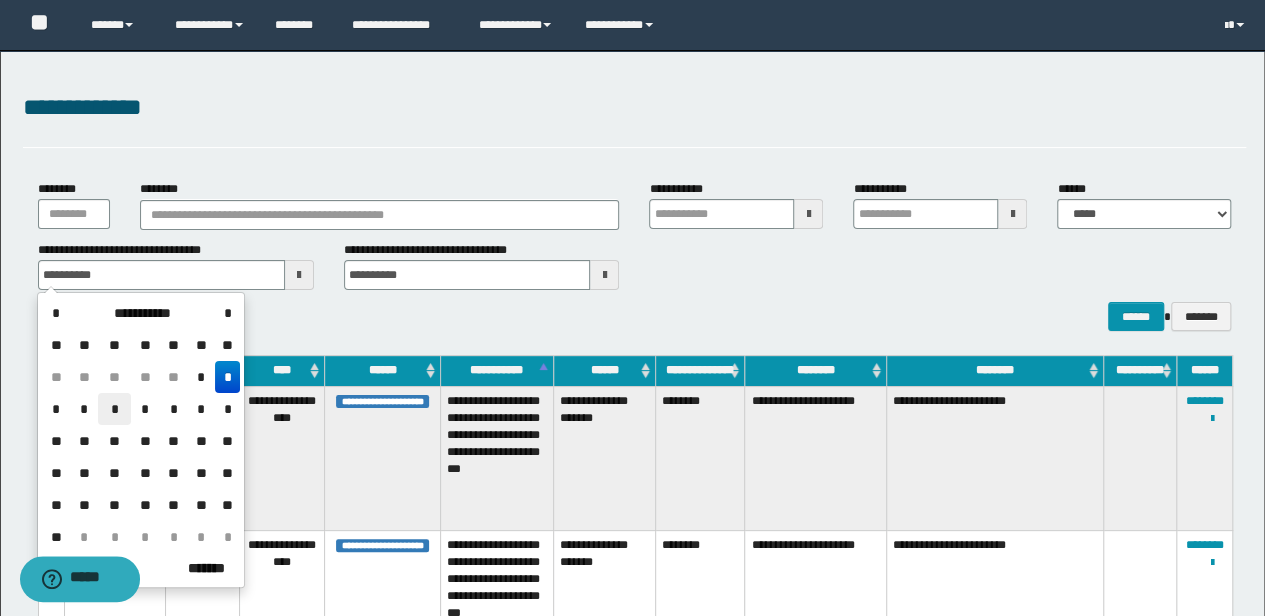 click on "*" at bounding box center (114, 409) 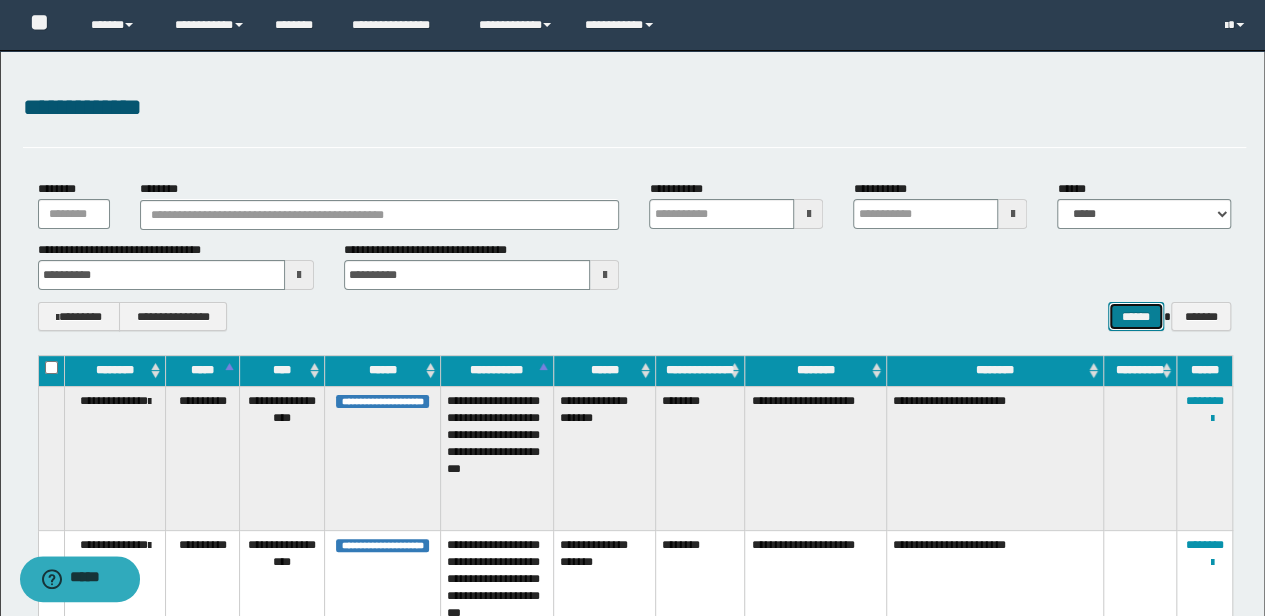 click on "******" at bounding box center (1136, 316) 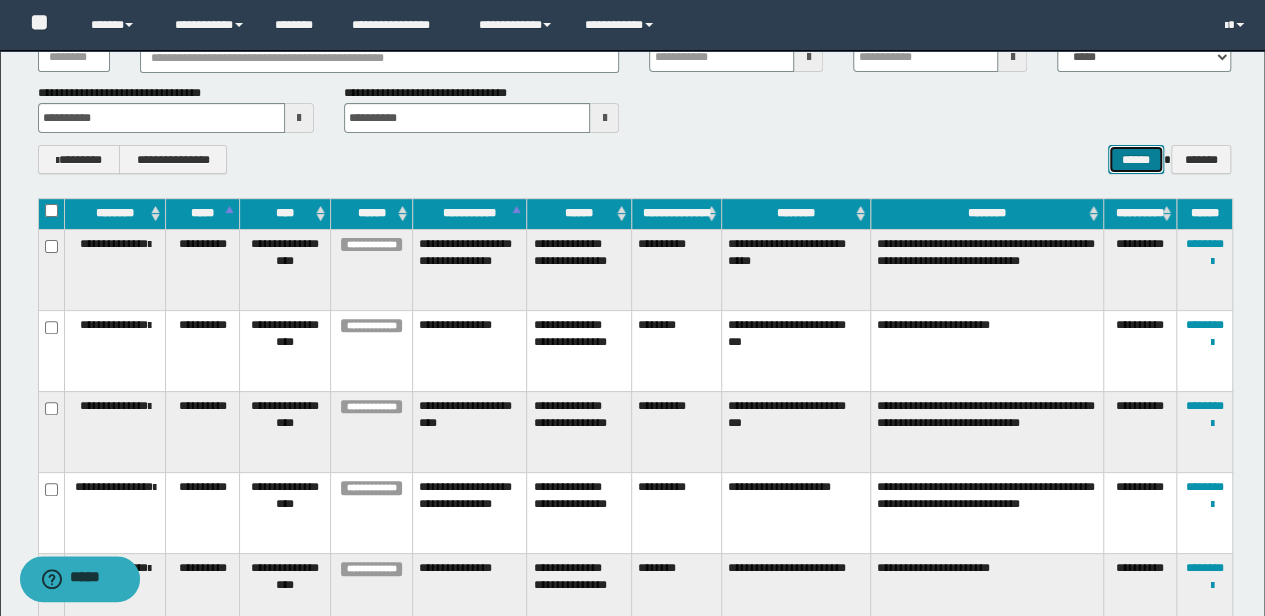 scroll, scrollTop: 133, scrollLeft: 0, axis: vertical 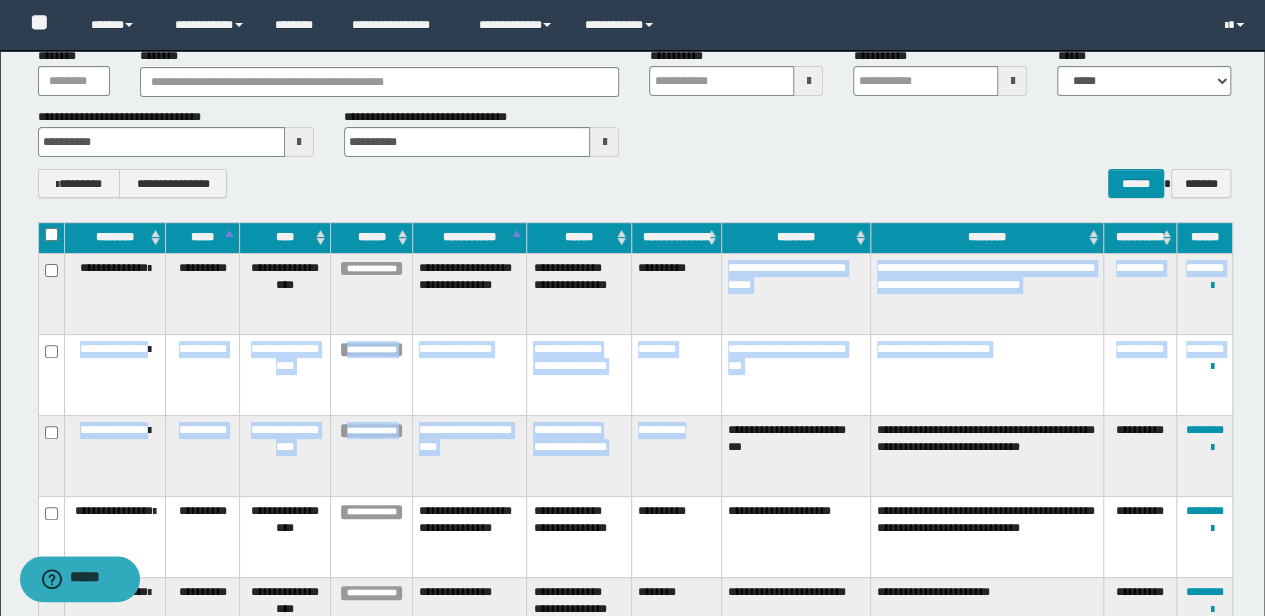 drag, startPoint x: 726, startPoint y: 260, endPoint x: 712, endPoint y: 422, distance: 162.6038 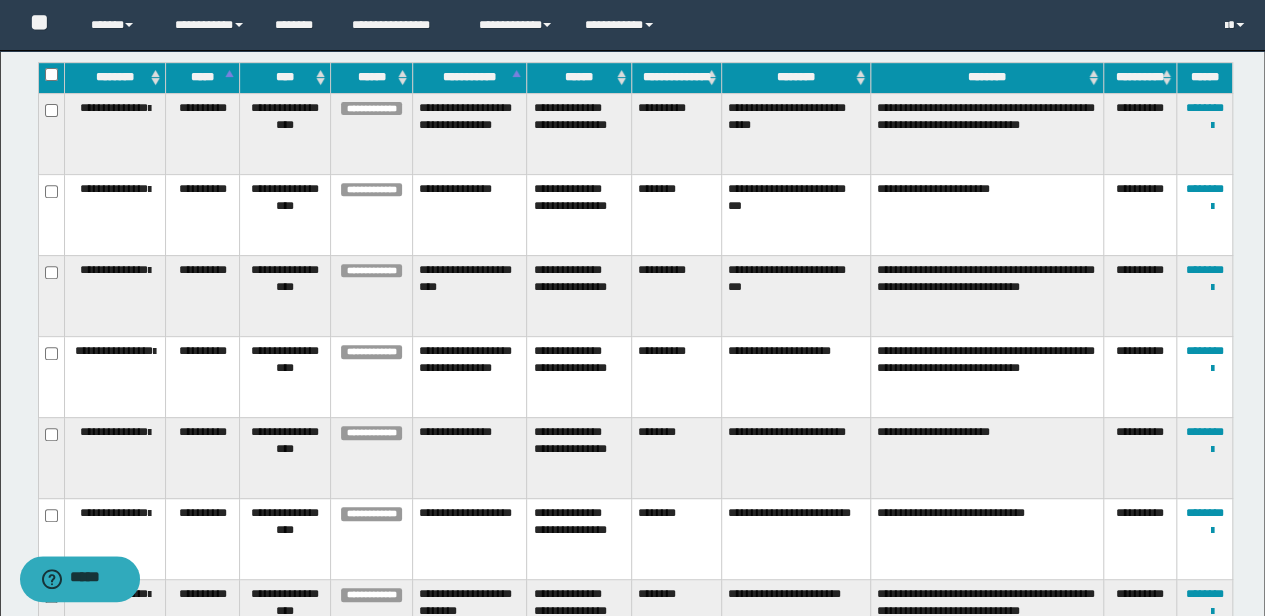 scroll, scrollTop: 93, scrollLeft: 0, axis: vertical 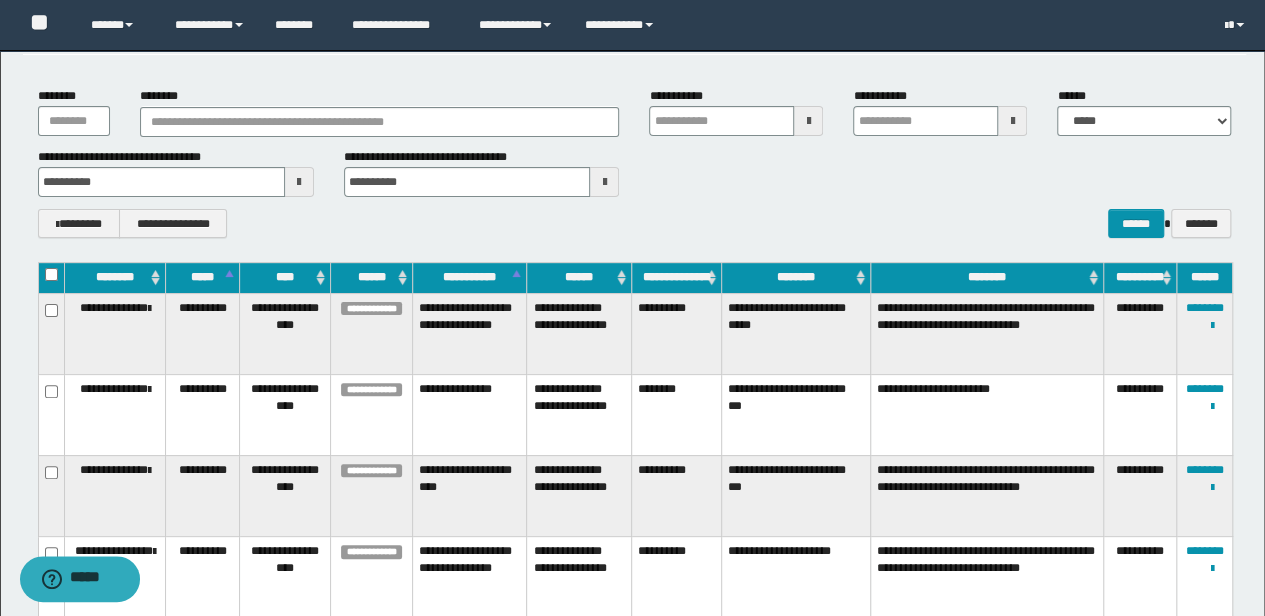 click at bounding box center (299, 182) 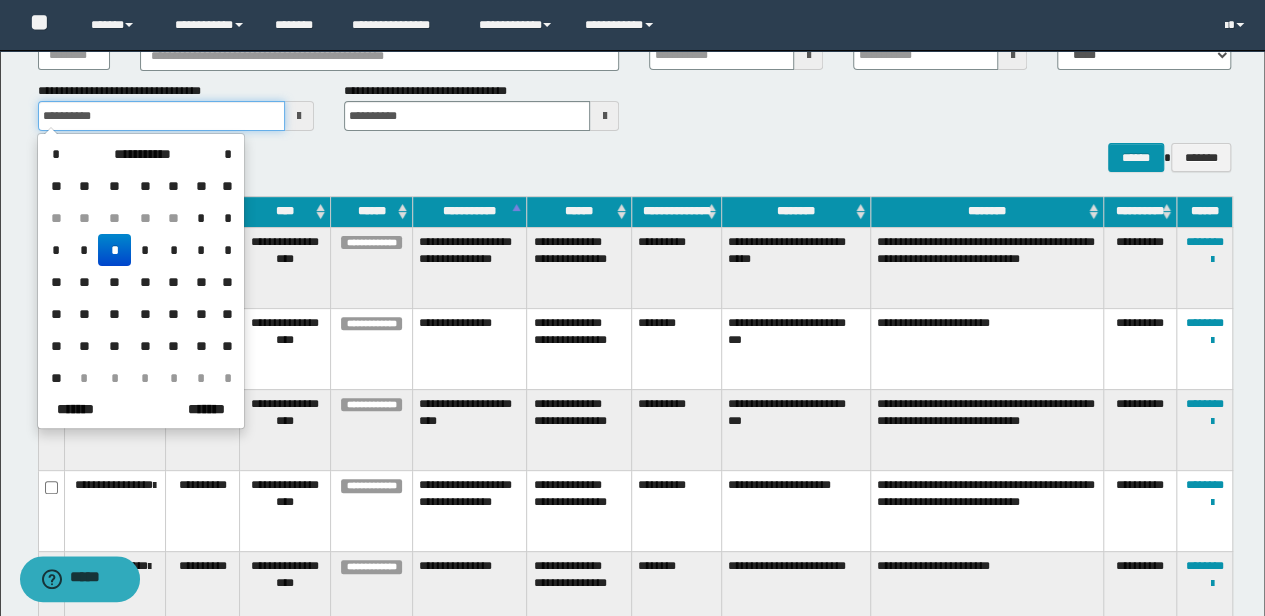 scroll, scrollTop: 160, scrollLeft: 0, axis: vertical 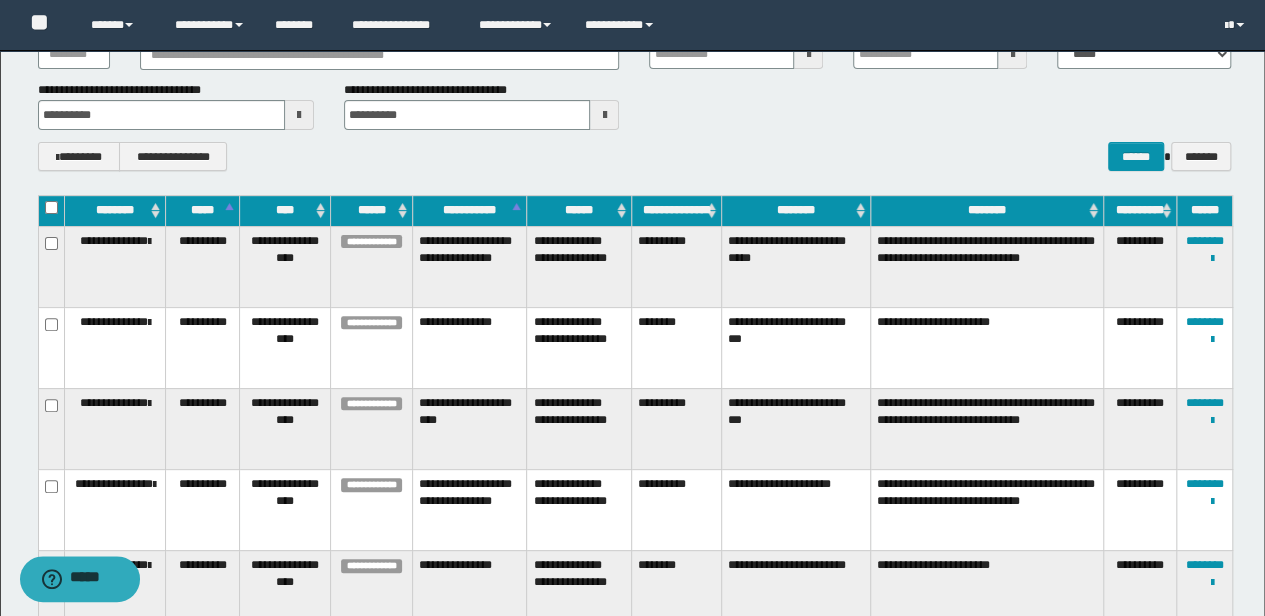click on "**********" at bounding box center [176, 156] 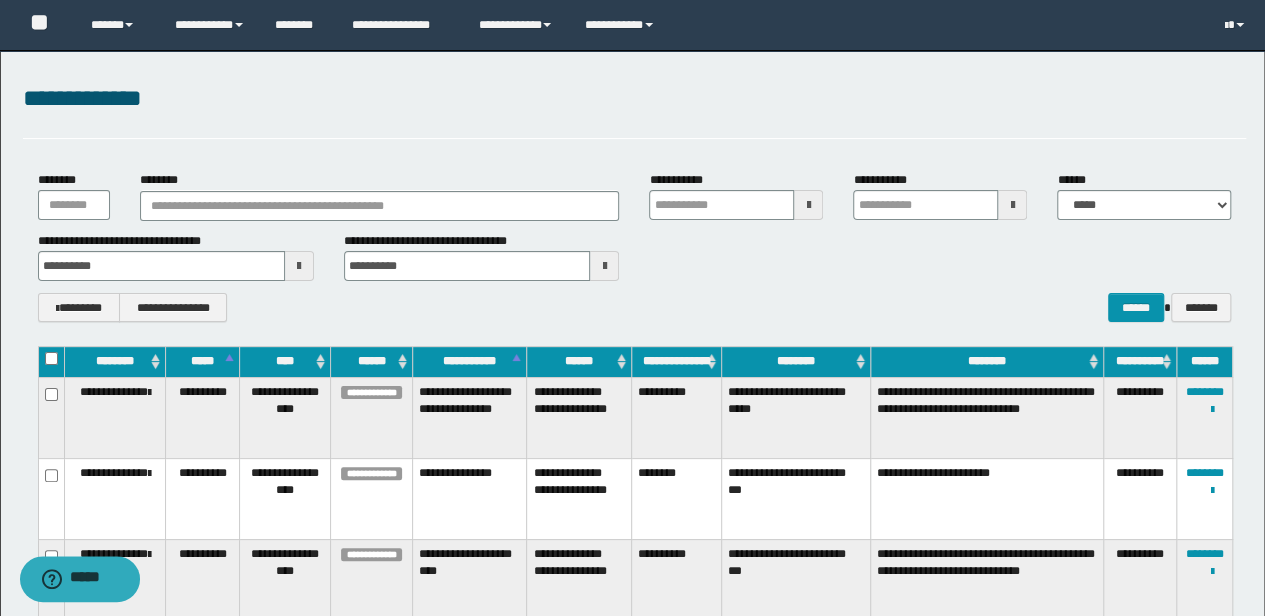 scroll, scrollTop: 0, scrollLeft: 0, axis: both 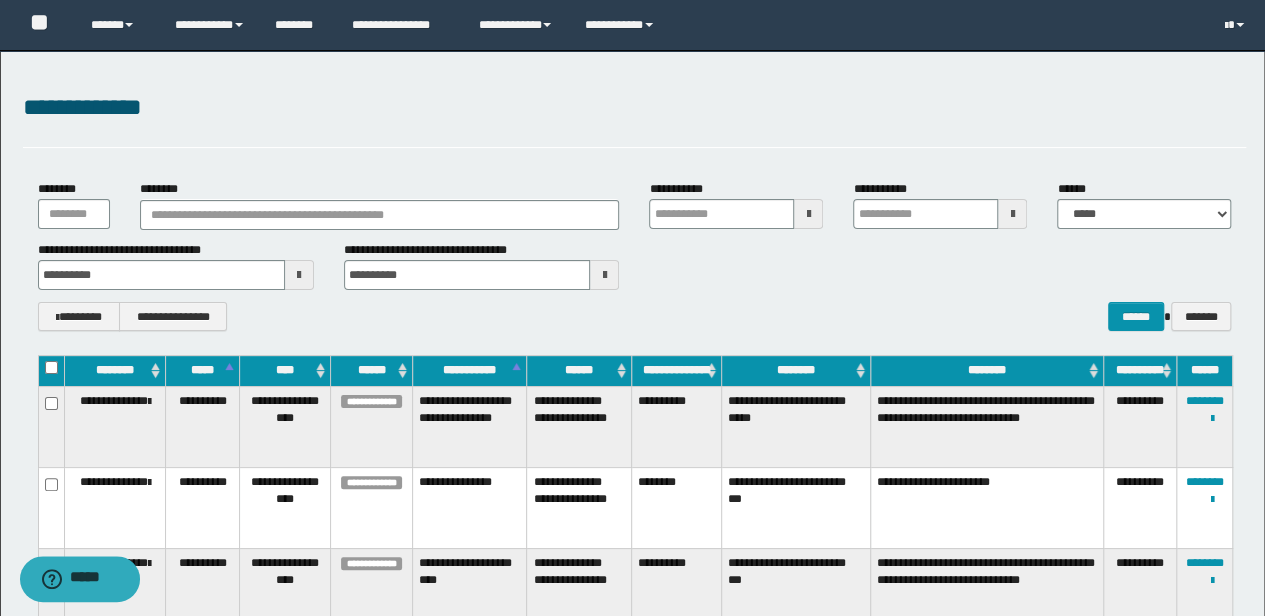 click at bounding box center [299, 275] 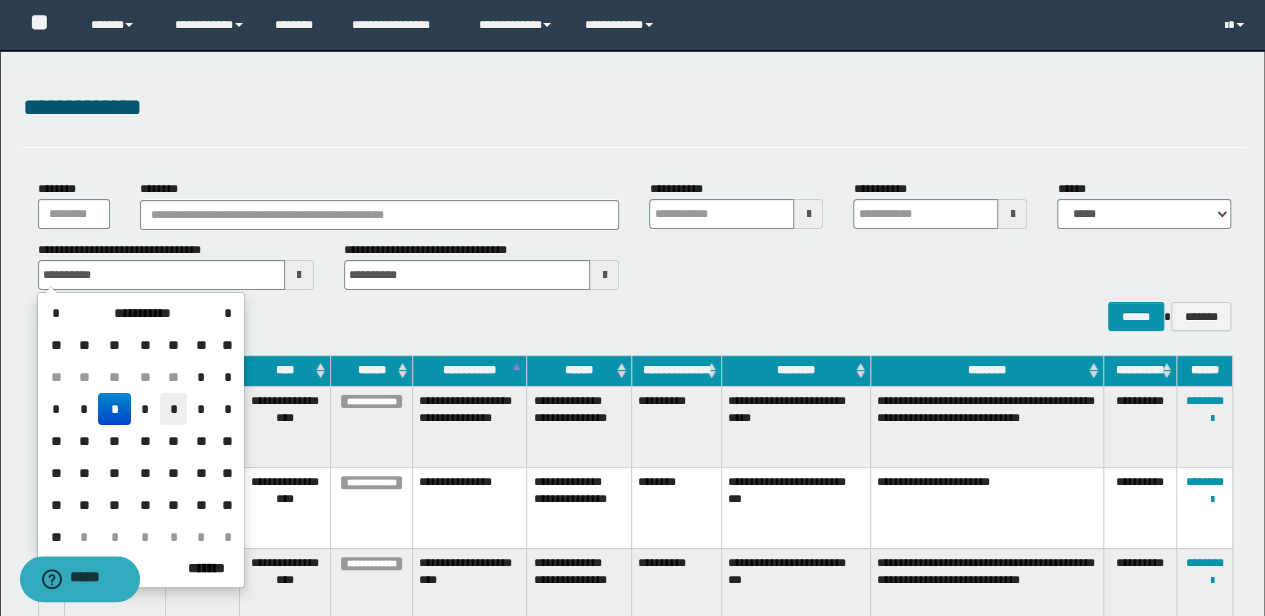 click on "*" at bounding box center (174, 409) 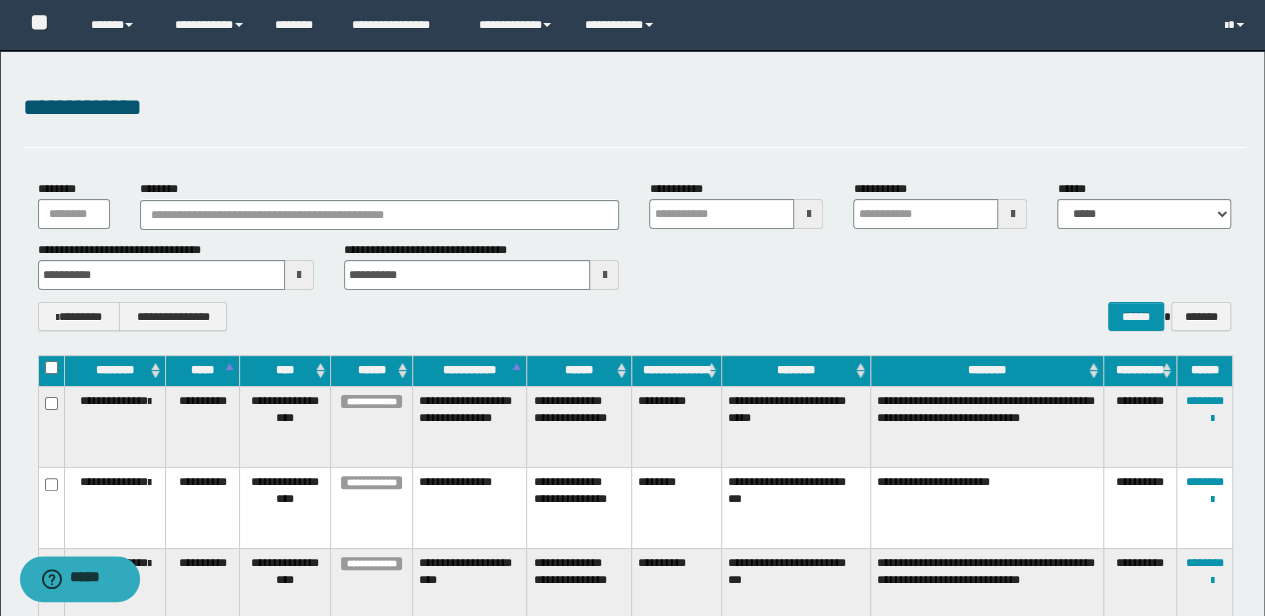 click at bounding box center [299, 275] 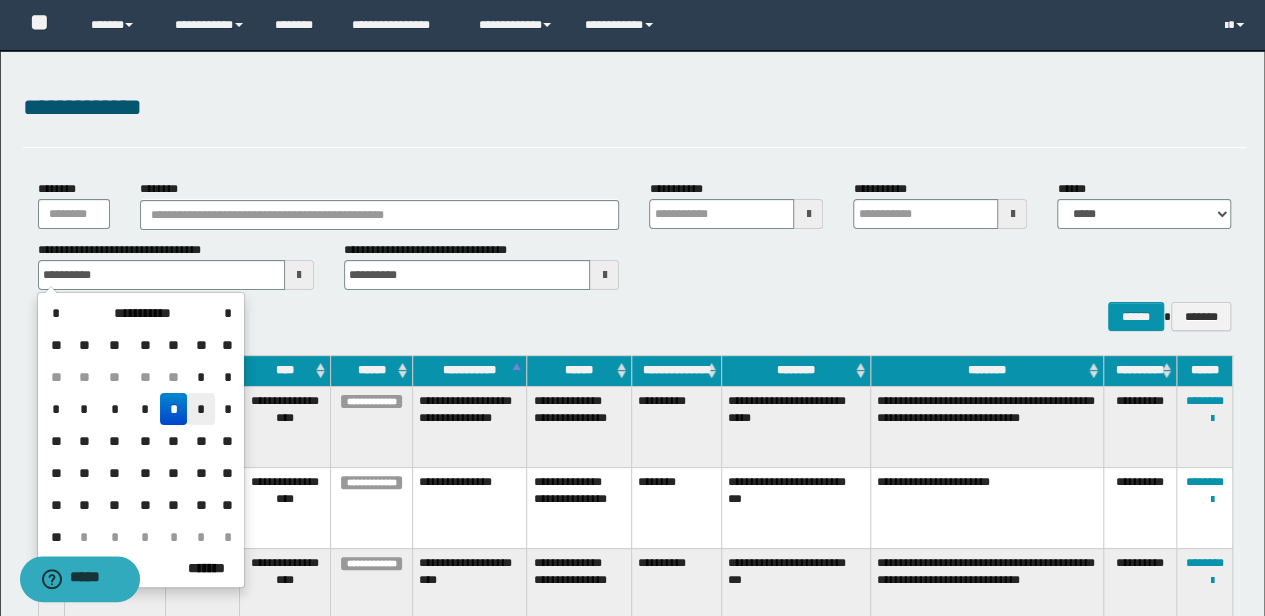 click on "*" at bounding box center (201, 409) 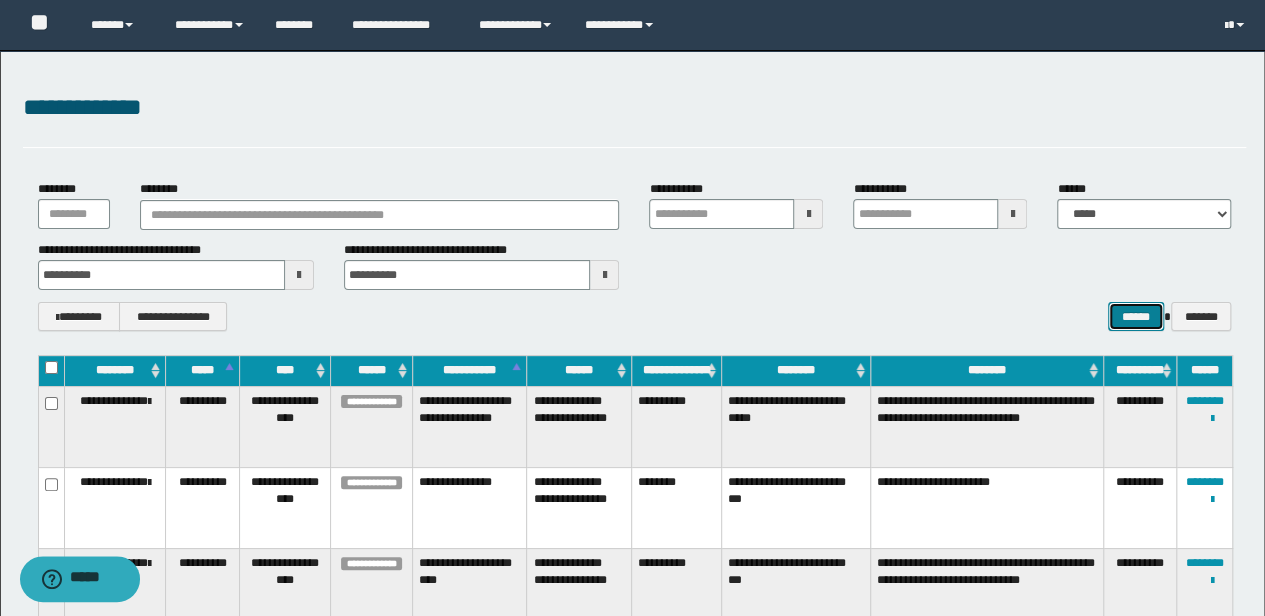 click on "******" at bounding box center [1136, 316] 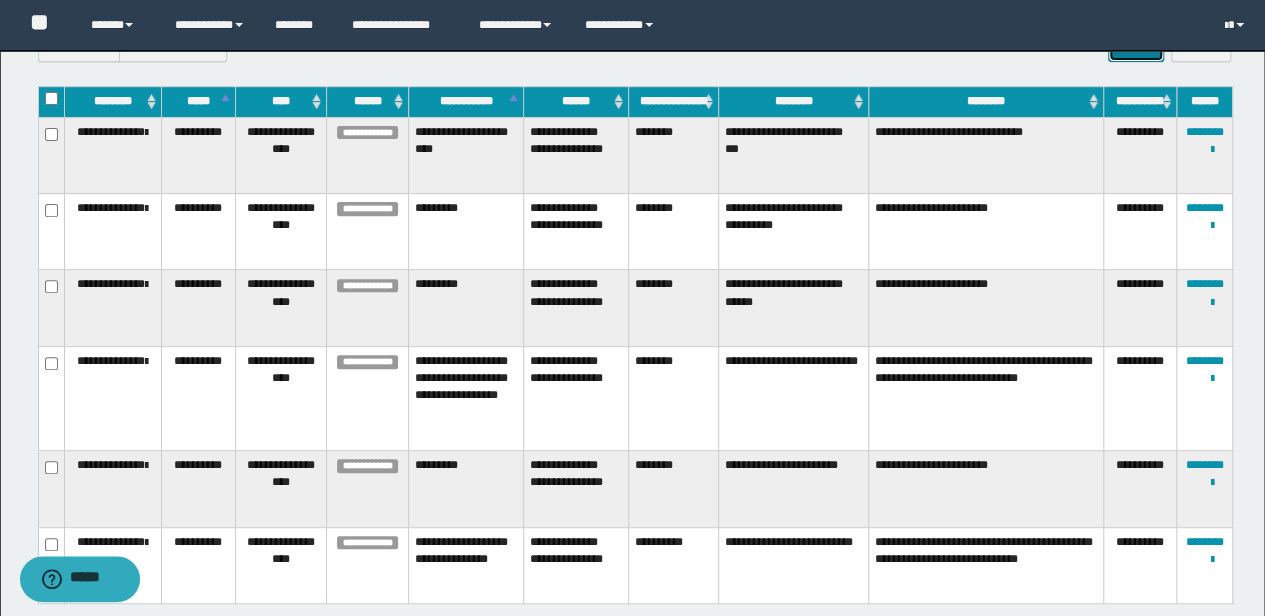 scroll, scrollTop: 266, scrollLeft: 0, axis: vertical 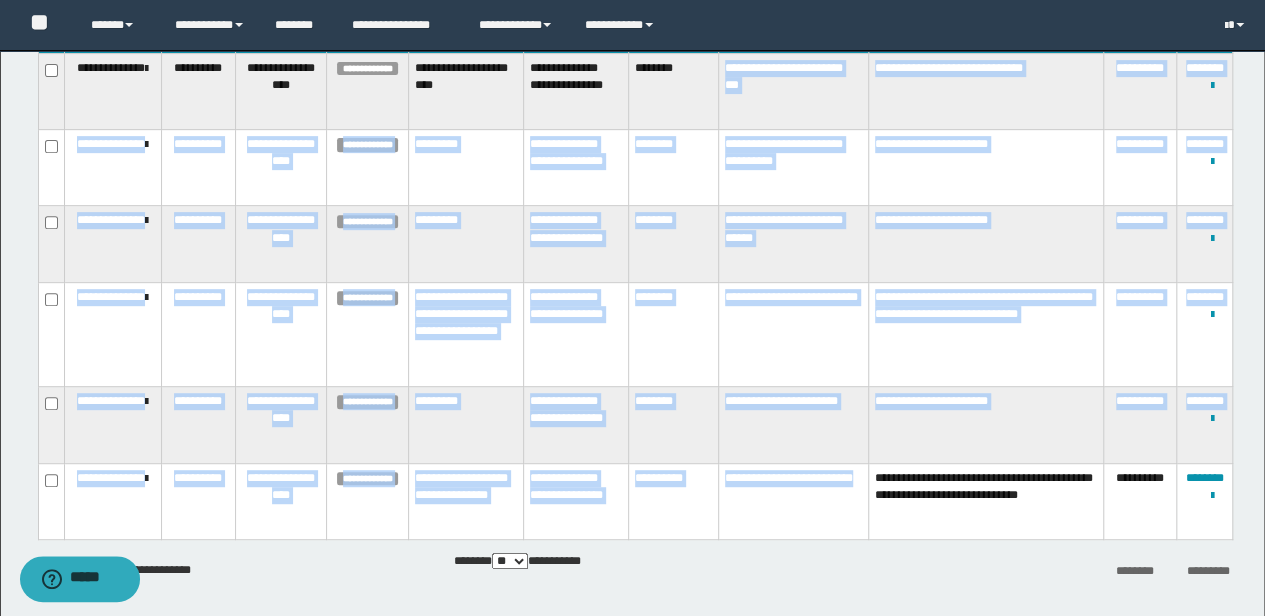 drag, startPoint x: 723, startPoint y: 128, endPoint x: 841, endPoint y: 483, distance: 374.0976 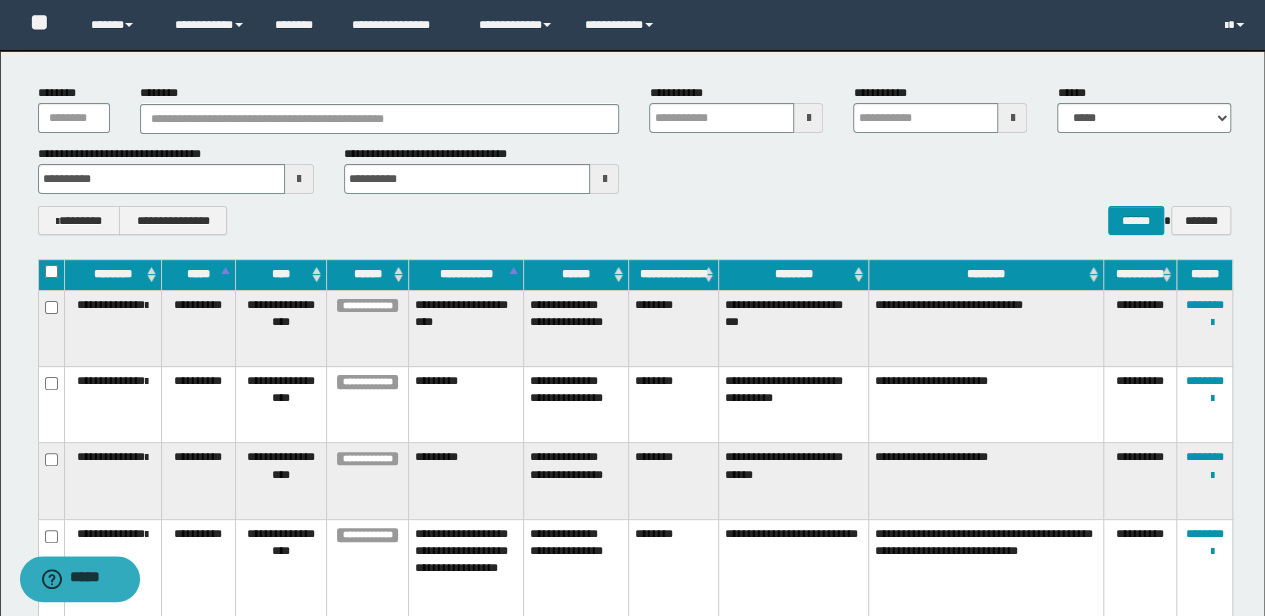 scroll, scrollTop: 66, scrollLeft: 0, axis: vertical 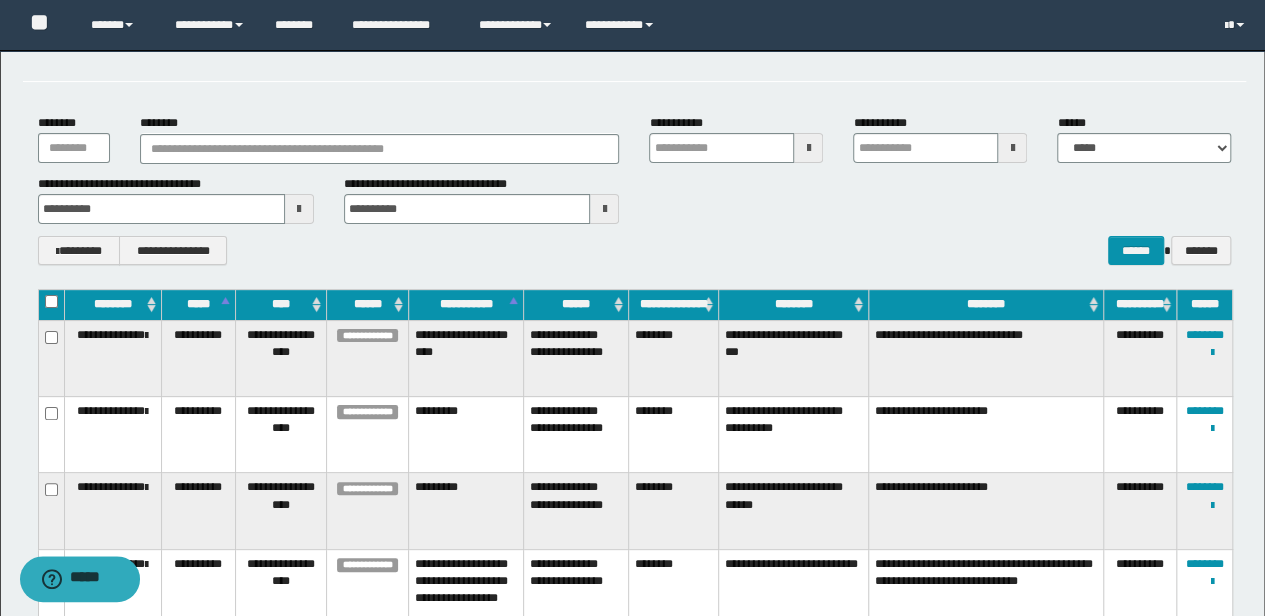click at bounding box center (299, 209) 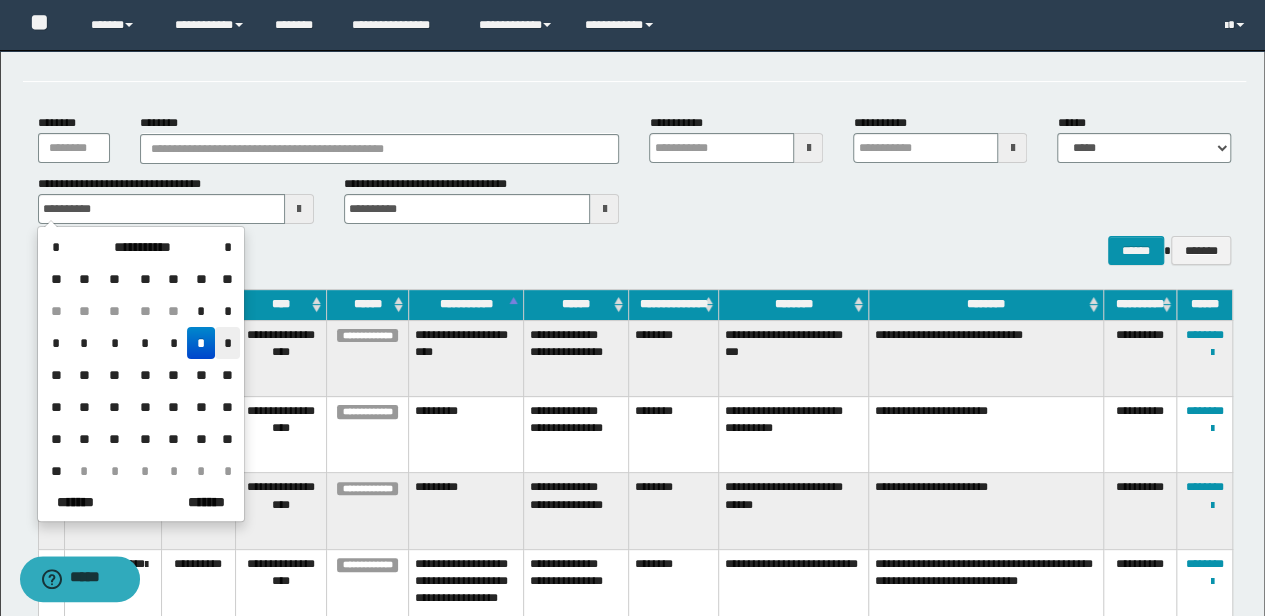 click on "*" at bounding box center (227, 343) 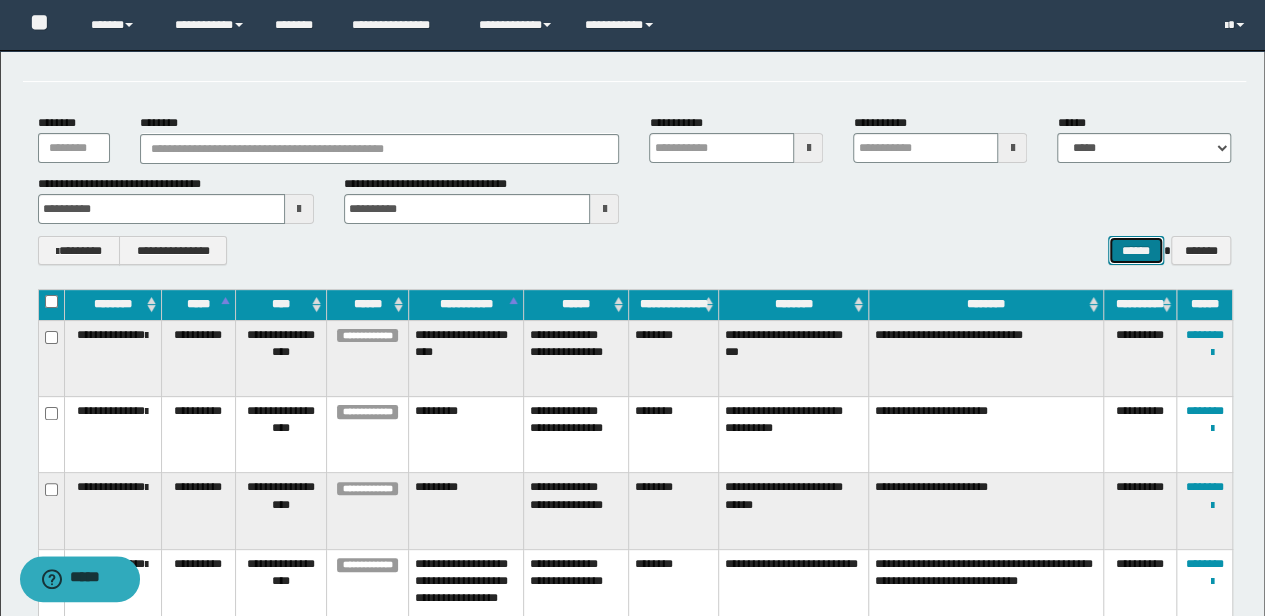 click on "******" at bounding box center (1136, 250) 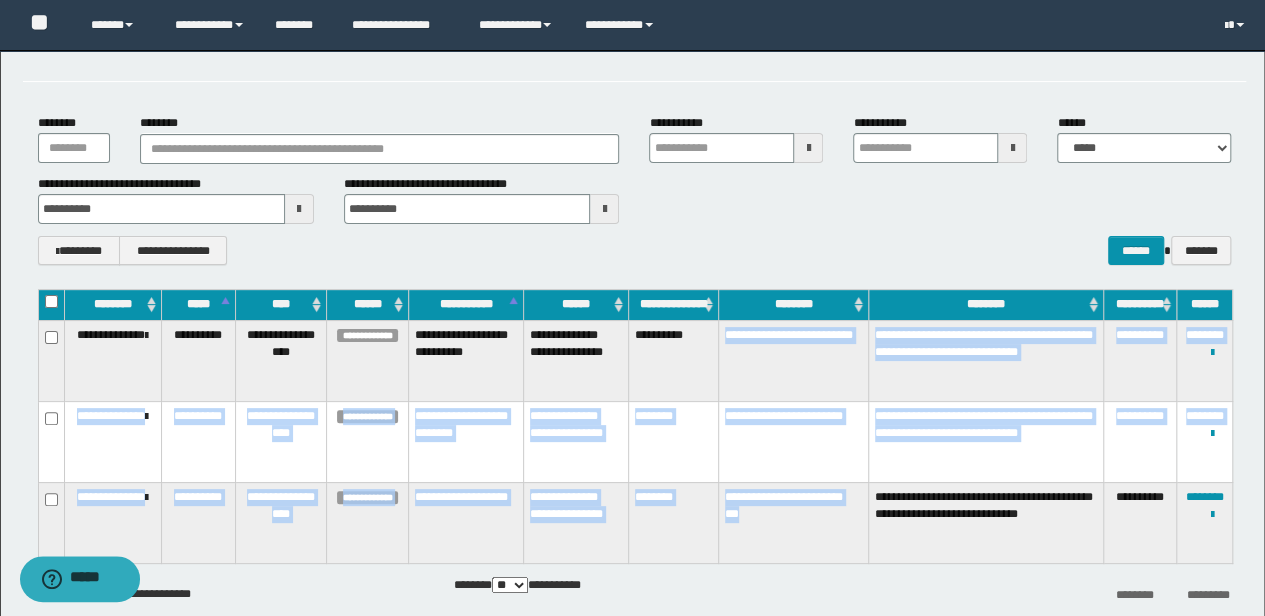 drag, startPoint x: 749, startPoint y: 516, endPoint x: 718, endPoint y: 322, distance: 196.4612 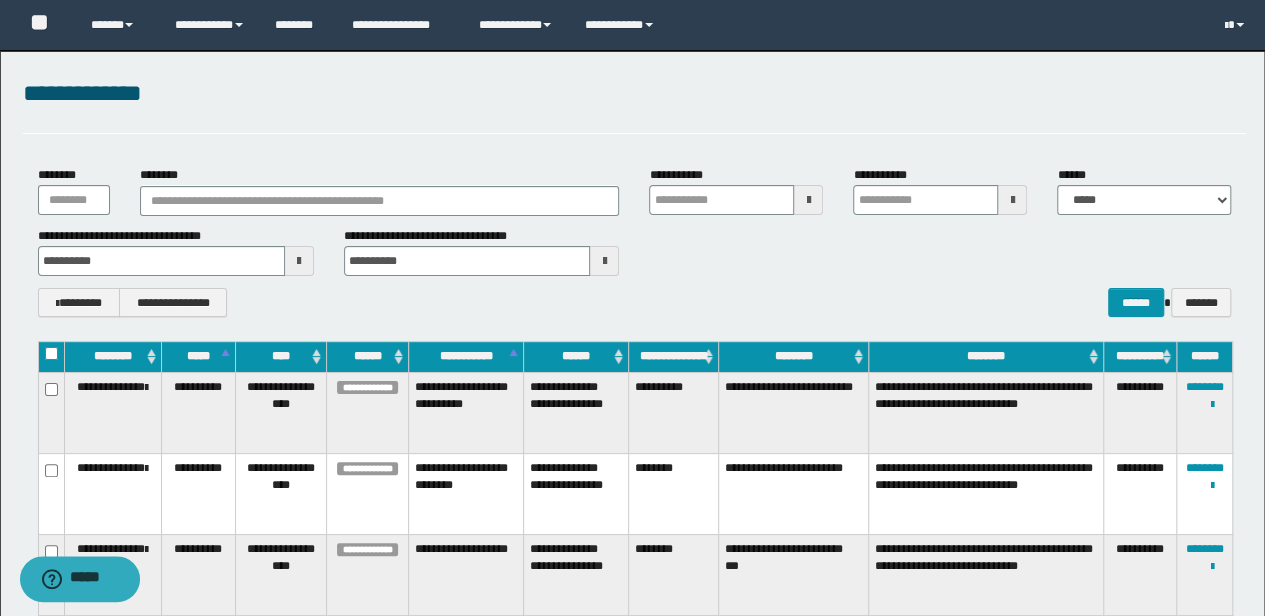 scroll, scrollTop: 0, scrollLeft: 0, axis: both 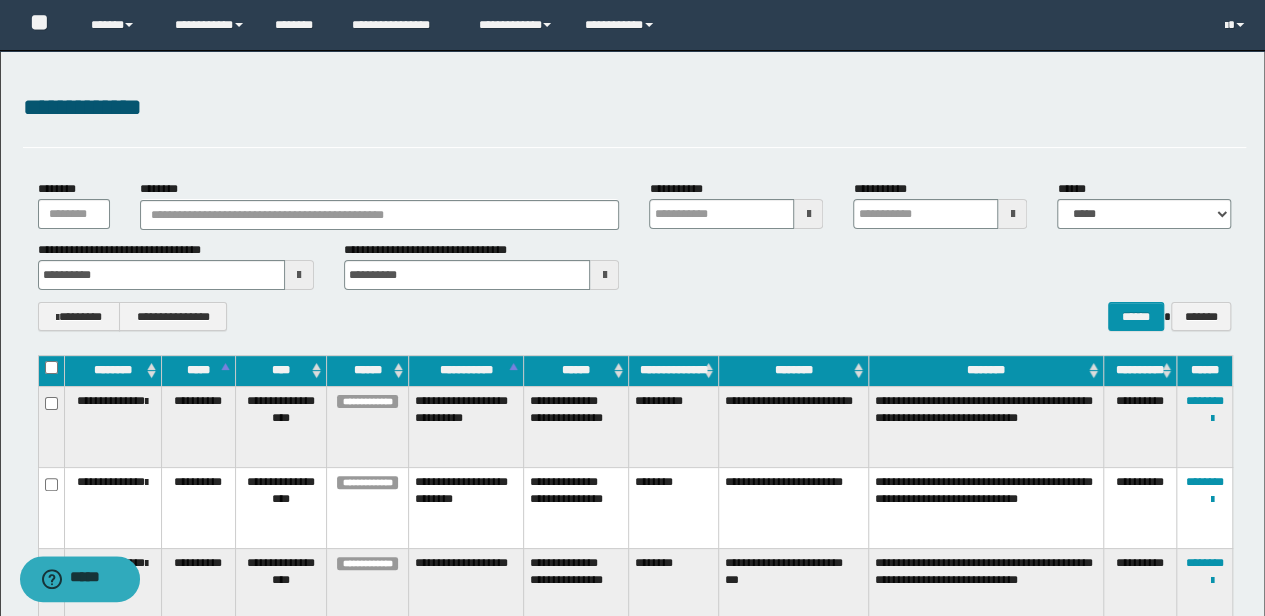 click at bounding box center (299, 275) 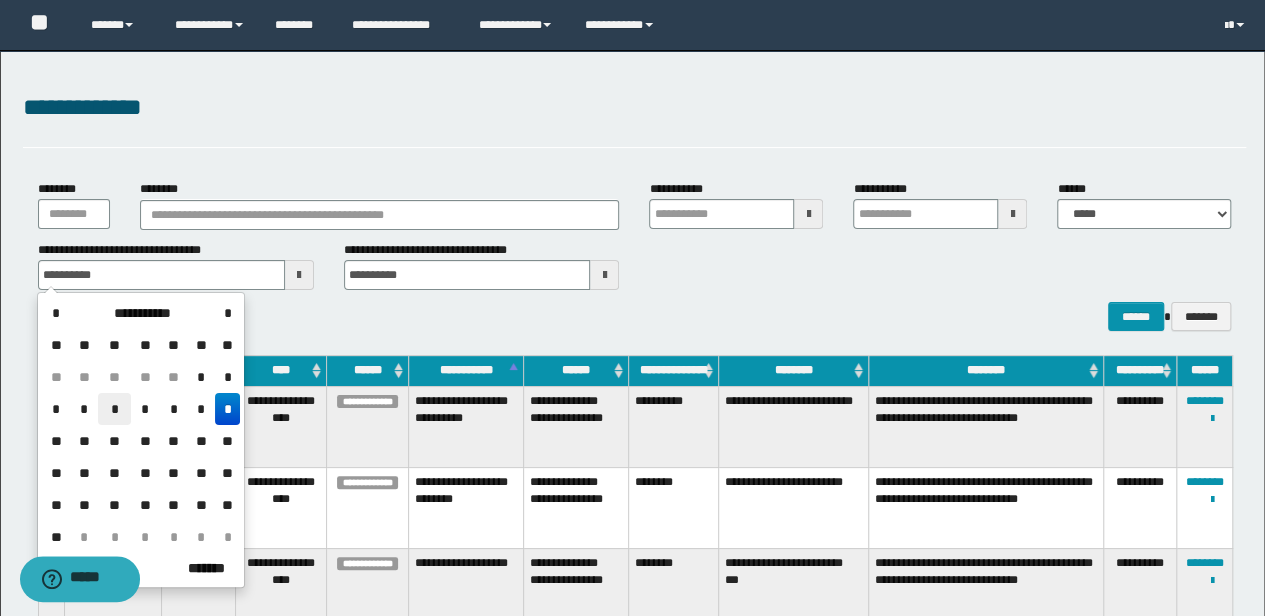 click on "*" at bounding box center (114, 409) 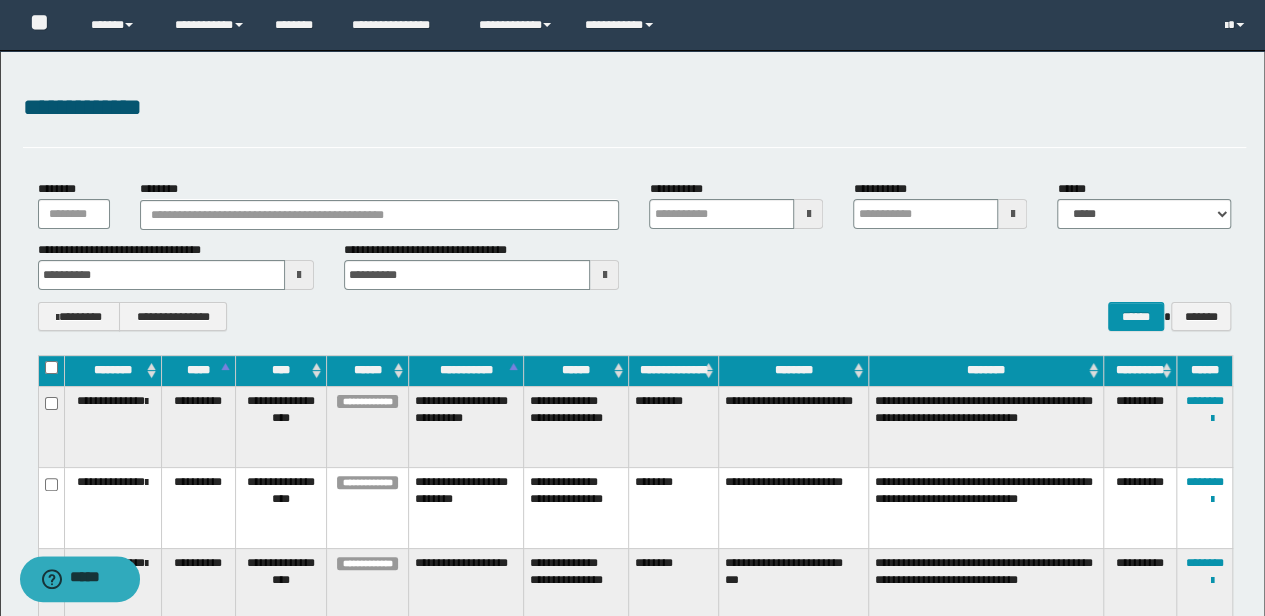 click at bounding box center [604, 275] 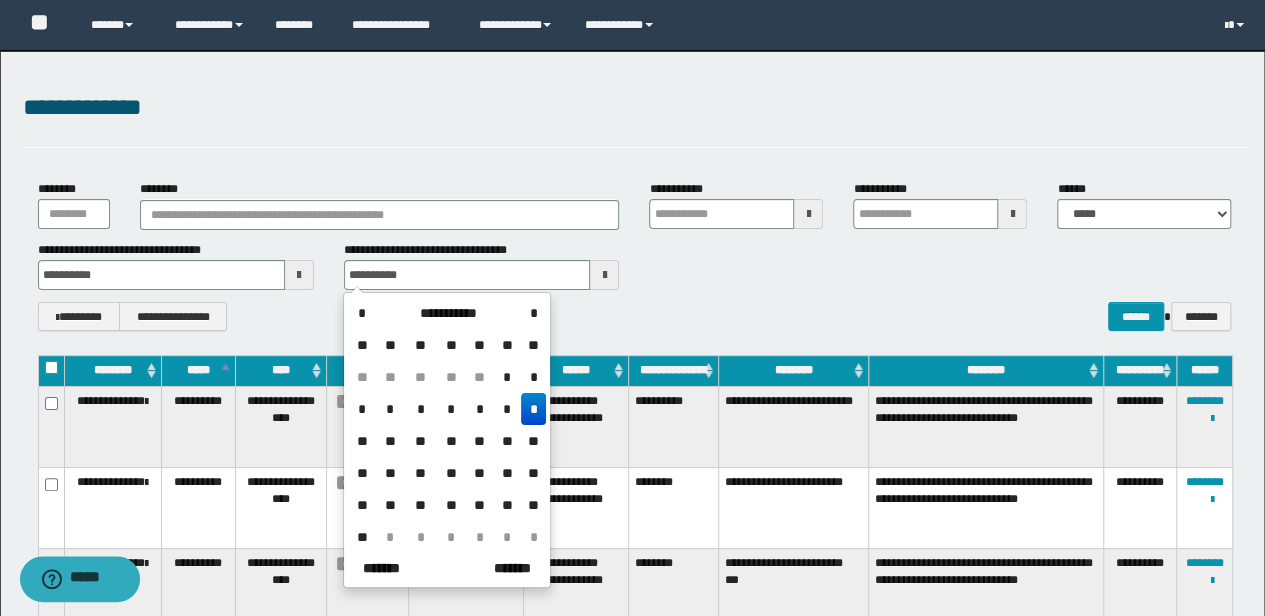 drag, startPoint x: 420, startPoint y: 407, endPoint x: 548, endPoint y: 397, distance: 128.39003 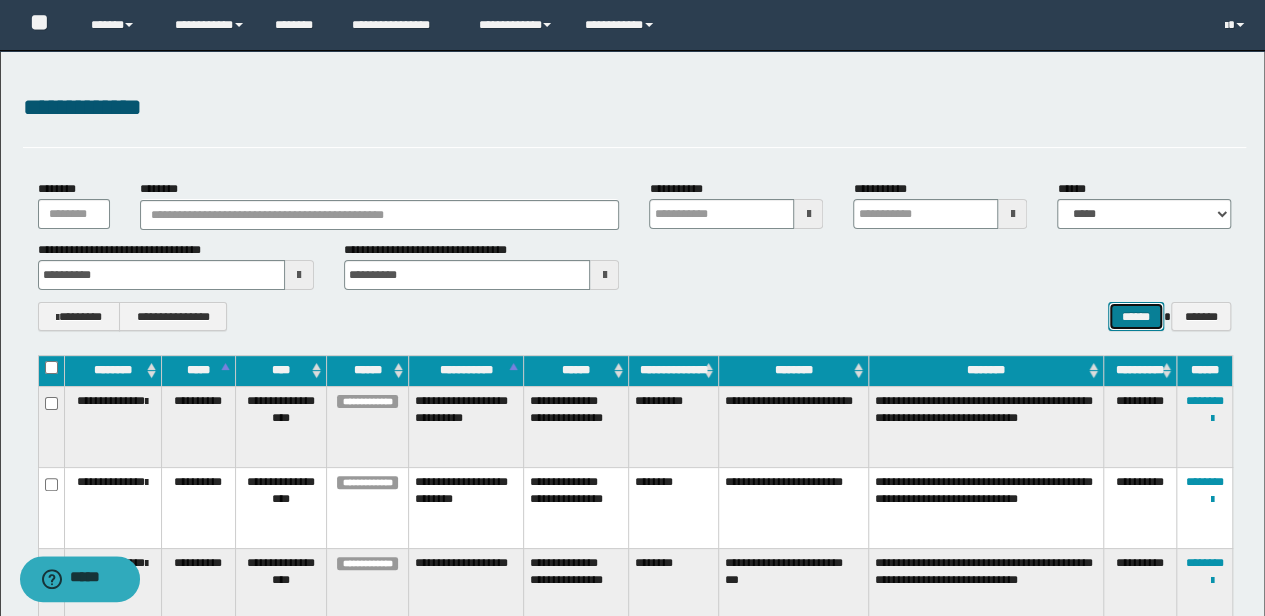 click on "******" at bounding box center (1136, 316) 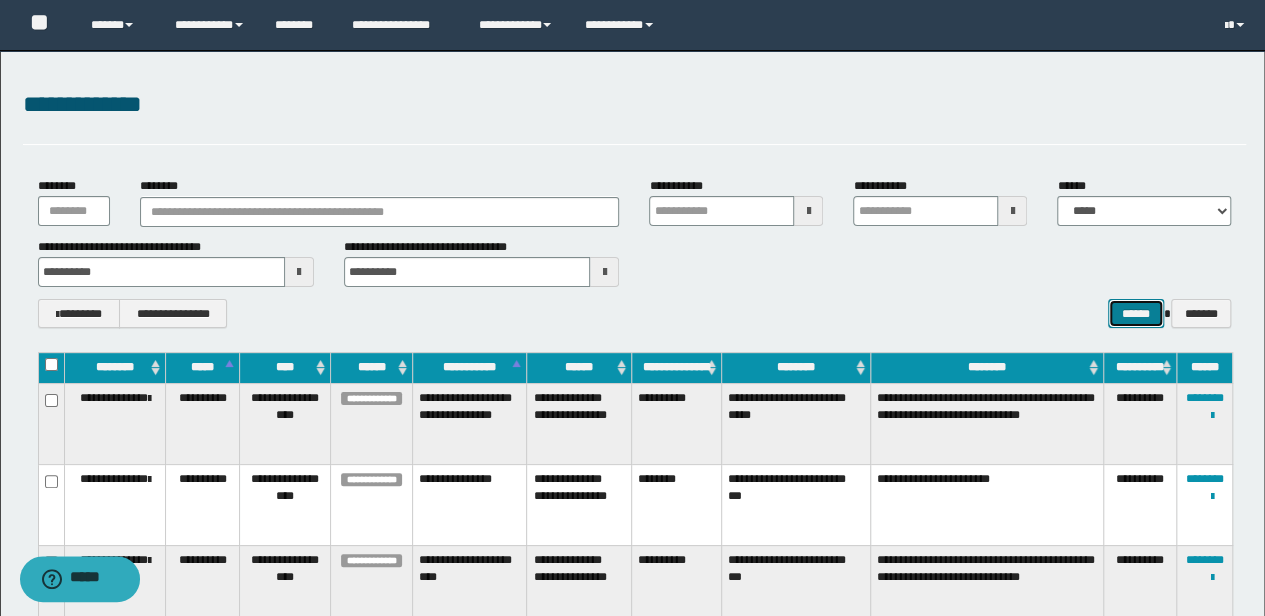 scroll, scrollTop: 0, scrollLeft: 0, axis: both 